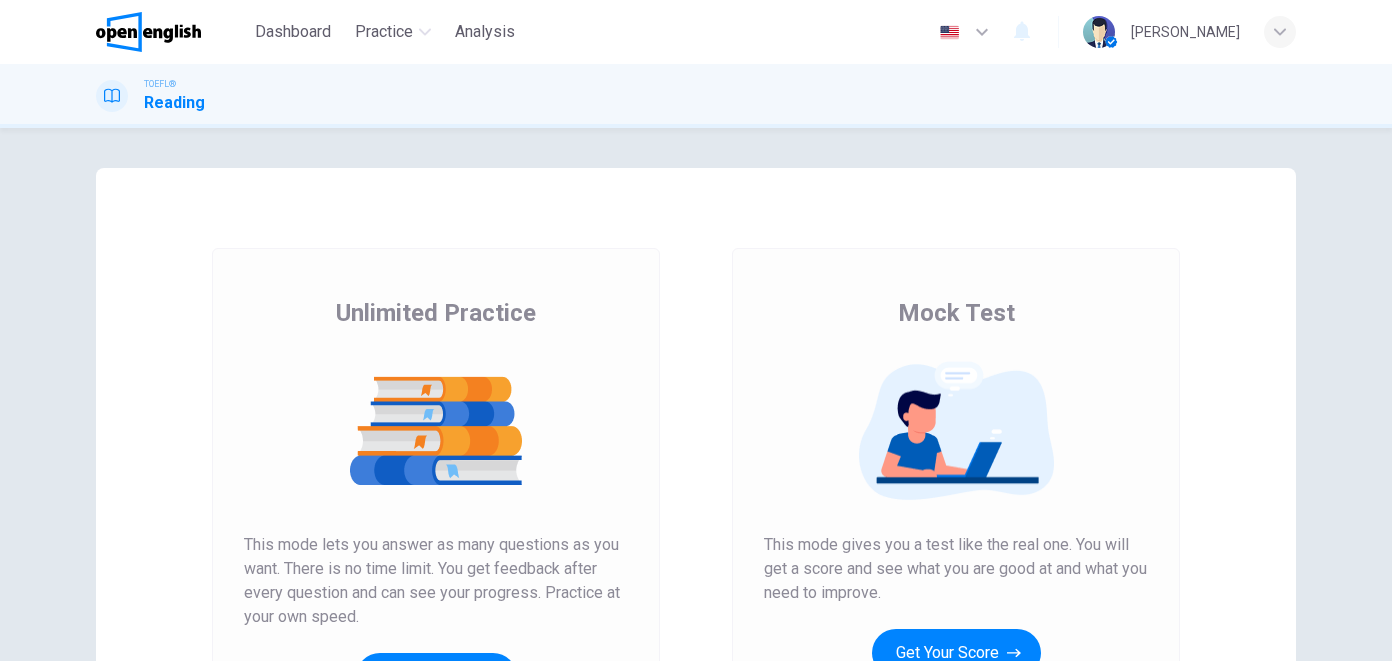 scroll, scrollTop: 0, scrollLeft: 0, axis: both 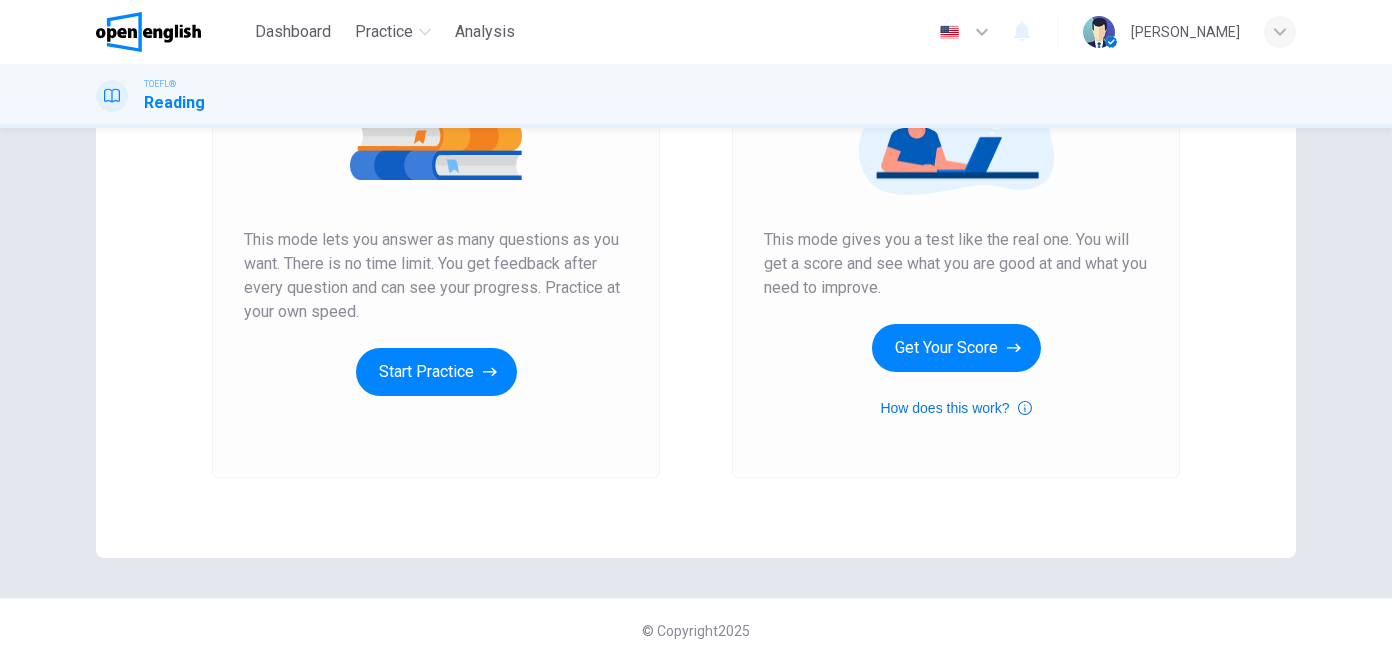 click on "How does this work?" at bounding box center [955, 408] 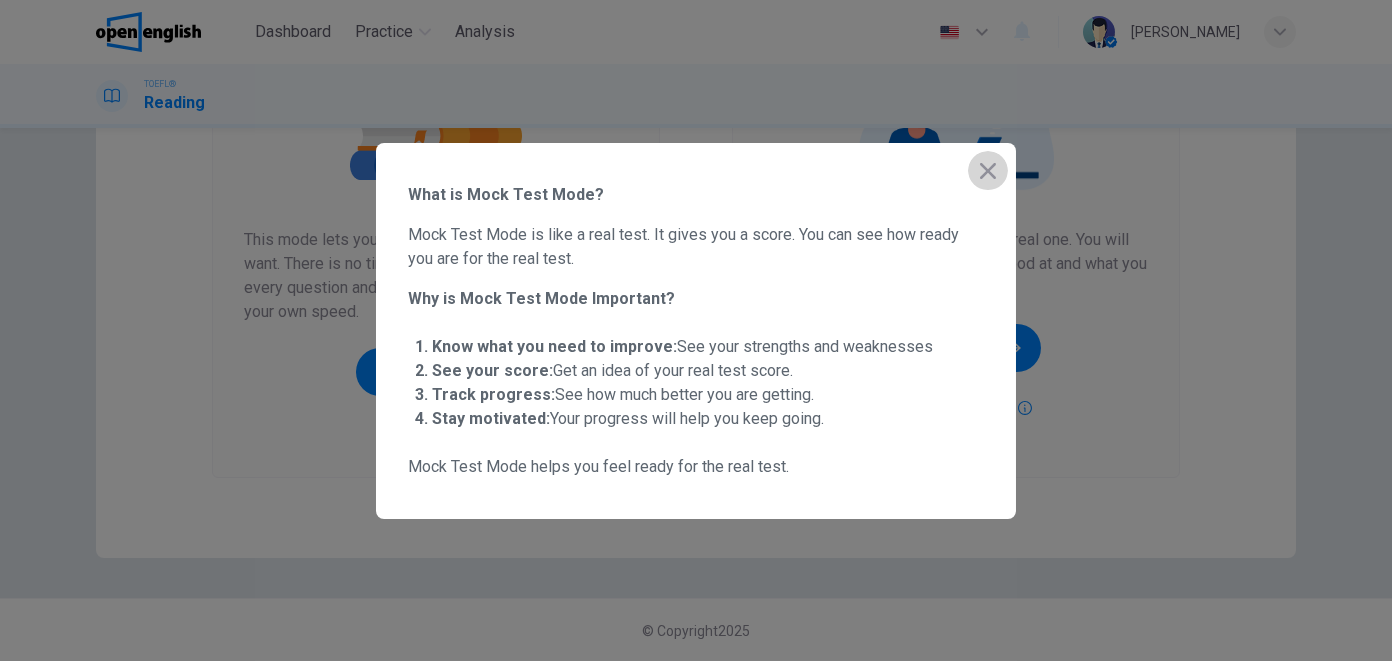 click 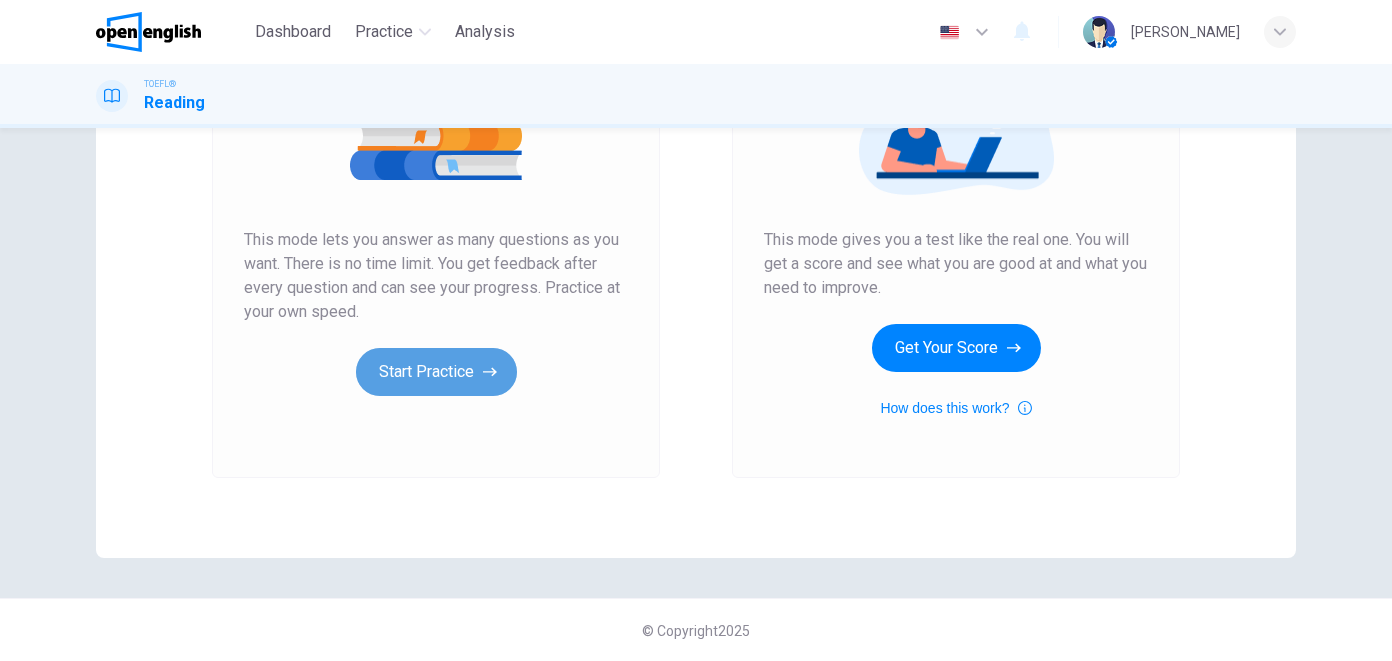 click on "Start Practice" at bounding box center [436, 372] 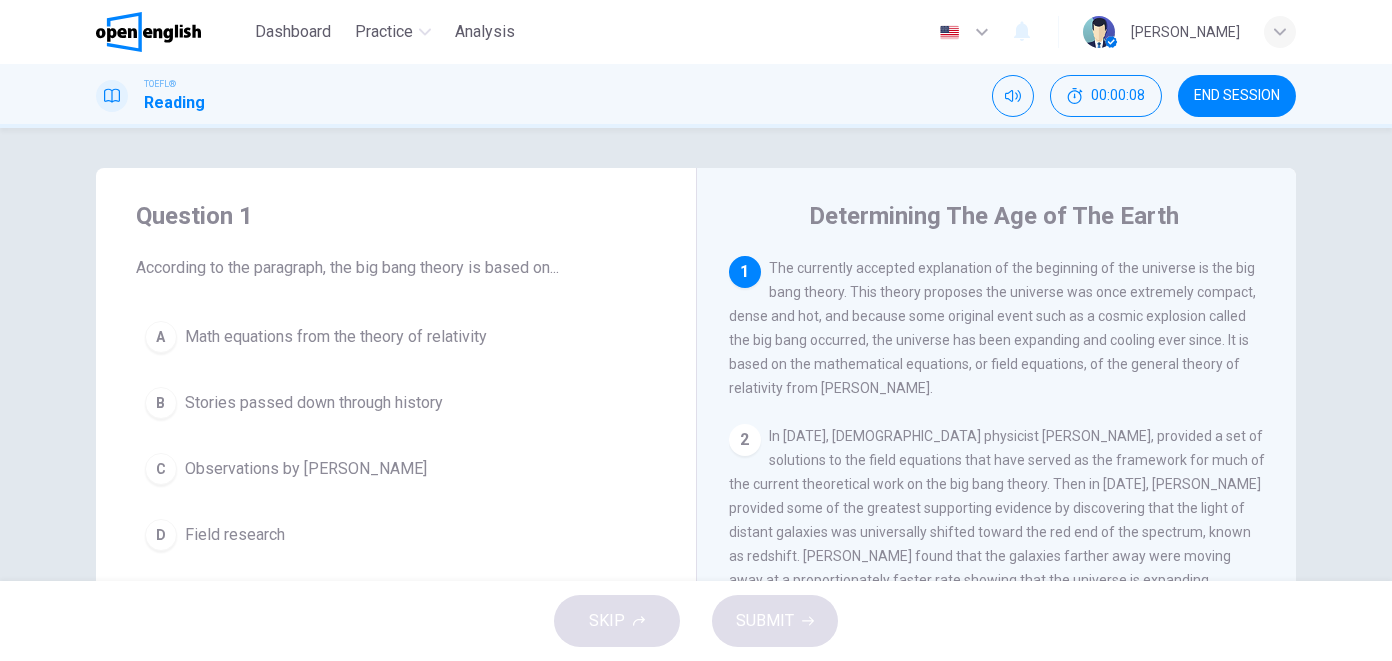 click on "2" at bounding box center [745, 440] 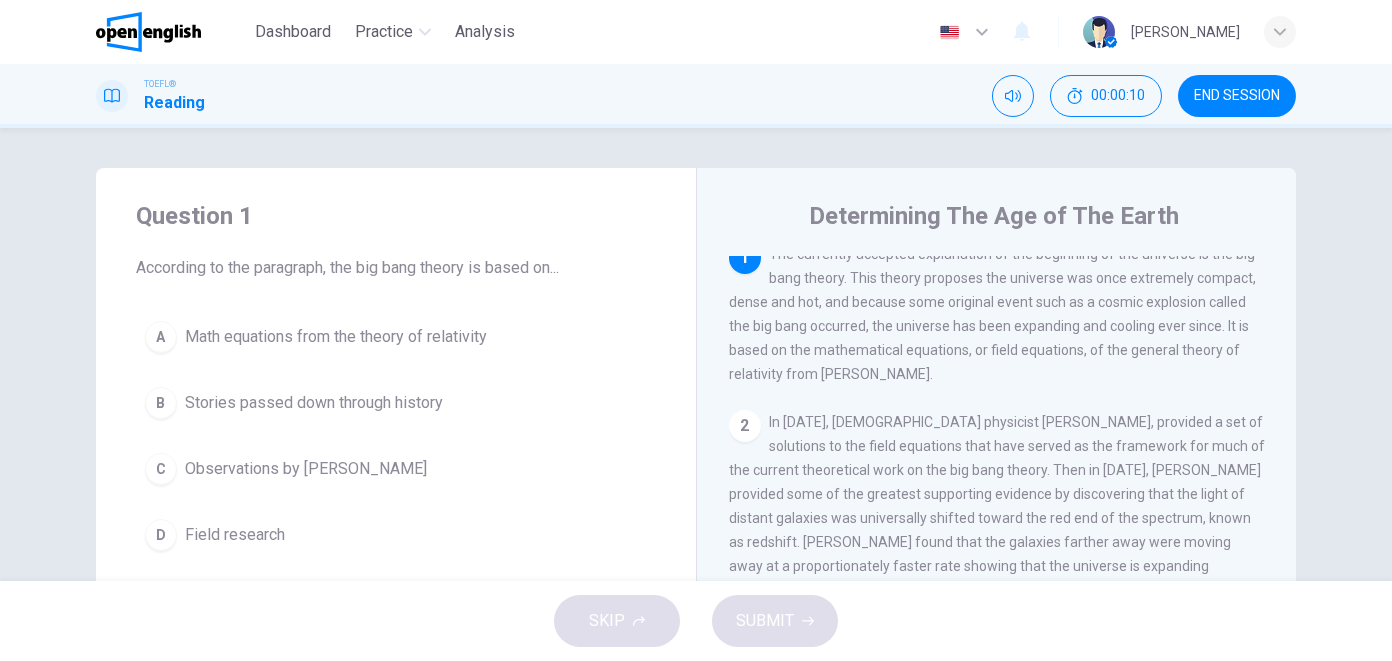 scroll, scrollTop: 0, scrollLeft: 0, axis: both 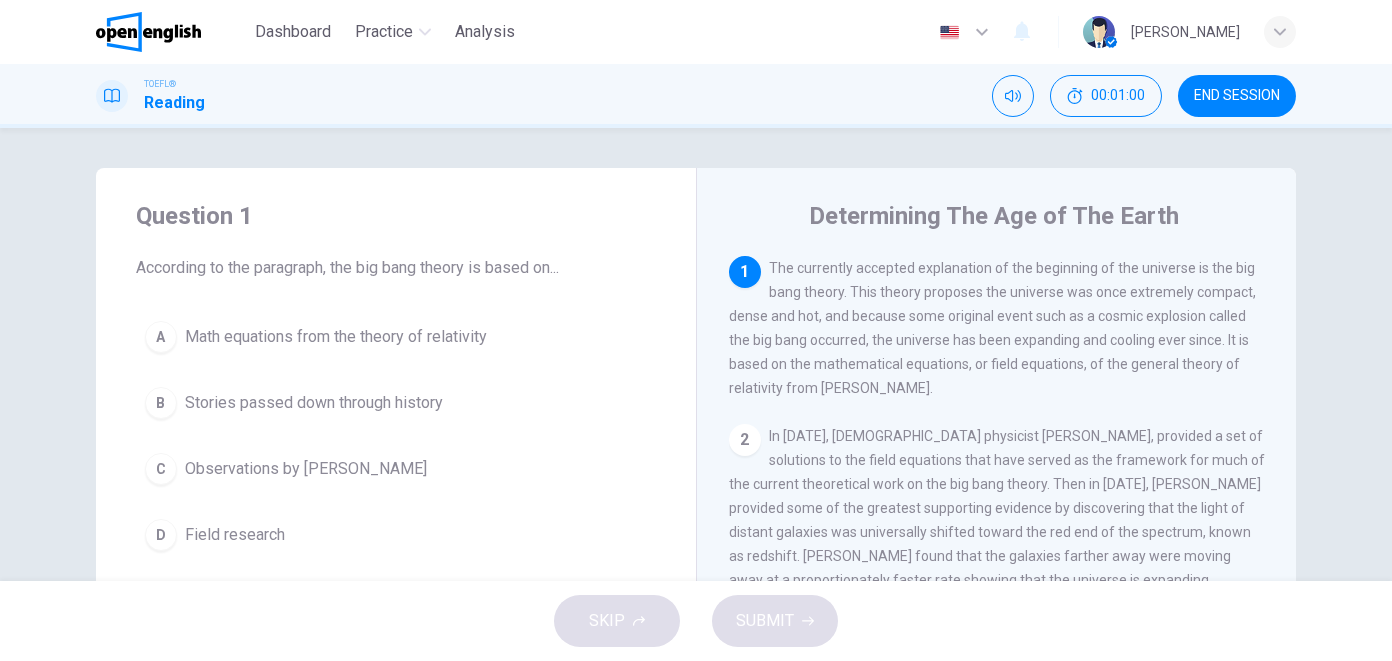 click on "C Observations by [PERSON_NAME]" at bounding box center [396, 469] 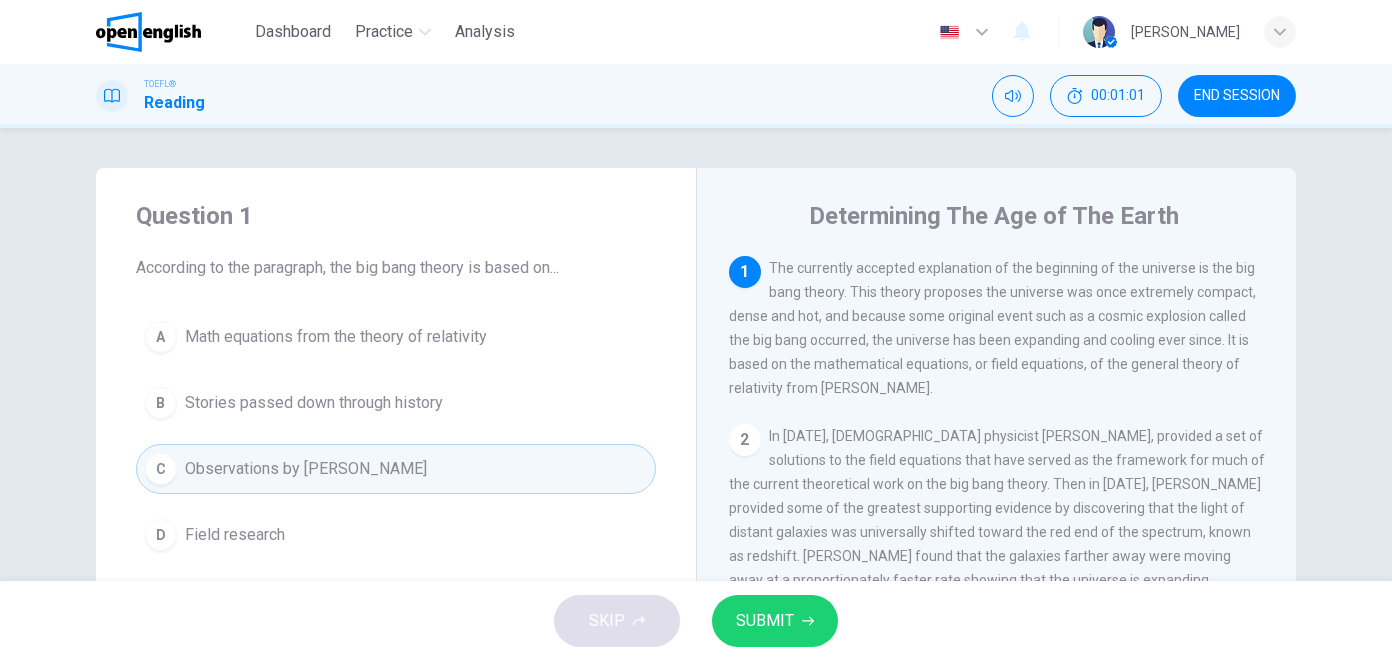 click on "D Field research" at bounding box center (396, 535) 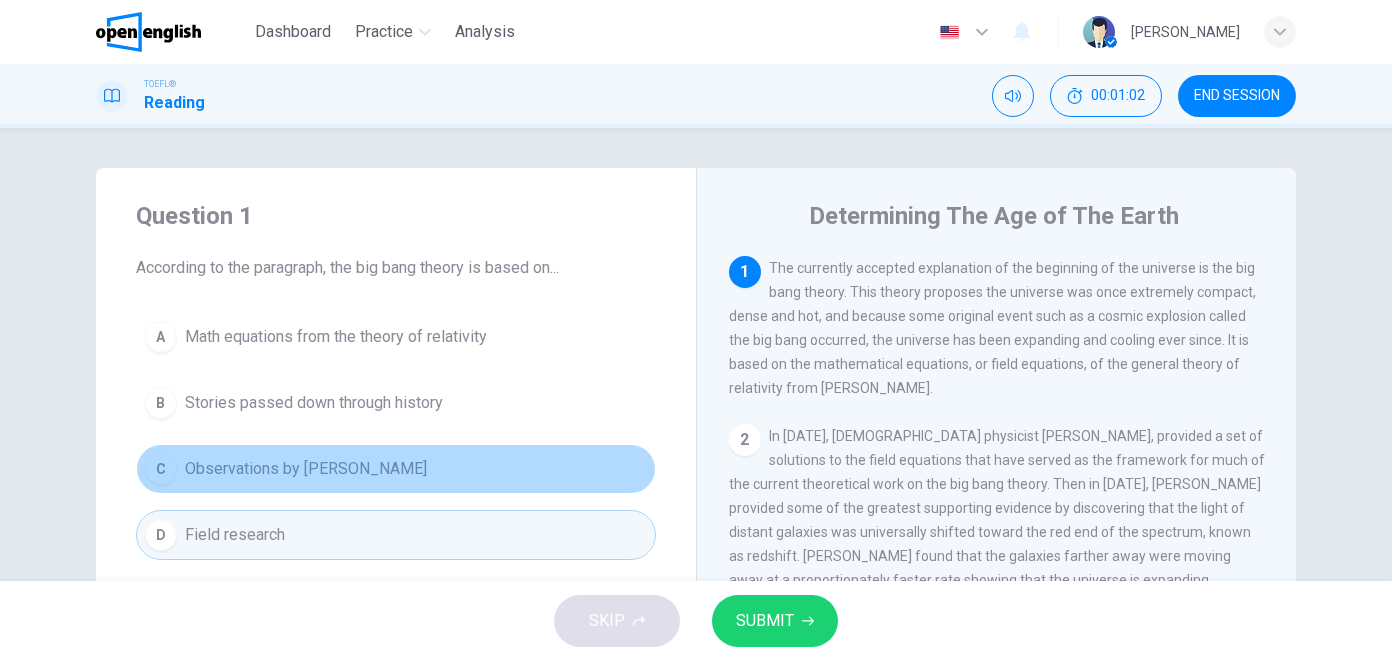 click on "C Observations by [PERSON_NAME]" at bounding box center [396, 469] 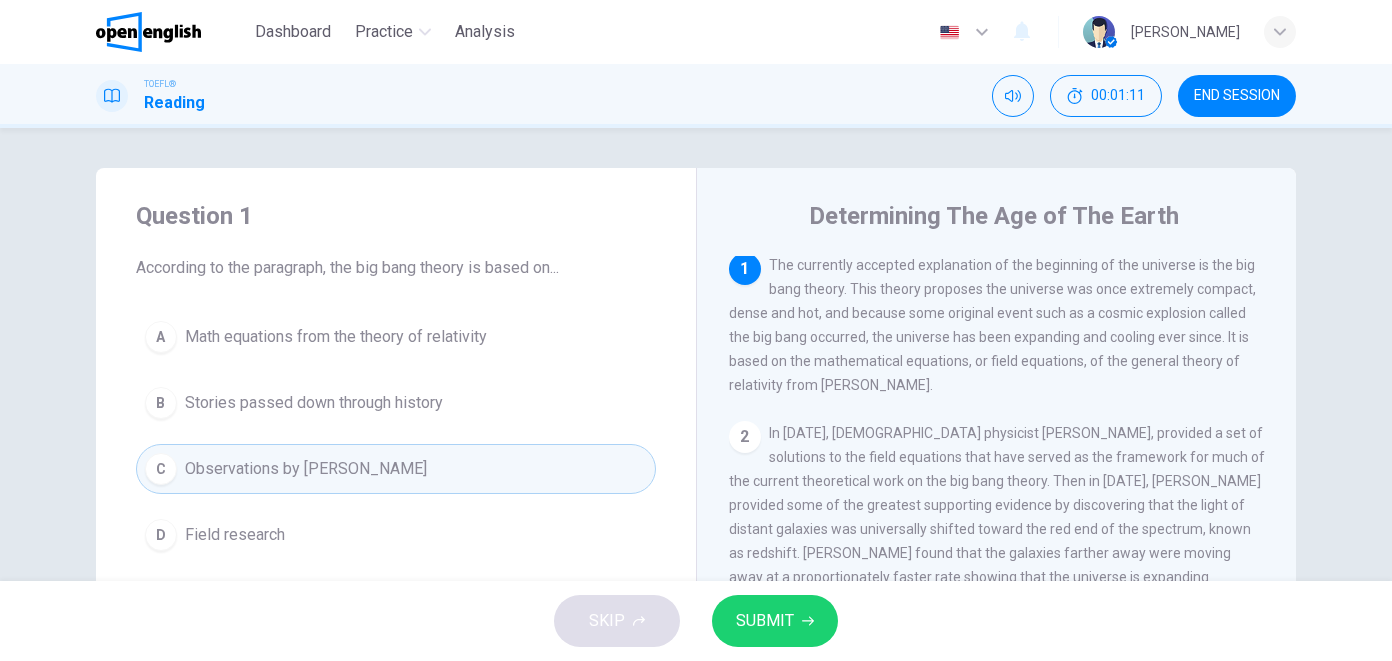 scroll, scrollTop: 0, scrollLeft: 0, axis: both 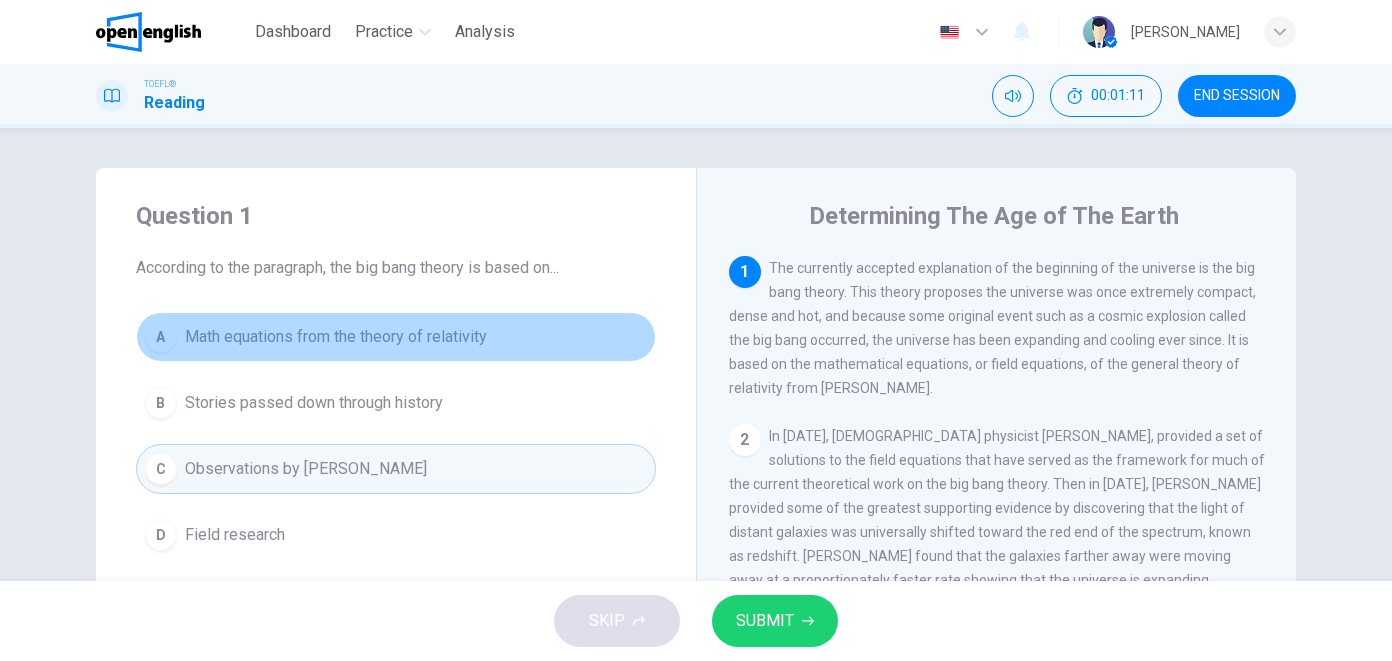 click on "A Math equations from the theory of relativity" at bounding box center (396, 337) 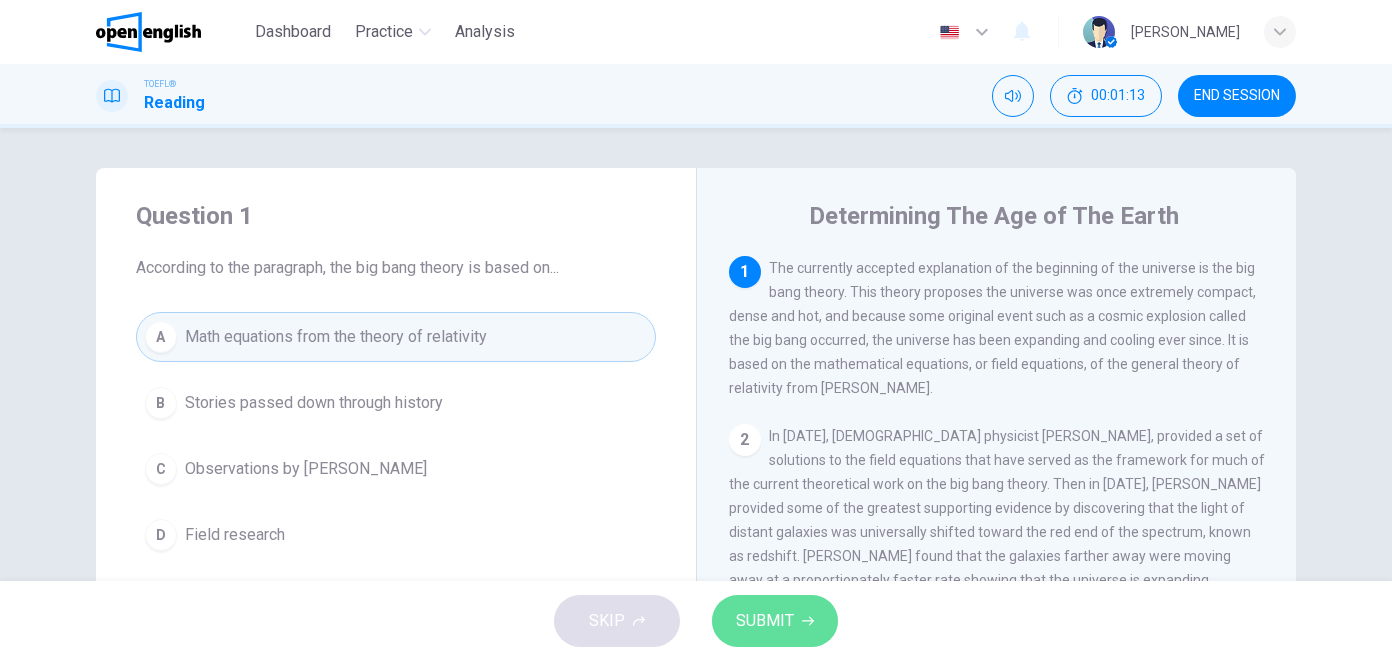 click on "SUBMIT" at bounding box center (775, 621) 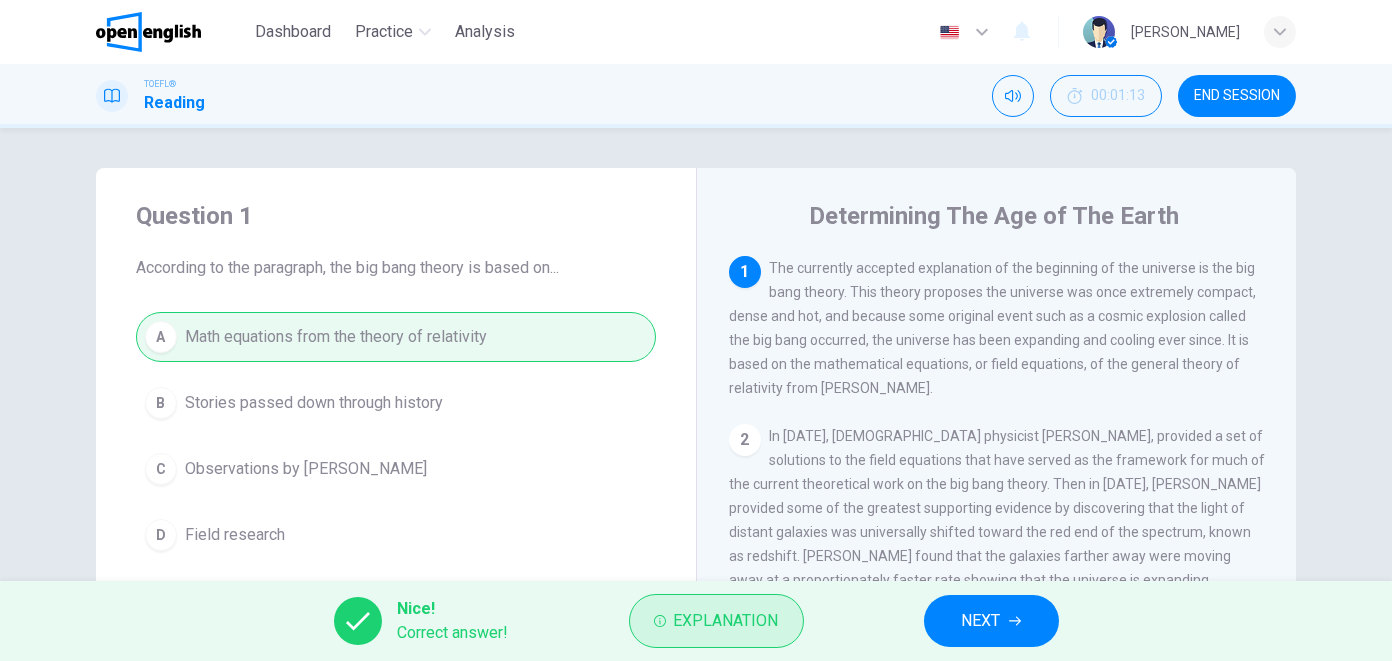 click on "Explanation" at bounding box center (726, 621) 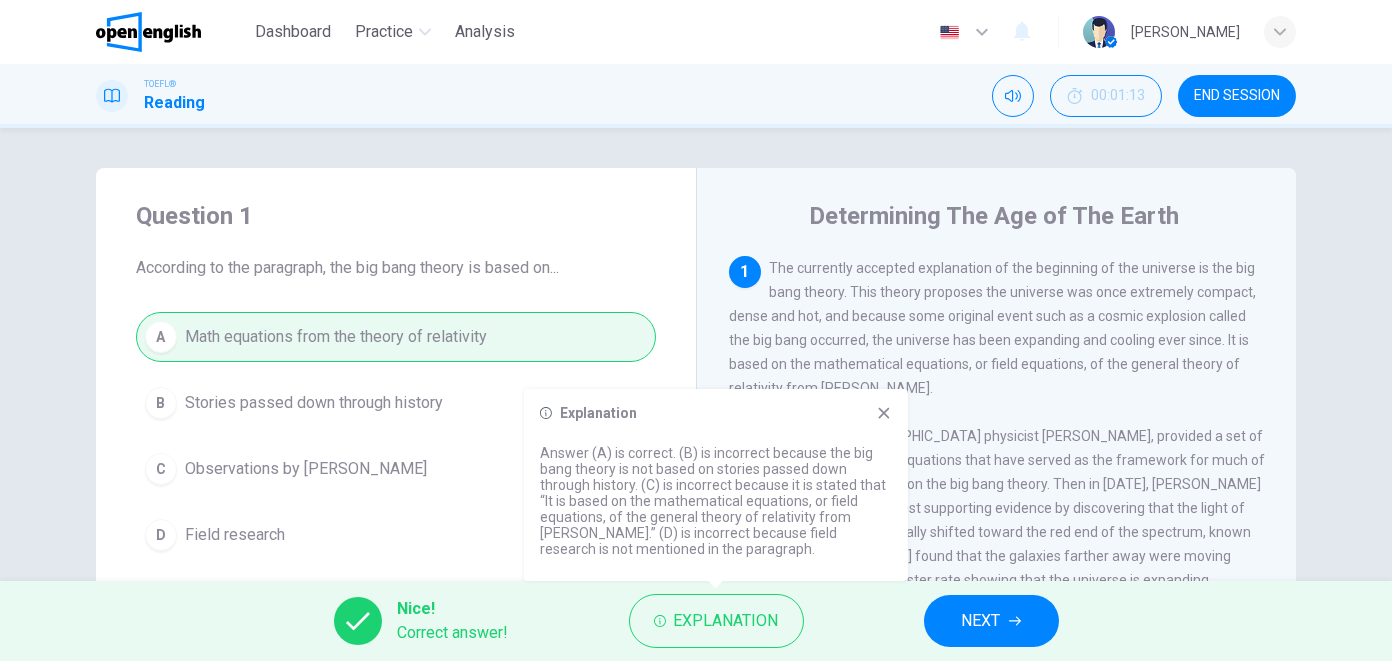 click on "Explanation Answer  (A) is correct. (B) is incorrect because the big bang theory is not based on stories passed down through history. (C) is incorrect because it is stated that “It is based on the mathematical equations, or field equations, of the general theory of relativity from [PERSON_NAME].” (D) is incorrect because field research is not mentioned in the paragraph." at bounding box center [716, 485] 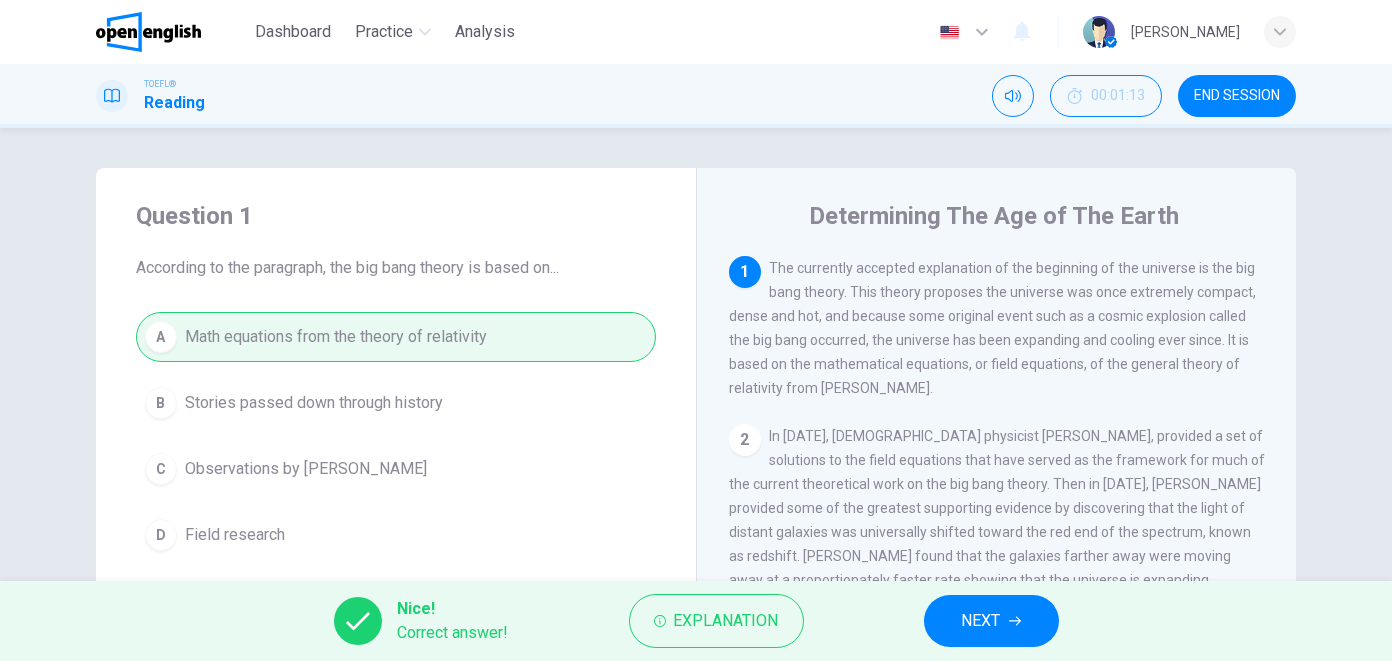 click on "NEXT" at bounding box center (981, 621) 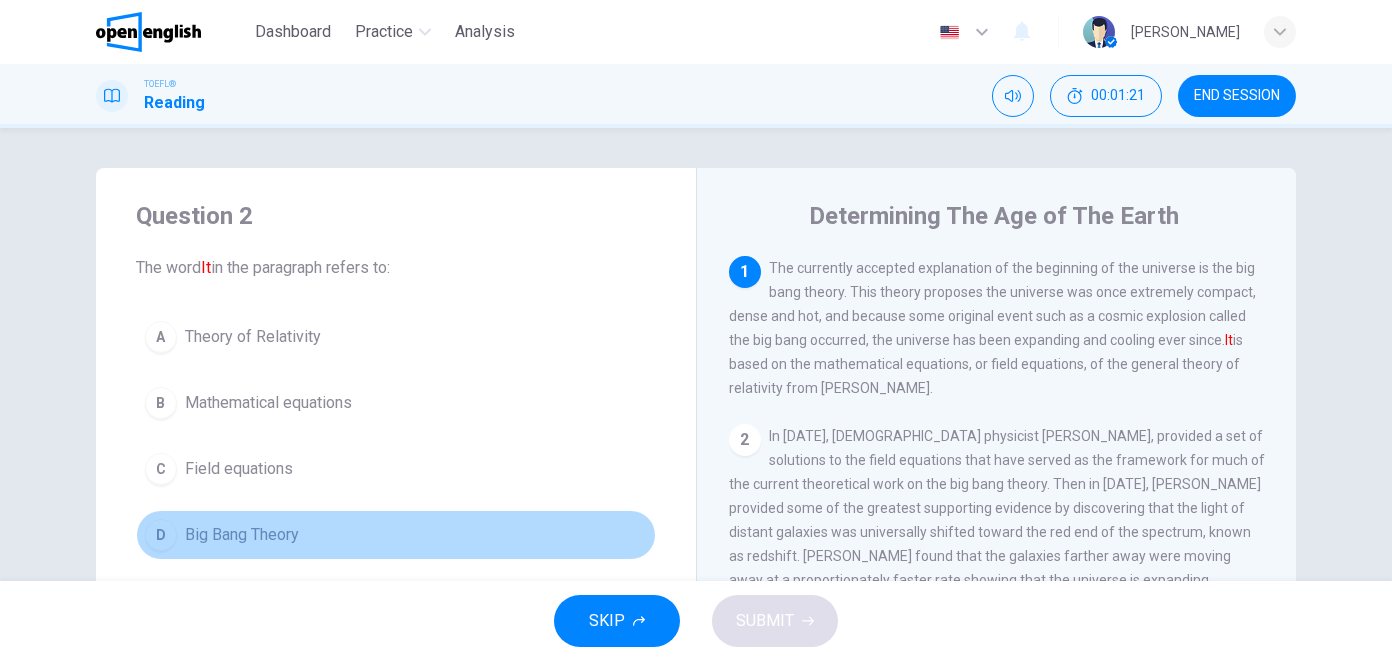 click on "D Big Bang Theory" at bounding box center (396, 535) 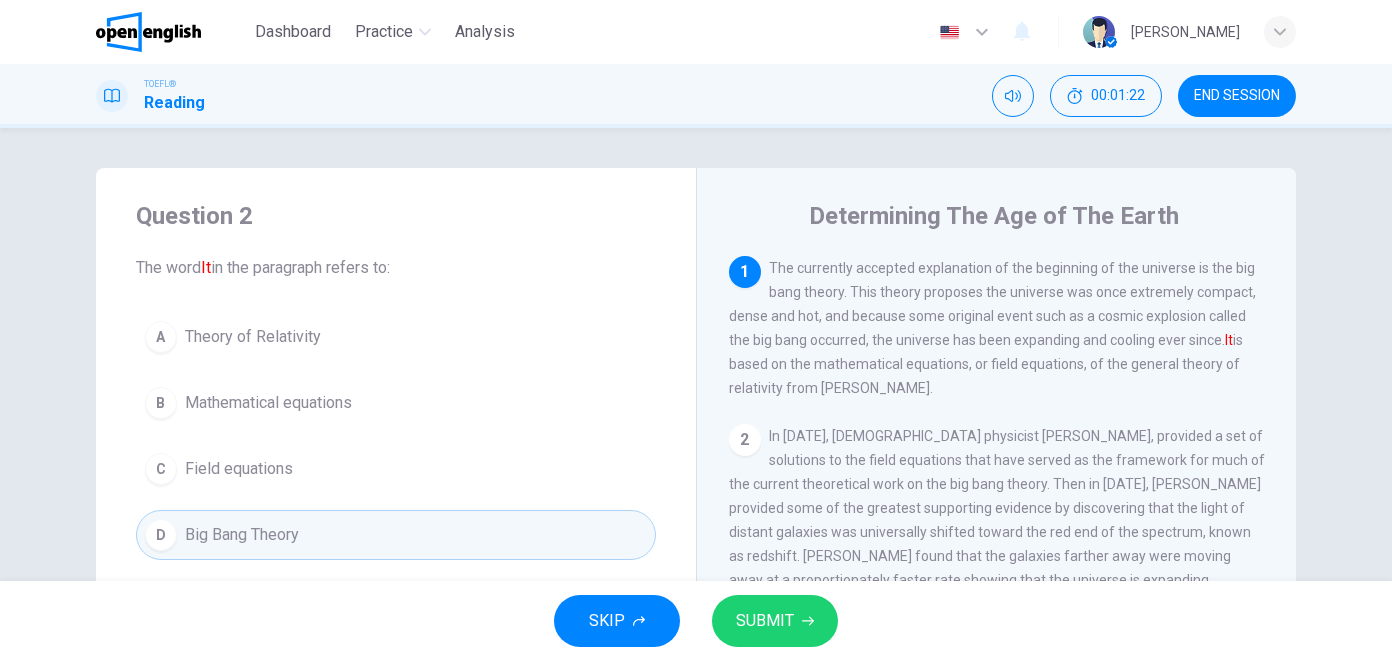 click on "SUBMIT" at bounding box center [765, 621] 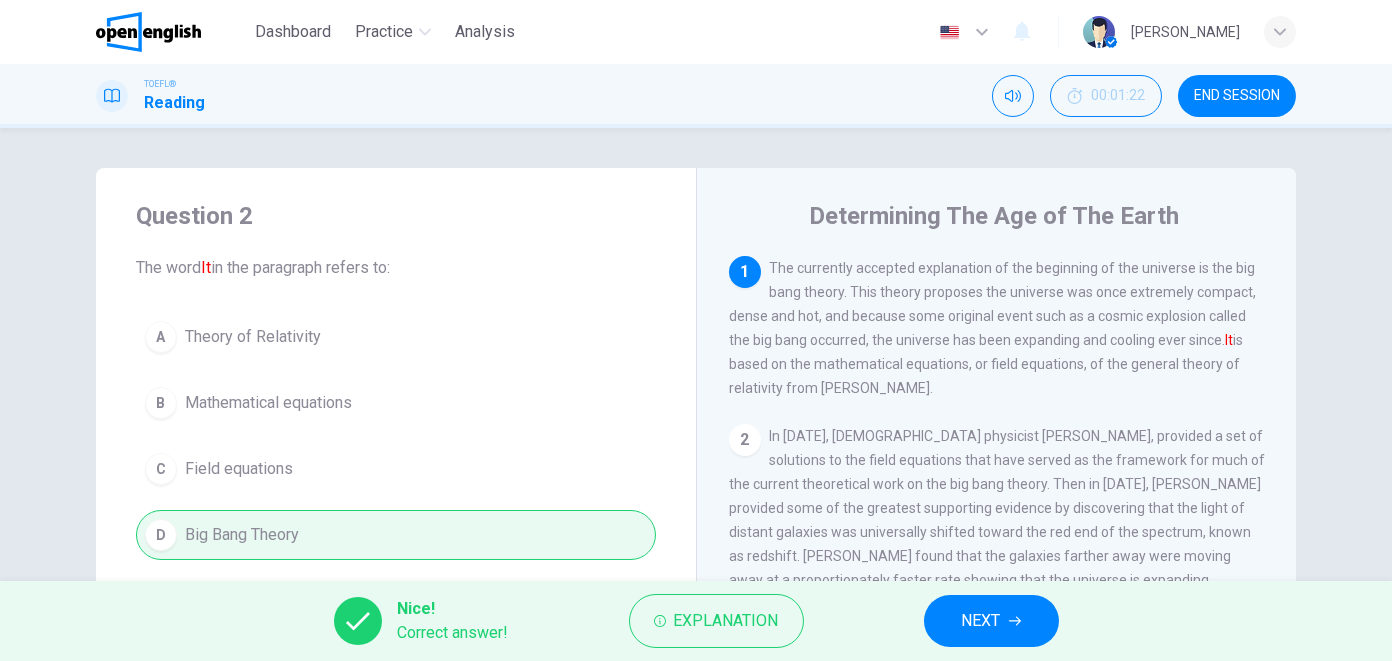 click on "Explanation" at bounding box center (726, 621) 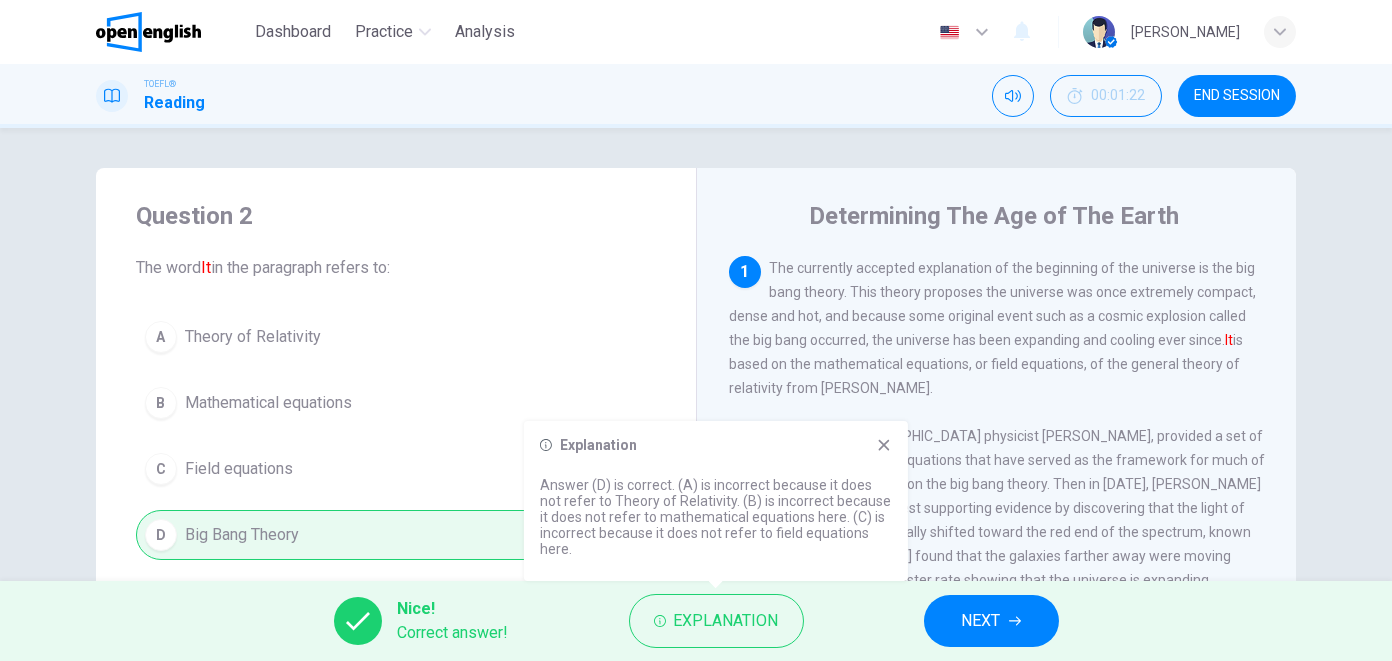 click 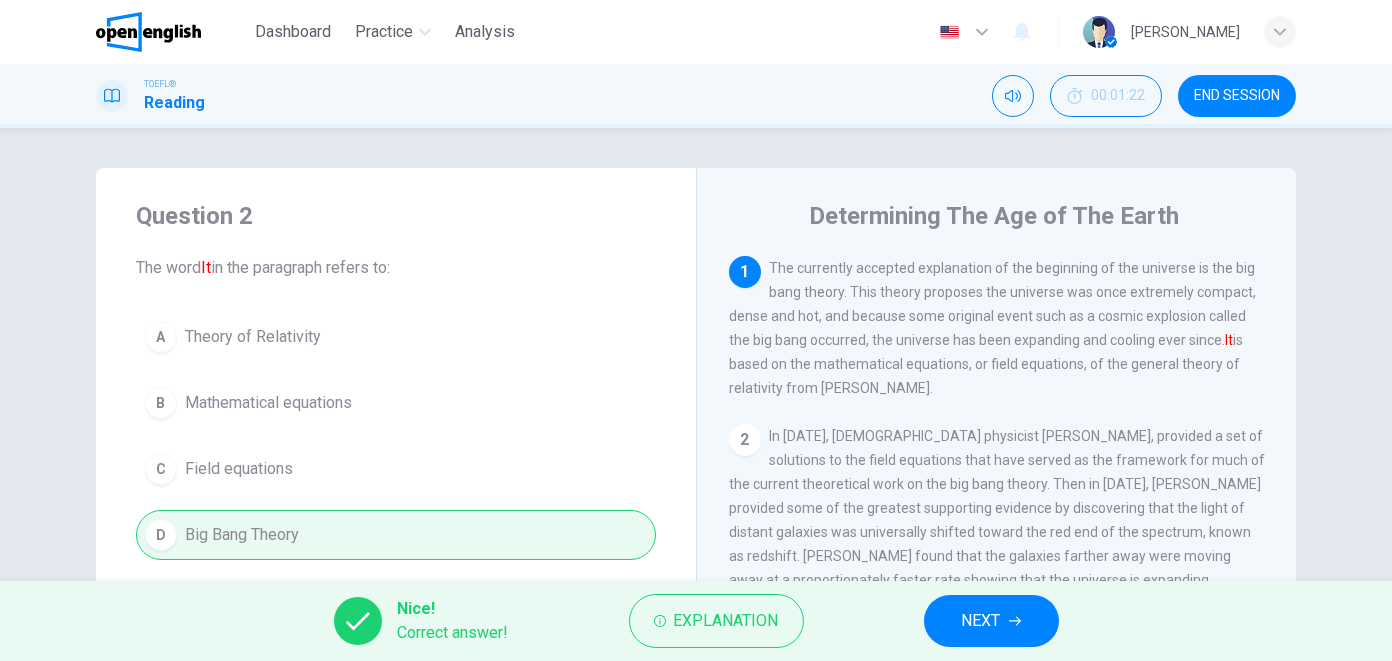 click on "NEXT" at bounding box center (981, 621) 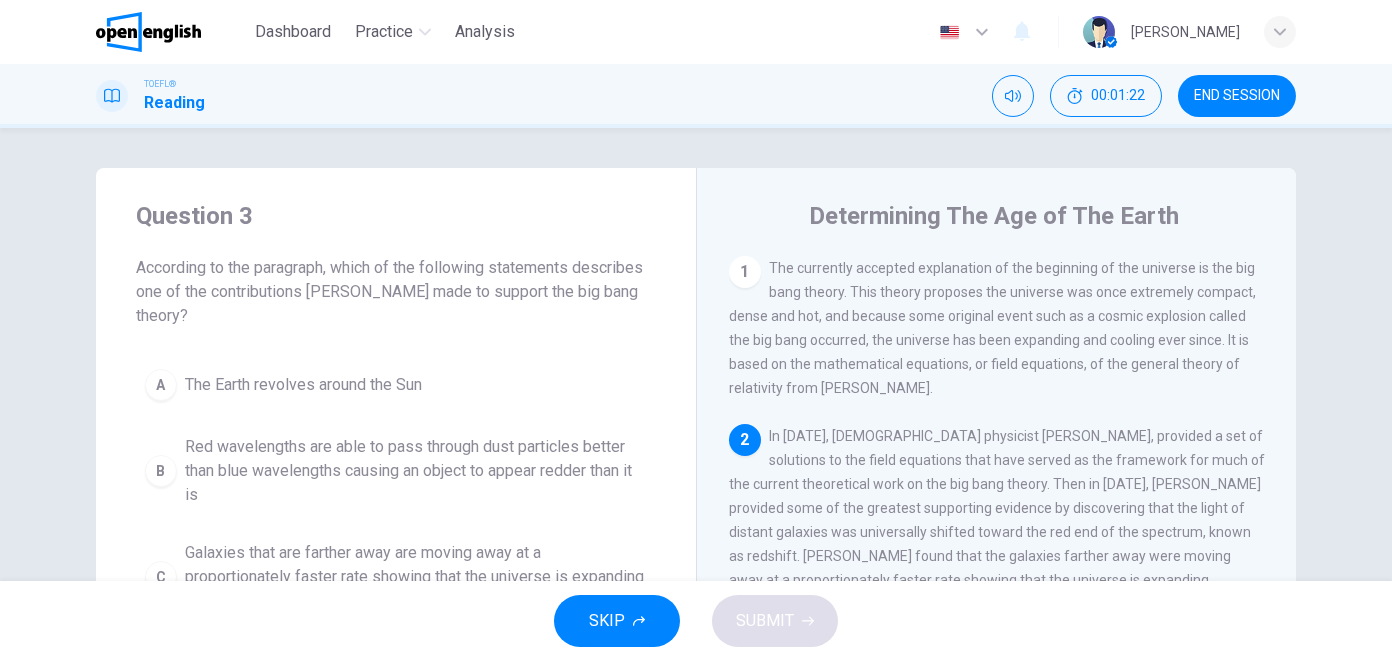 scroll, scrollTop: 172, scrollLeft: 0, axis: vertical 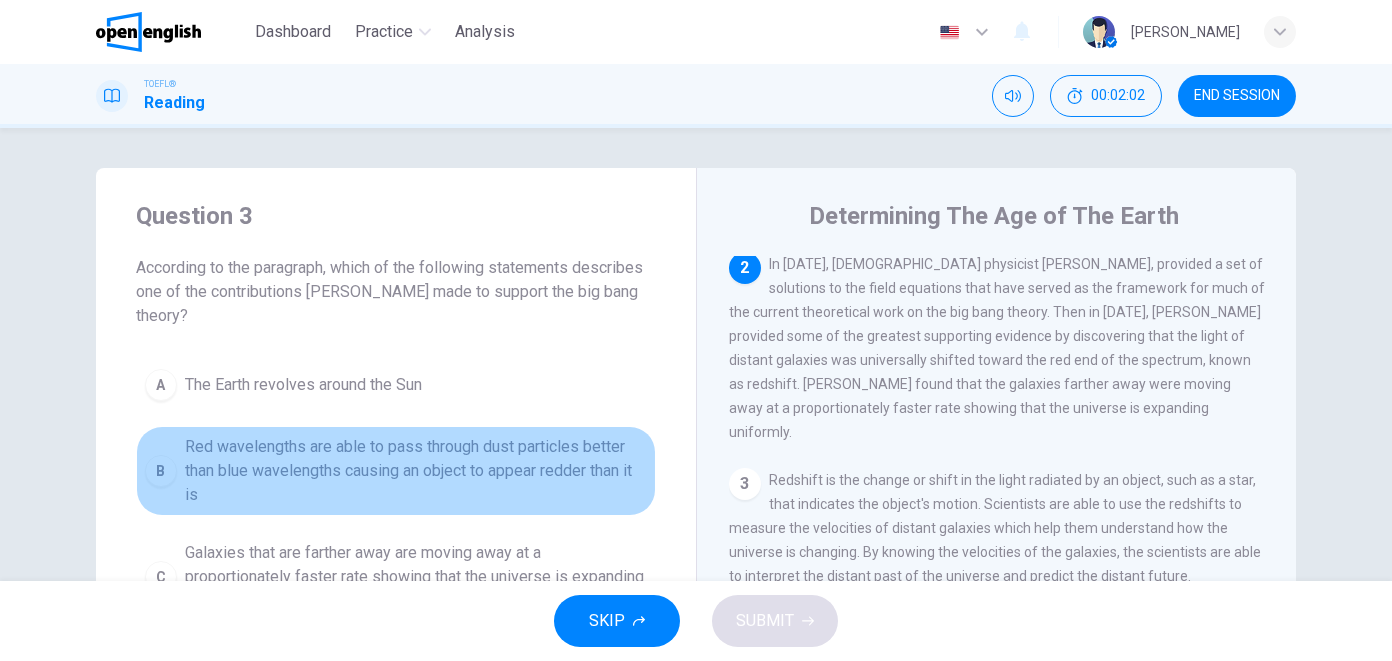 click on "Red wavelengths are able to pass through dust particles better than blue wavelengths causing an object to appear redder than it is" at bounding box center (416, 471) 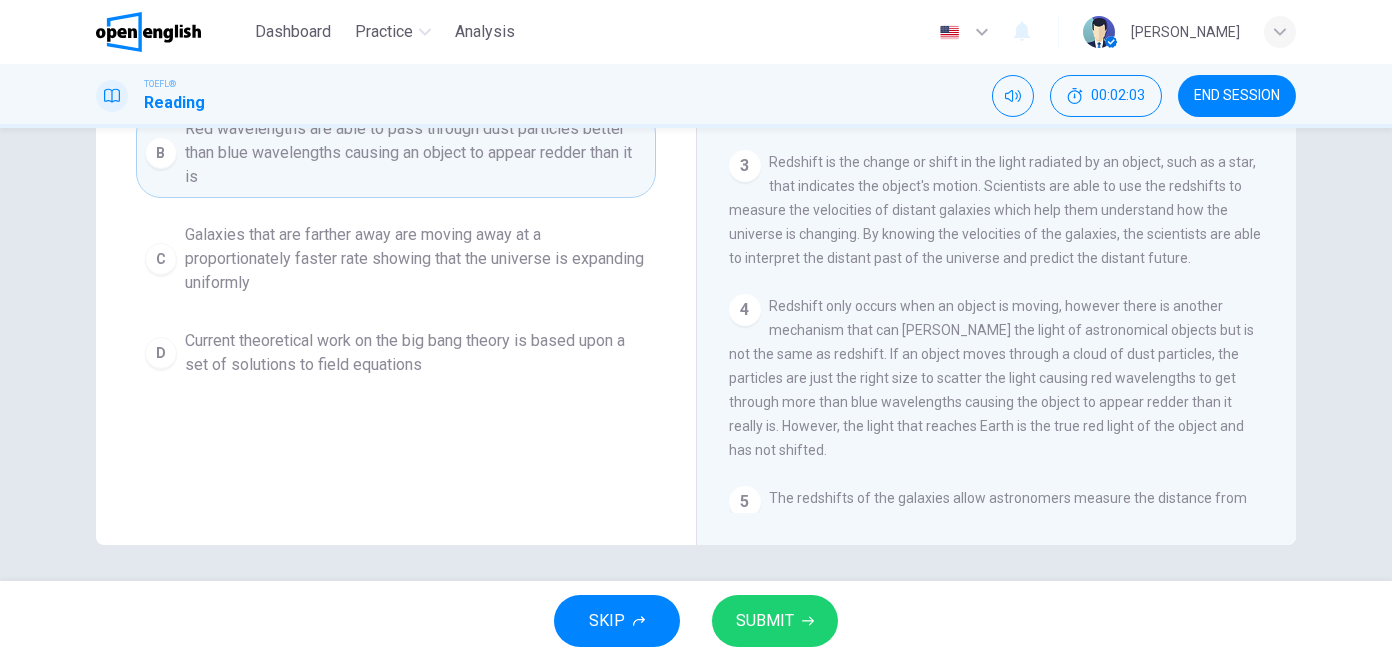 scroll, scrollTop: 321, scrollLeft: 0, axis: vertical 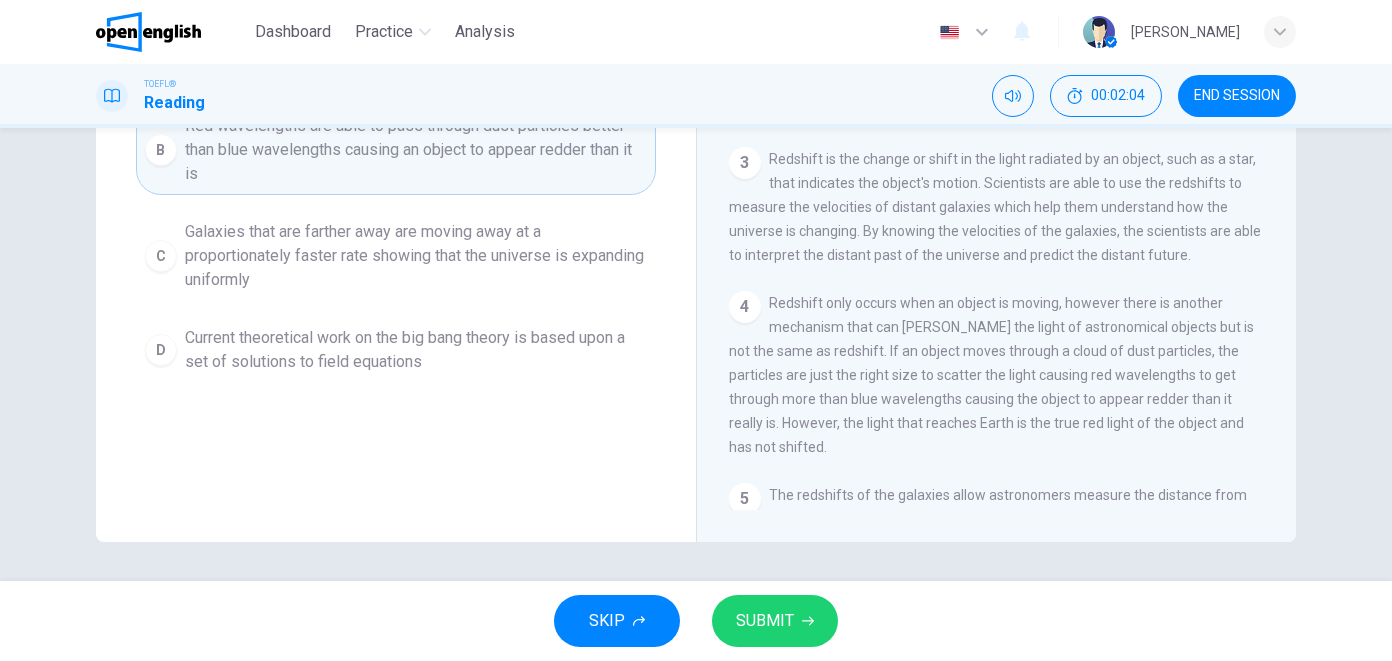click on "Galaxies that are farther away are moving away at a proportionately faster rate showing that the universe is expanding uniformly" at bounding box center (416, 256) 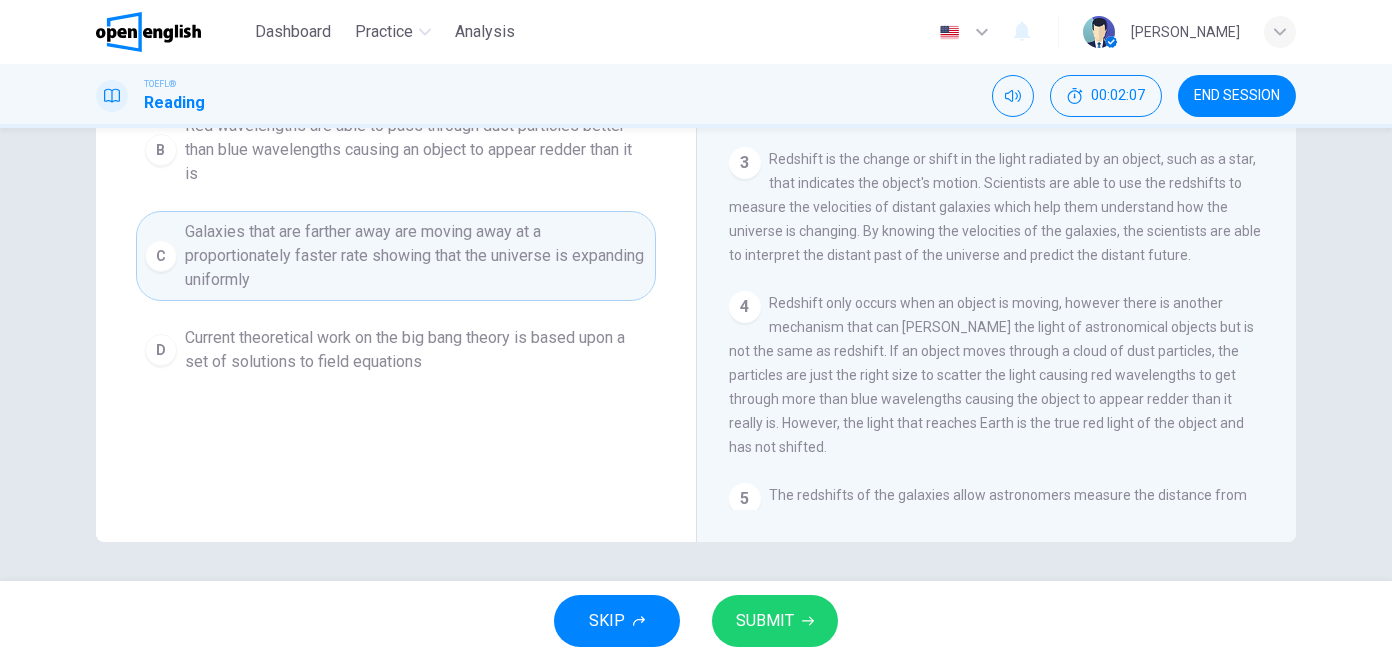 click on "SUBMIT" at bounding box center [765, 621] 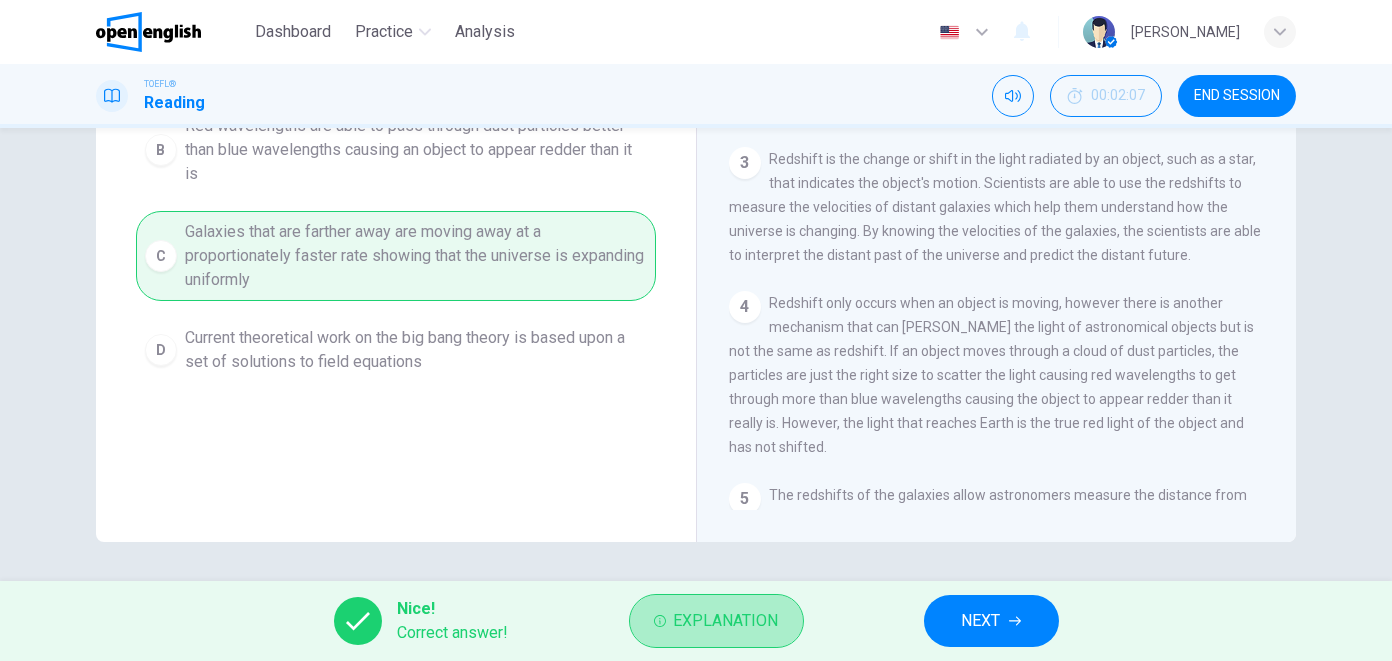 click on "Explanation" at bounding box center (726, 621) 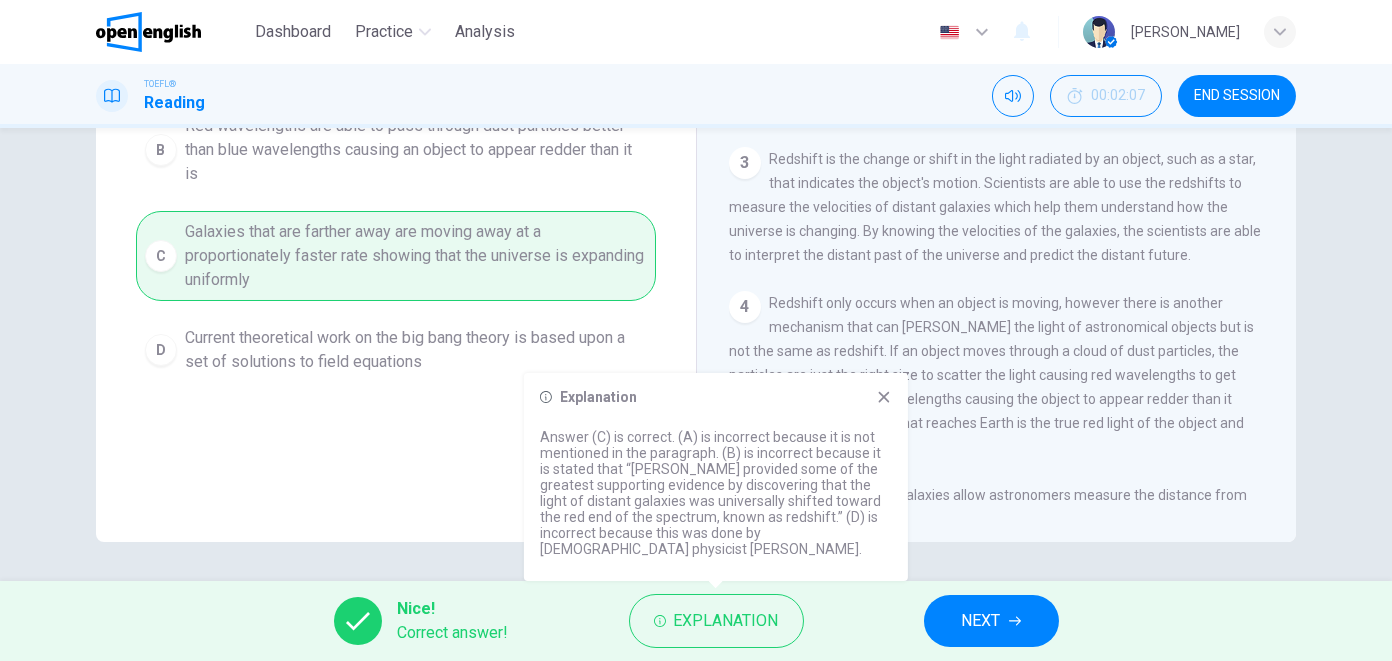 click 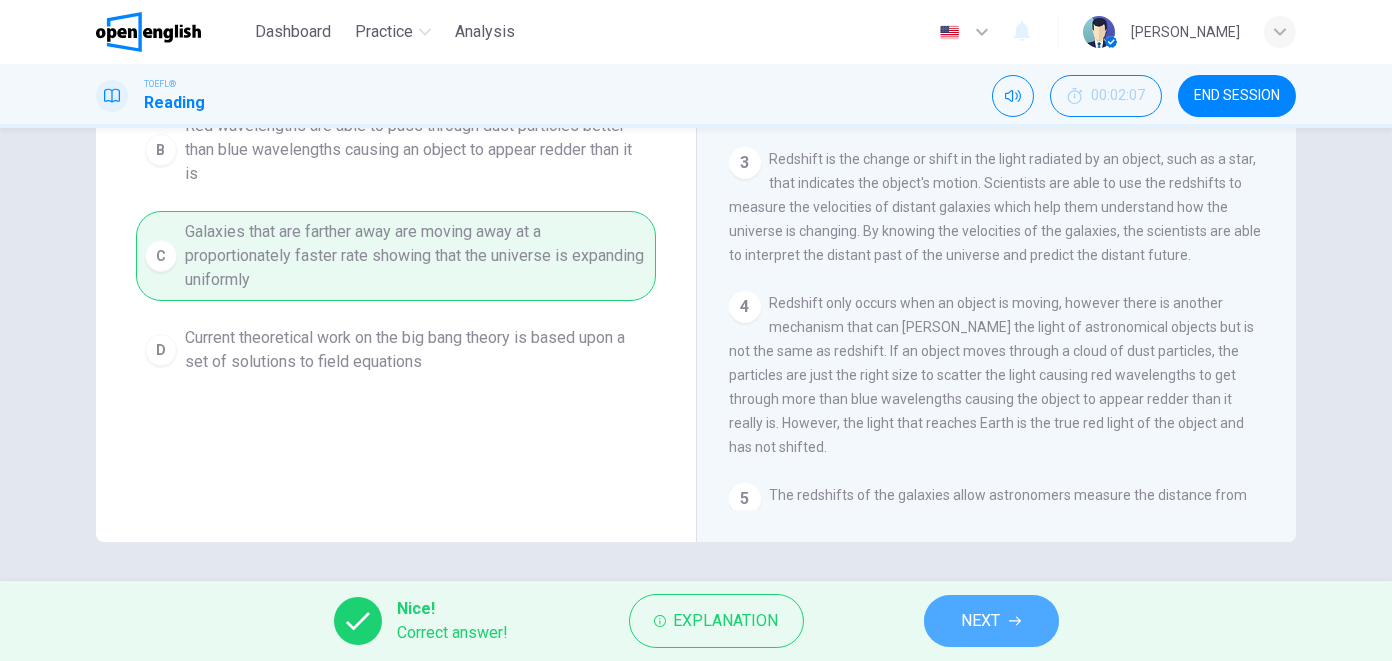 click on "NEXT" at bounding box center (981, 621) 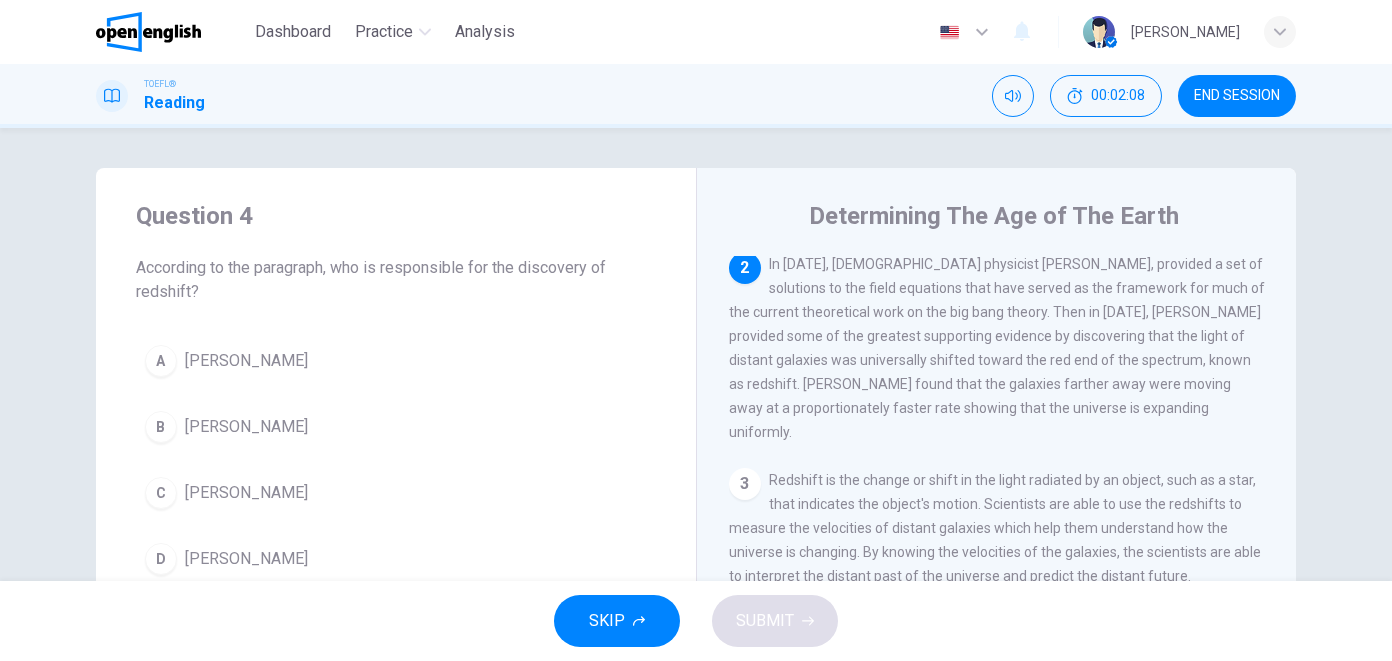 scroll, scrollTop: 0, scrollLeft: 0, axis: both 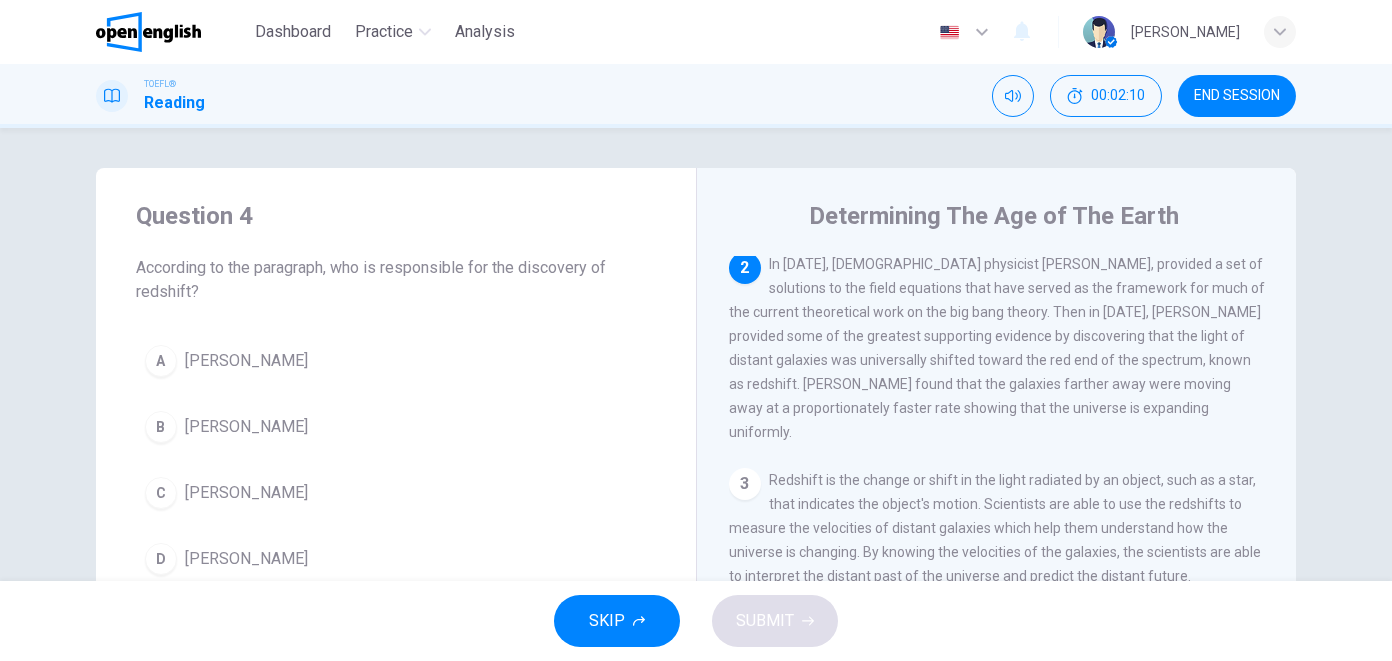 click on "B [PERSON_NAME]" at bounding box center [396, 427] 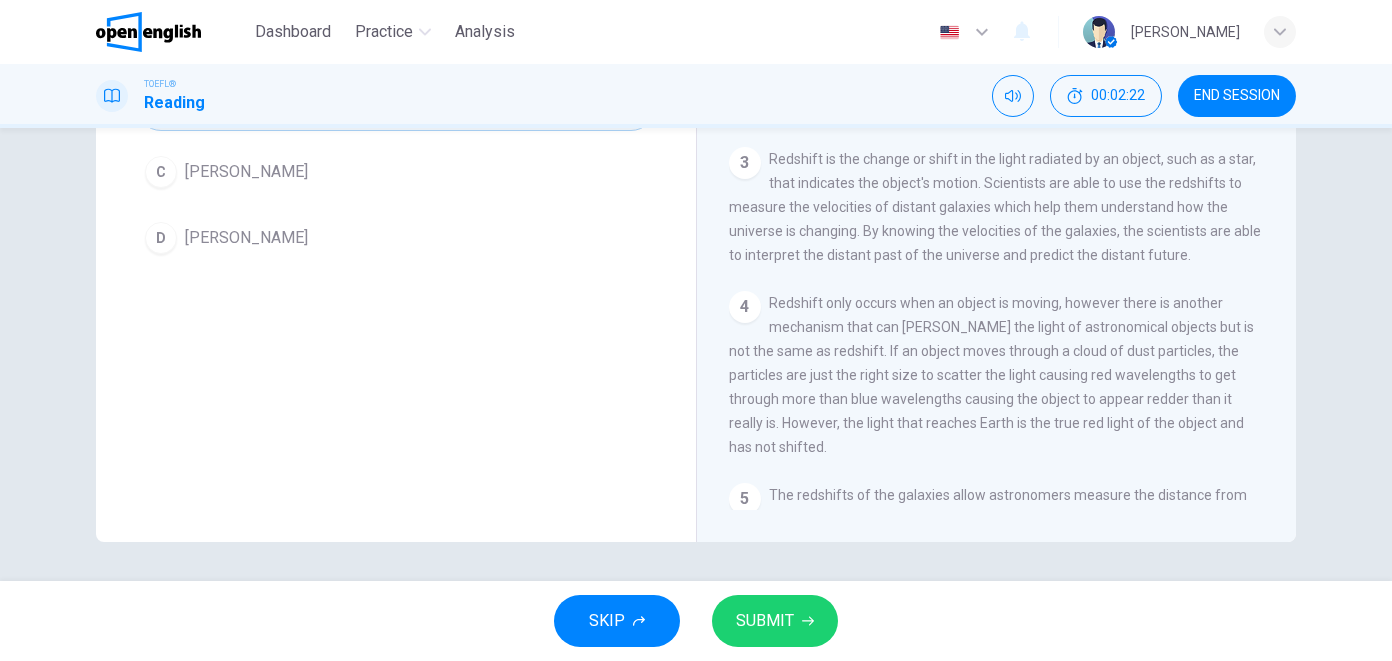 scroll, scrollTop: 0, scrollLeft: 0, axis: both 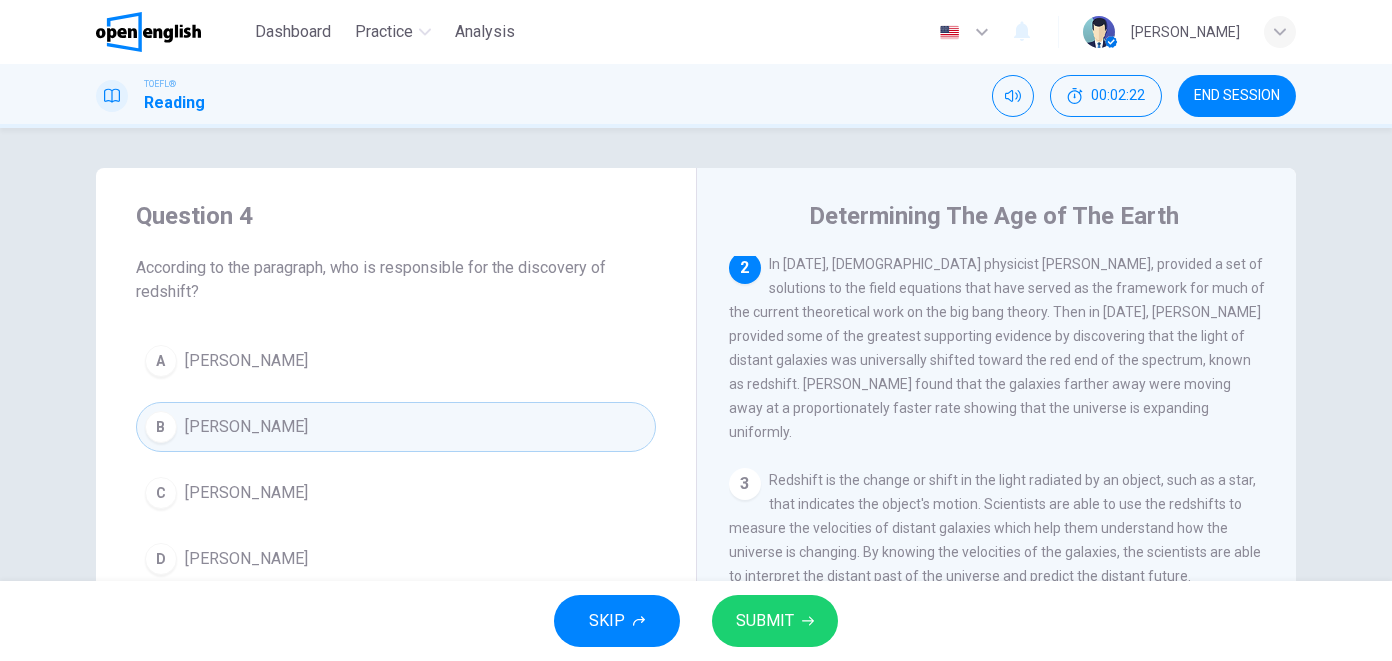 click on "SUBMIT" at bounding box center [765, 621] 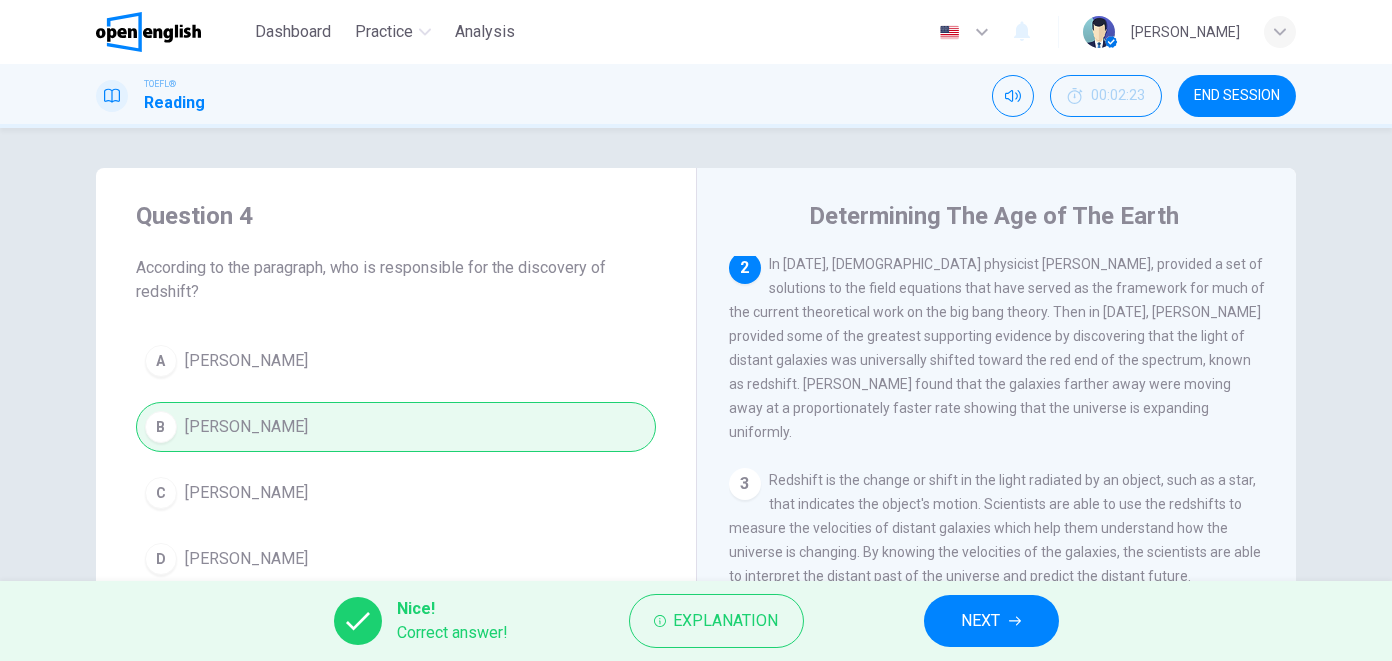 click on "NEXT" at bounding box center [991, 621] 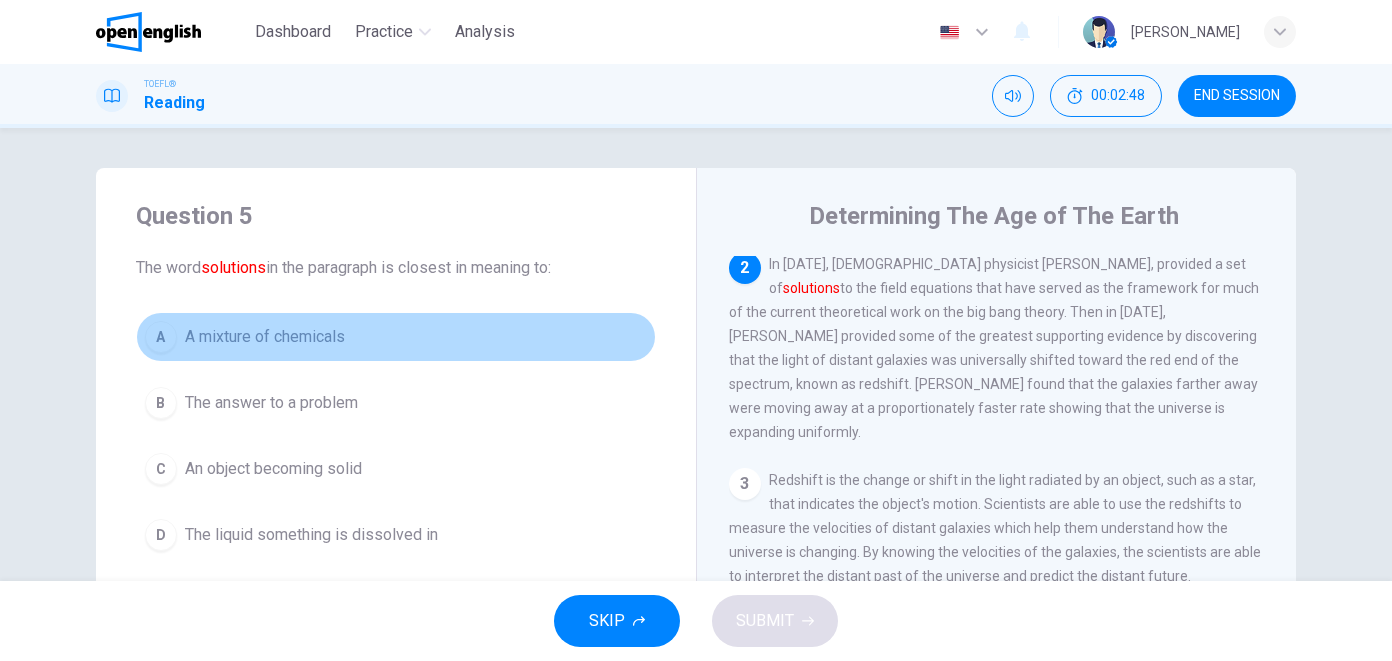 click on "A A mixture of chemicals" at bounding box center [396, 337] 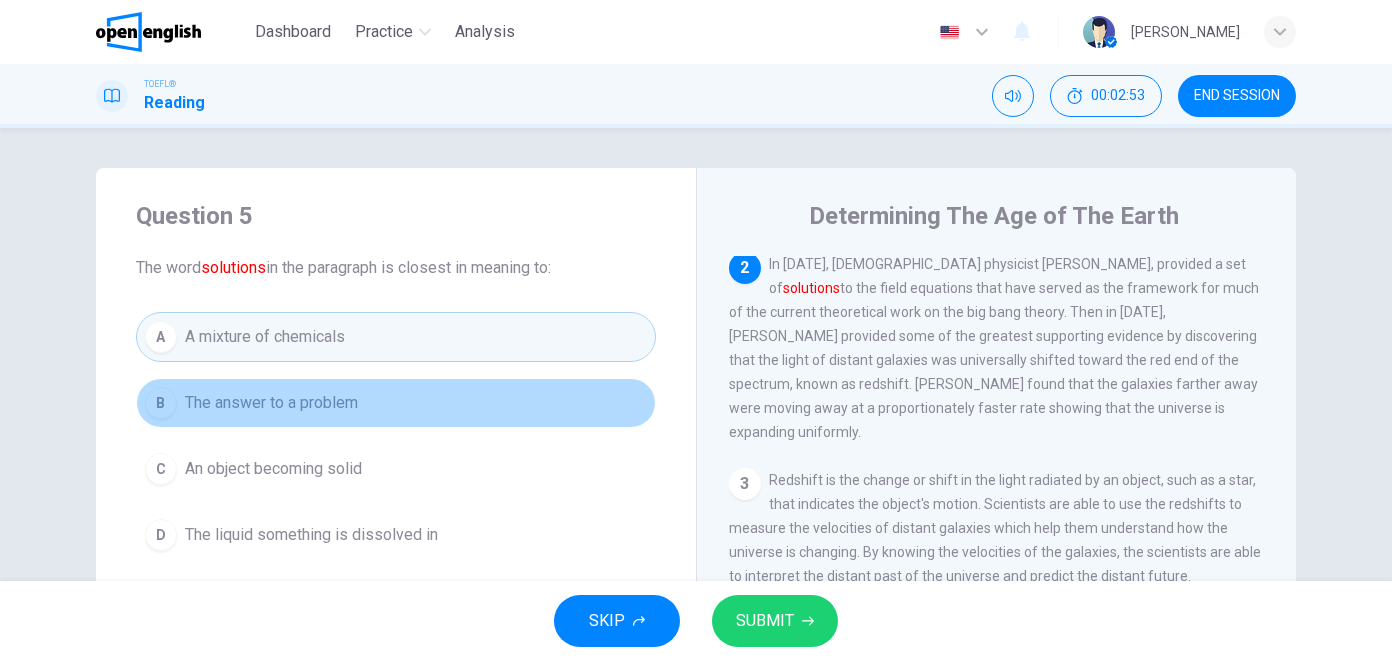 click on "B The answer to a problem" at bounding box center [396, 403] 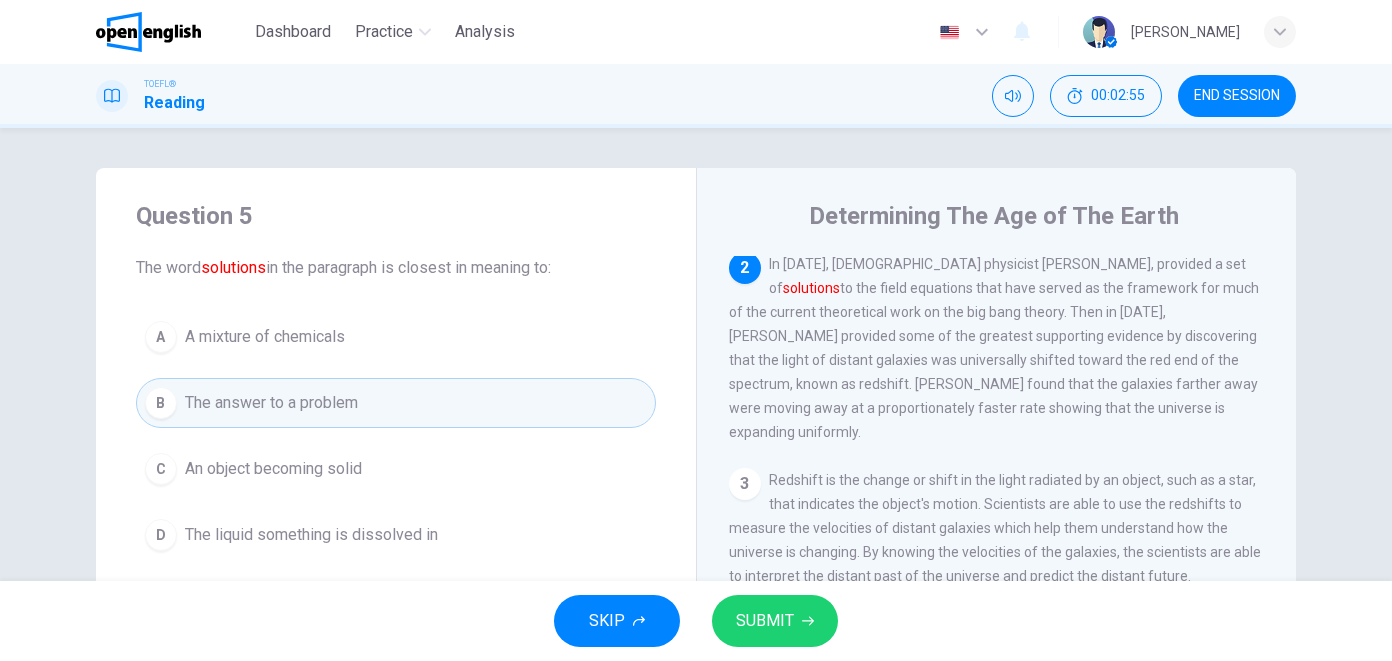 click on "SUBMIT" at bounding box center [775, 621] 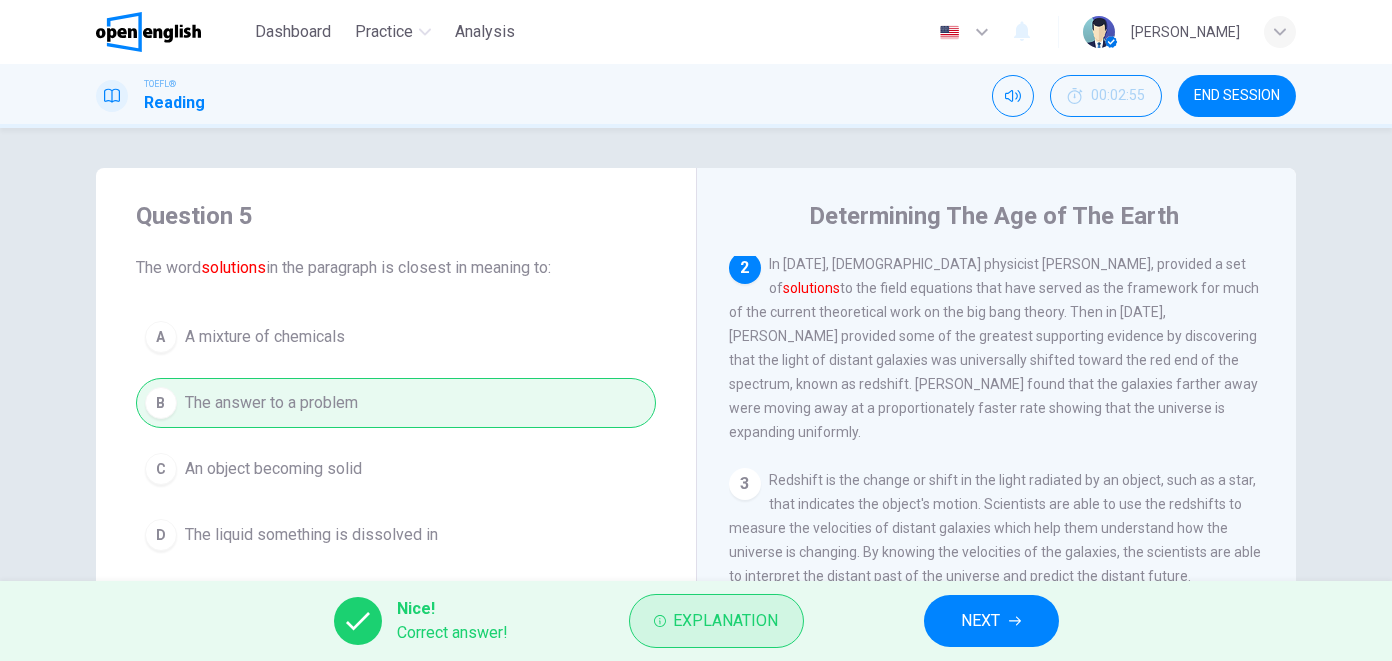click on "Explanation" at bounding box center (716, 621) 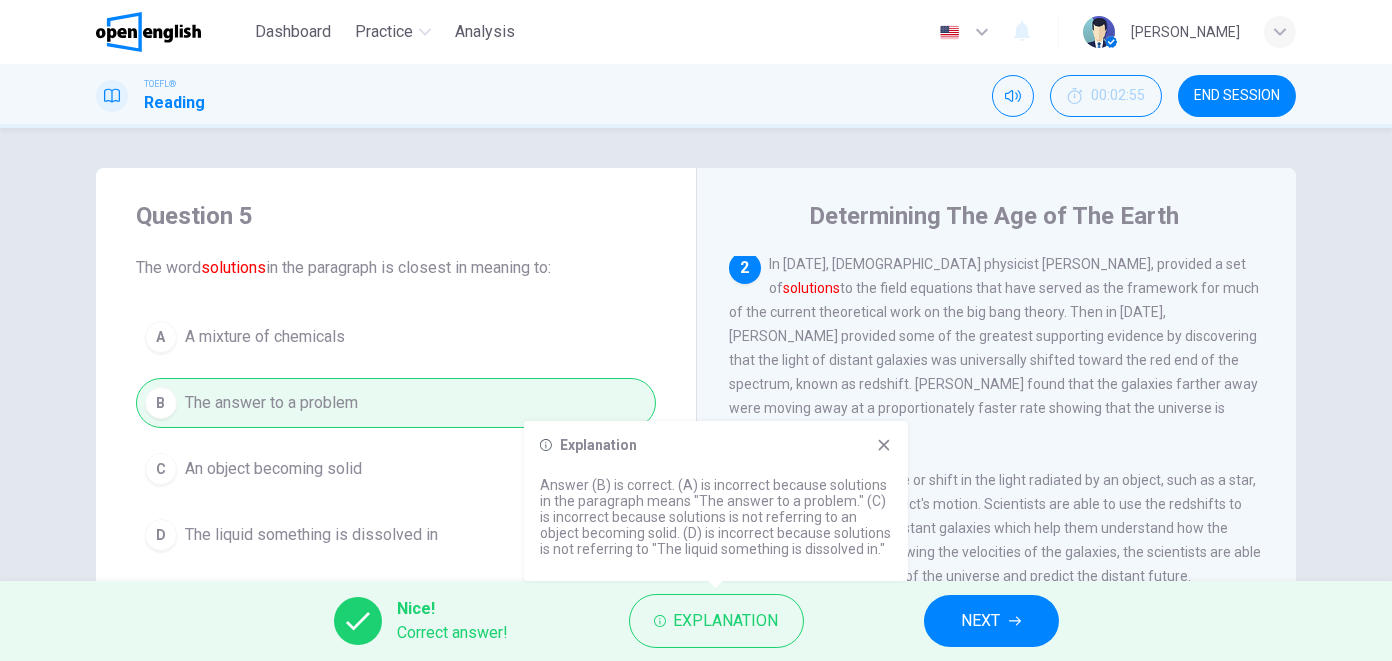 click 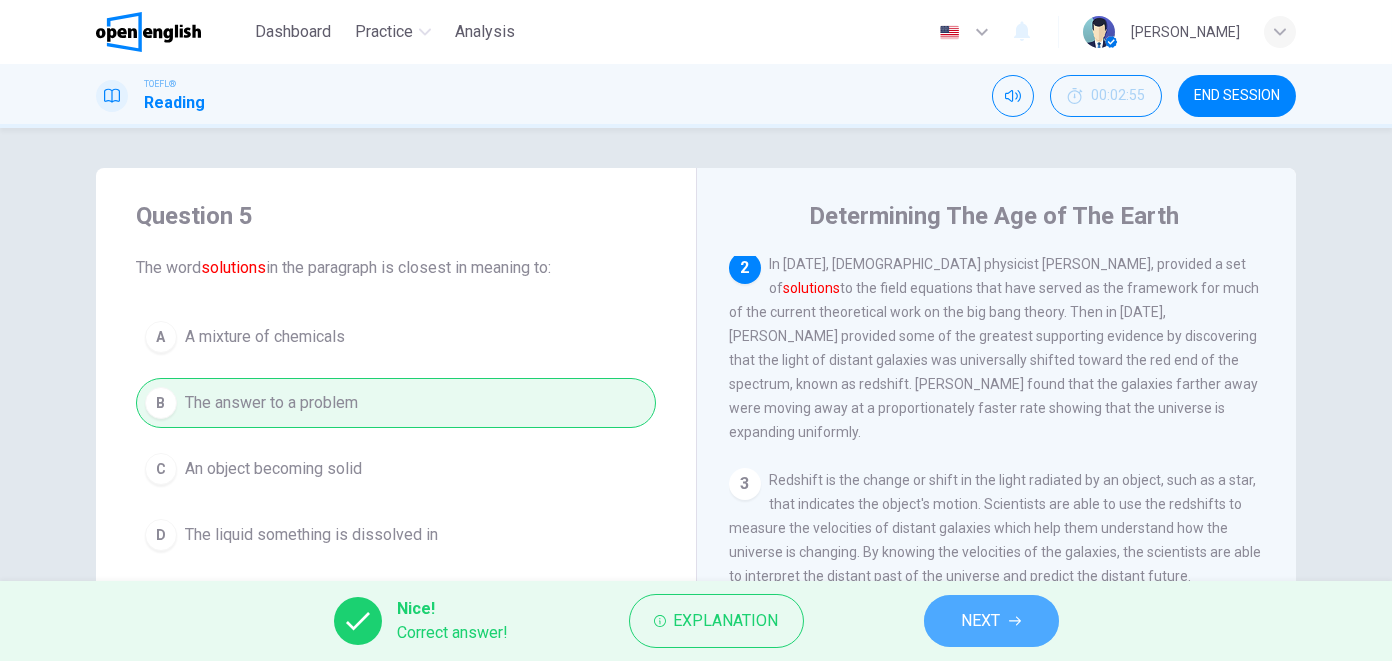 click on "NEXT" at bounding box center [981, 621] 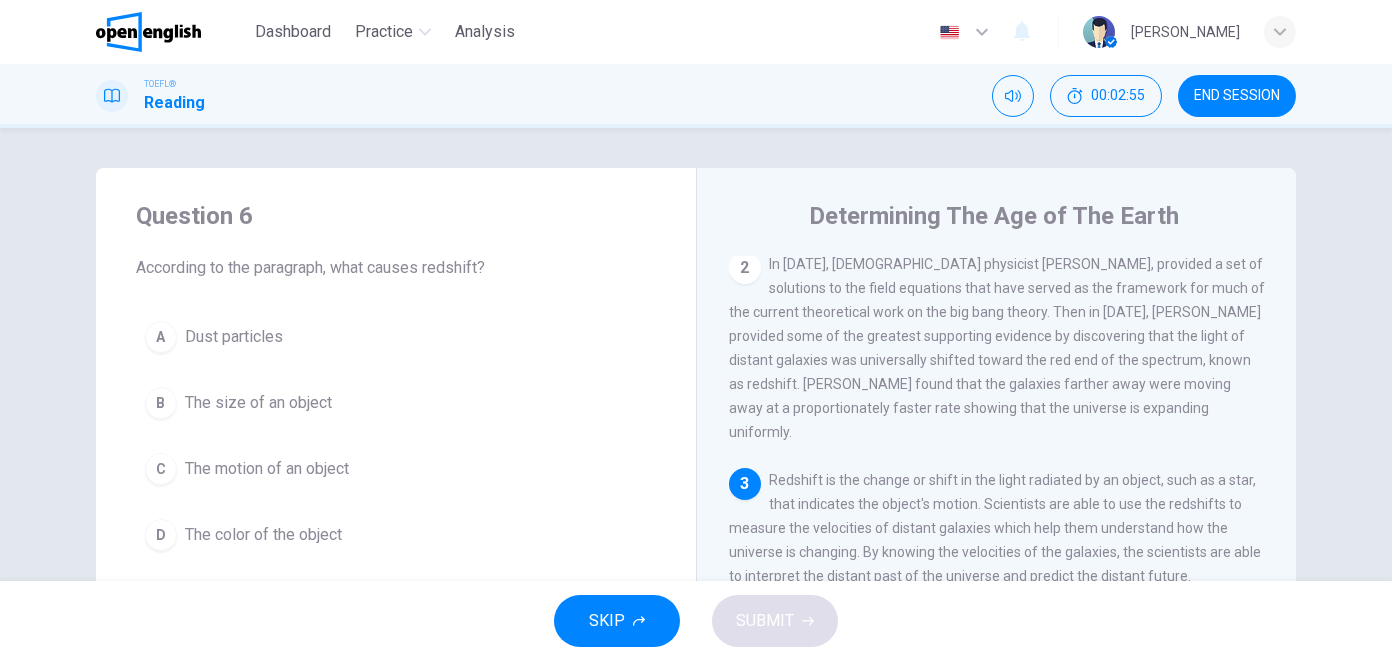scroll, scrollTop: 336, scrollLeft: 0, axis: vertical 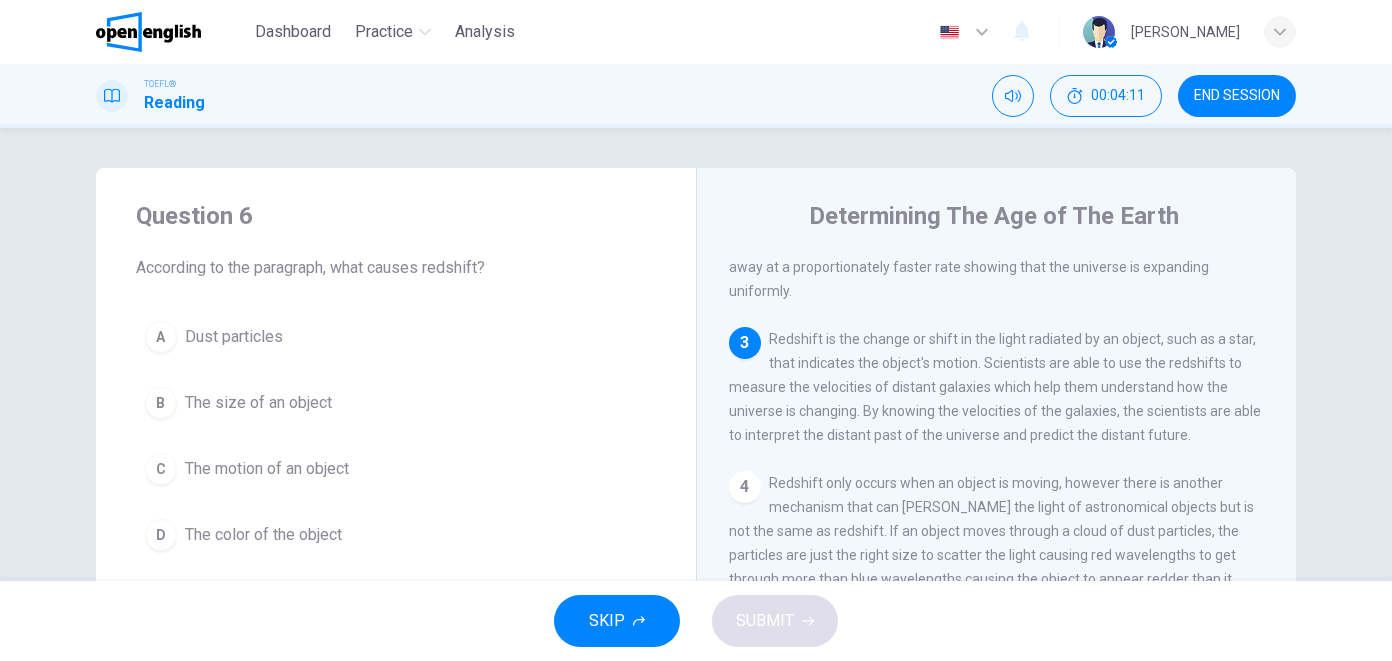 click on "Redshift is the change or shift in the light radiated by an object, such as a star, that indicates the object's motion. Scientists are able to use the redshifts to measure the velocities of distant galaxies which help them understand how the universe is changing. By knowing the velocities of the galaxies, the scientists are able to interpret the distant past of the universe and predict the distant future." at bounding box center [995, 387] 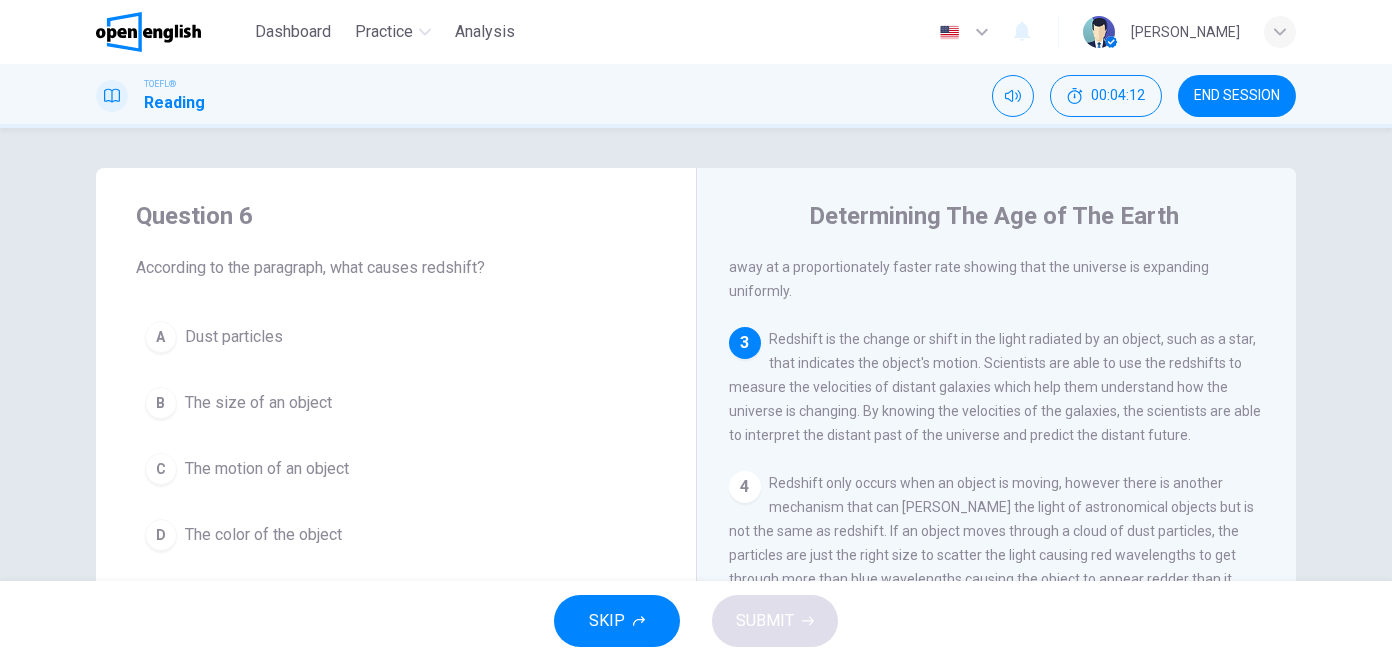 click on "Redshift is the change or shift in the light radiated by an object, such as a star, that indicates the object's motion. Scientists are able to use the redshifts to measure the velocities of distant galaxies which help them understand how the universe is changing. By knowing the velocities of the galaxies, the scientists are able to interpret the distant past of the universe and predict the distant future." at bounding box center (995, 387) 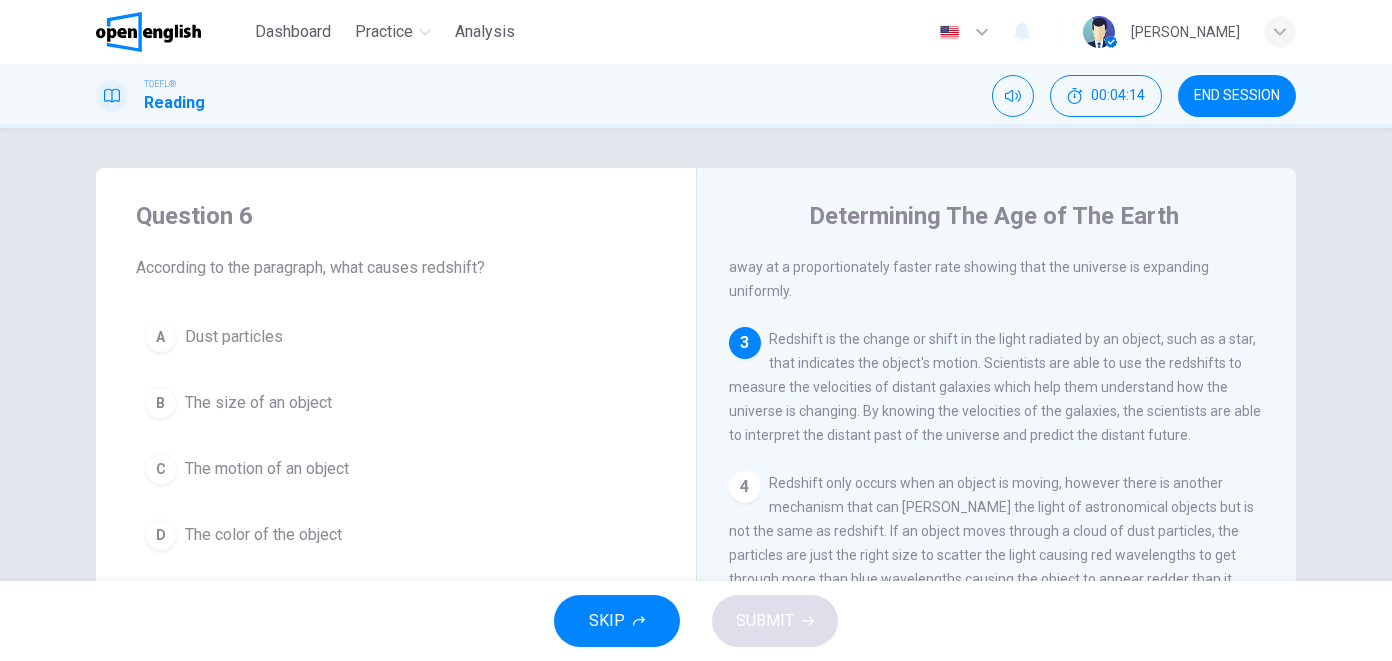 drag, startPoint x: 940, startPoint y: 300, endPoint x: 1058, endPoint y: 358, distance: 131.48384 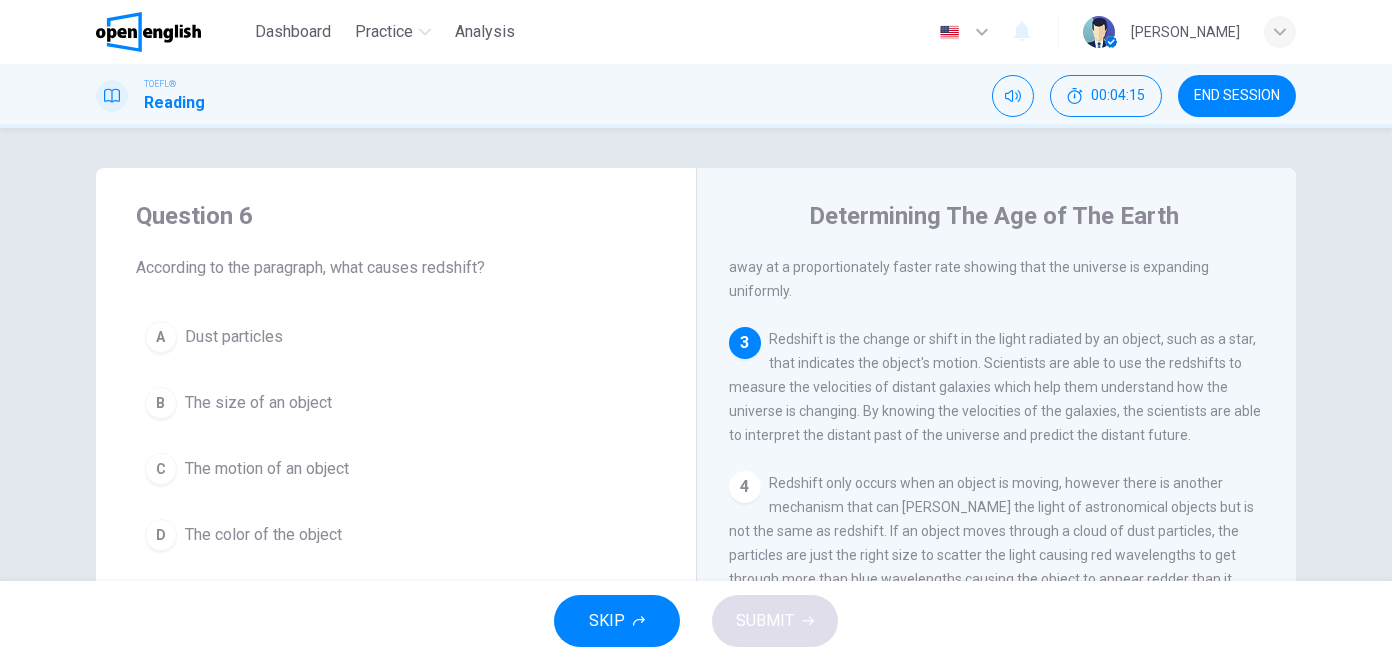 click on "3 Redshift is the change or shift in the light radiated by an object, such as a star, that indicates the object's motion. Scientists are able to use the redshifts to measure the velocities of distant galaxies which help them understand how the universe is changing. By knowing the velocities of the galaxies, the scientists are able to interpret the distant past of the universe and predict the distant future." at bounding box center [997, 387] 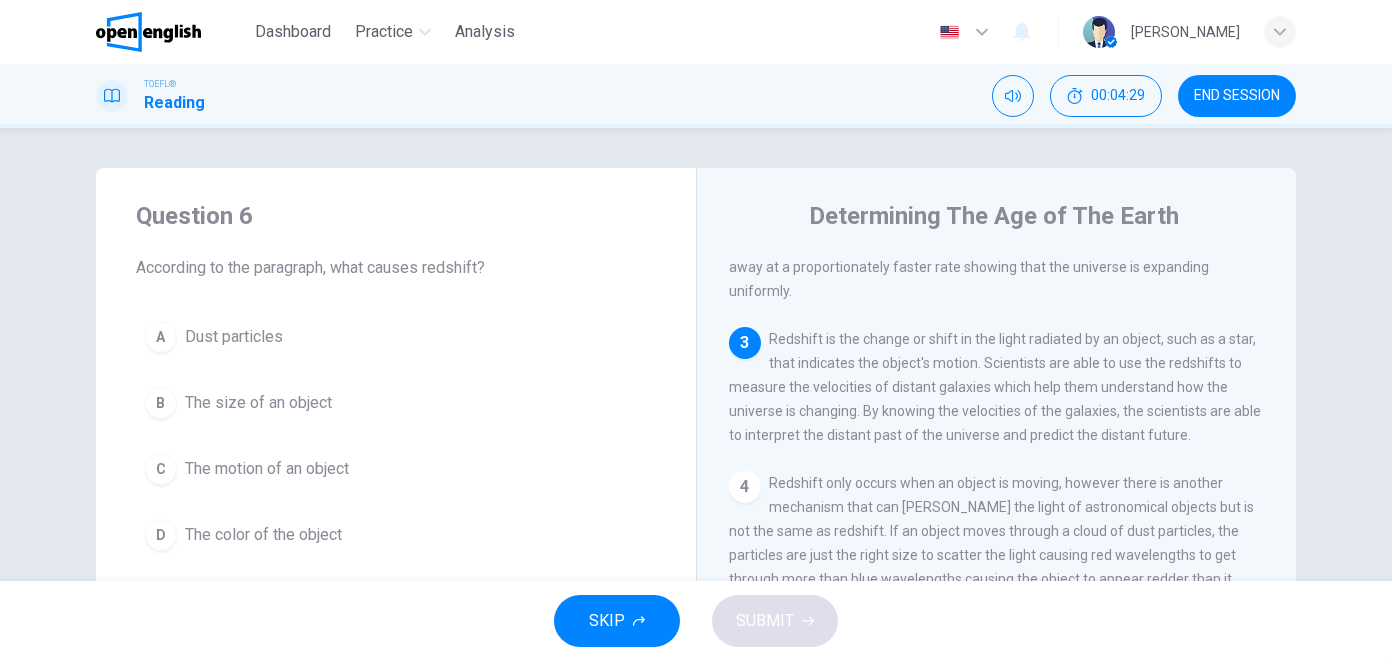 click on "C The motion of an object" at bounding box center (396, 469) 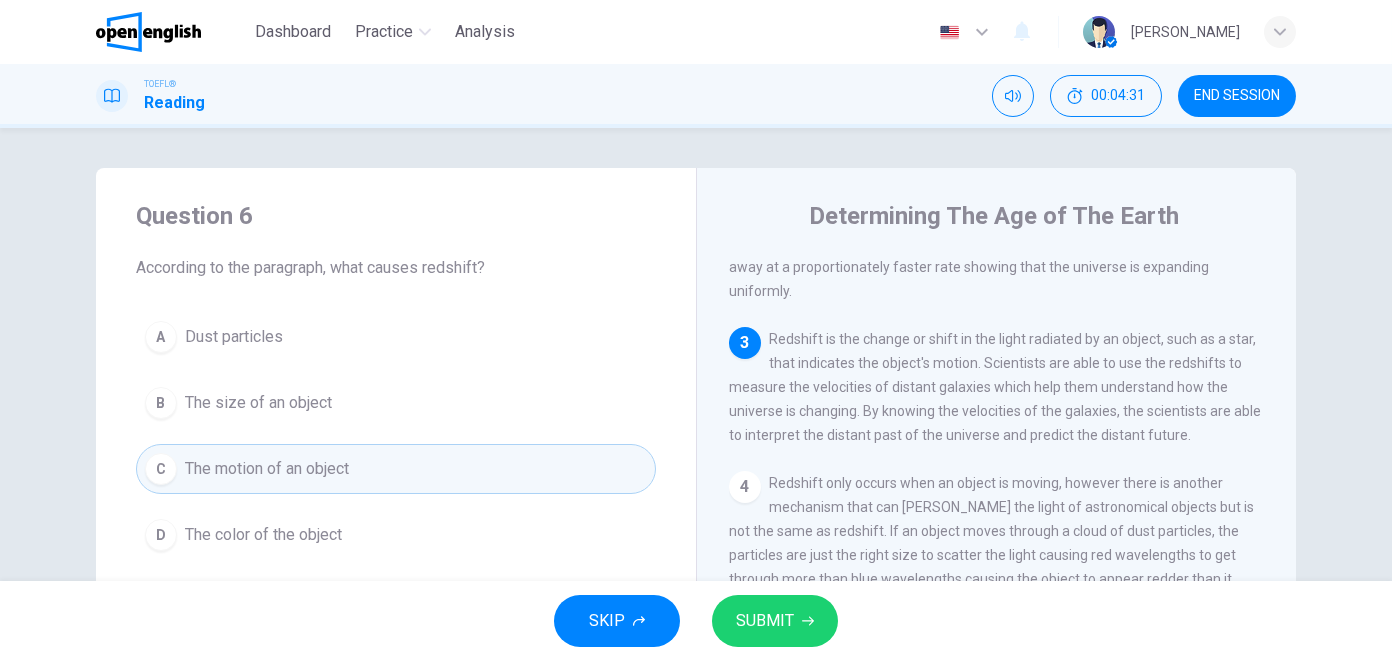 click on "SUBMIT" at bounding box center [765, 621] 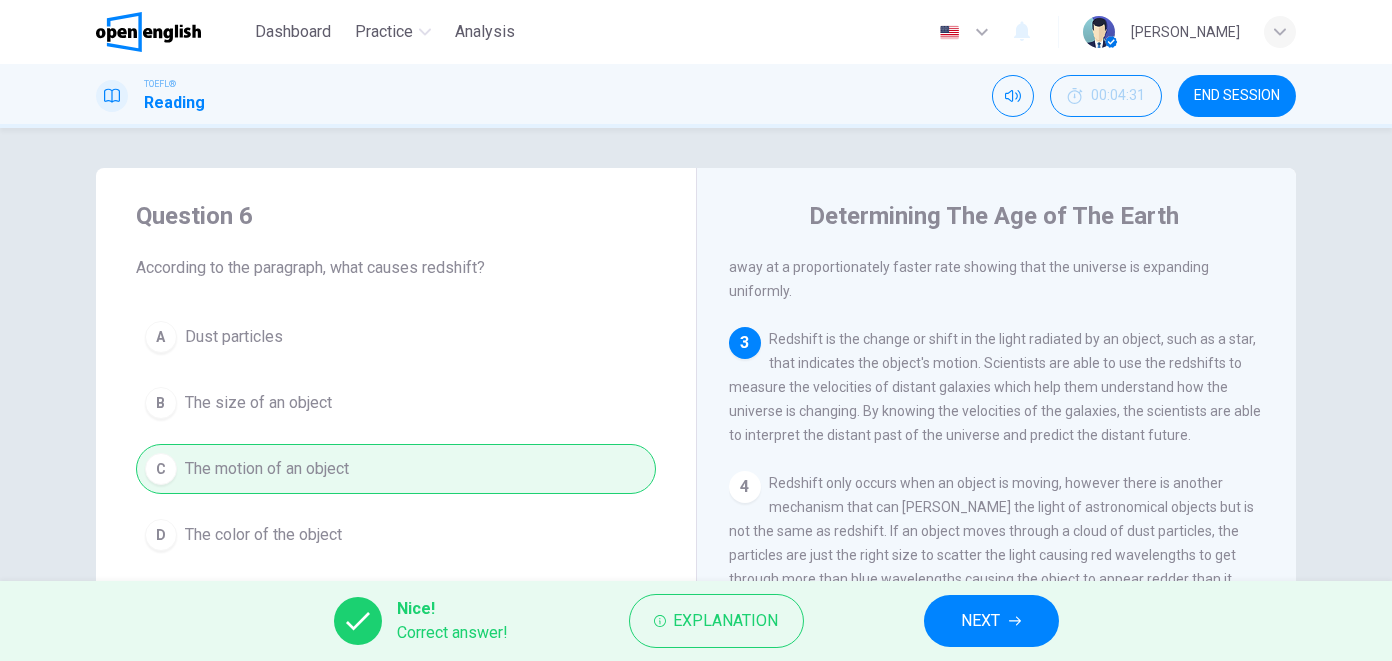 click on "NEXT" at bounding box center [981, 621] 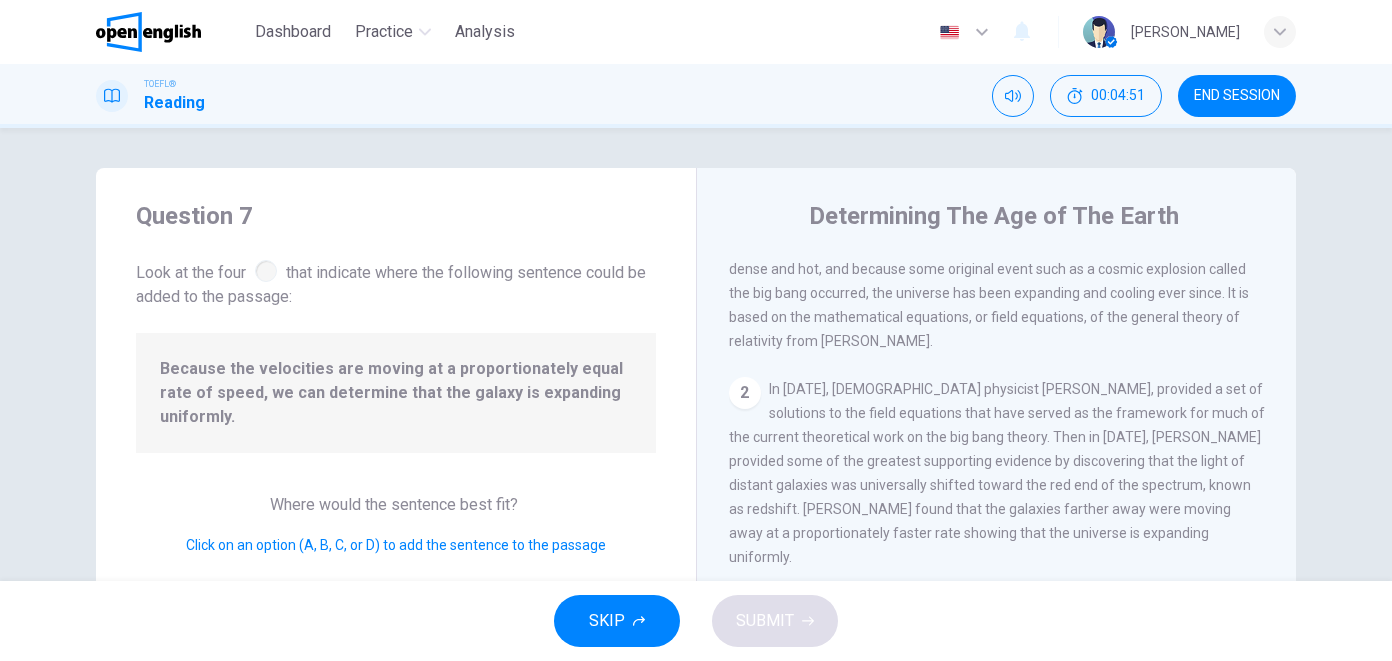 scroll, scrollTop: 380, scrollLeft: 0, axis: vertical 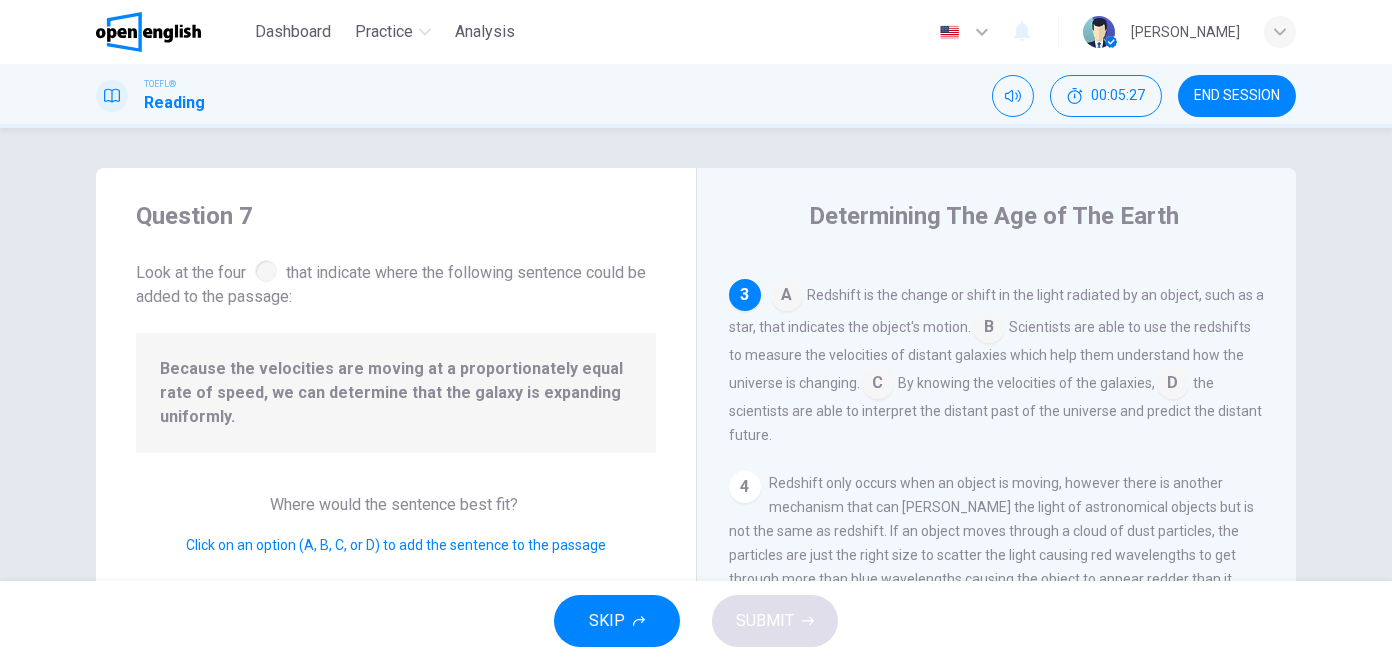 click at bounding box center [989, 329] 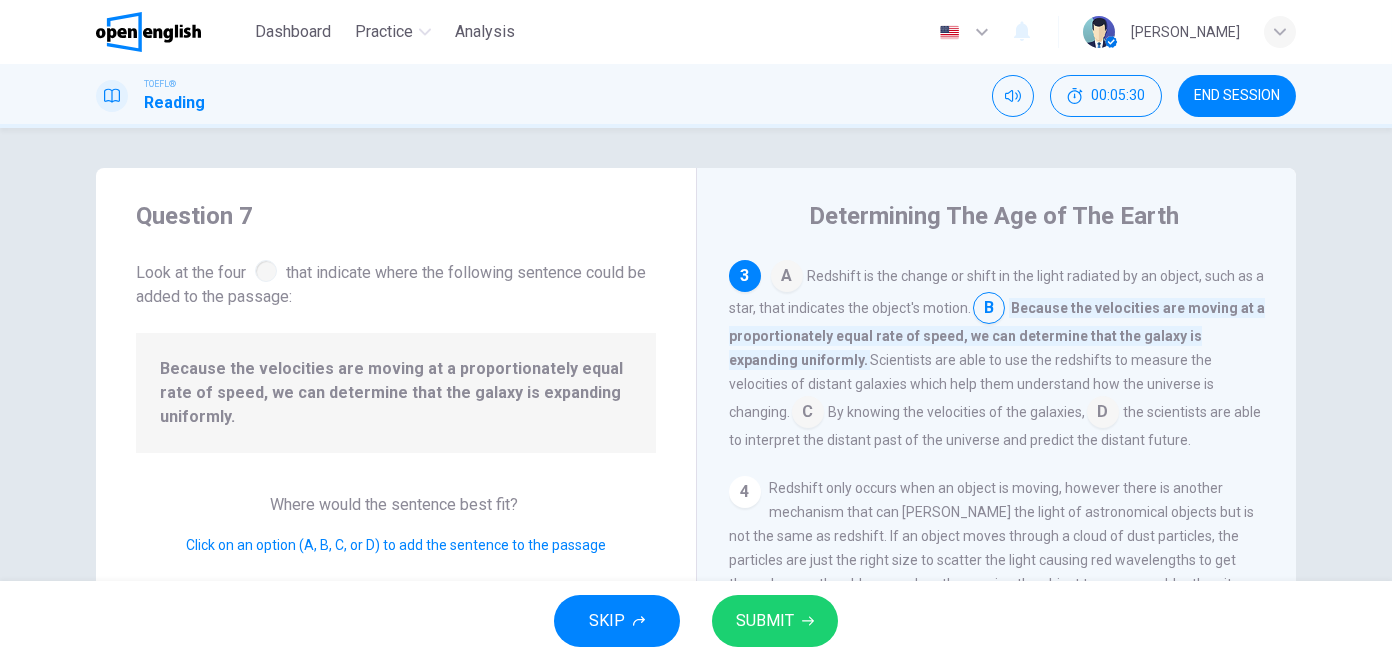 click at bounding box center [989, 310] 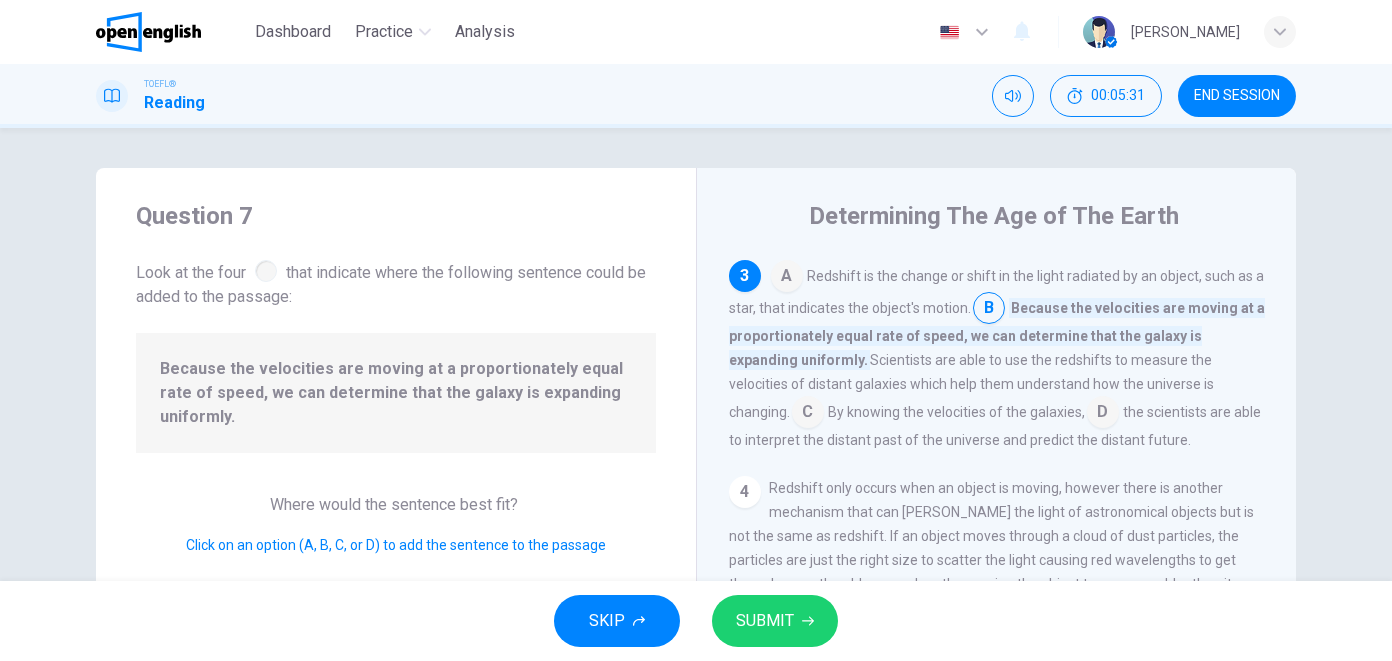click at bounding box center [808, 414] 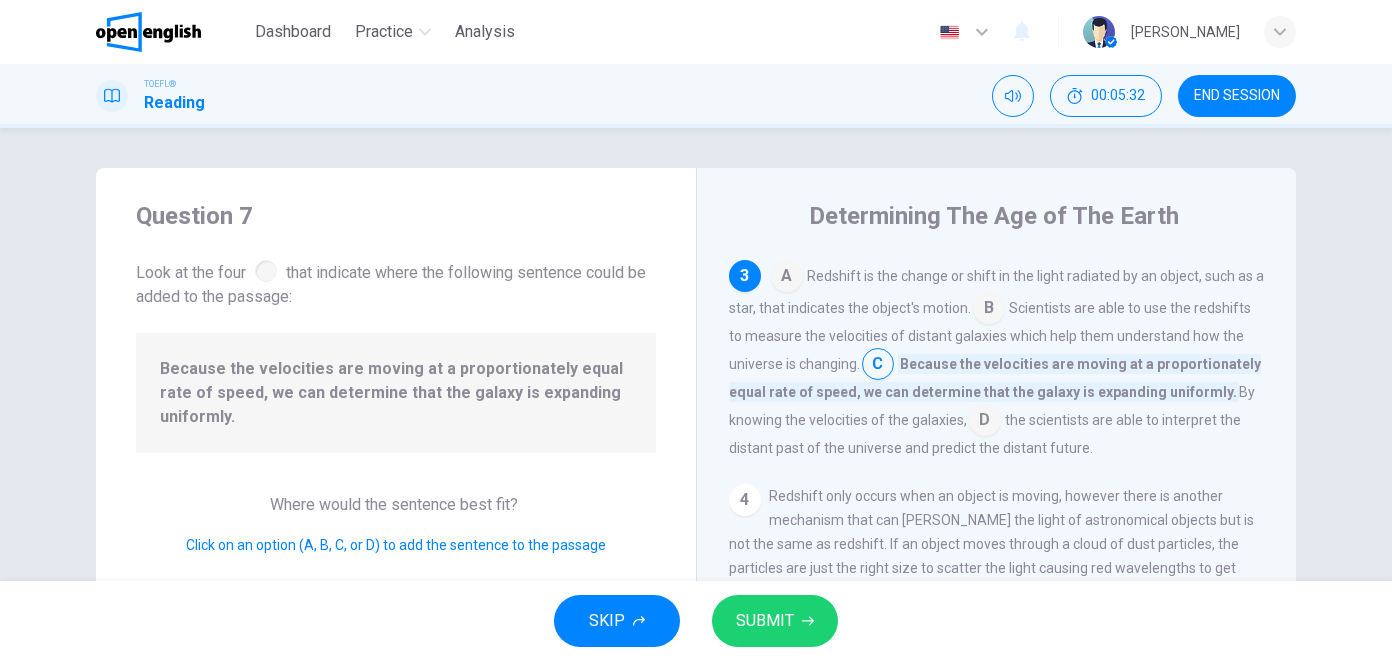 click at bounding box center (989, 310) 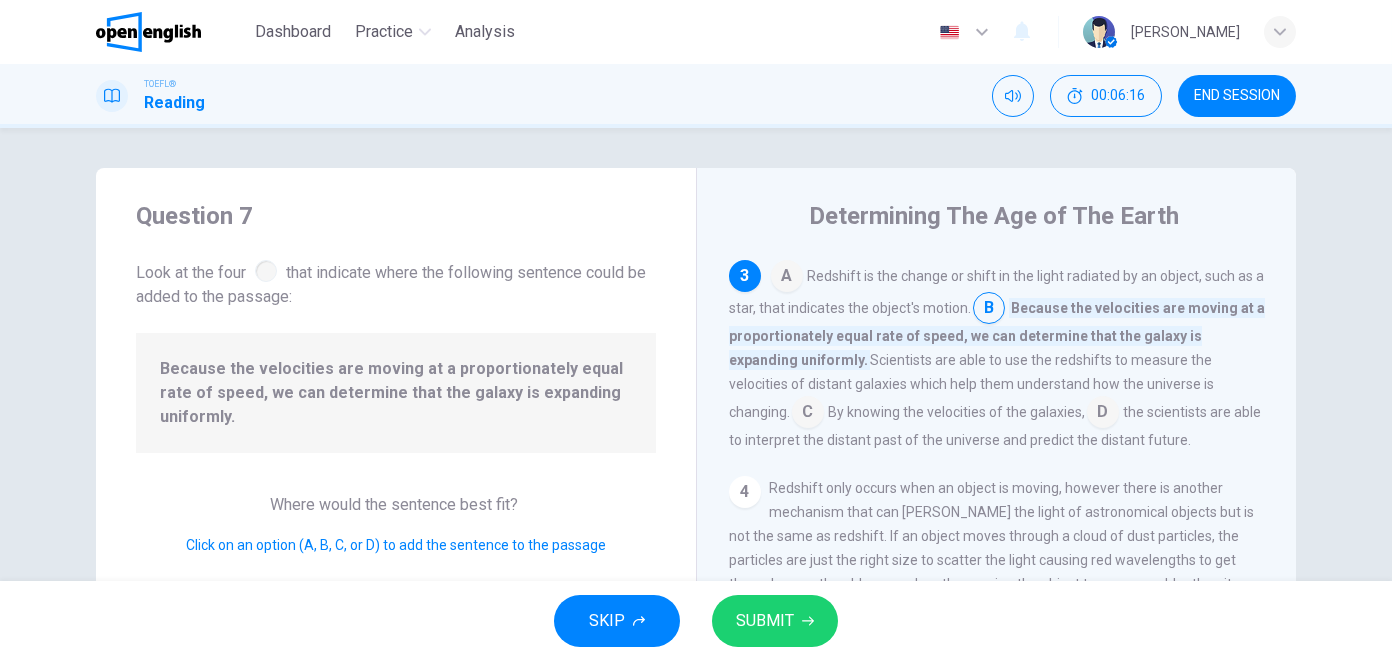 click at bounding box center (1103, 414) 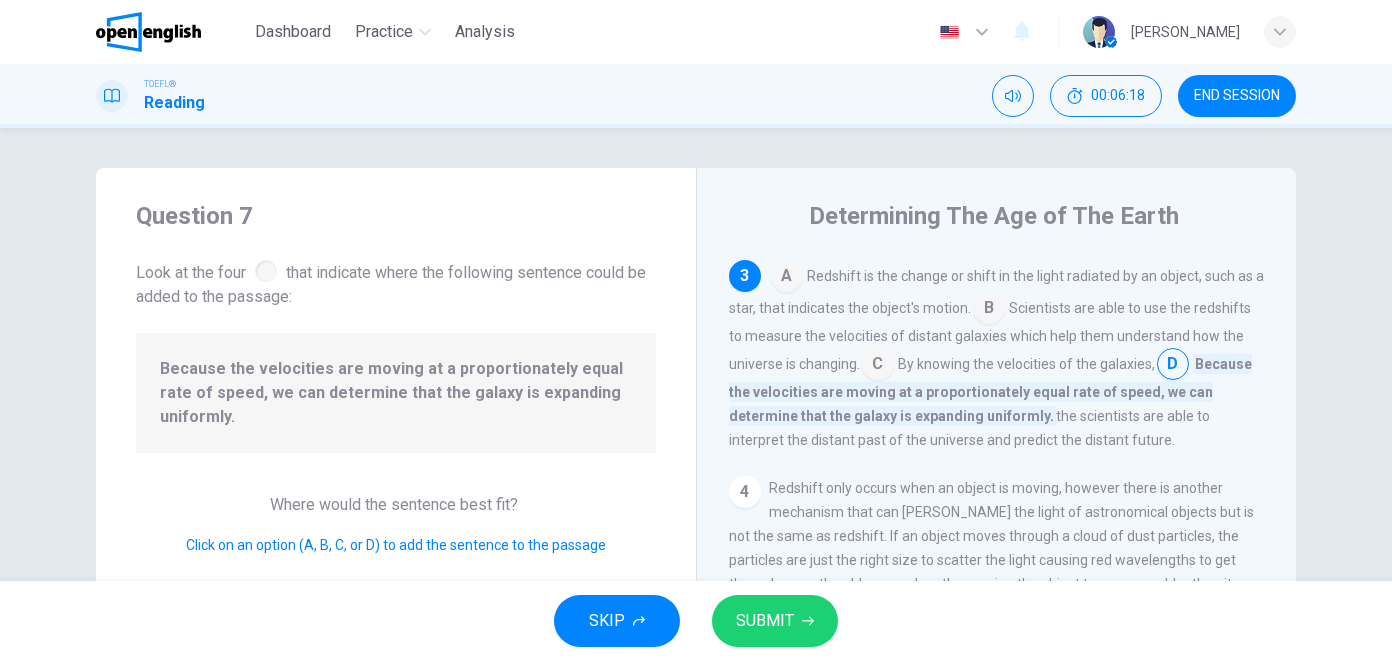 click on "4" at bounding box center (745, 492) 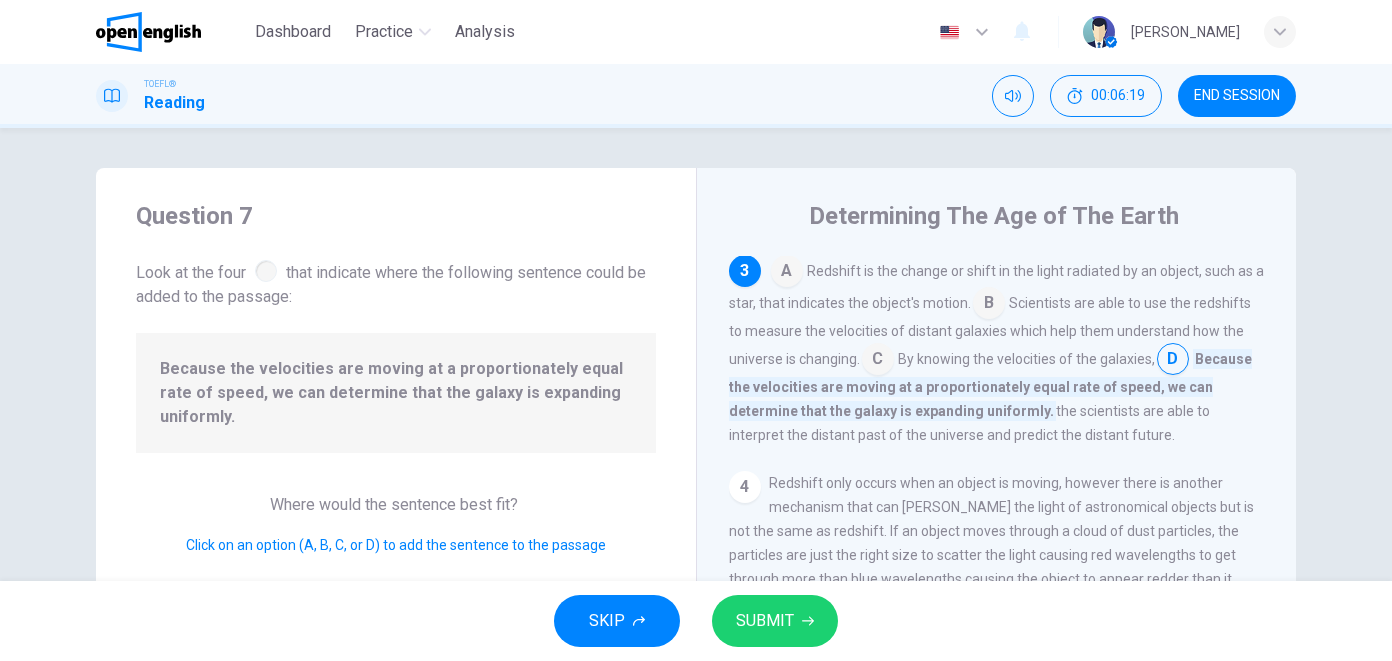 scroll, scrollTop: 404, scrollLeft: 0, axis: vertical 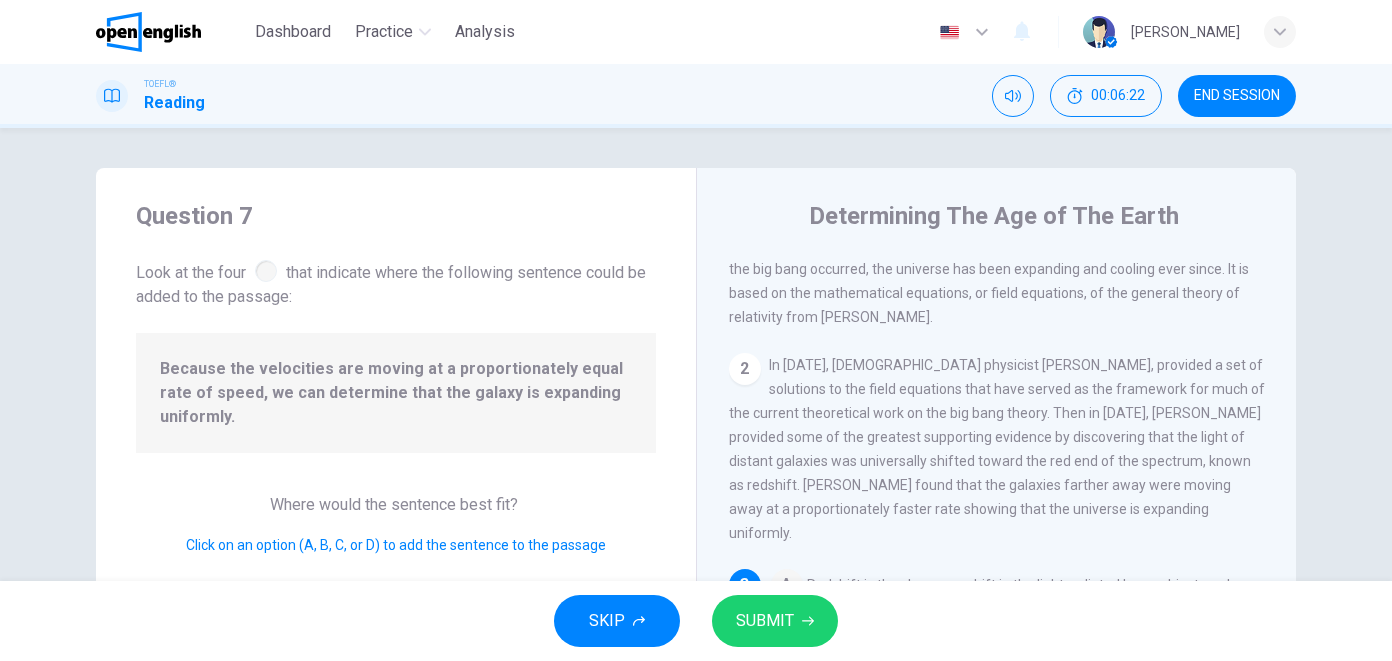 click on "SUBMIT" at bounding box center (775, 621) 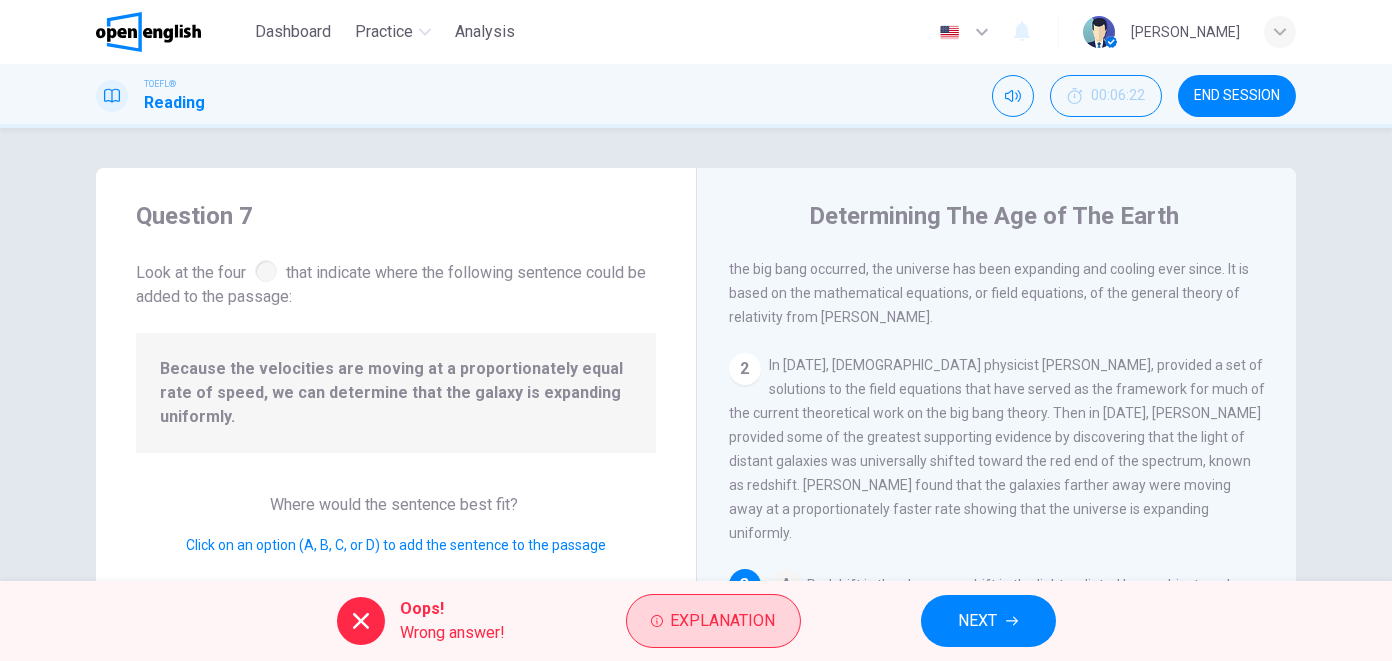 click on "Explanation" at bounding box center (713, 621) 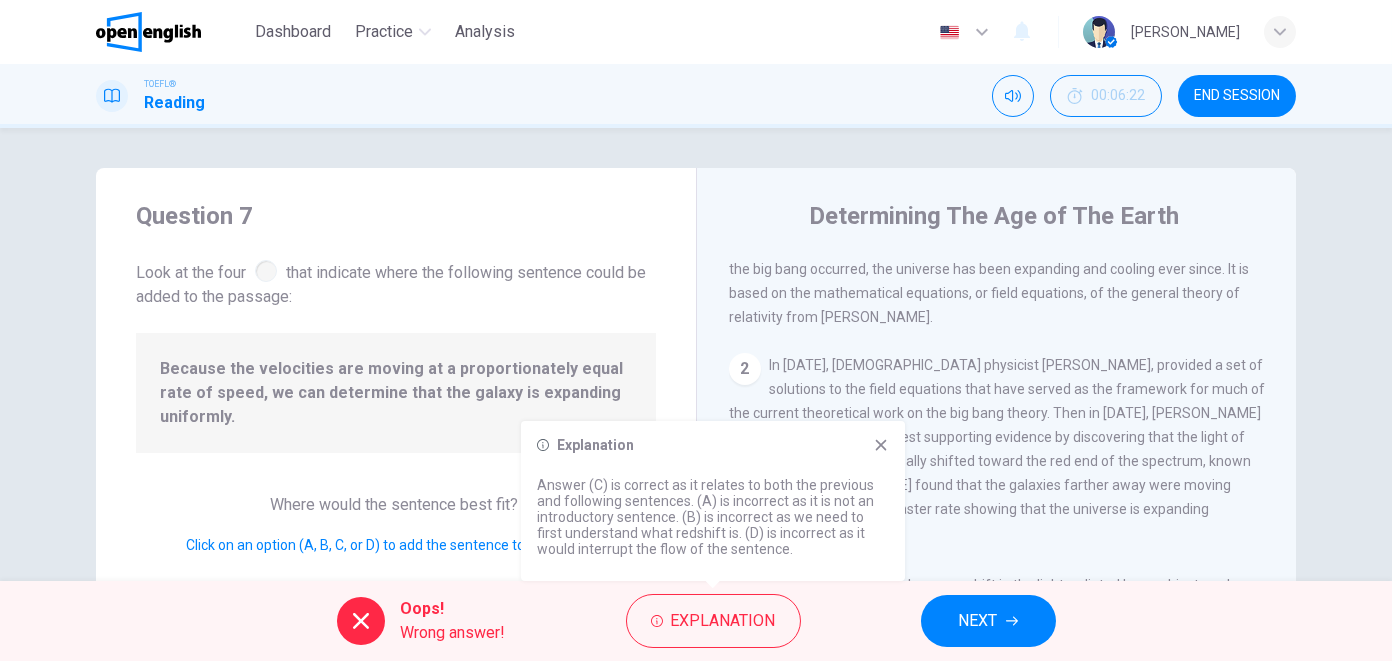 click on "Explanation Answer (C) is correct as it relates to both the previous and following sentences. (A) is incorrect as it is not an introductory sentence. (B) is incorrect as we need to first understand what redshift is. (D) is incorrect as it would interrupt the flow of the sentence." at bounding box center (713, 501) 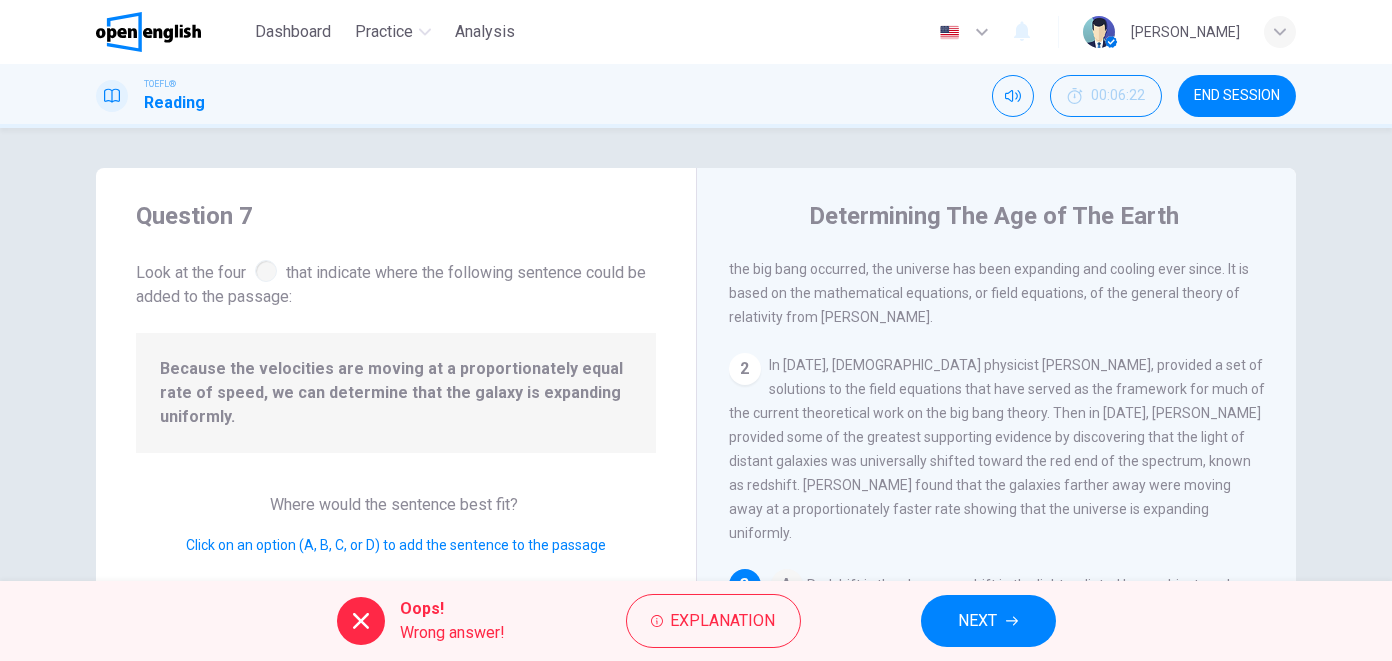 scroll, scrollTop: 404, scrollLeft: 0, axis: vertical 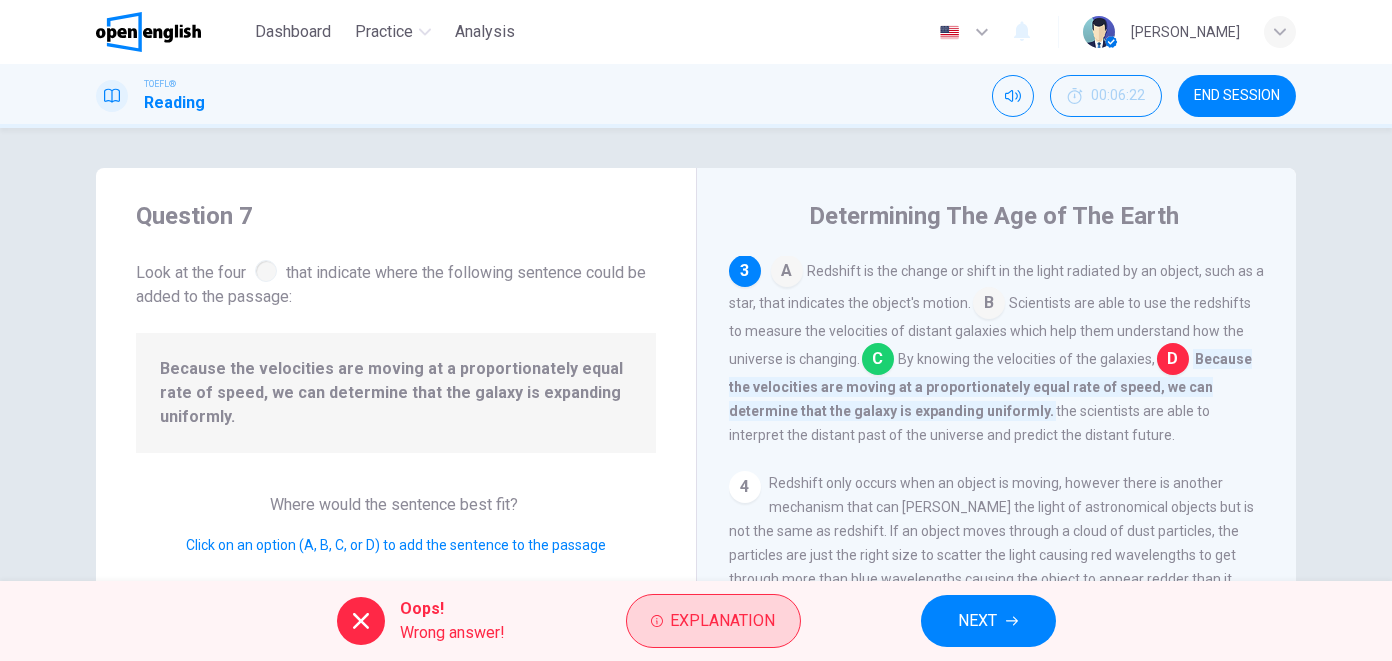 click on "Explanation" at bounding box center (713, 621) 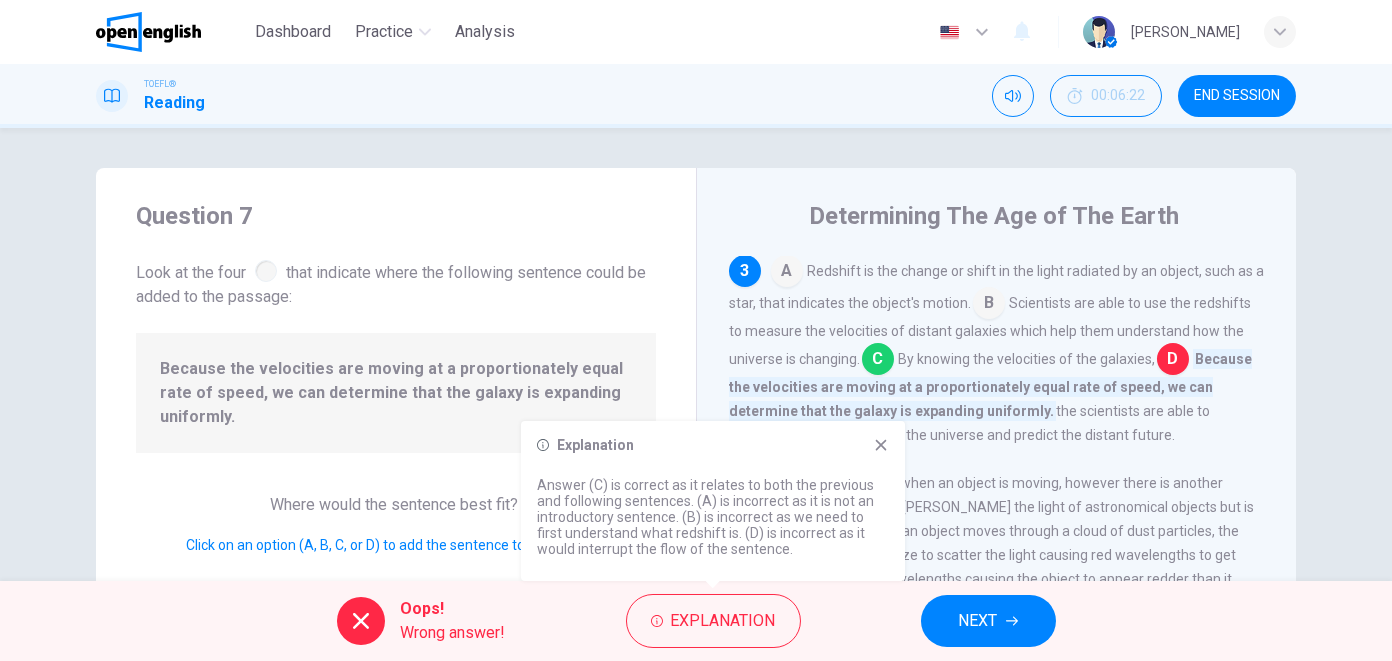 click 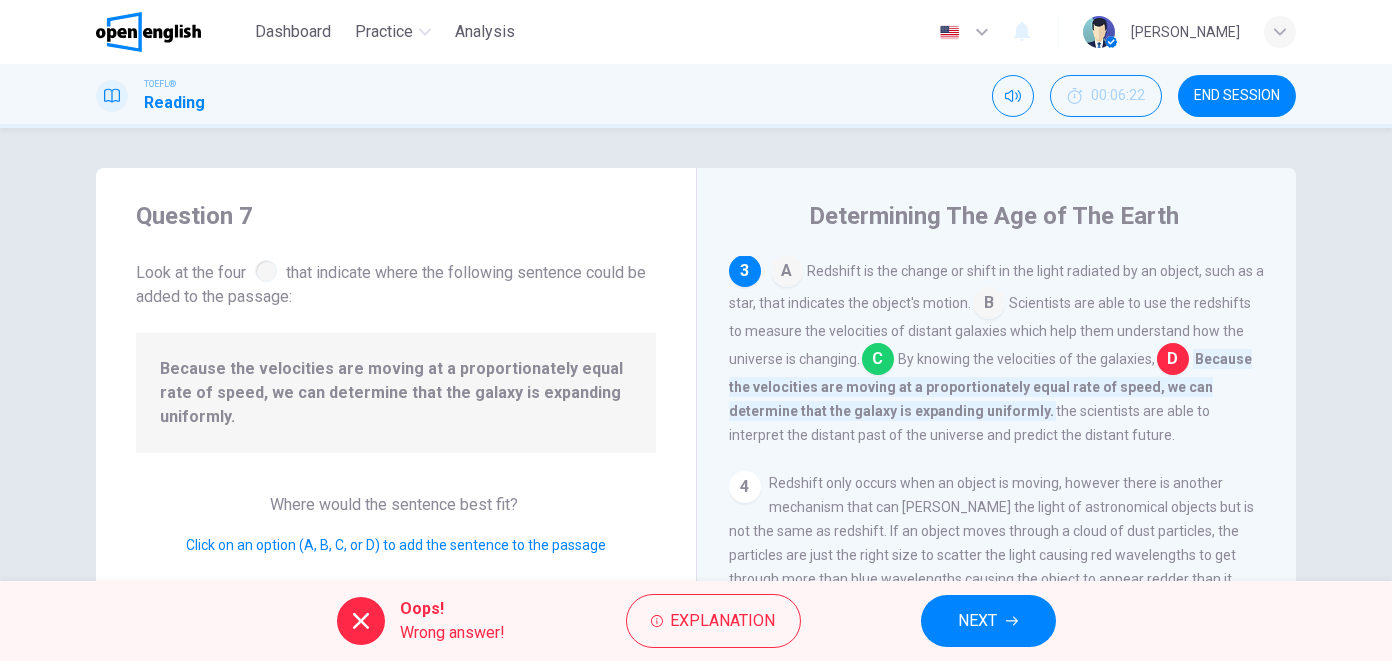 click on "NEXT" at bounding box center (988, 621) 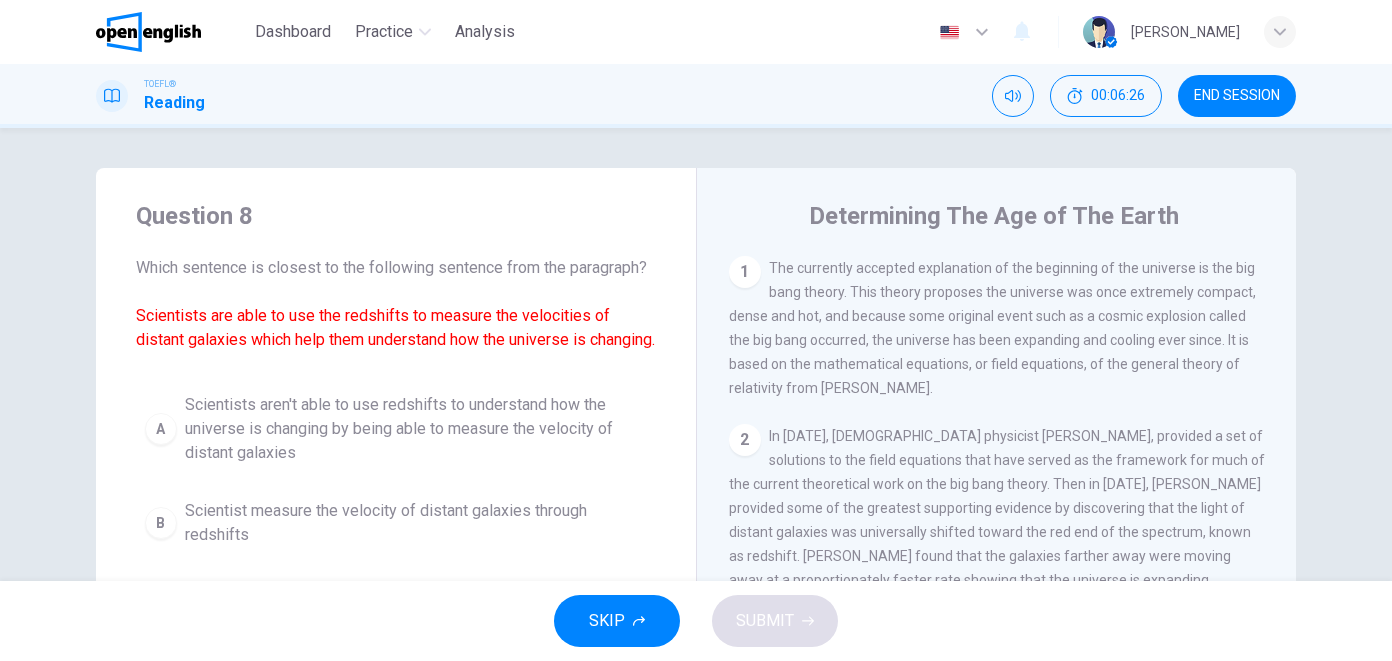 scroll, scrollTop: 333, scrollLeft: 0, axis: vertical 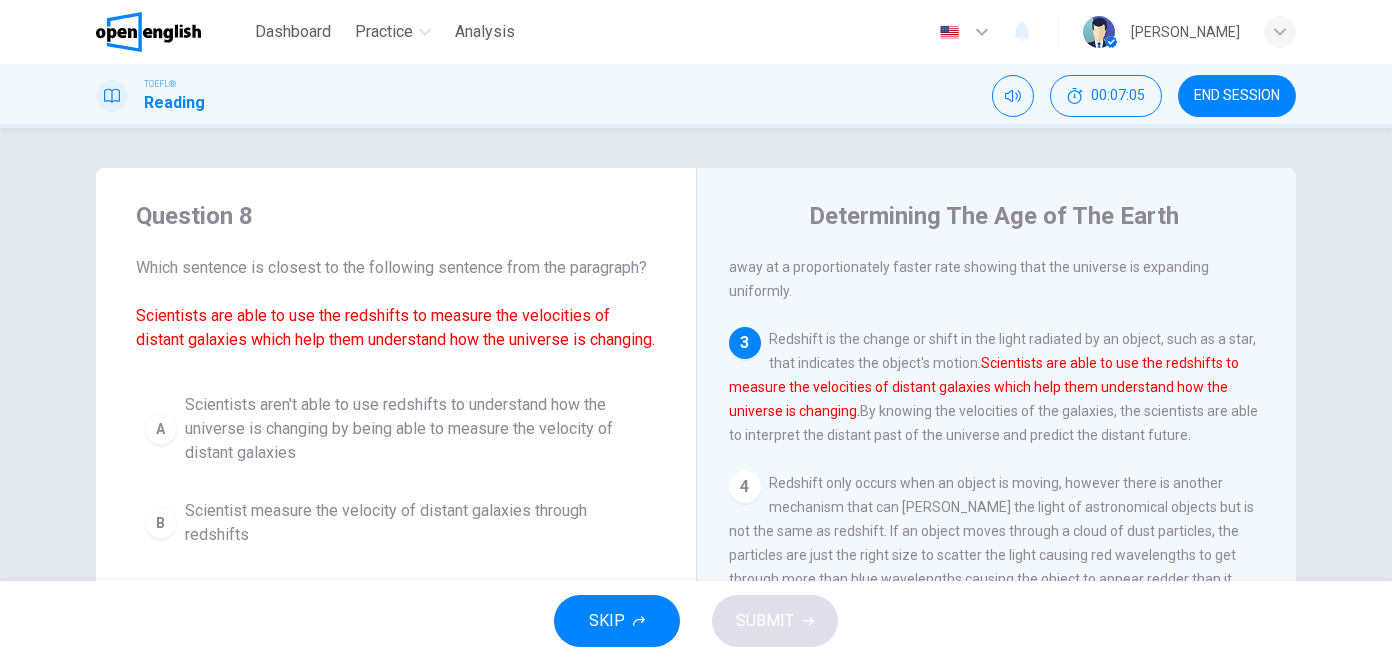 click on "Scientist measure the velocity of distant galaxies through redshifts" at bounding box center (416, 523) 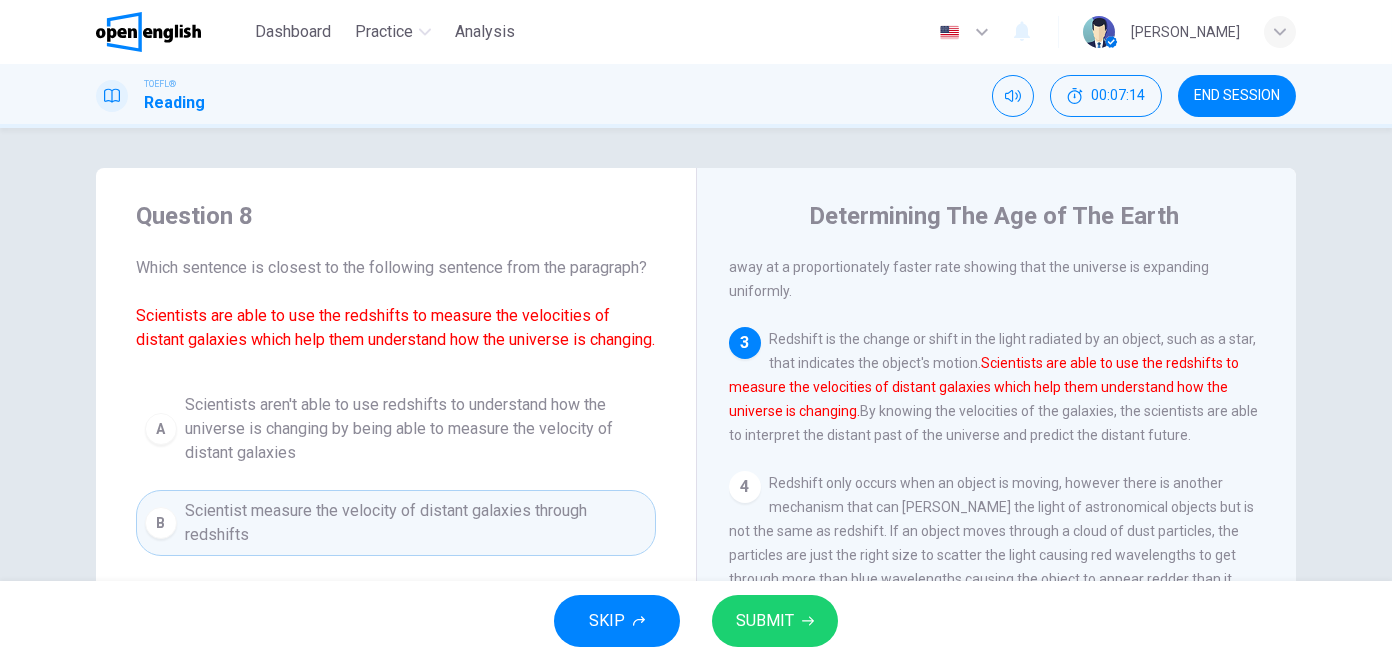 scroll, scrollTop: 321, scrollLeft: 0, axis: vertical 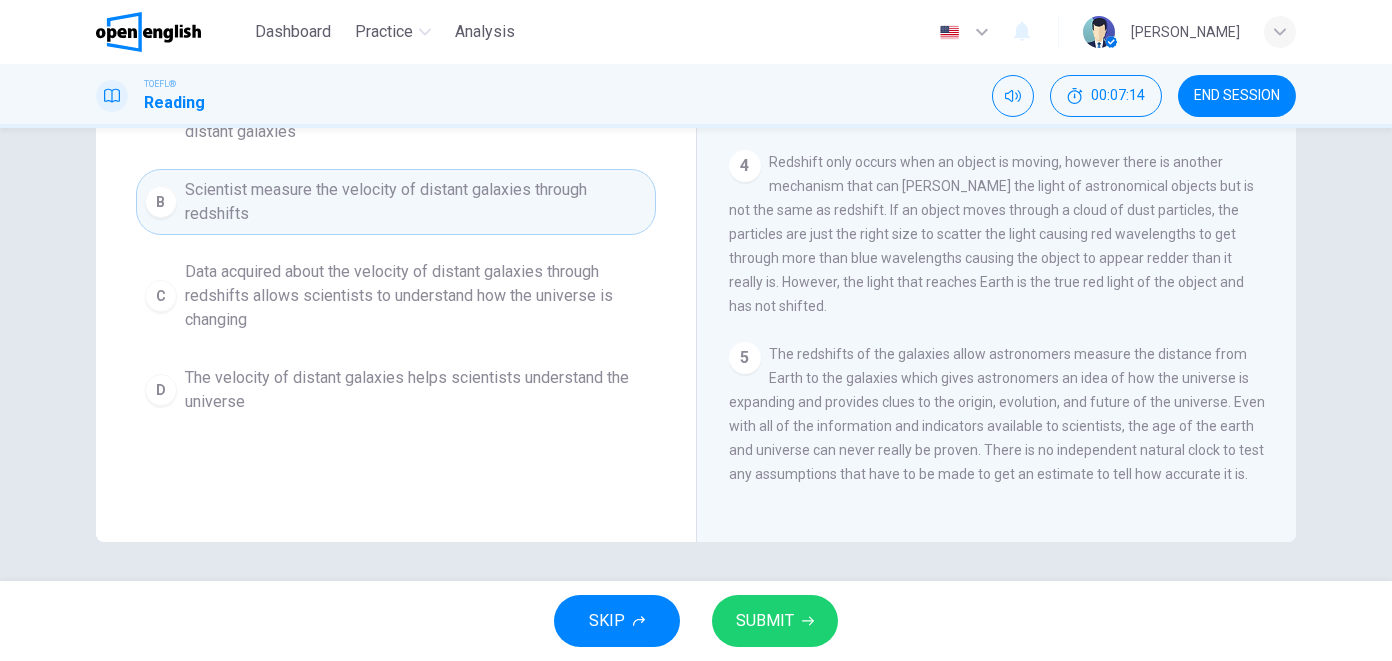 click on "The velocity of distant galaxies helps scientists understand the universe" at bounding box center [416, 390] 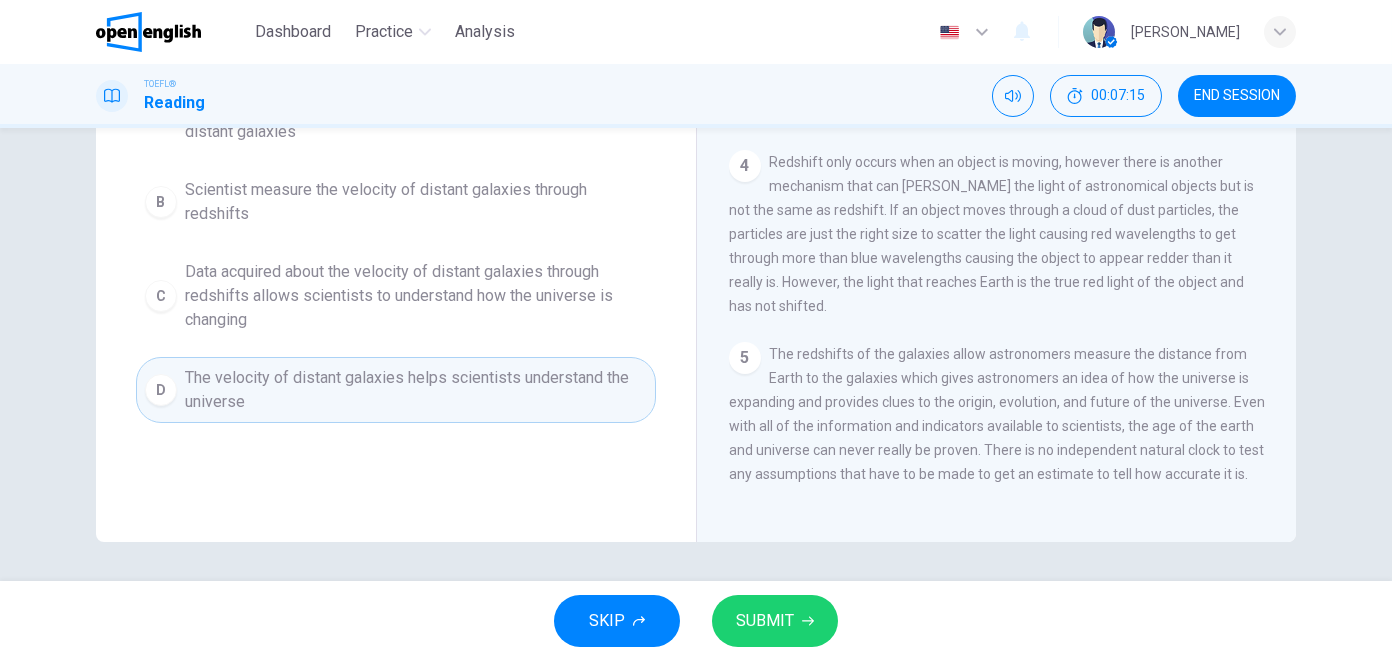 click on "Scientist measure the velocity of distant galaxies through redshifts" at bounding box center (416, 202) 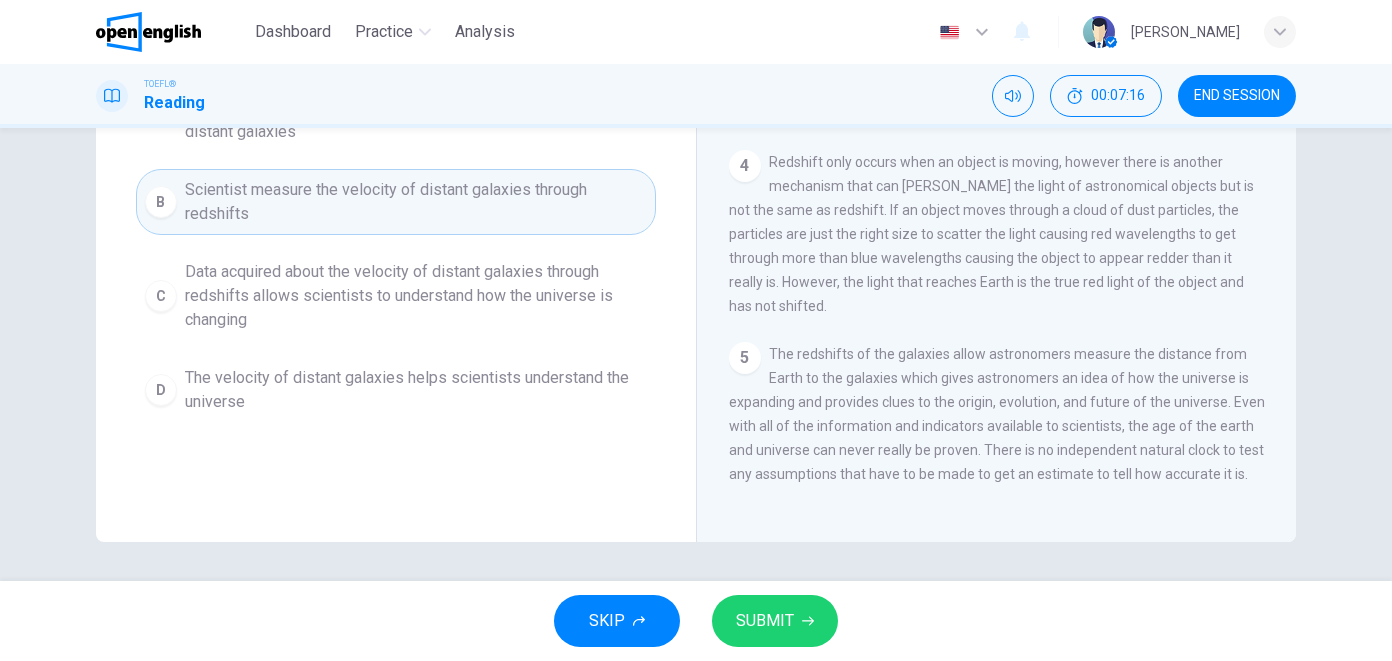 click on "SUBMIT" at bounding box center (775, 621) 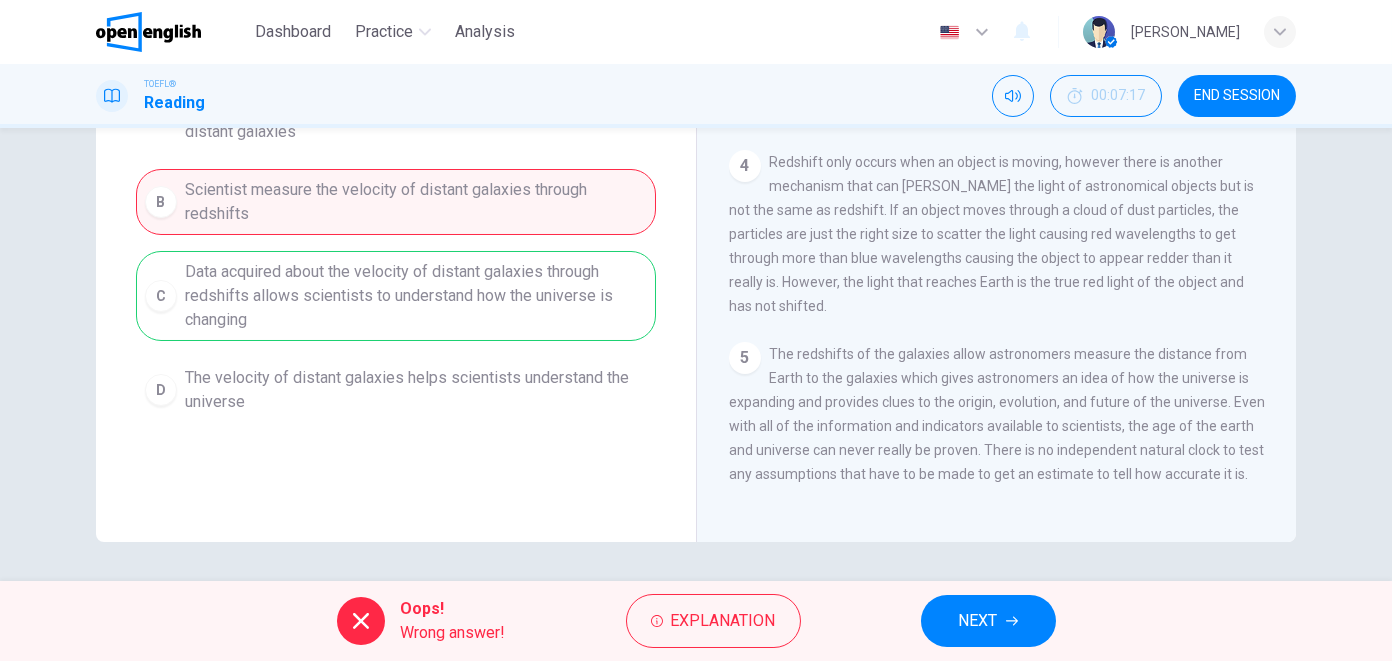 click on "NEXT" at bounding box center [988, 621] 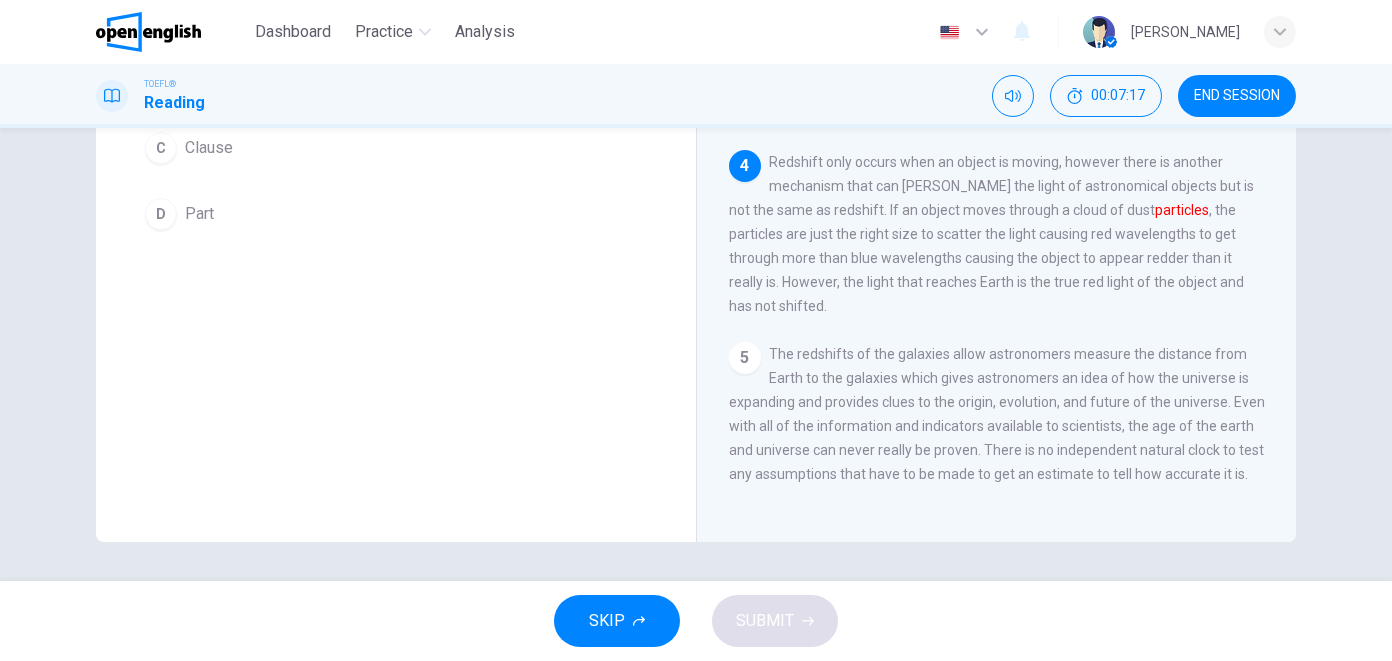 scroll, scrollTop: 225, scrollLeft: 0, axis: vertical 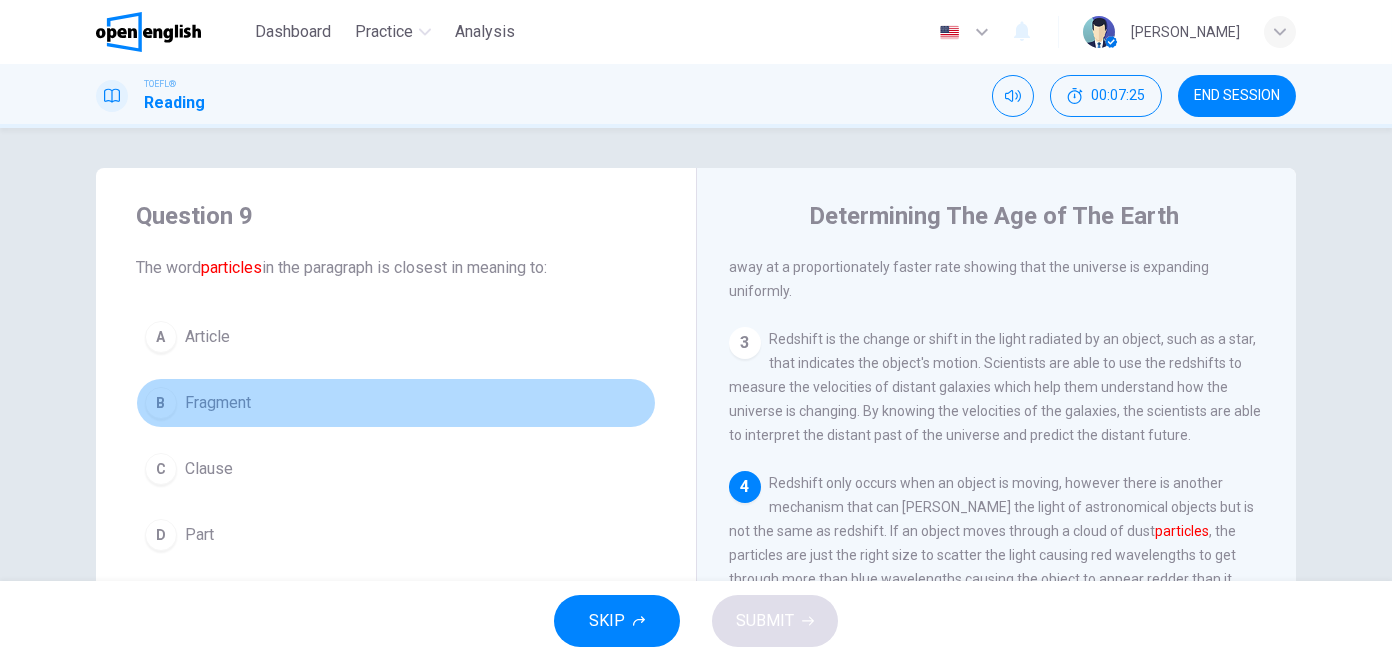 click on "B Fragment" at bounding box center (396, 403) 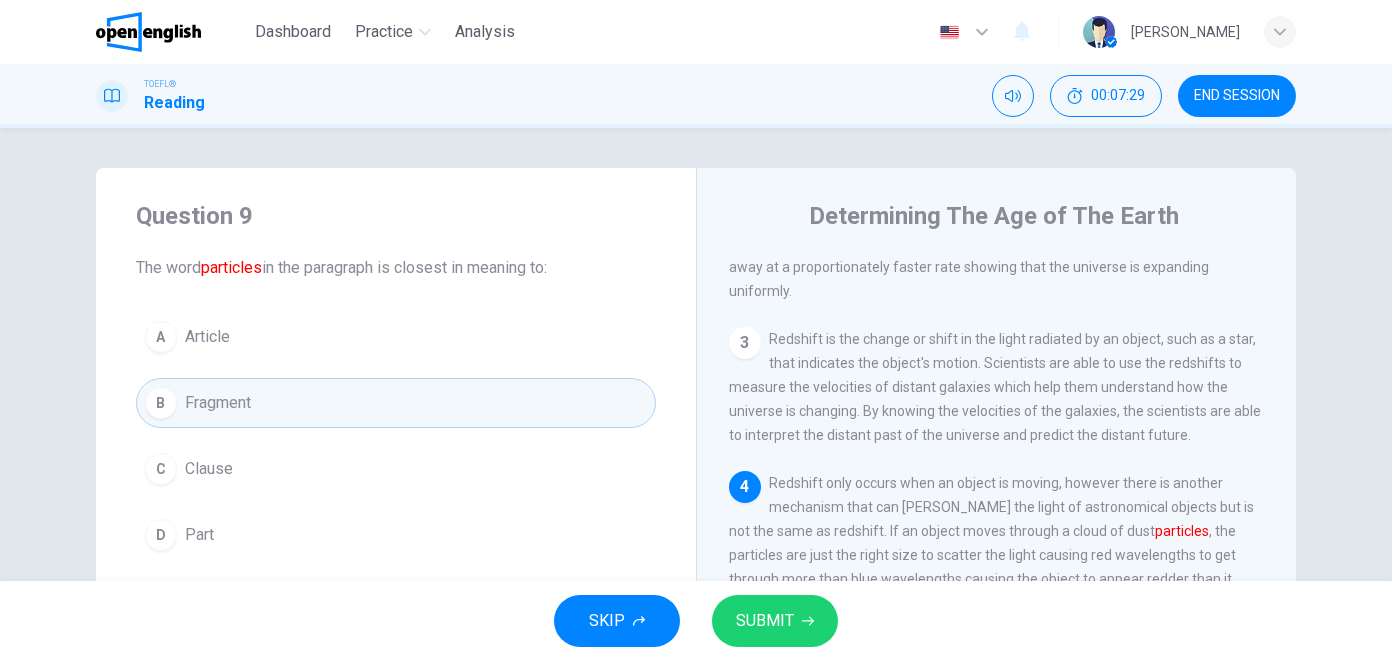 click on "D Part" at bounding box center [396, 535] 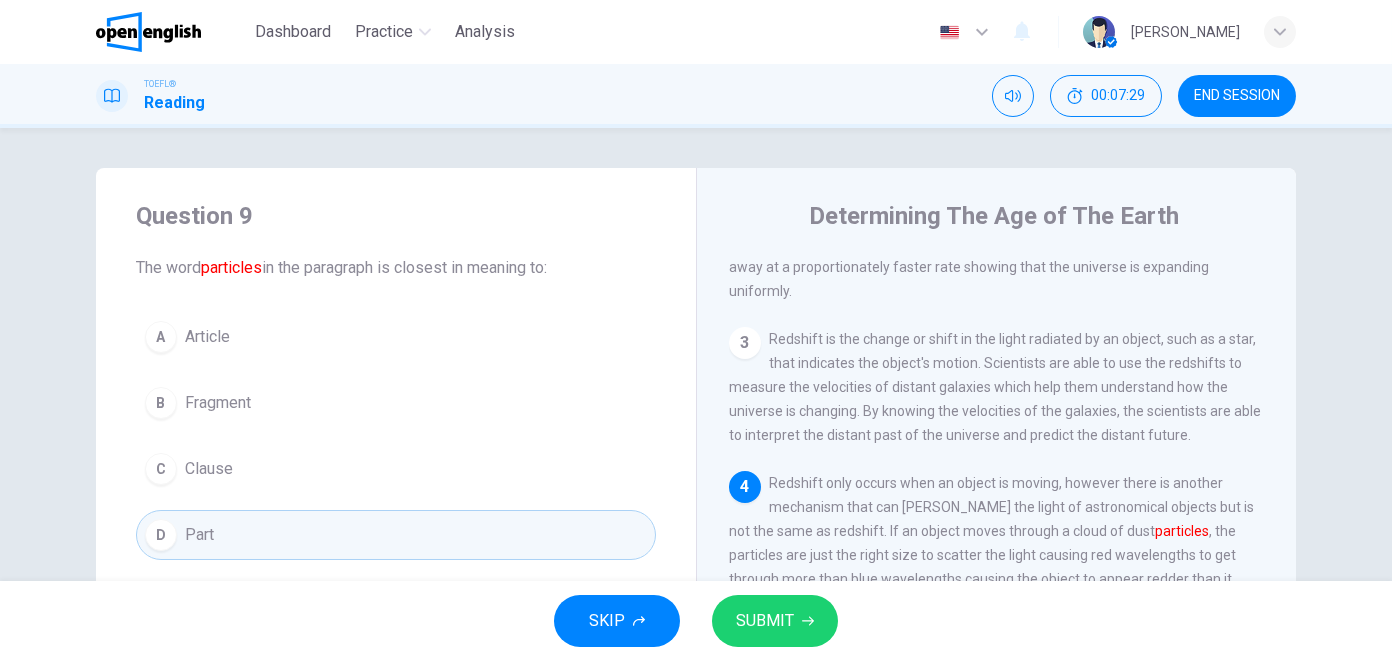 click on "C Clause" at bounding box center [396, 469] 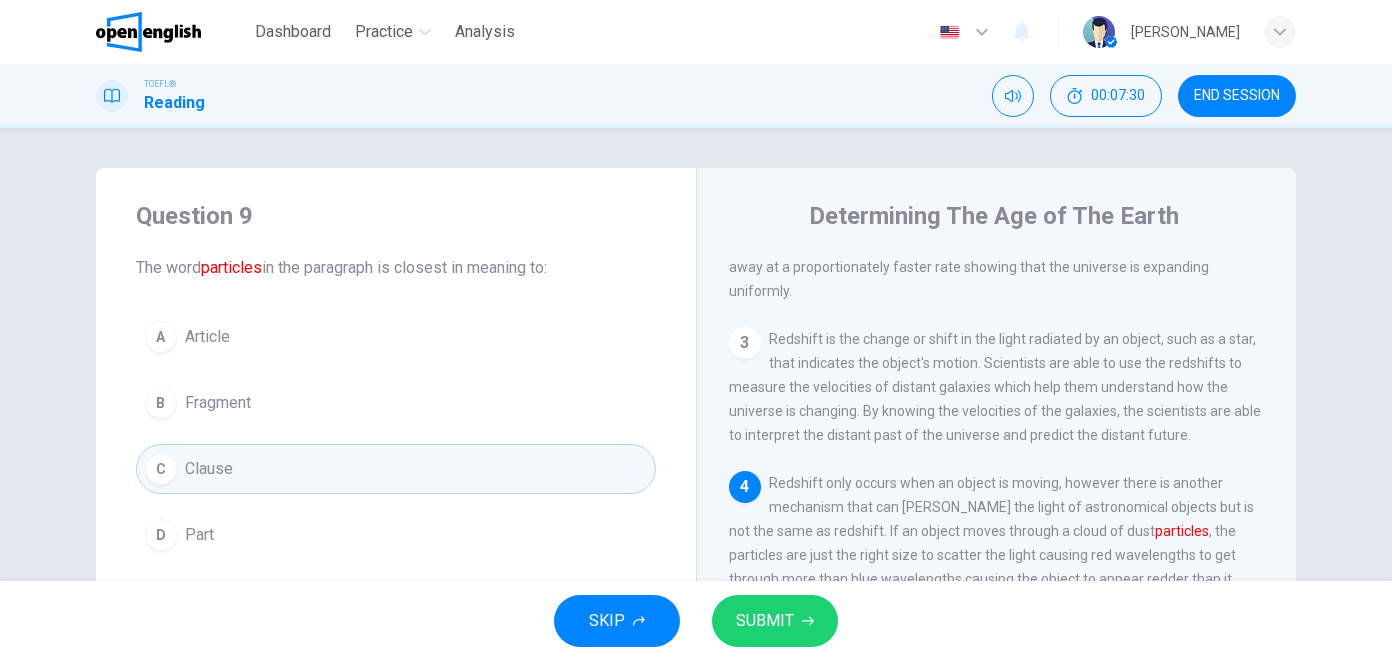click on "B Fragment" at bounding box center (396, 403) 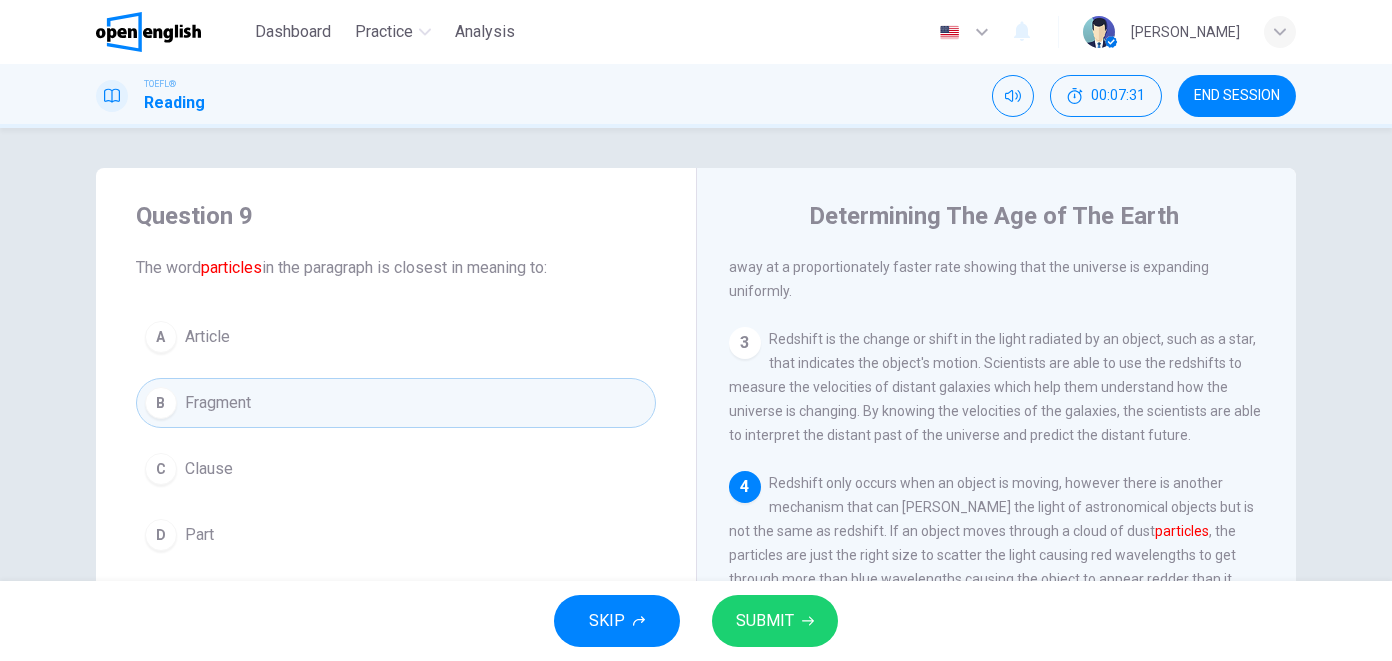click on "SUBMIT" at bounding box center [765, 621] 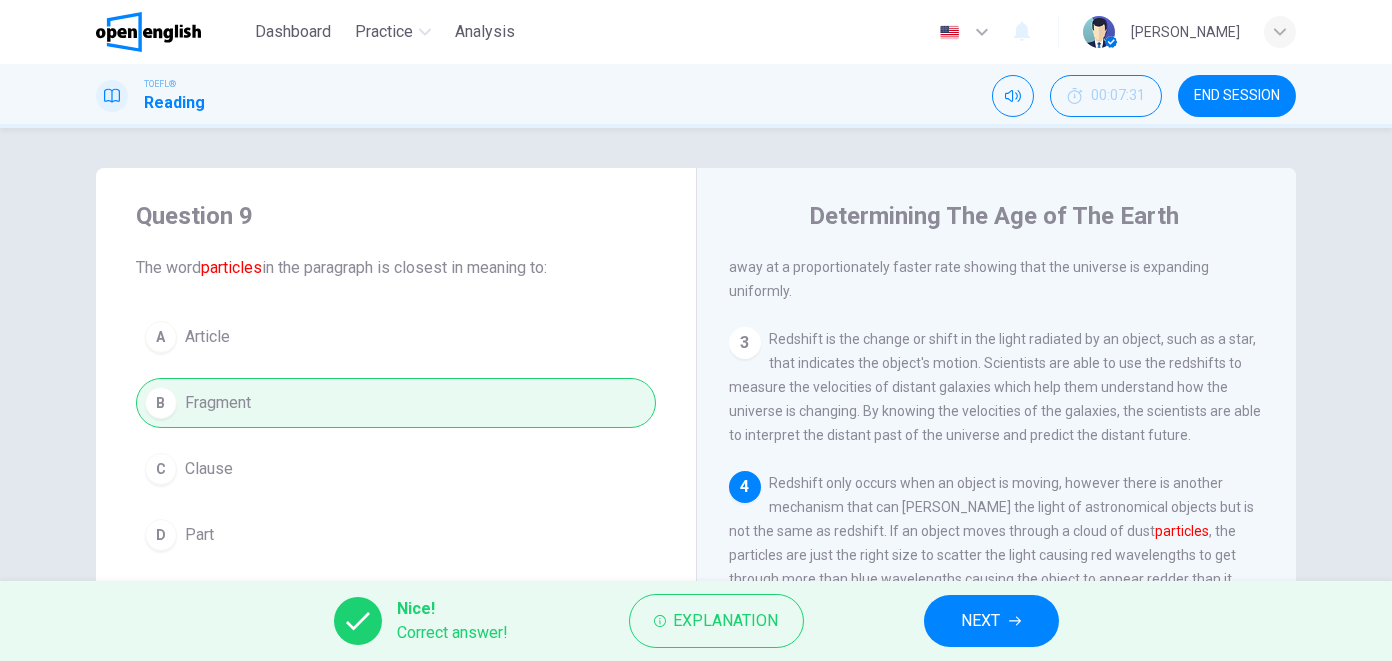 click on "NEXT" at bounding box center [991, 621] 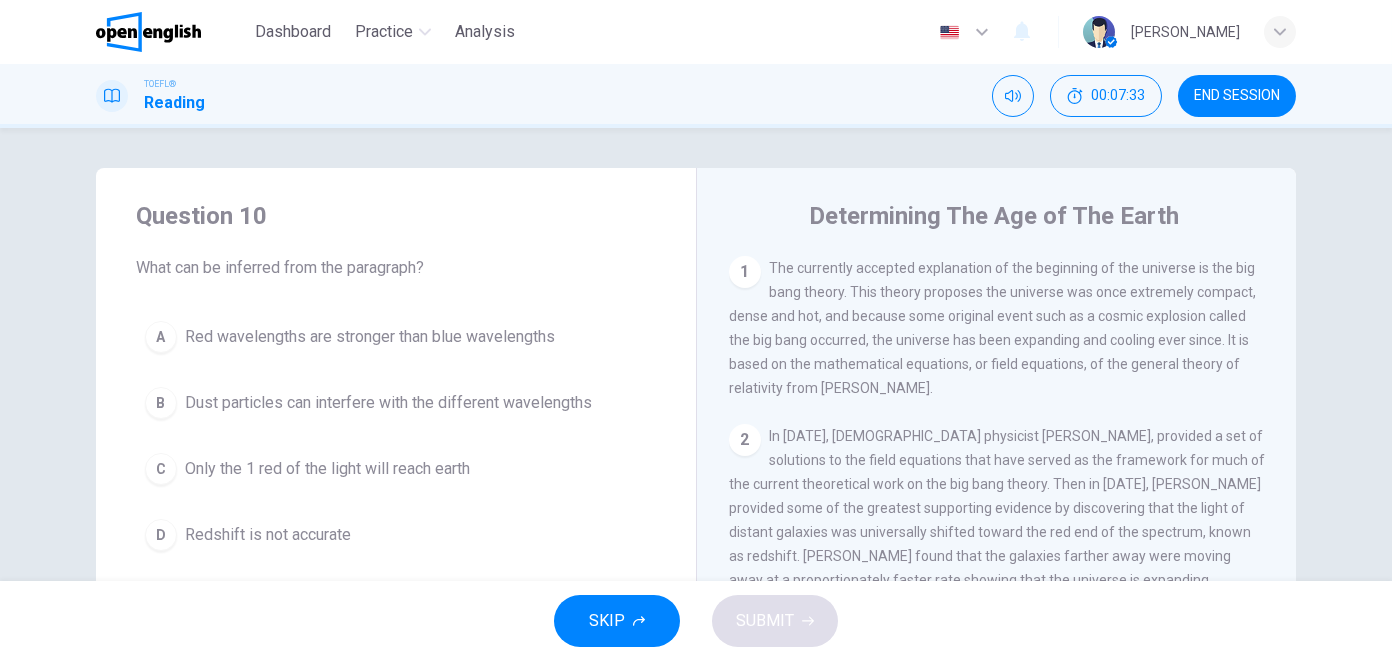 scroll, scrollTop: 336, scrollLeft: 0, axis: vertical 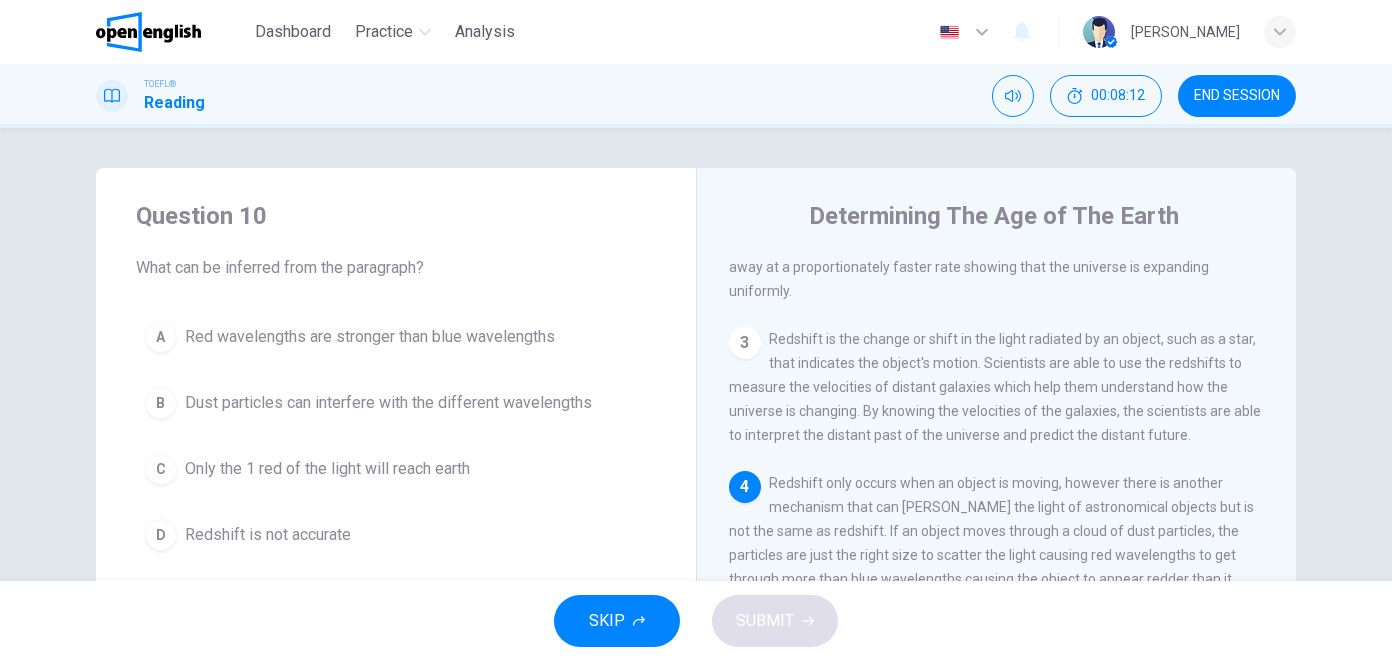 click on "Dust particles can interfere with the different wavelengths" at bounding box center (388, 403) 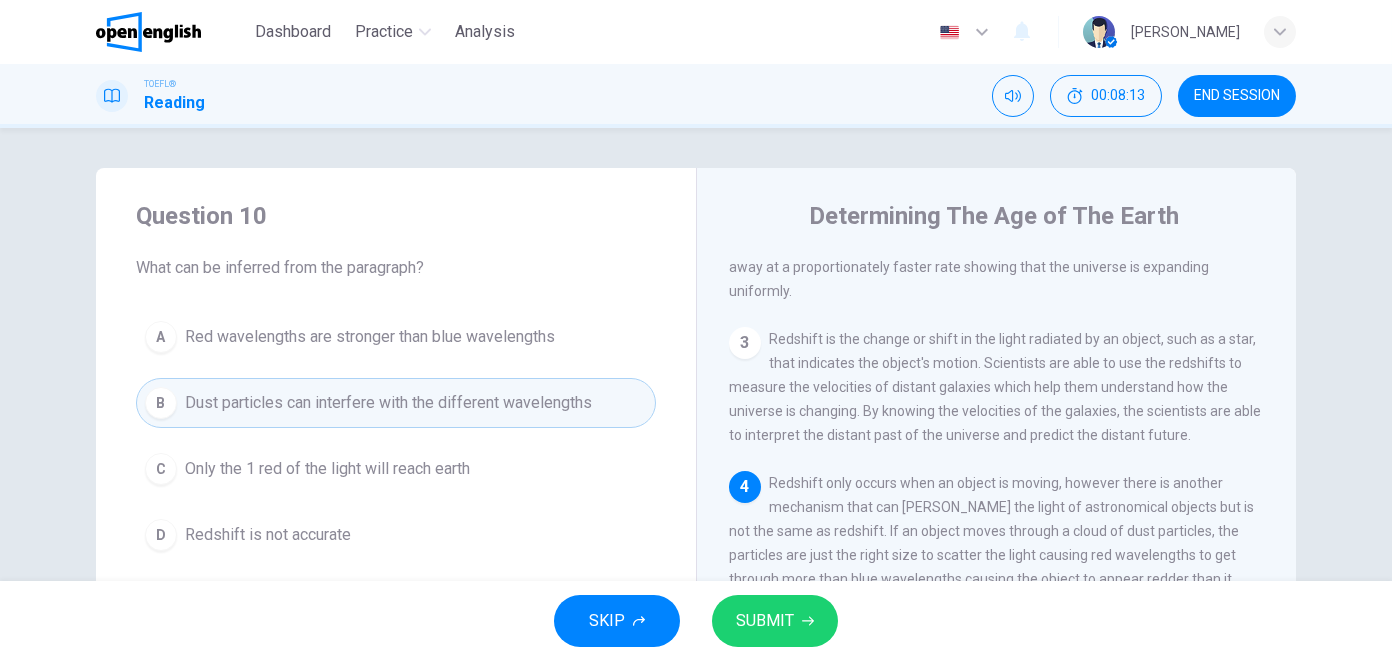 click on "SUBMIT" at bounding box center (765, 621) 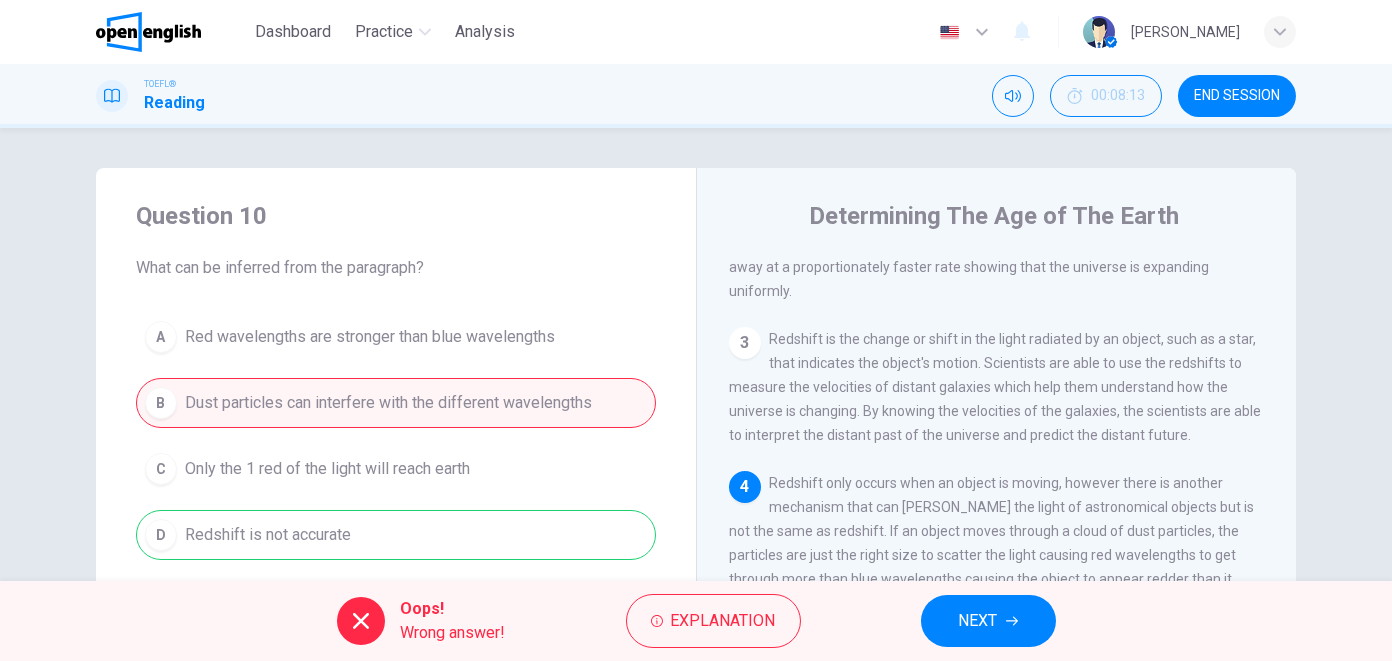 scroll, scrollTop: 321, scrollLeft: 0, axis: vertical 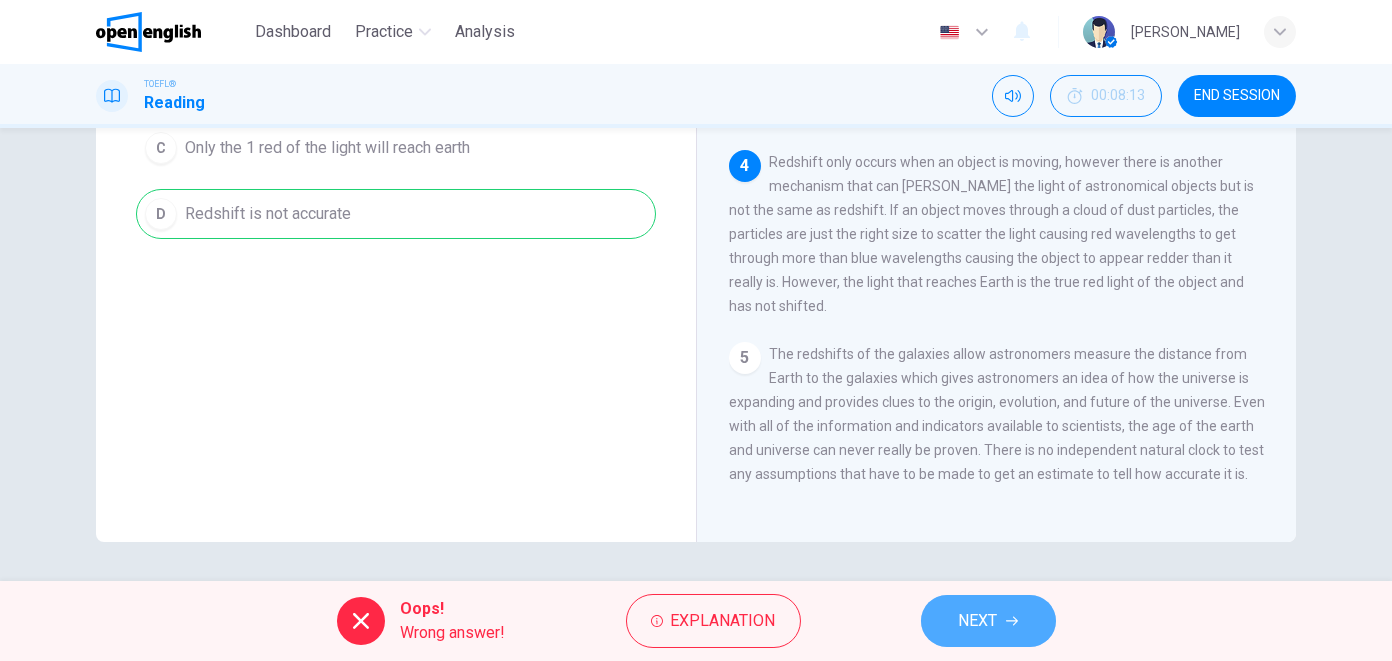 click on "NEXT" at bounding box center [978, 621] 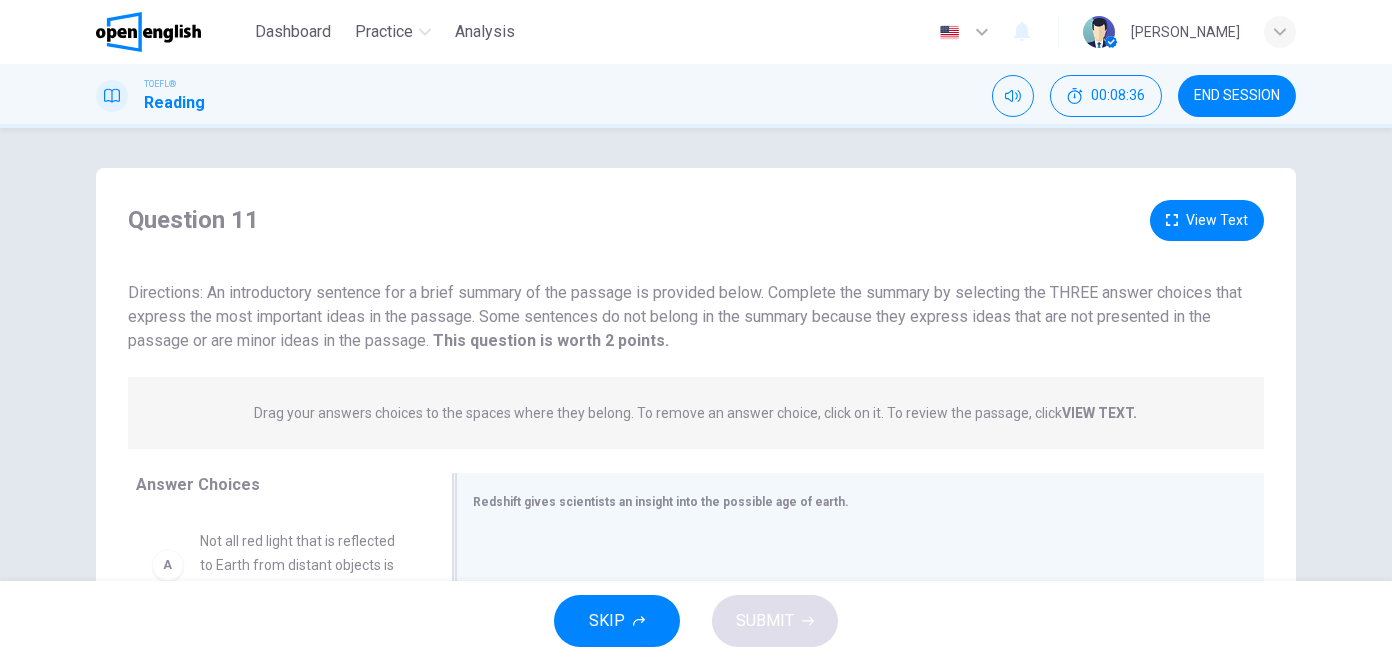 scroll, scrollTop: 321, scrollLeft: 0, axis: vertical 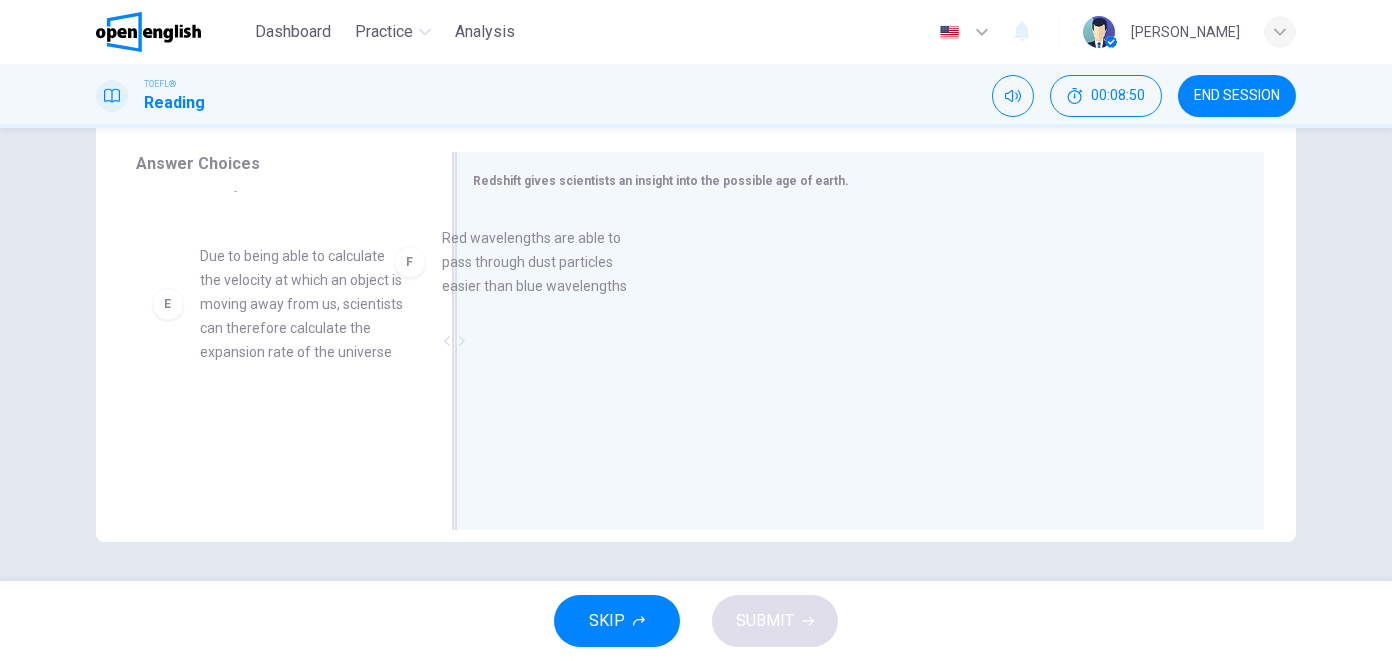 drag, startPoint x: 347, startPoint y: 445, endPoint x: 616, endPoint y: 264, distance: 324.22522 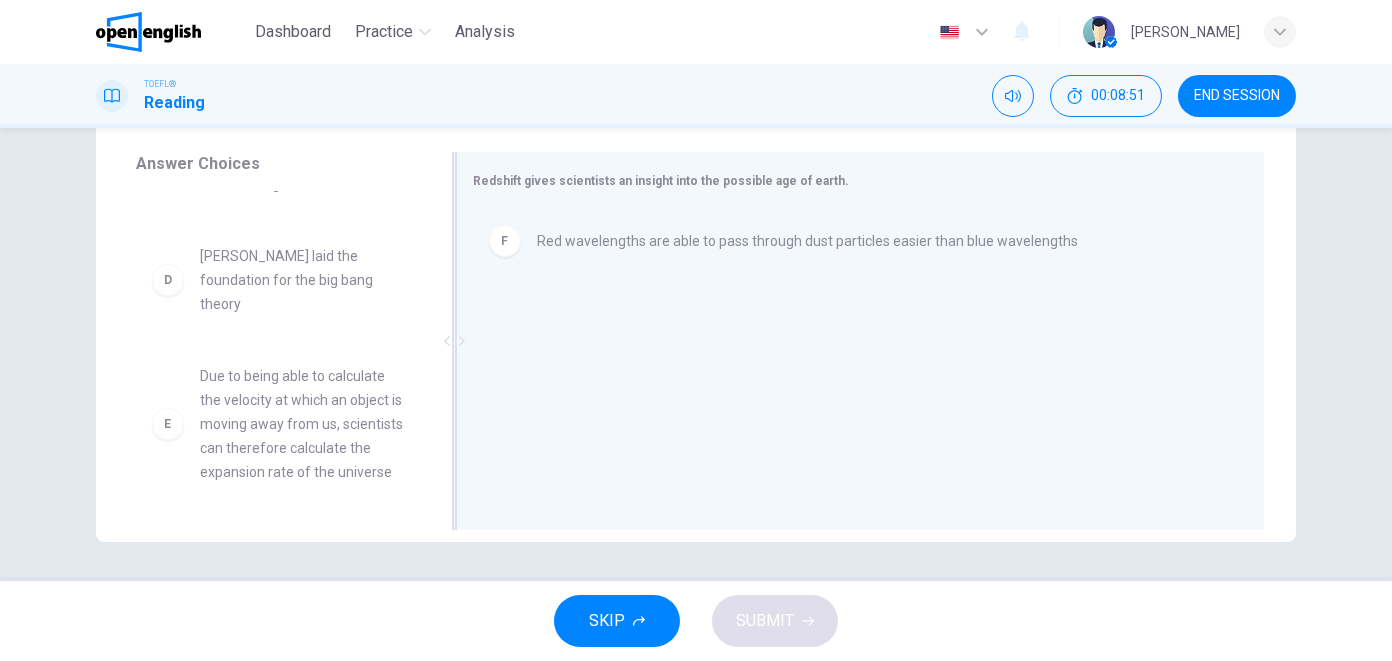scroll, scrollTop: 371, scrollLeft: 0, axis: vertical 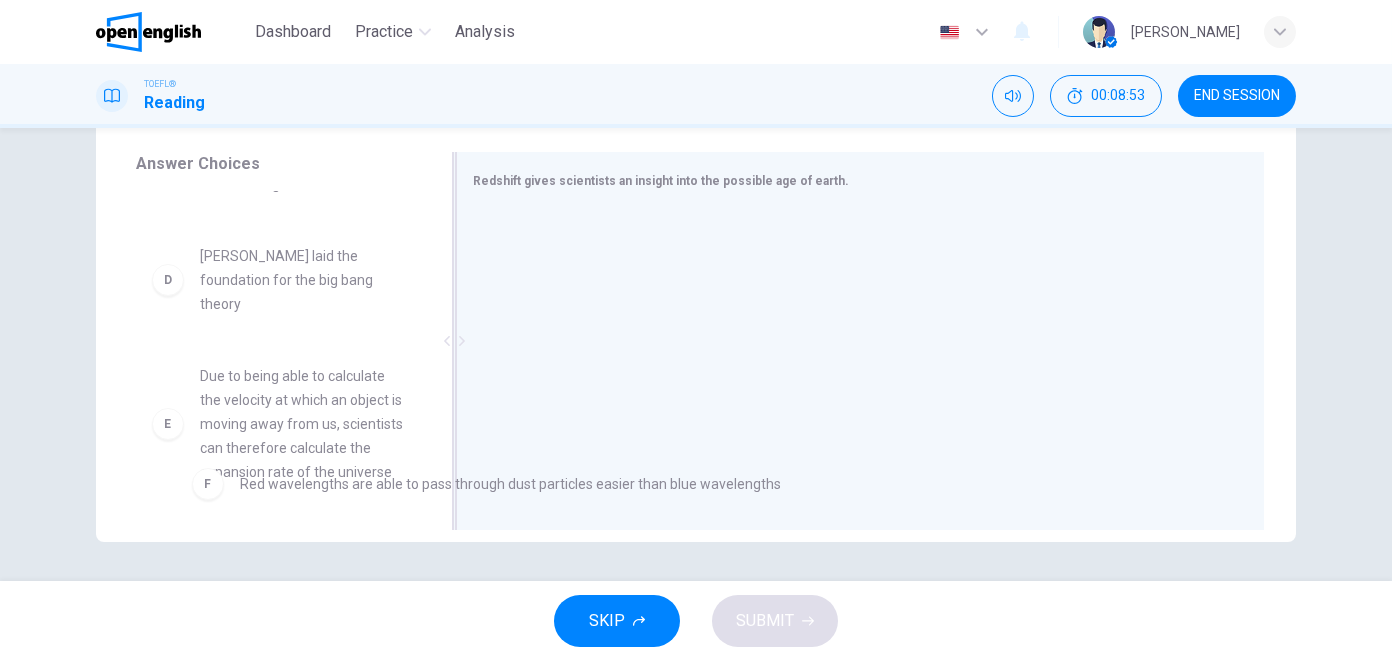 drag, startPoint x: 660, startPoint y: 271, endPoint x: 368, endPoint y: 520, distance: 383.75122 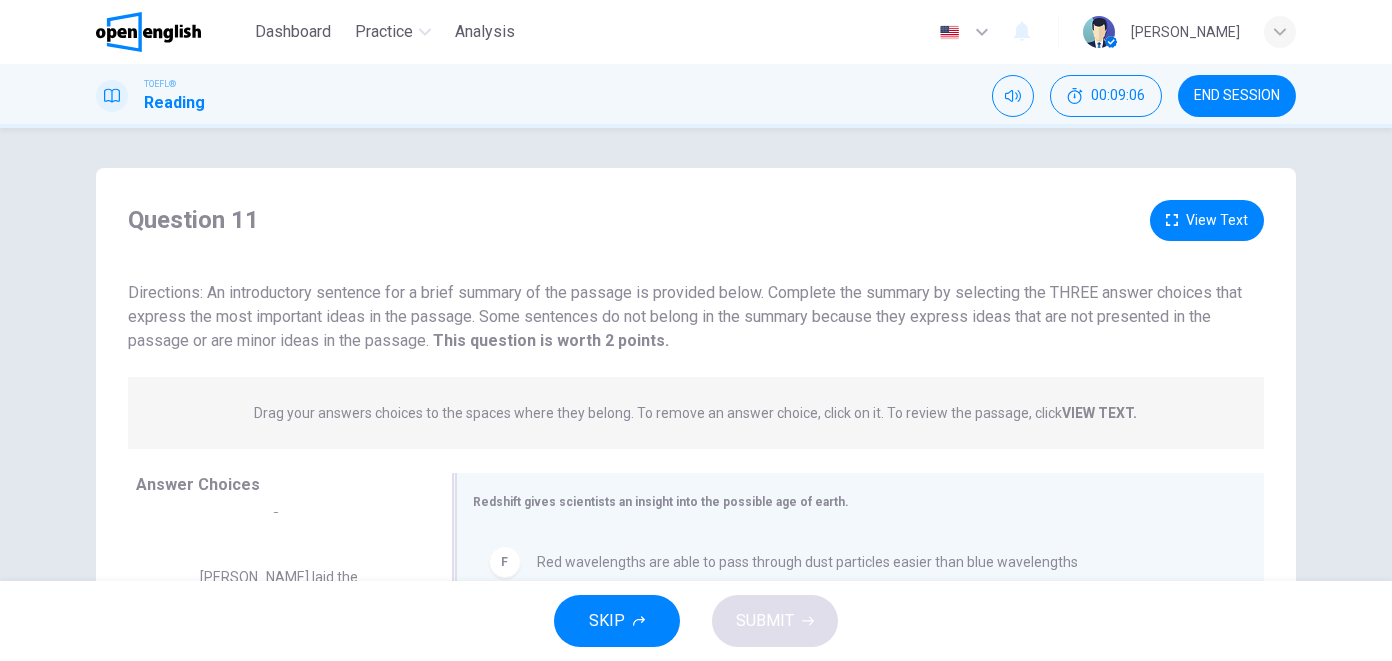 scroll, scrollTop: 321, scrollLeft: 0, axis: vertical 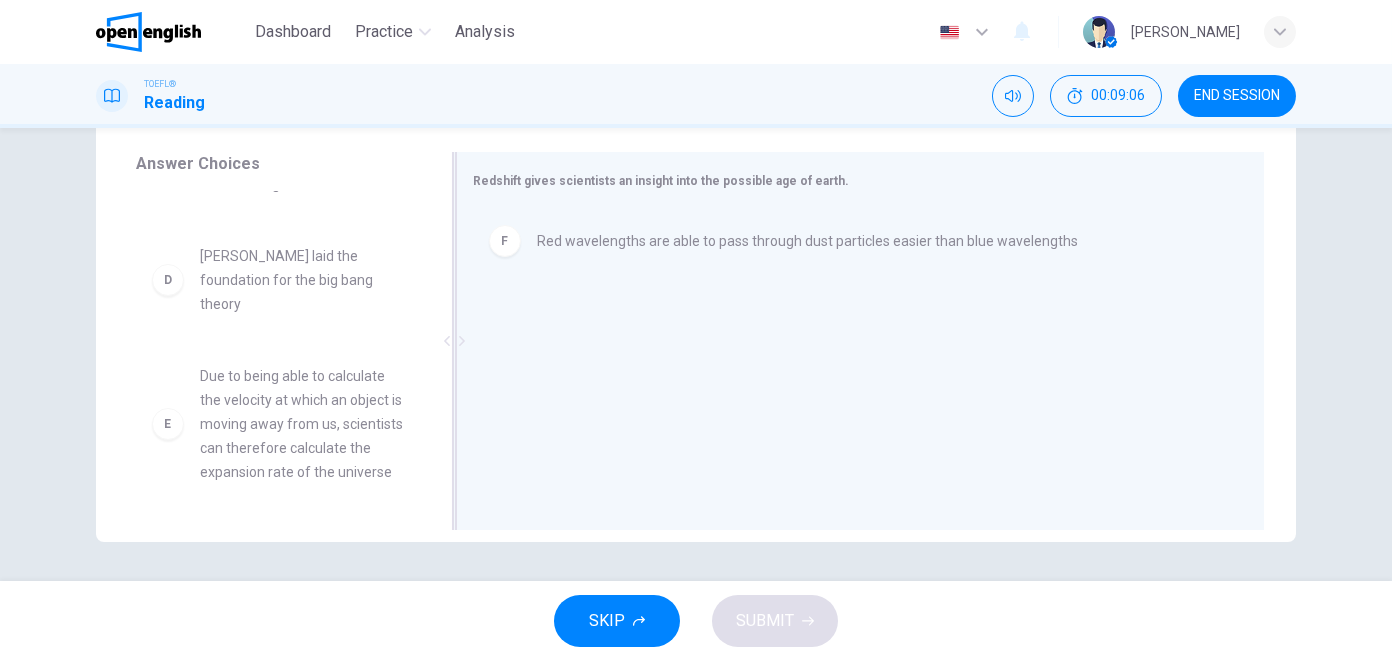 click on "F Red wavelengths are able to pass through dust particles easier than blue wavelengths" at bounding box center (852, 241) 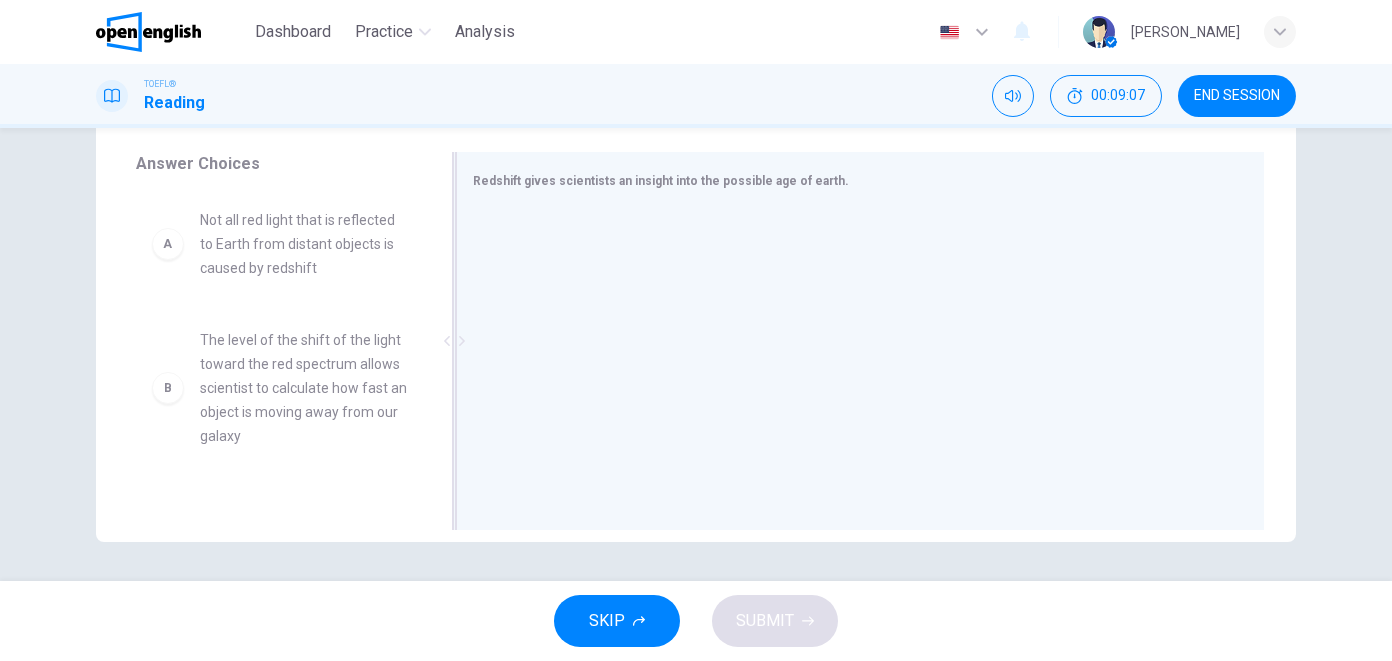 scroll, scrollTop: 0, scrollLeft: 0, axis: both 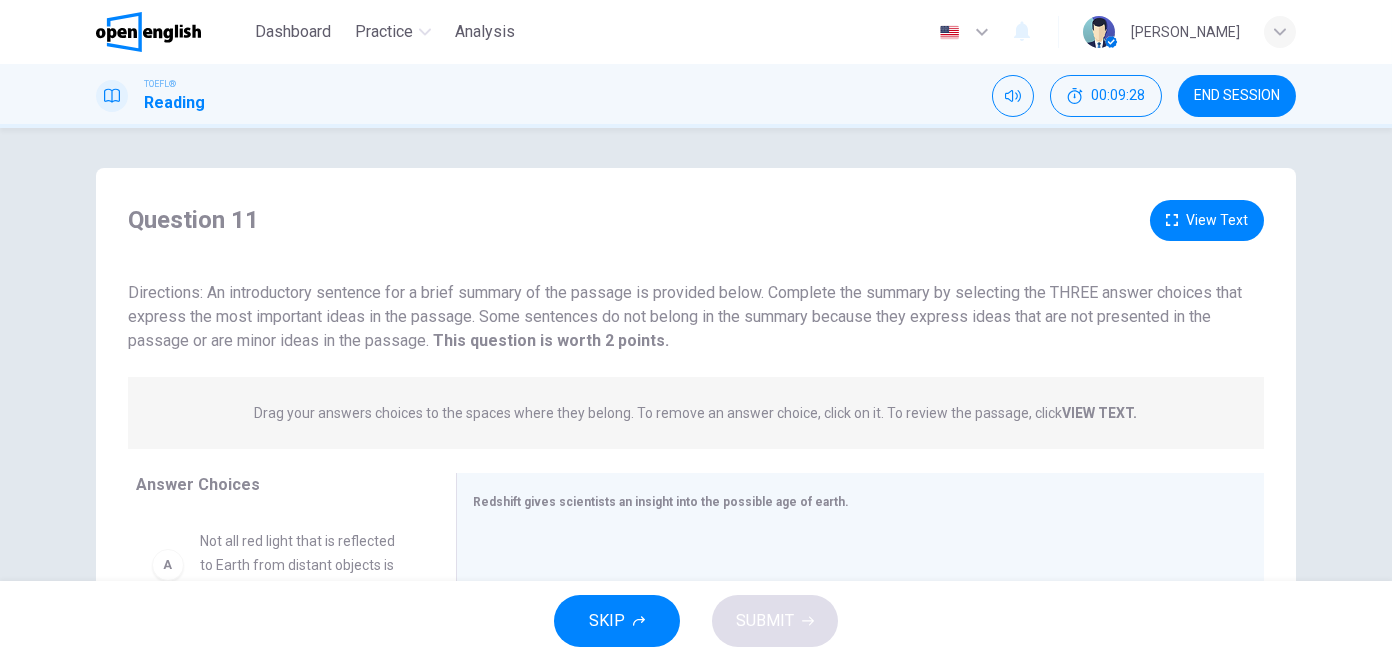 click on "Dashboard Practice Analysis English ** ​ [PERSON_NAME]" at bounding box center (696, 32) 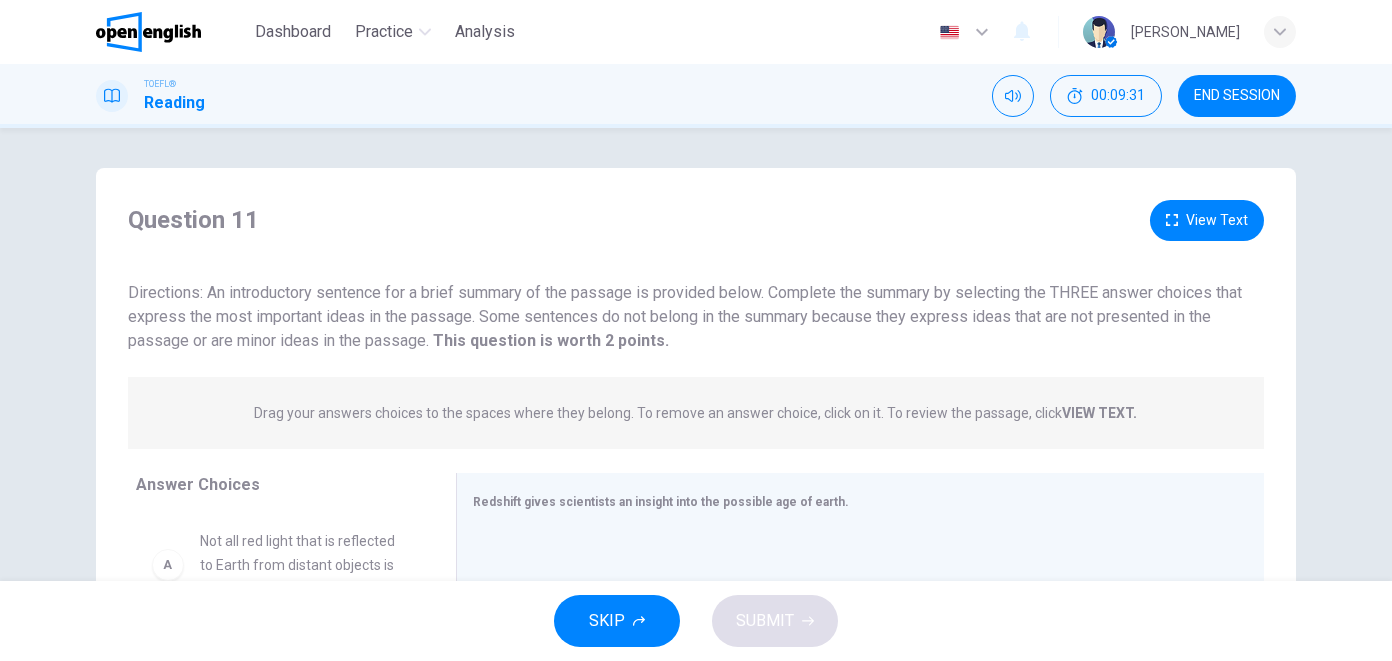 drag, startPoint x: 1376, startPoint y: 3, endPoint x: 822, endPoint y: 321, distance: 638.7801 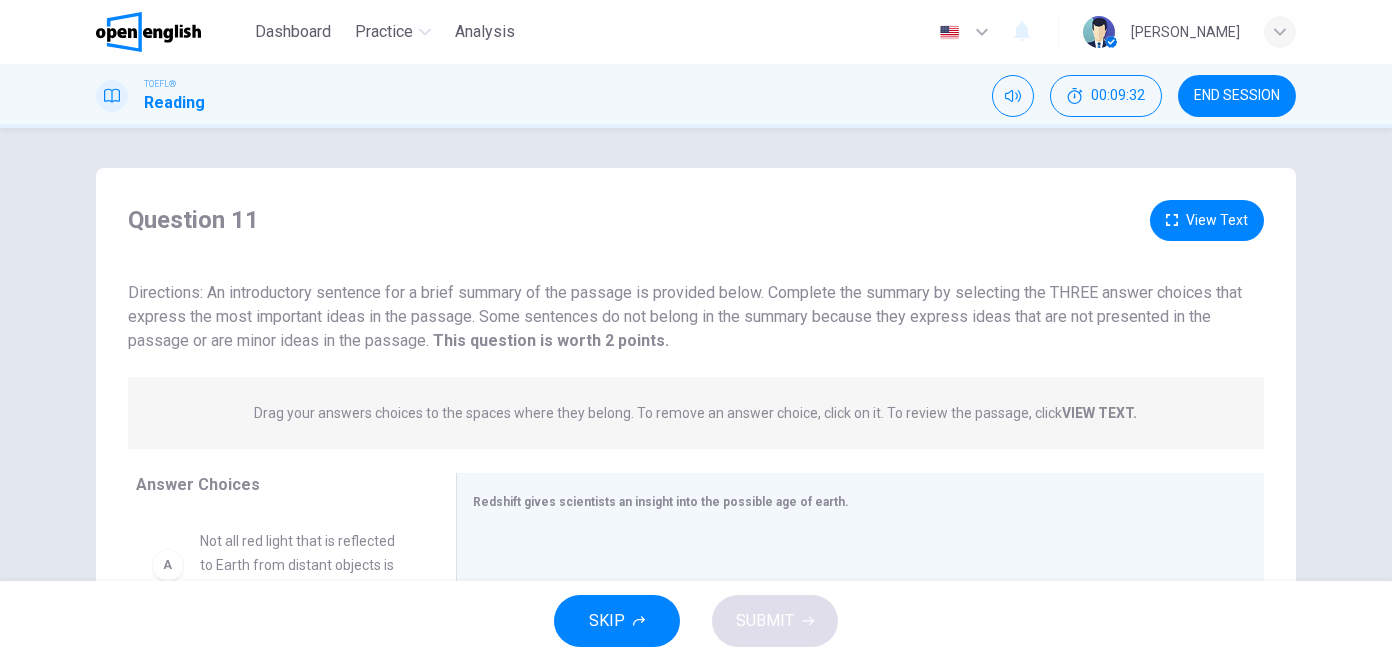 click on "Directions: An introductory sentence for a brief summary of the passage is provided below. Complete the summary by selecting the THREE answer choices that express the most important ideas in the passage. Some sentences do not belong in the summary because they express ideas that are not presented in the passage or are minor ideas in the passage.   This question is worth 2 points." at bounding box center (685, 316) 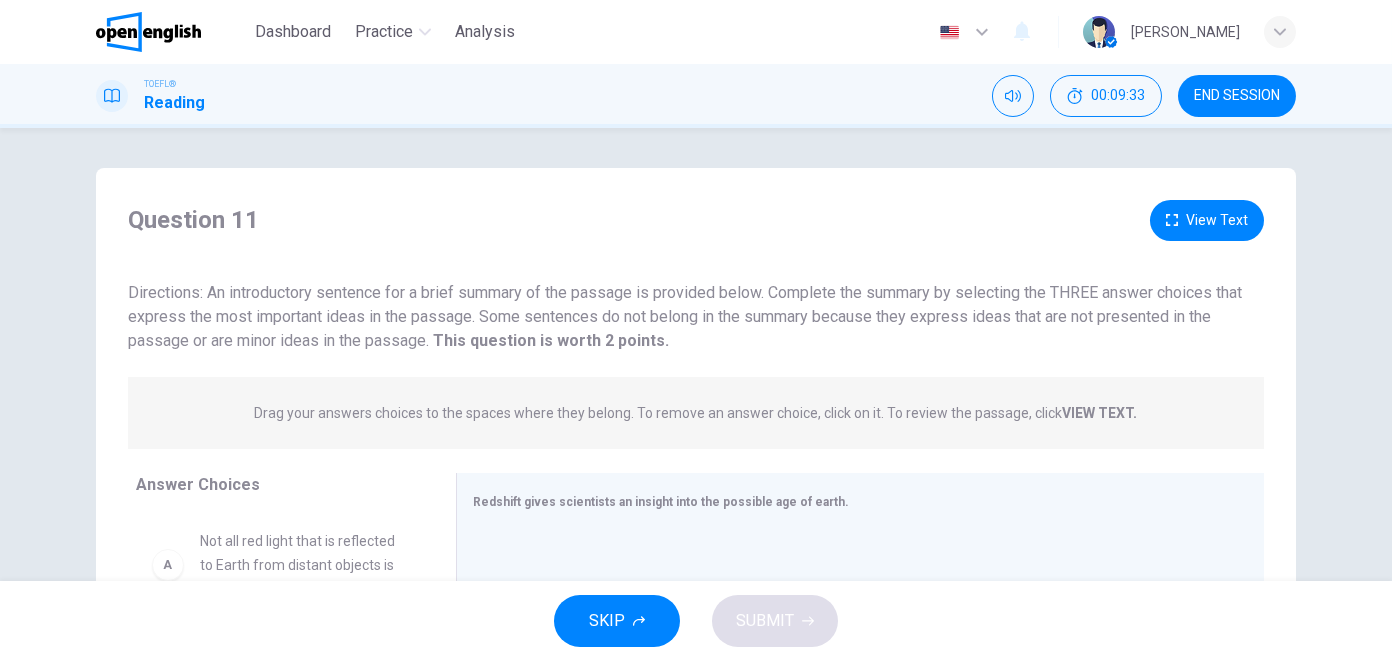 drag, startPoint x: 760, startPoint y: 314, endPoint x: 561, endPoint y: 364, distance: 205.18529 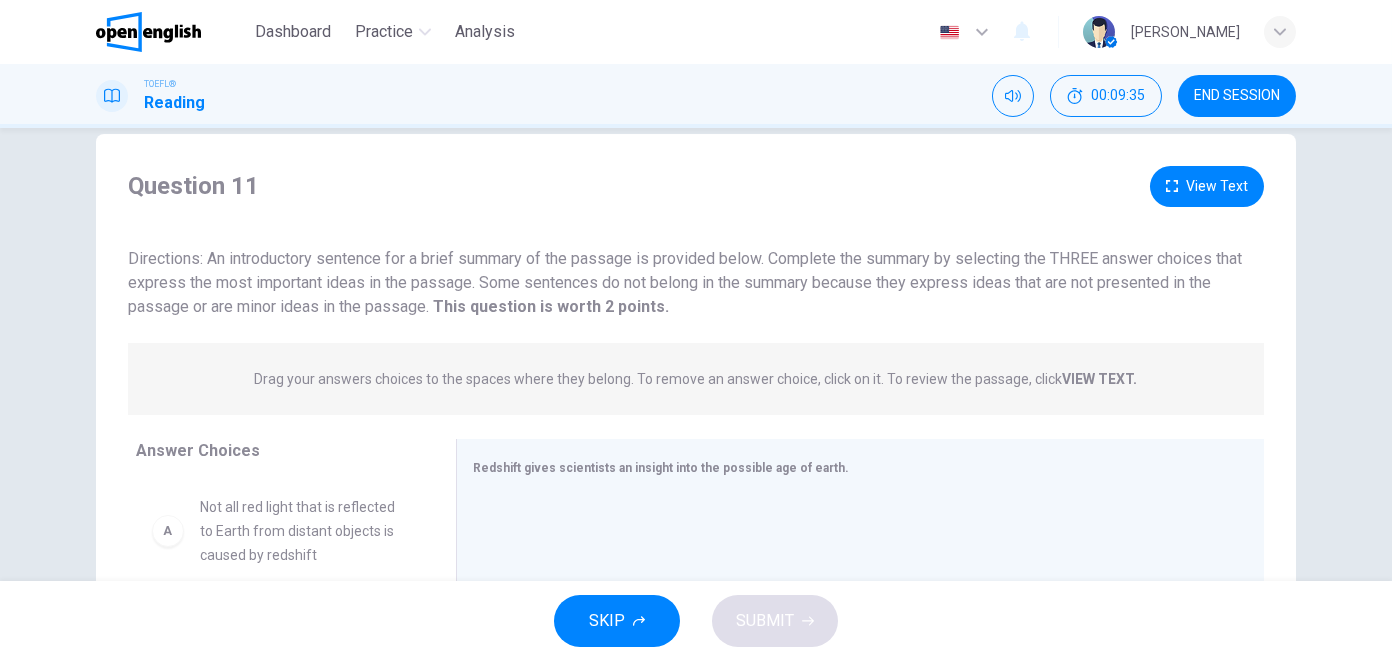 scroll, scrollTop: 0, scrollLeft: 0, axis: both 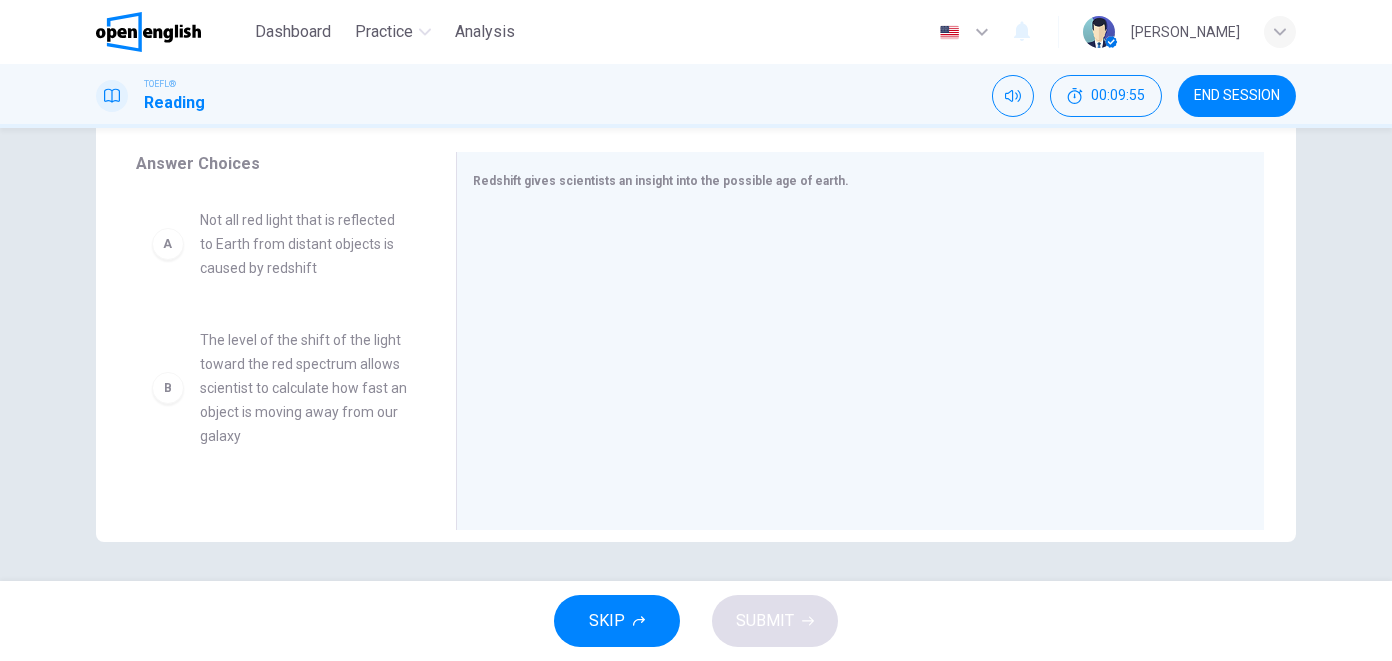drag, startPoint x: 423, startPoint y: 276, endPoint x: 428, endPoint y: 296, distance: 20.615528 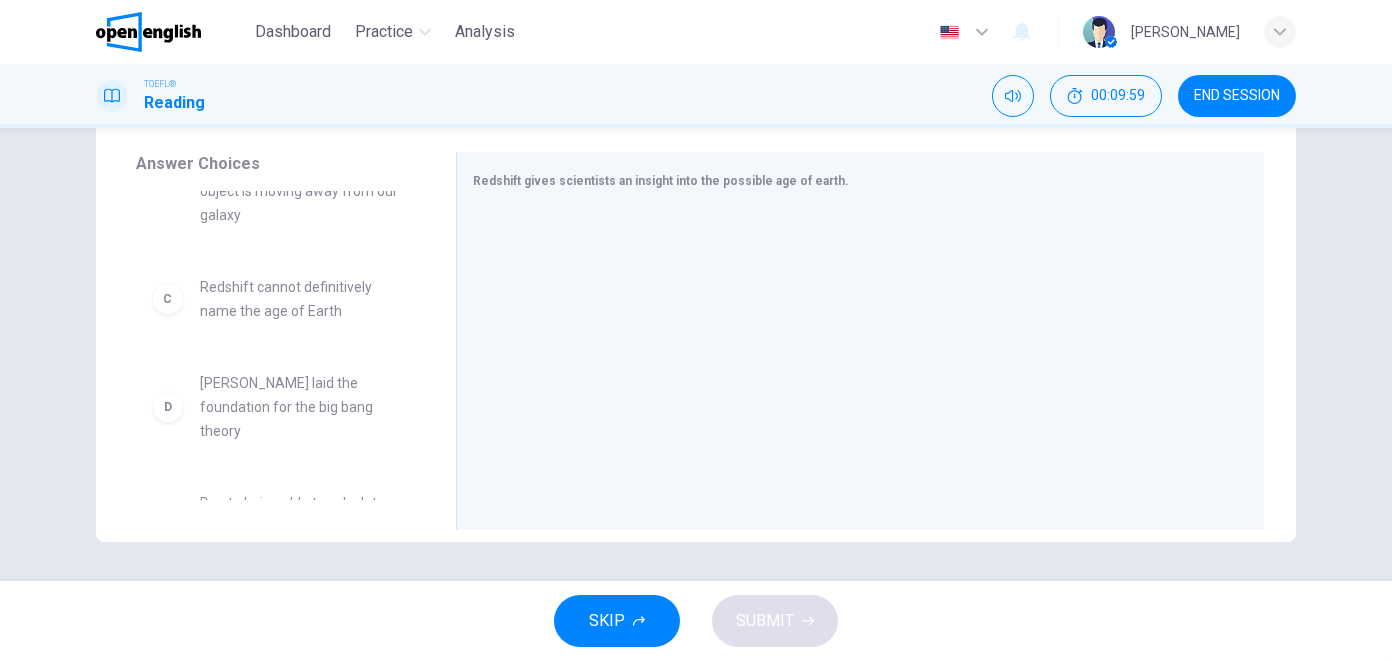 scroll, scrollTop: 225, scrollLeft: 0, axis: vertical 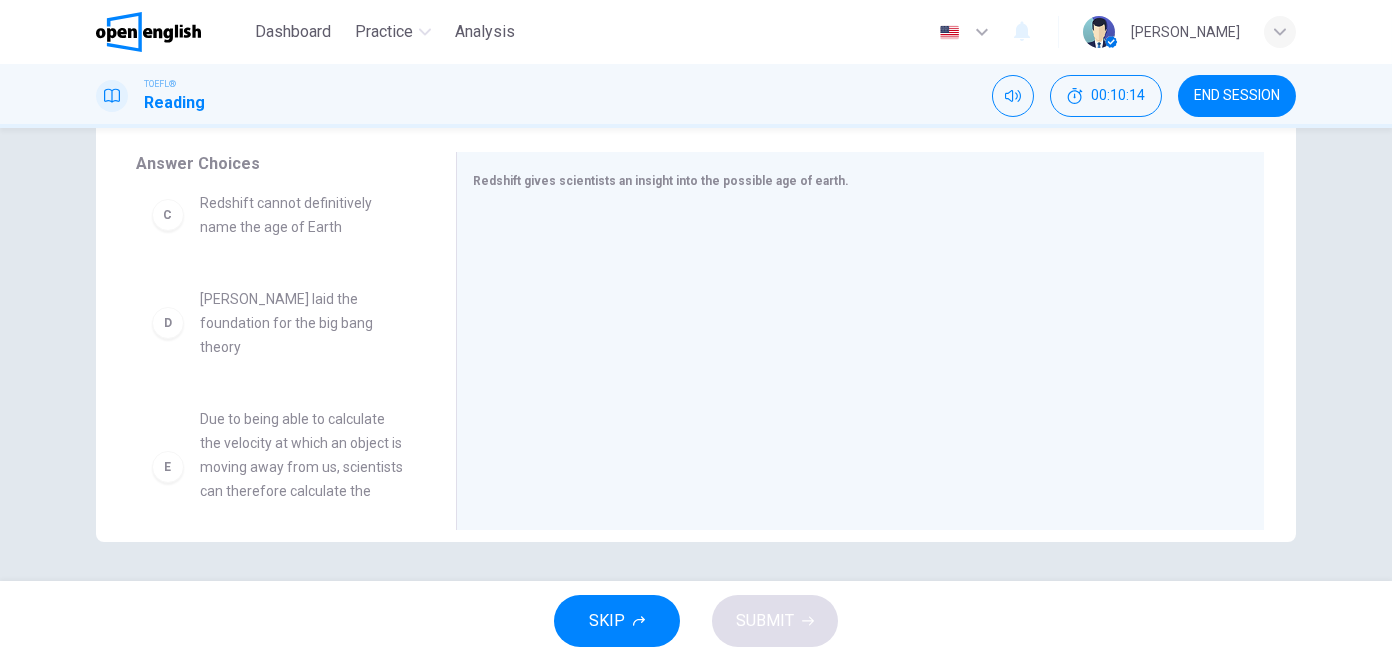 click on "Due to being able to calculate the velocity at which an object is moving away from us, scientists can therefore calculate the expansion rate of the universe" at bounding box center (304, 467) 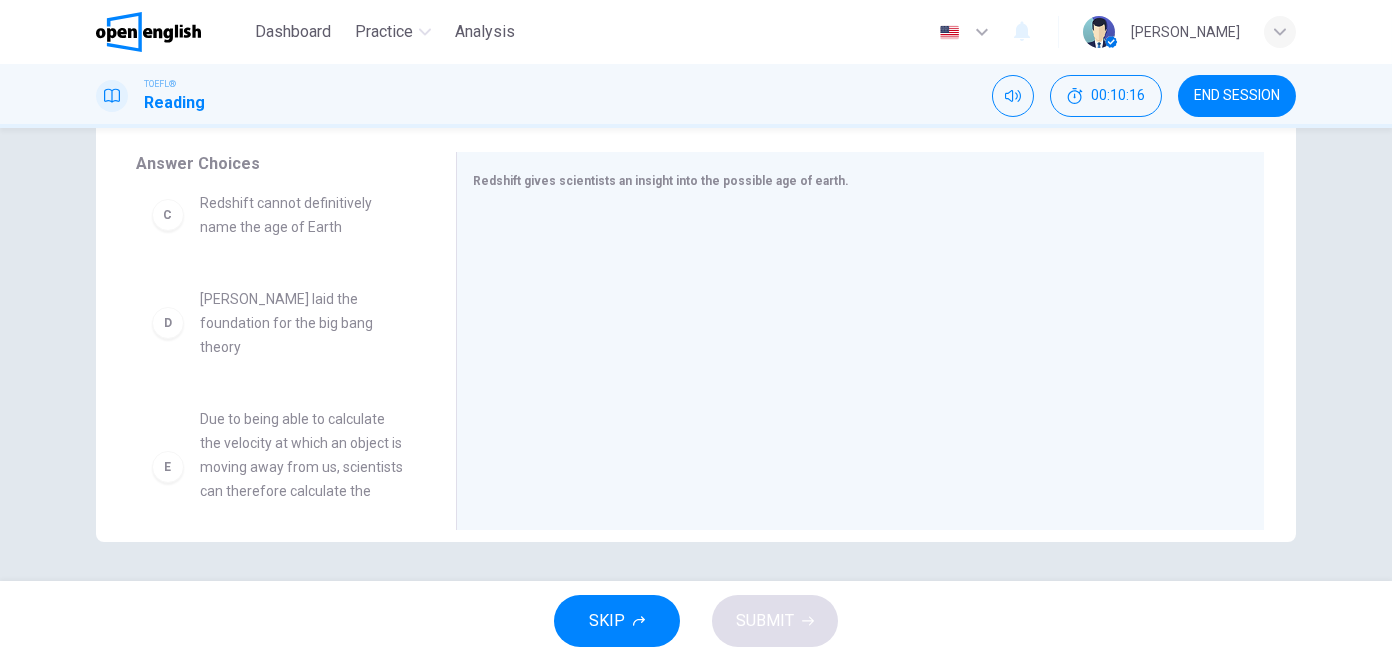 click on "E" at bounding box center [168, 467] 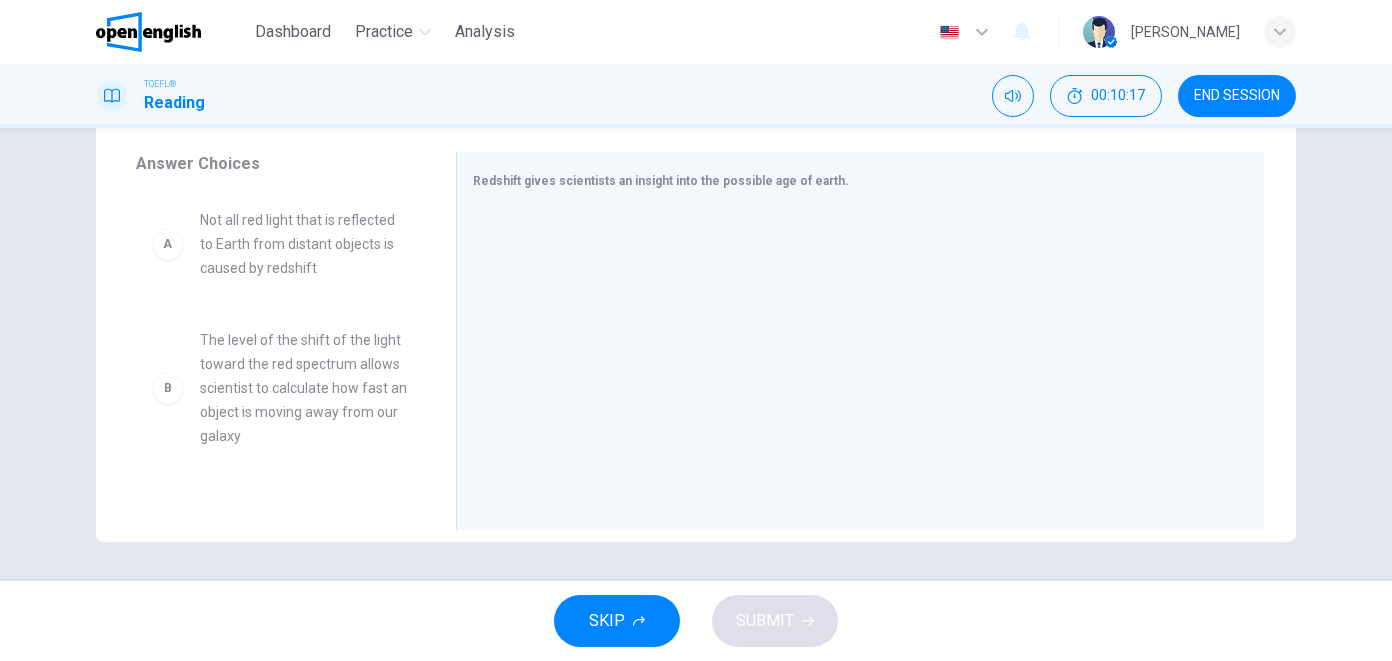 scroll, scrollTop: 492, scrollLeft: 0, axis: vertical 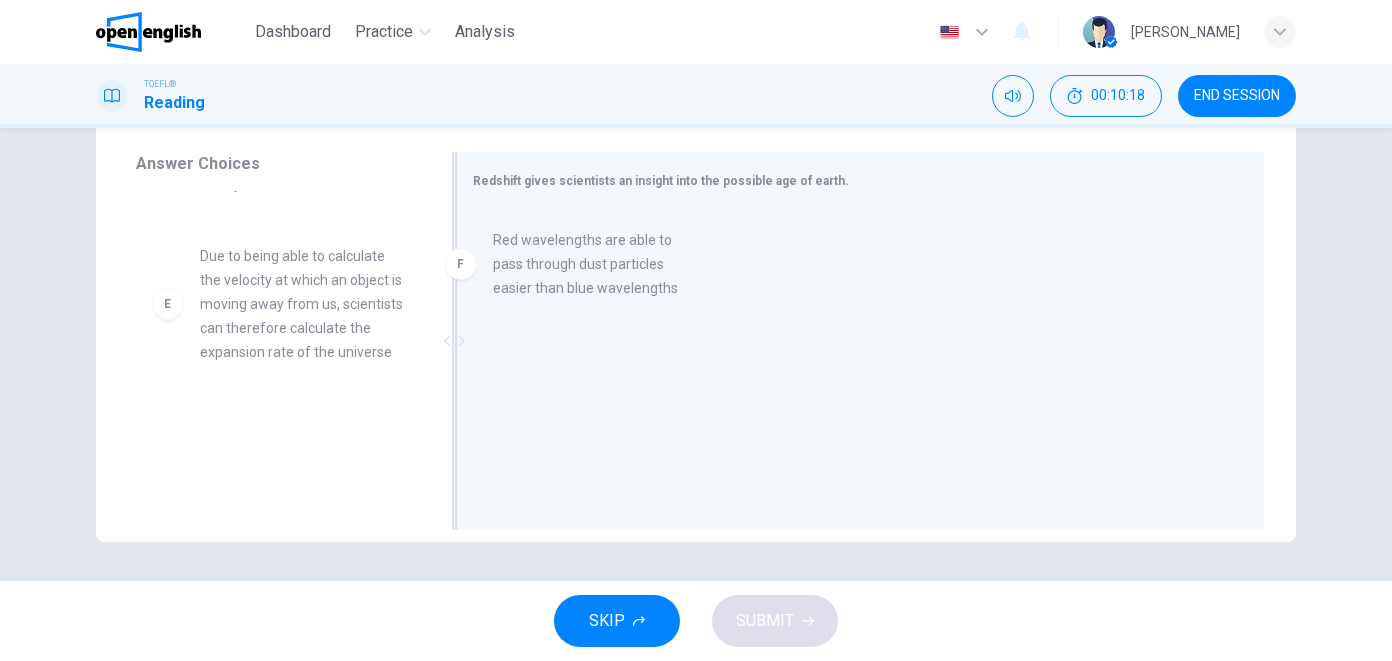 drag, startPoint x: 462, startPoint y: 313, endPoint x: 575, endPoint y: 267, distance: 122.0041 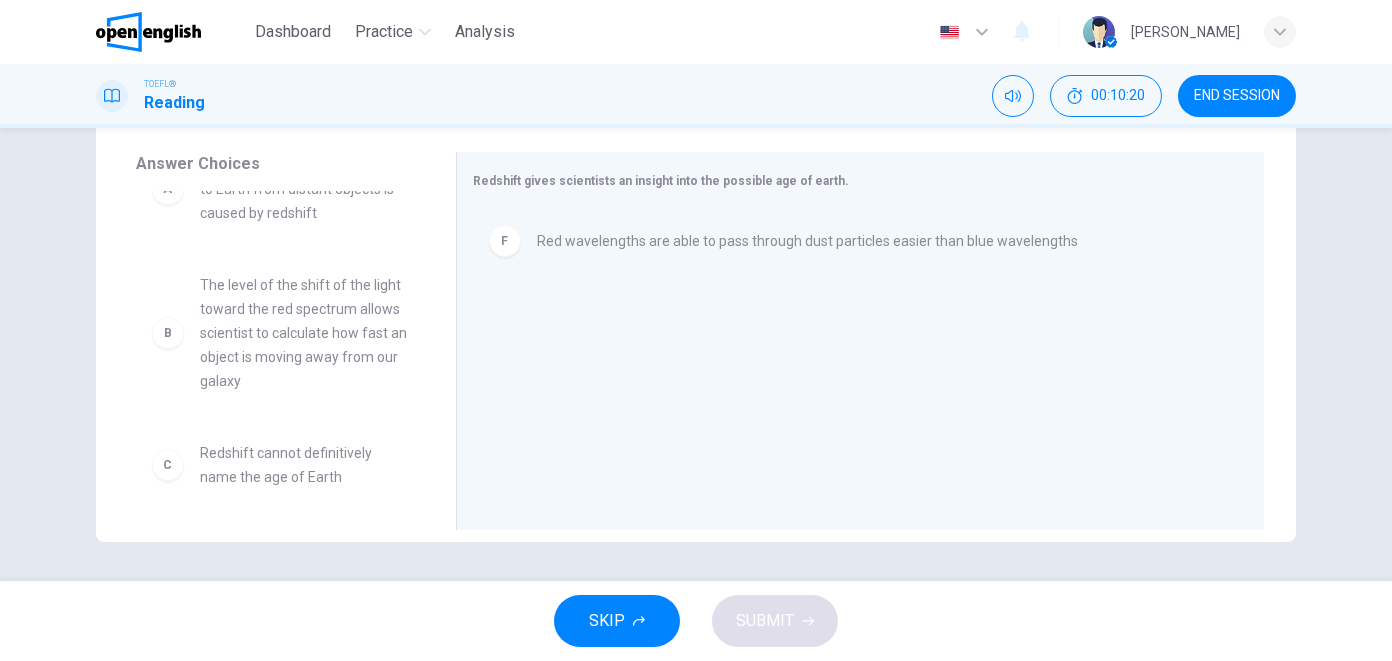 scroll, scrollTop: 0, scrollLeft: 0, axis: both 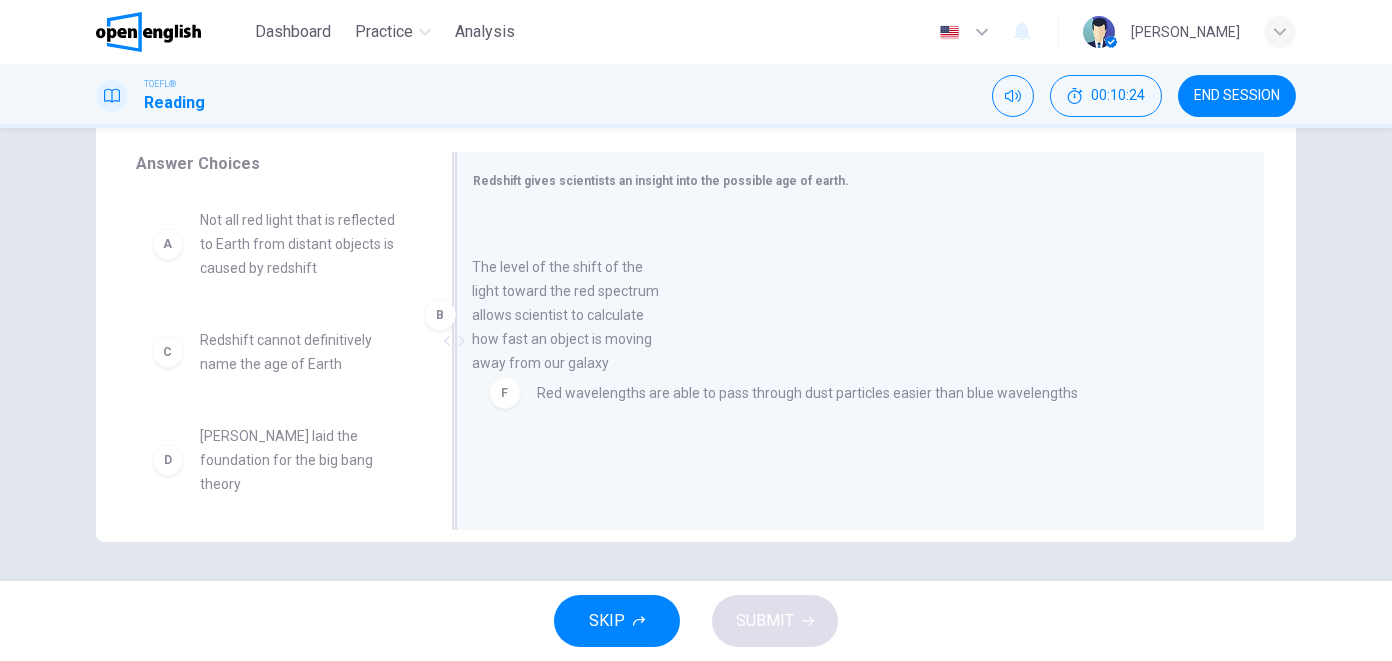 drag, startPoint x: 366, startPoint y: 427, endPoint x: 648, endPoint y: 355, distance: 291.0464 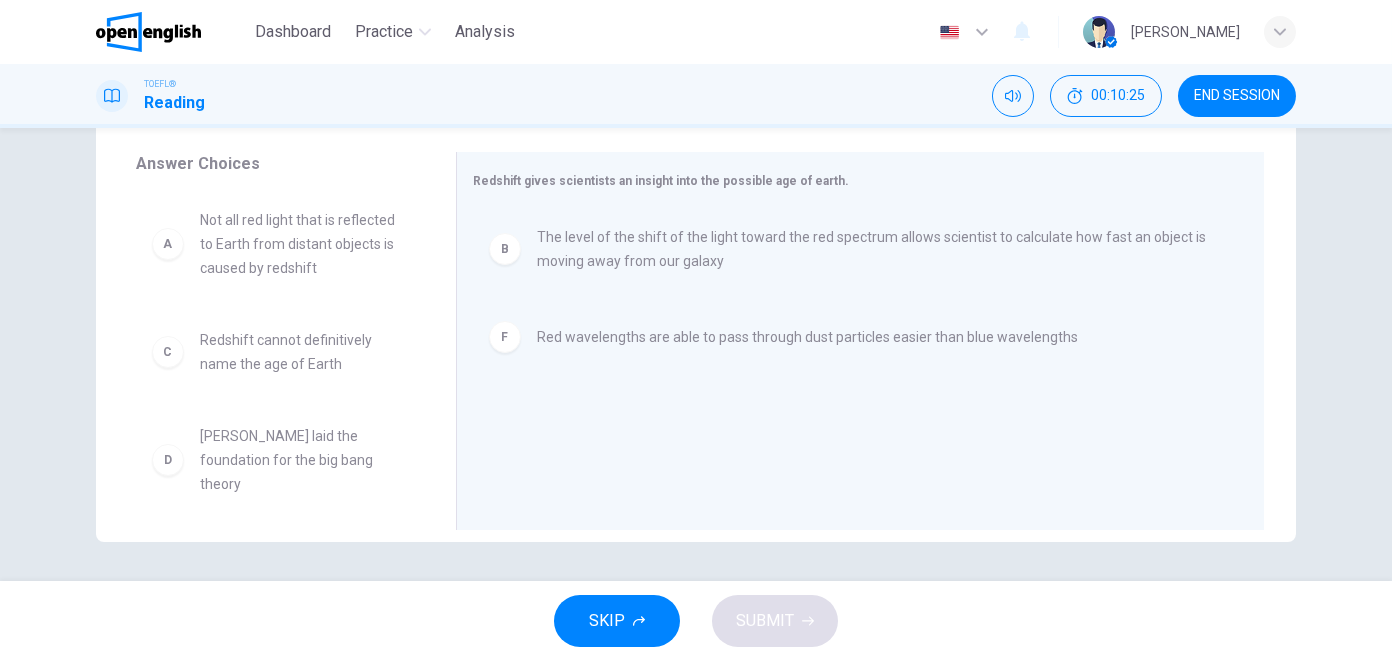 scroll, scrollTop: 0, scrollLeft: 0, axis: both 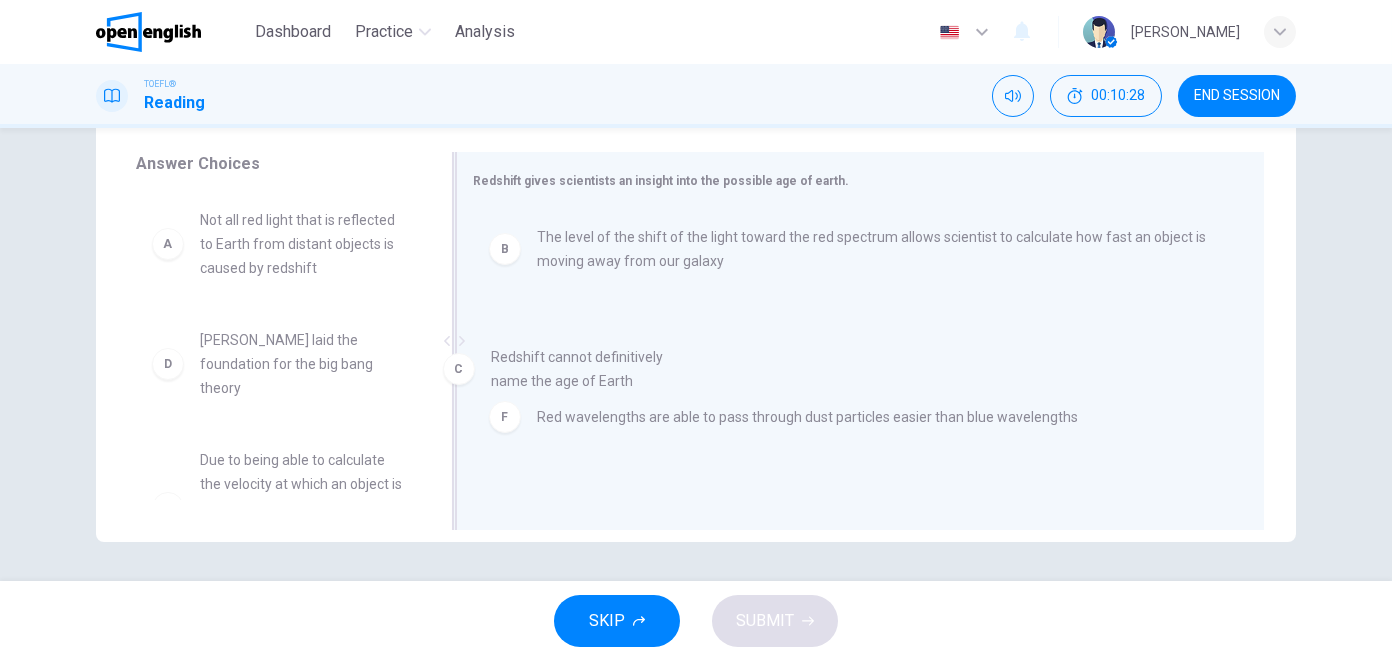 drag, startPoint x: 339, startPoint y: 370, endPoint x: 642, endPoint y: 389, distance: 303.59512 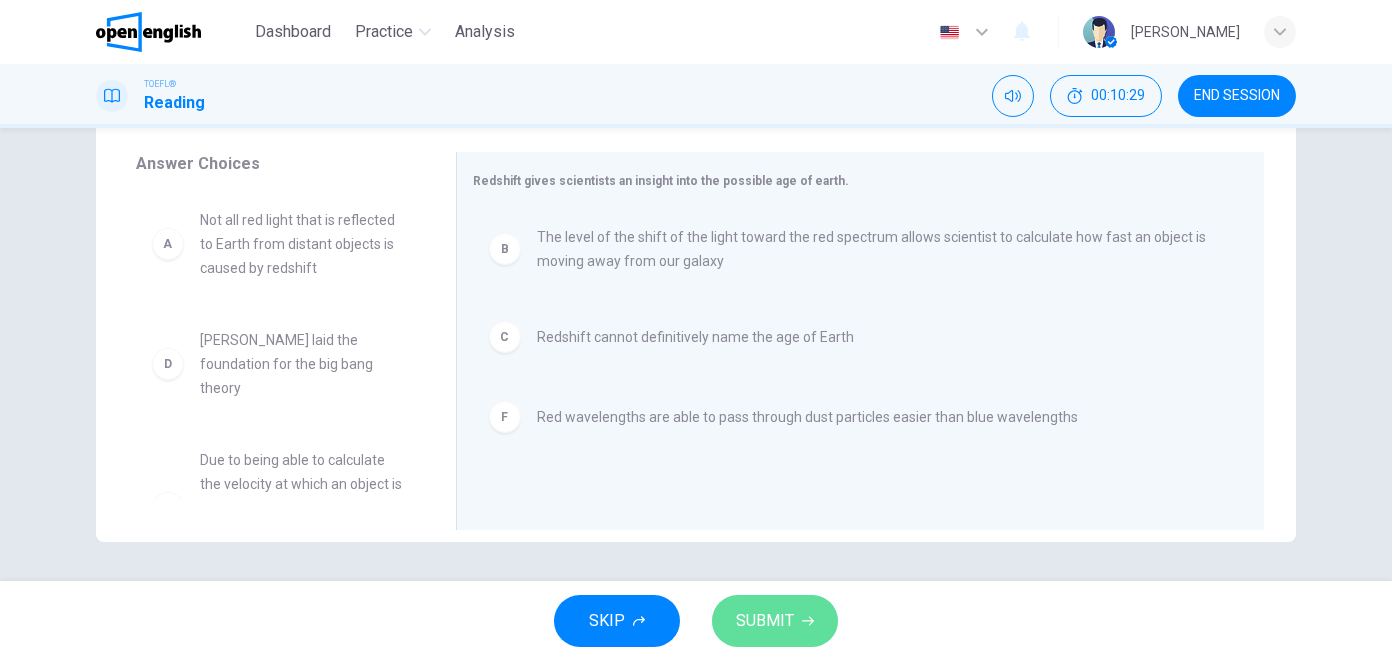 click on "SUBMIT" at bounding box center [765, 621] 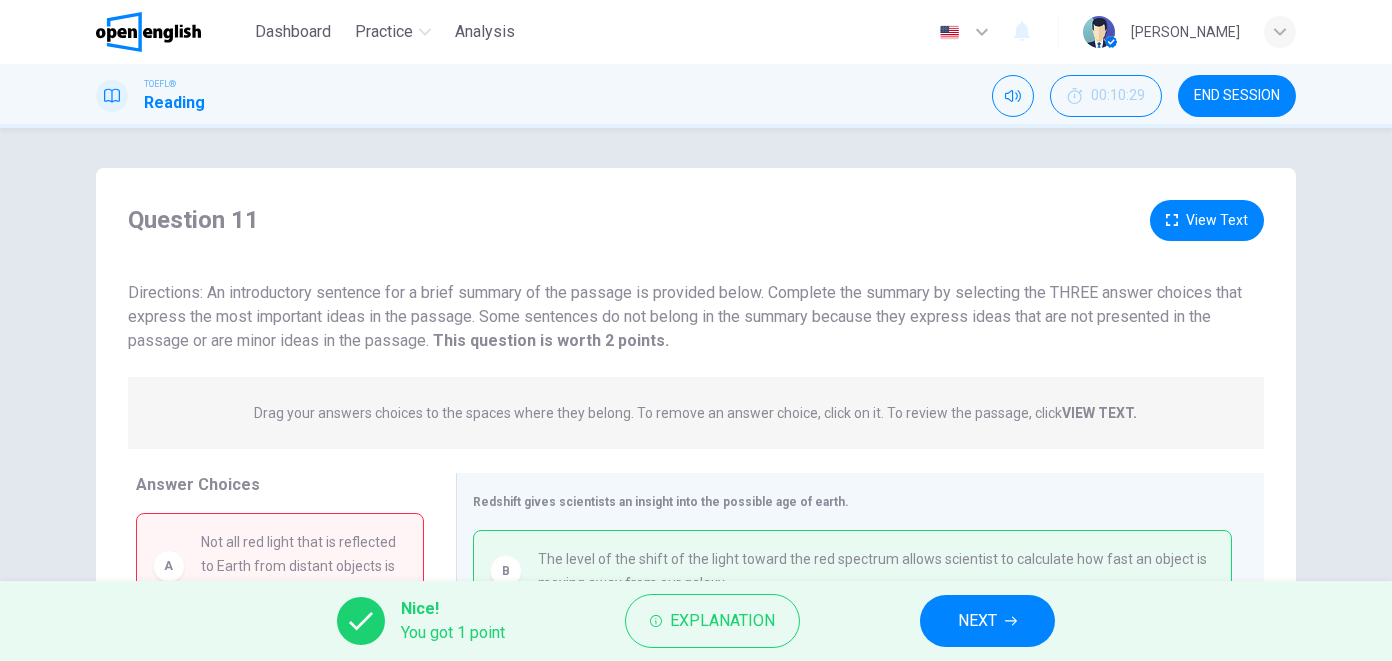 scroll, scrollTop: 321, scrollLeft: 0, axis: vertical 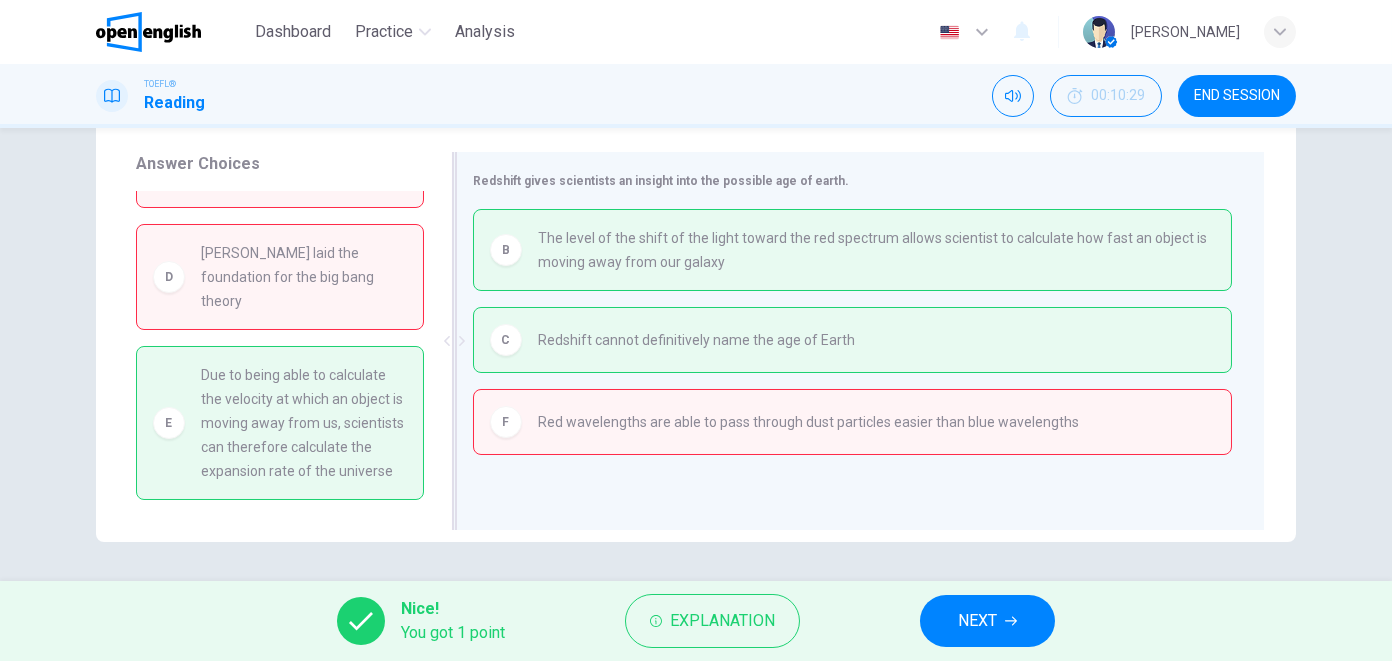 drag, startPoint x: 382, startPoint y: 436, endPoint x: 503, endPoint y: 430, distance: 121.14867 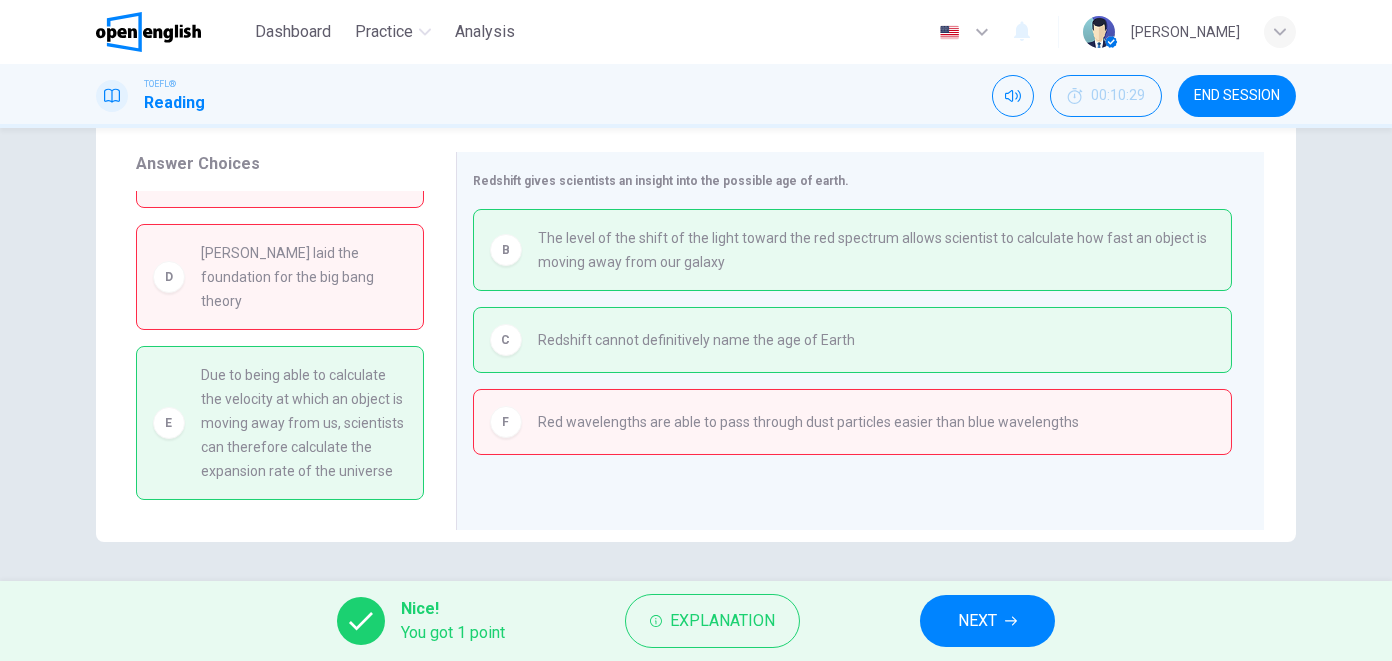 click on "NEXT" at bounding box center [977, 621] 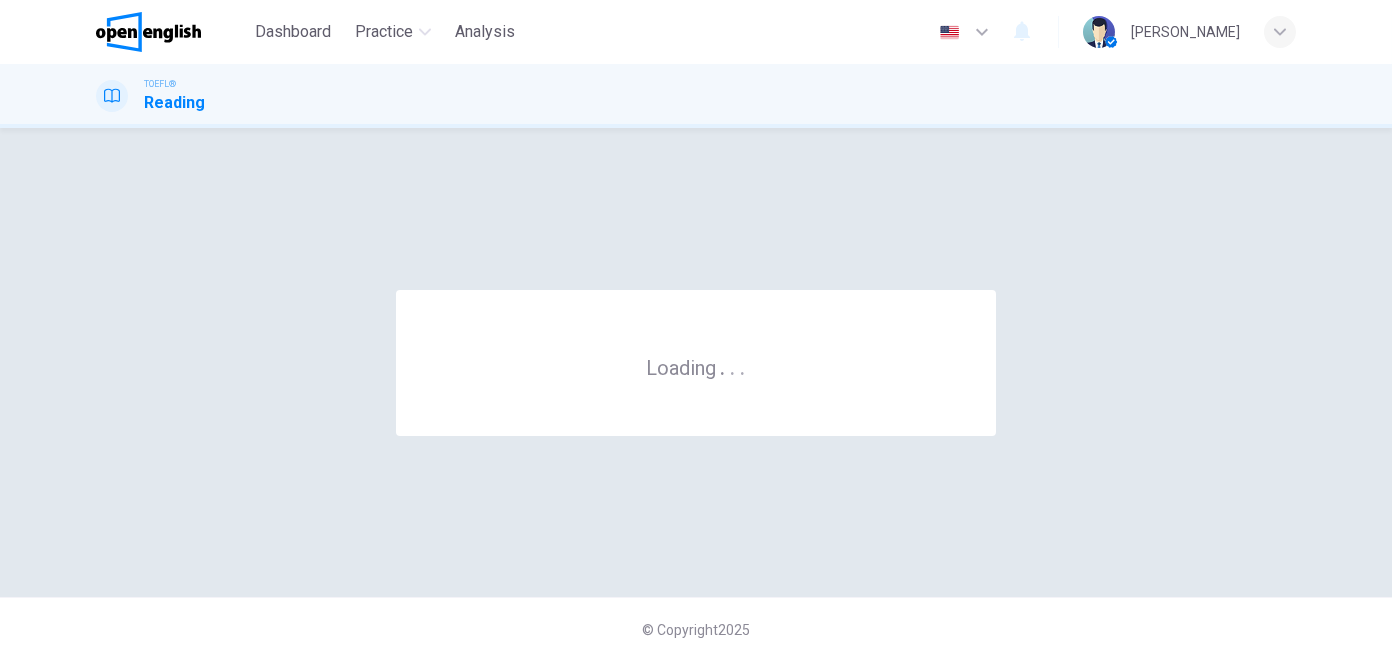 scroll, scrollTop: 0, scrollLeft: 0, axis: both 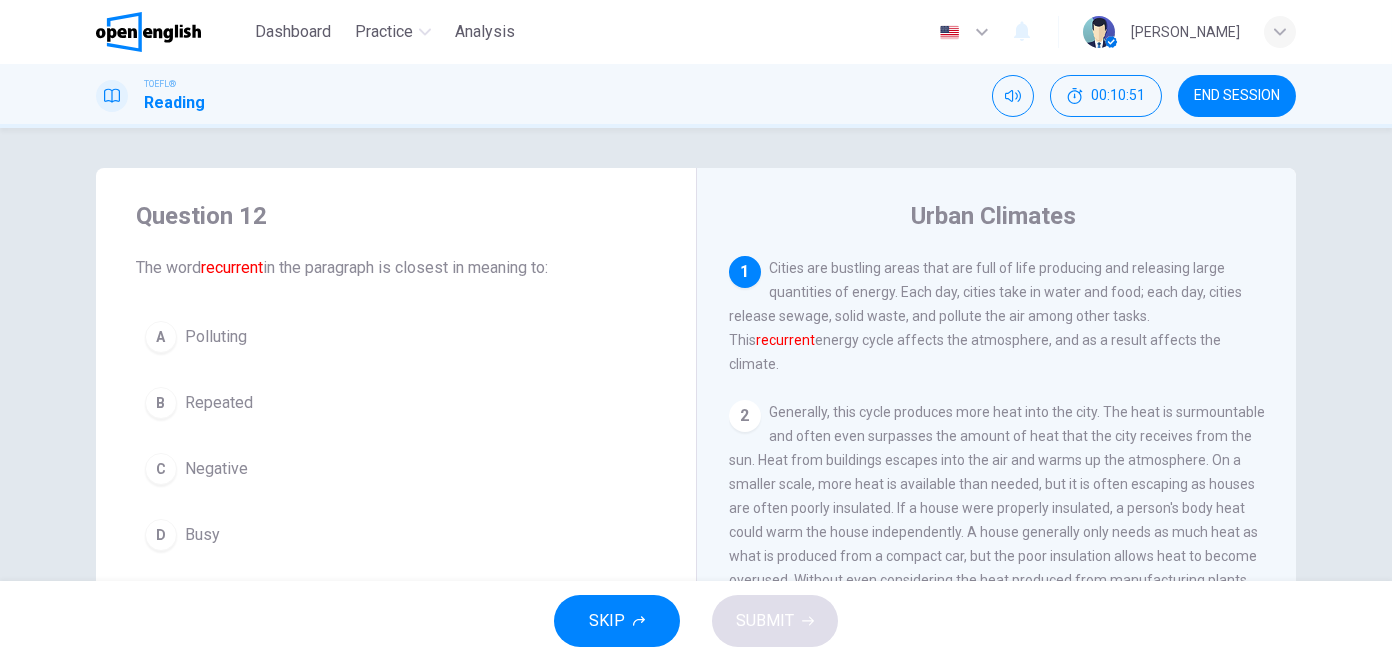 click on "A Polluting B Repeated C Negative D Busy" at bounding box center [396, 436] 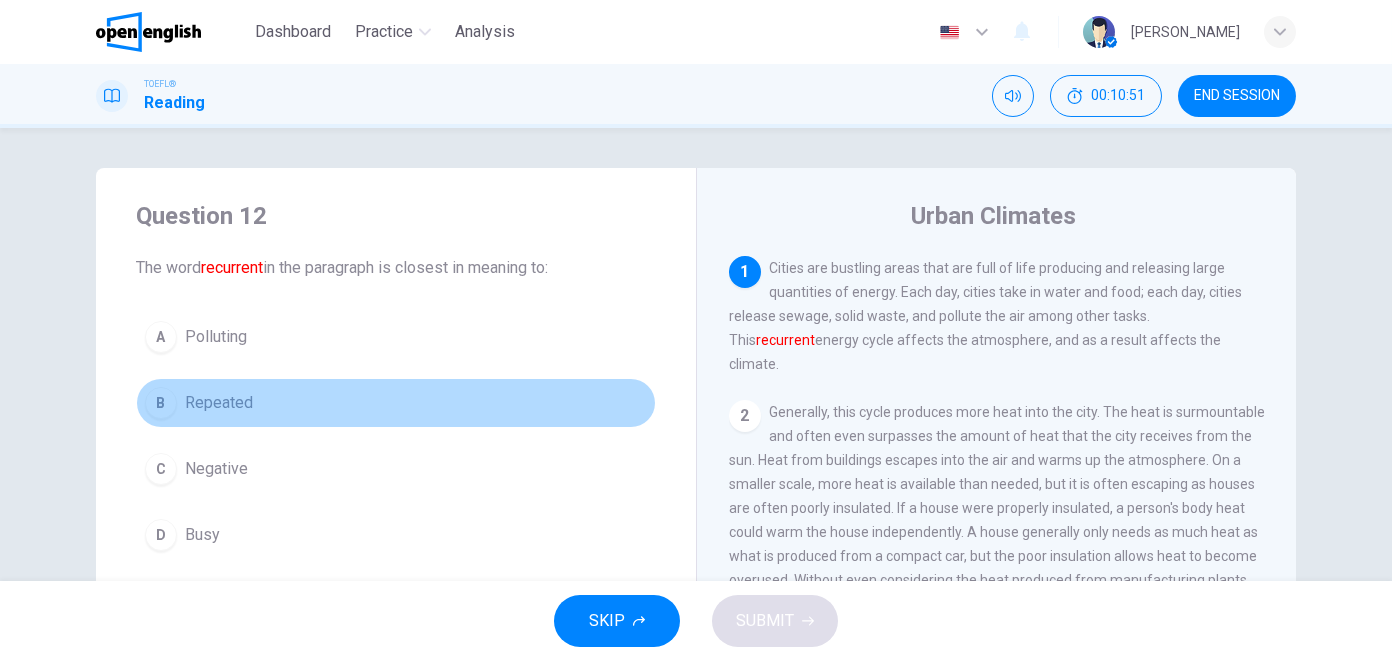 click on "B Repeated" at bounding box center (396, 403) 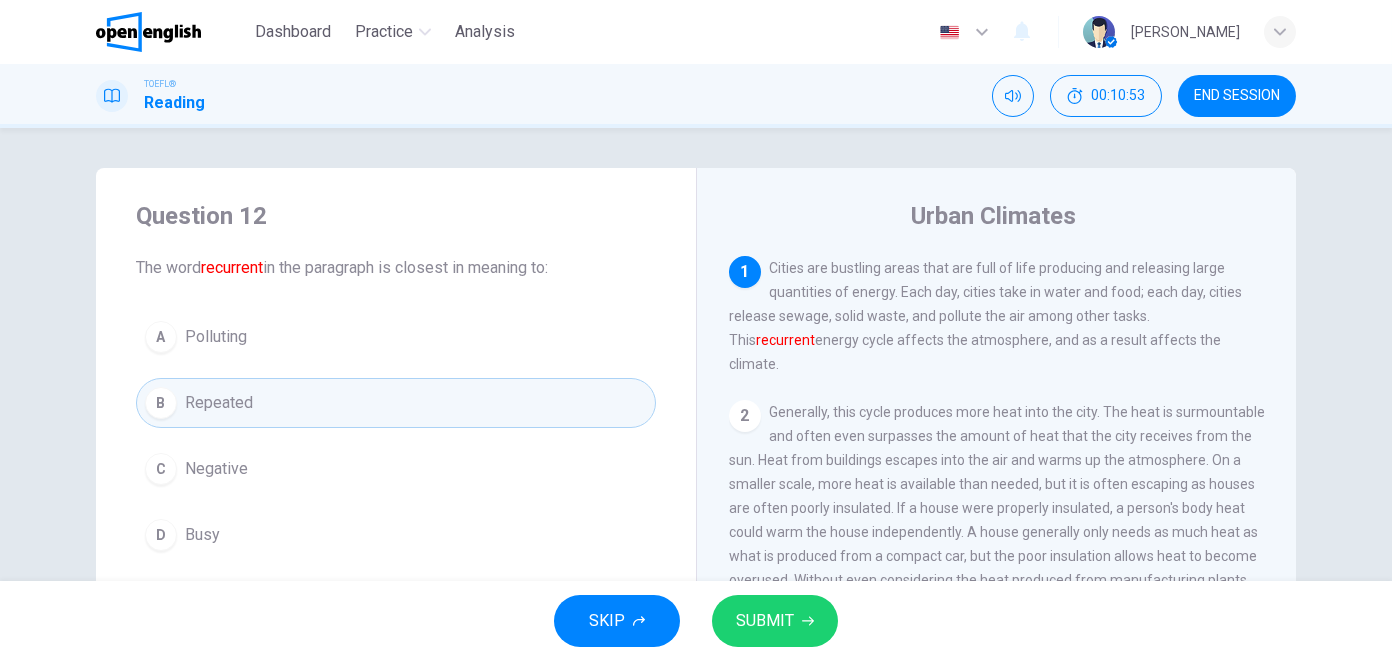 click on "SUBMIT" at bounding box center [775, 621] 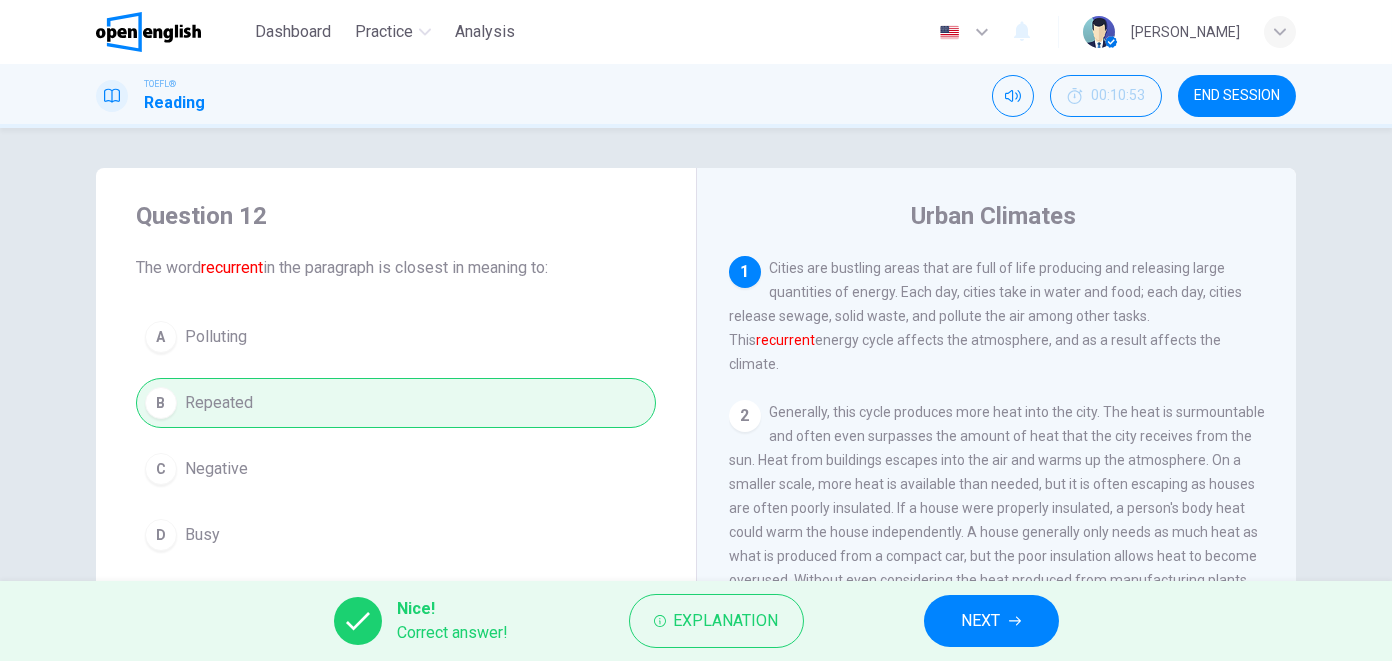click on "NEXT" at bounding box center (991, 621) 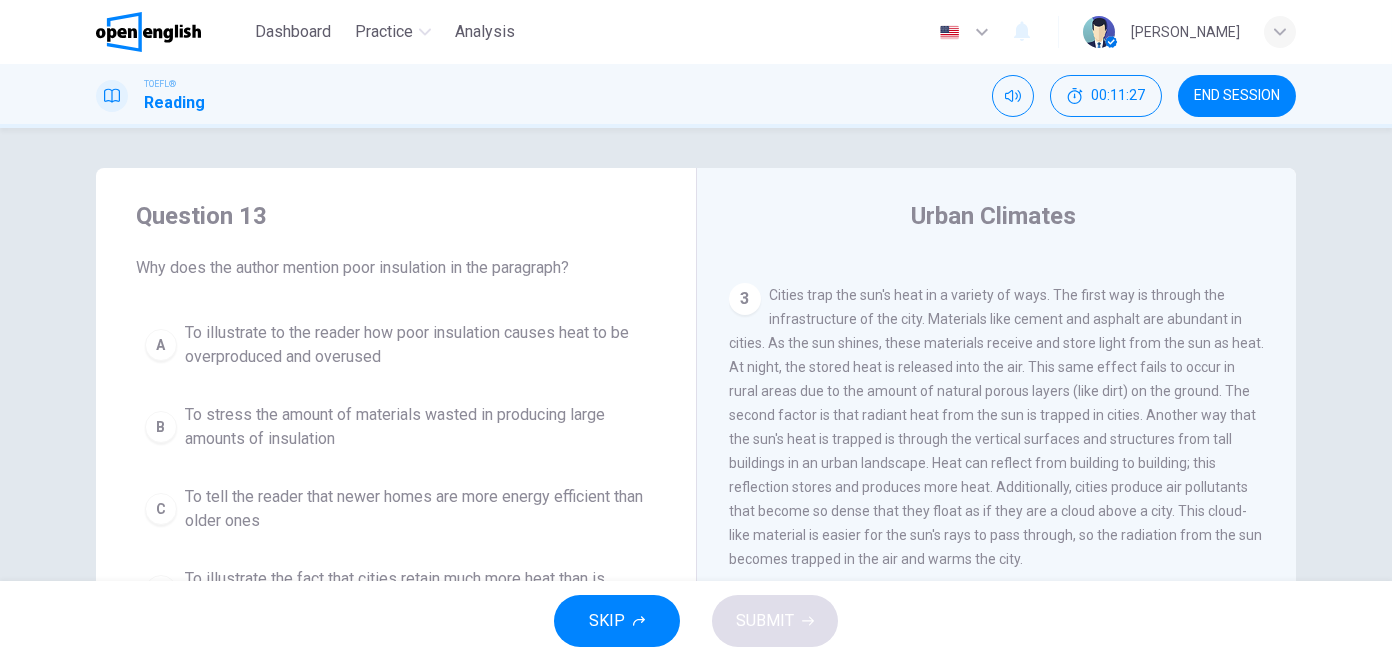 scroll, scrollTop: 0, scrollLeft: 0, axis: both 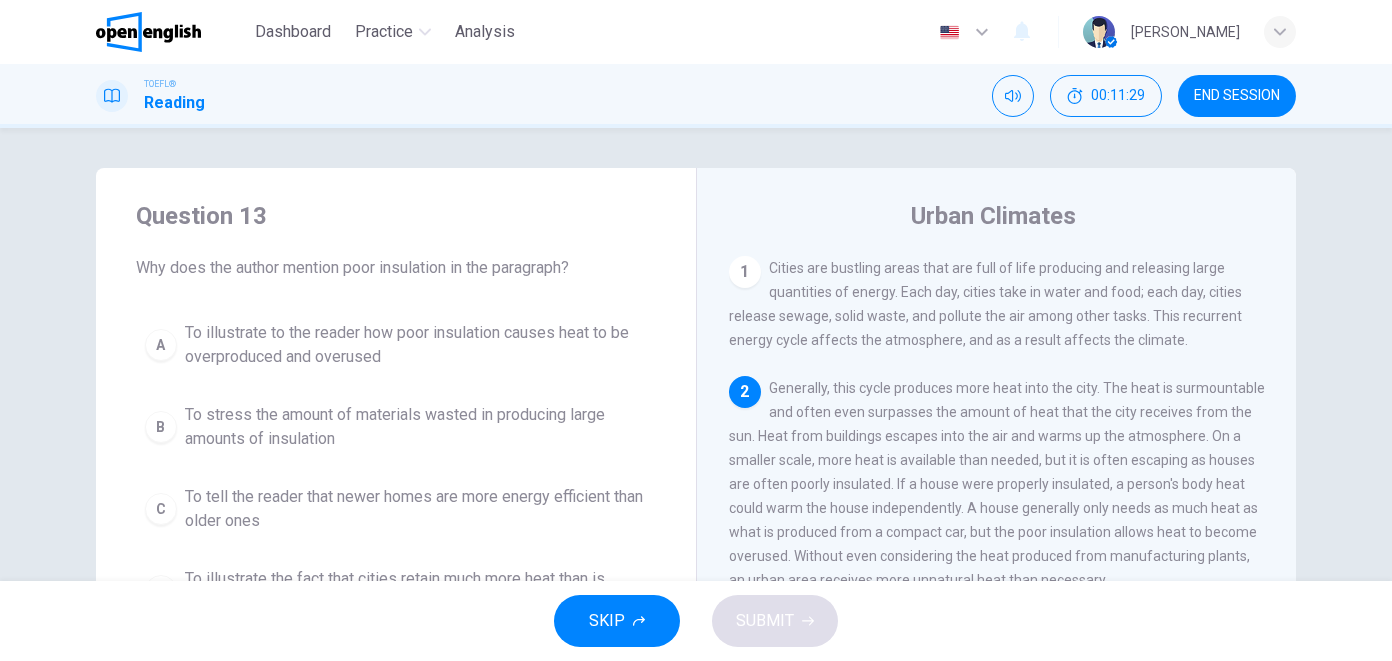 drag, startPoint x: 1286, startPoint y: 412, endPoint x: 1284, endPoint y: 434, distance: 22.090721 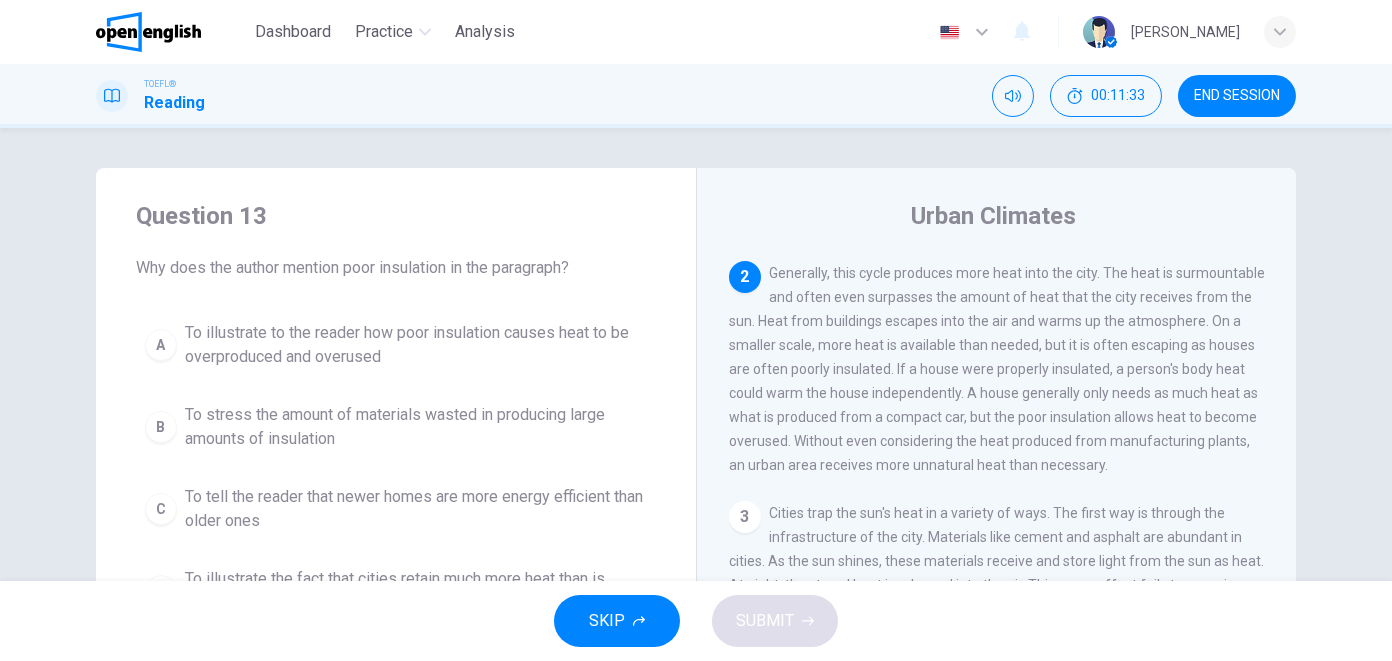 scroll, scrollTop: 117, scrollLeft: 0, axis: vertical 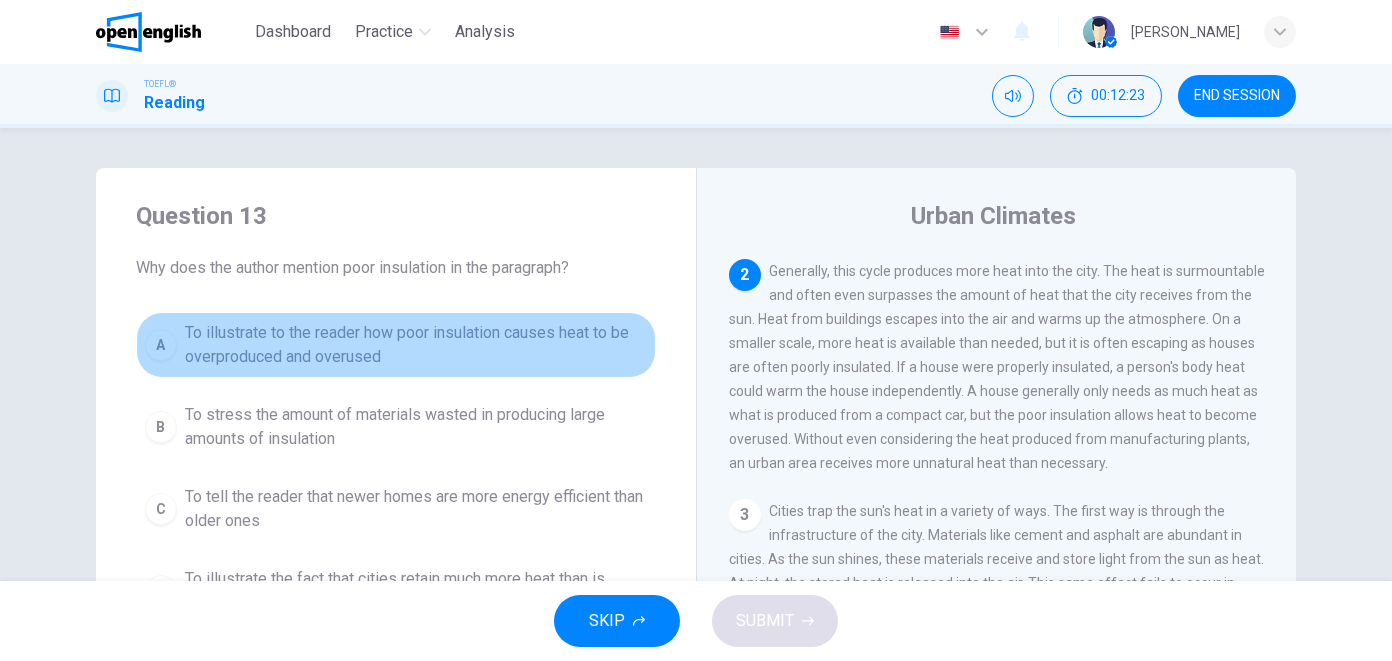 click on "A To illustrate to the reader how poor insulation causes heat to be overproduced and overused" at bounding box center (396, 345) 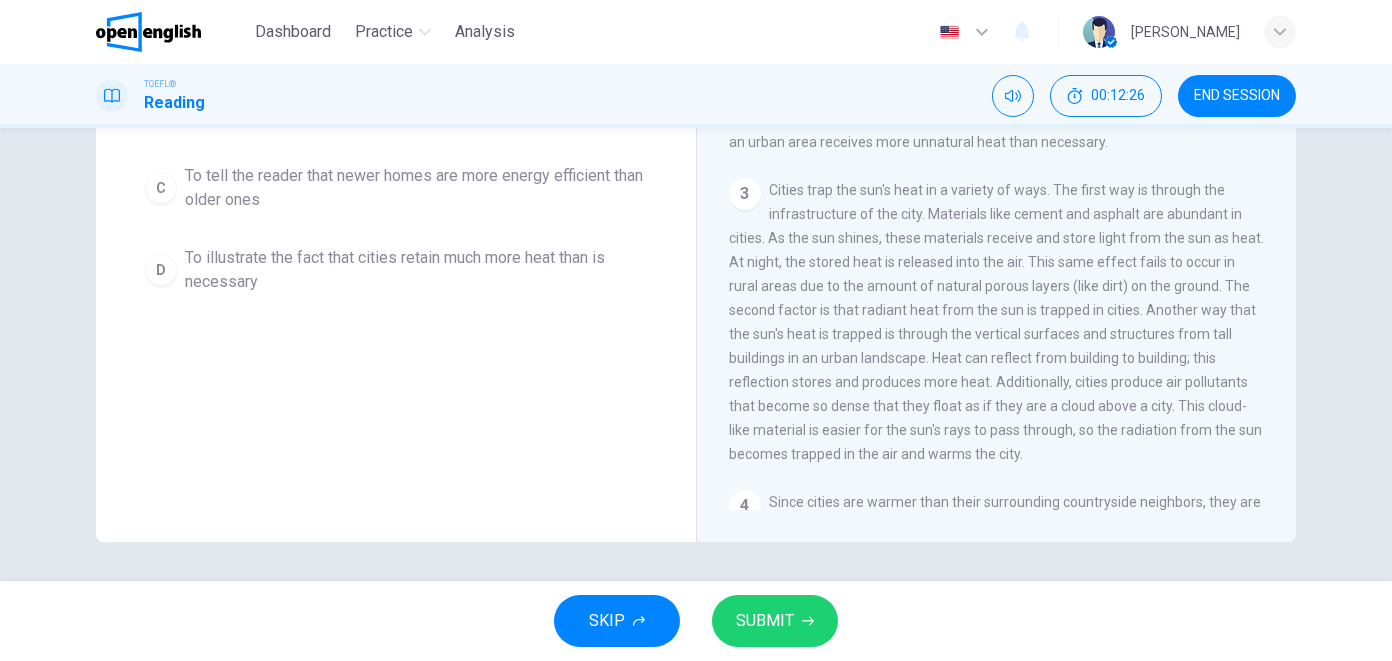 scroll, scrollTop: 0, scrollLeft: 0, axis: both 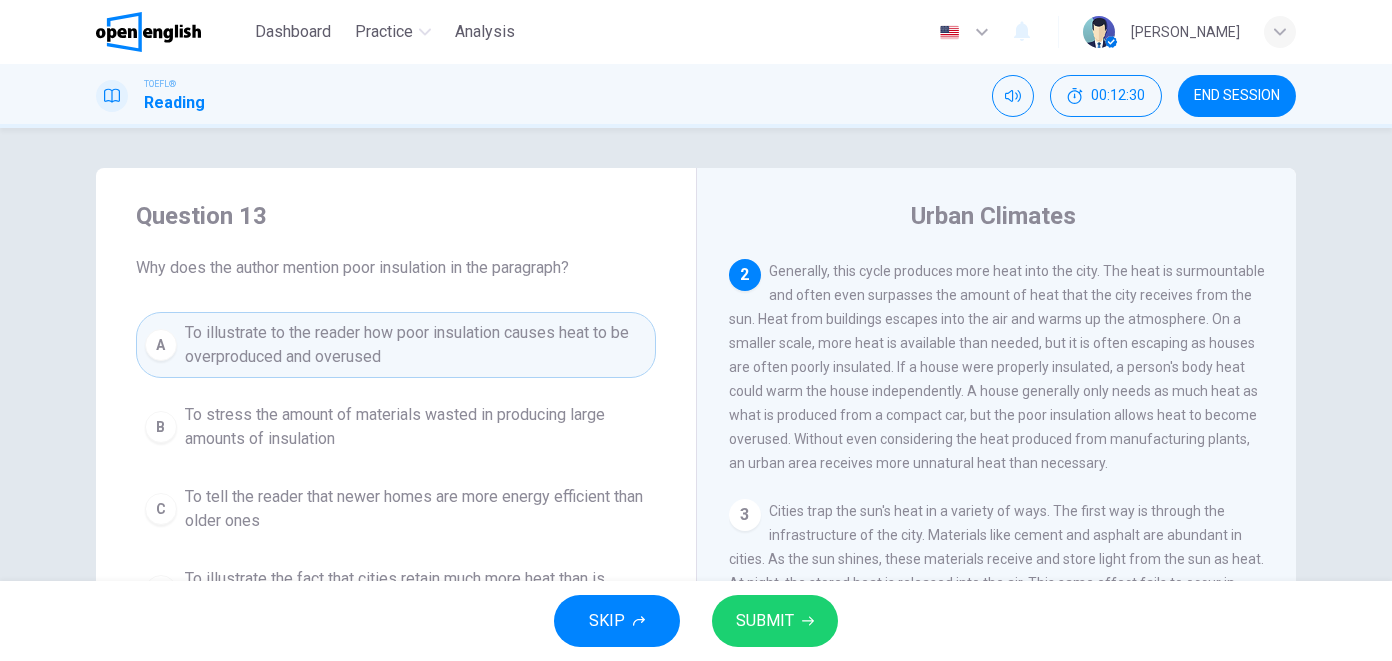 click on "SUBMIT" at bounding box center (775, 621) 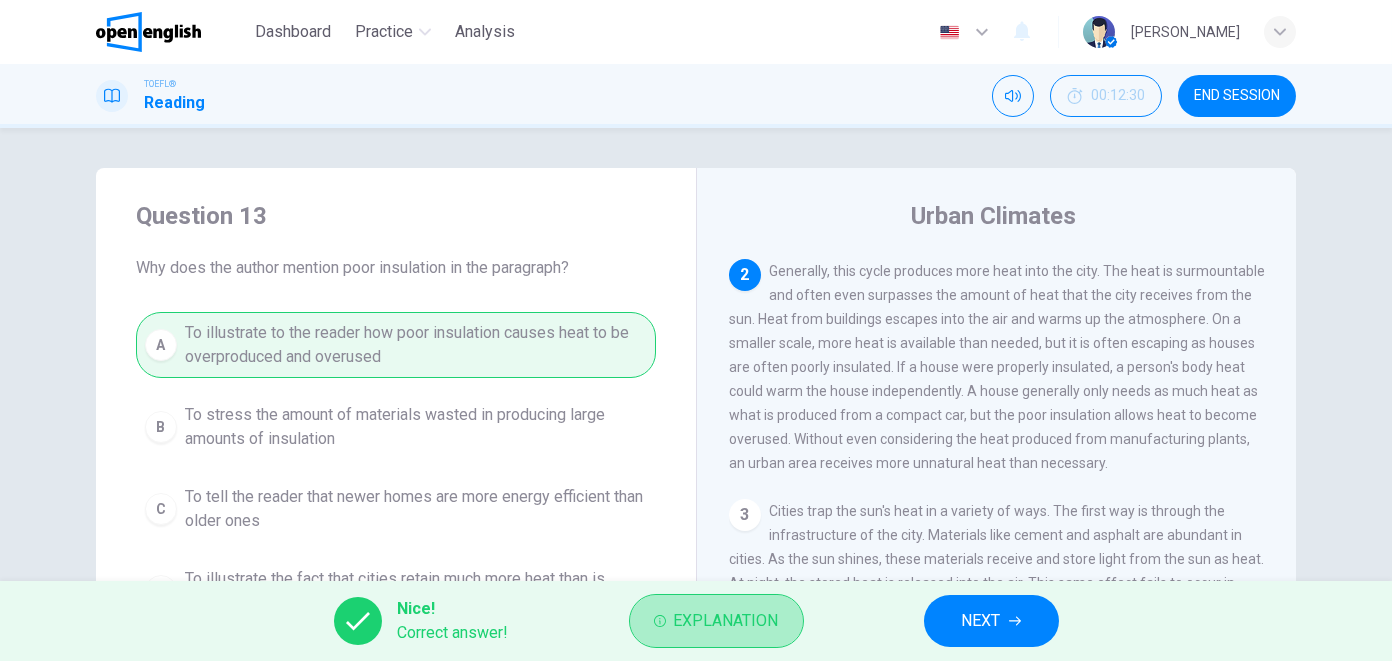 click on "Explanation" at bounding box center [716, 621] 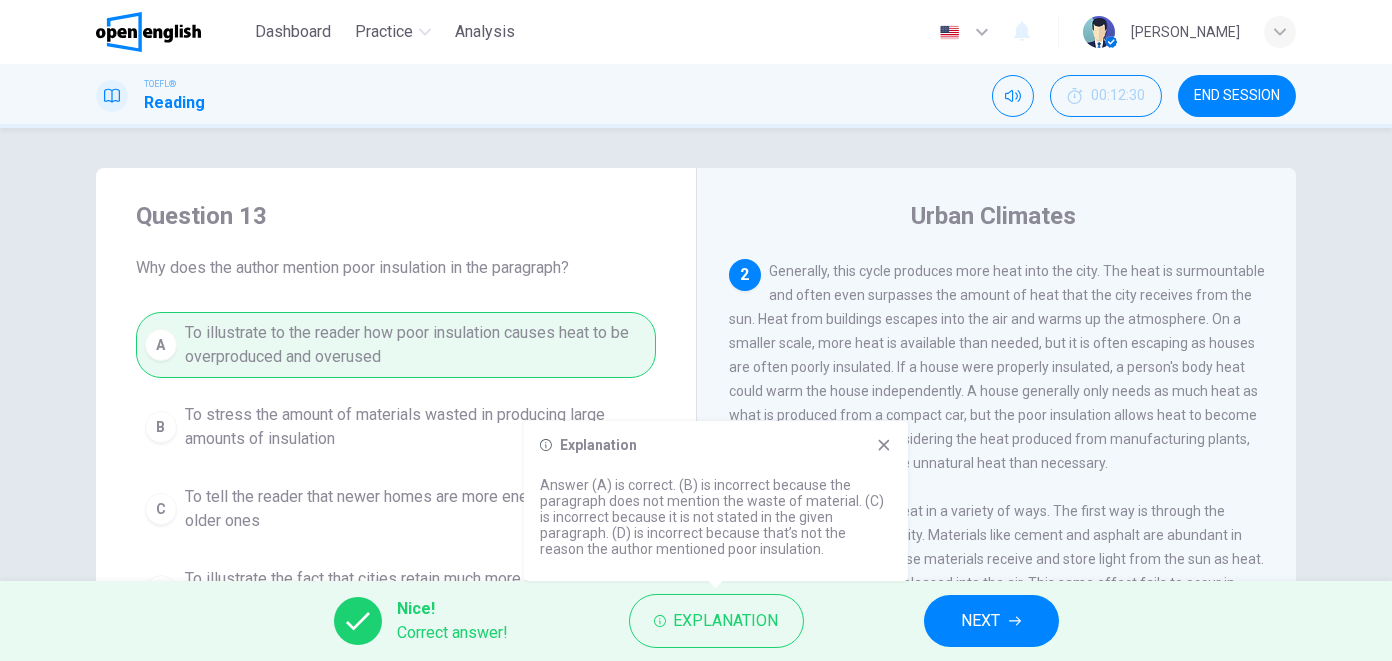 click 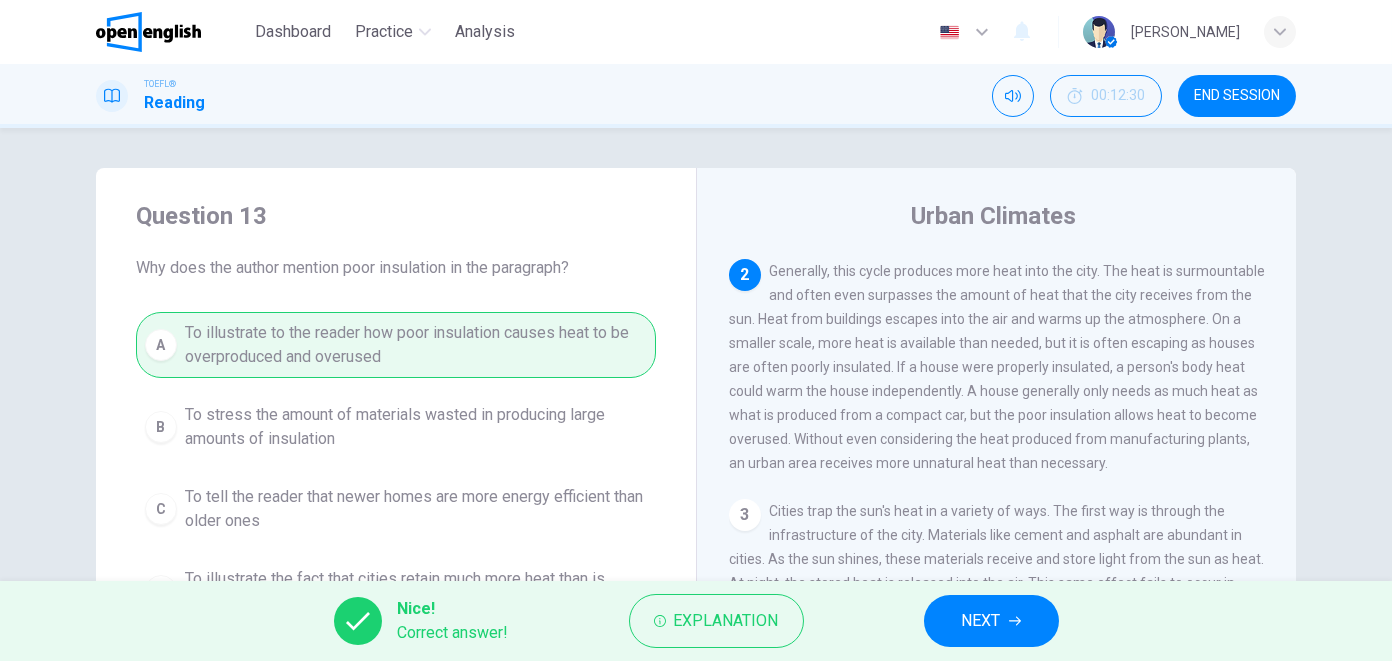 click on "NEXT" at bounding box center (981, 621) 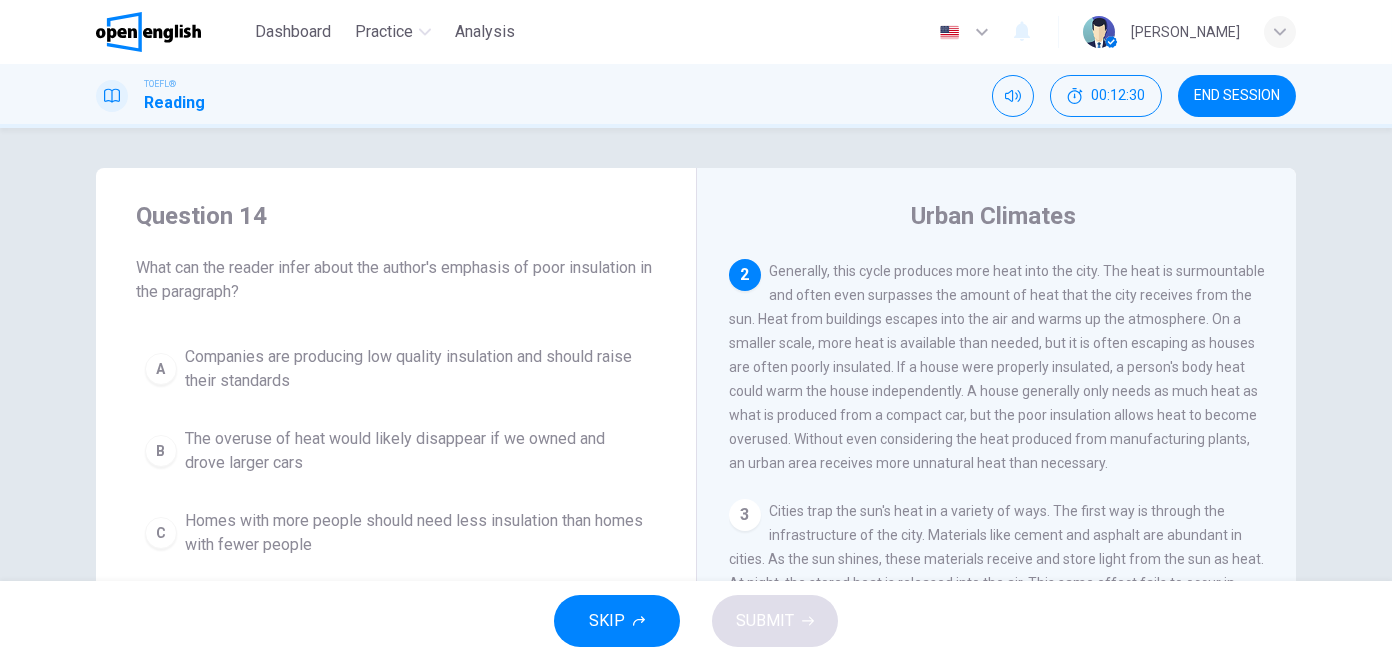scroll, scrollTop: 0, scrollLeft: 0, axis: both 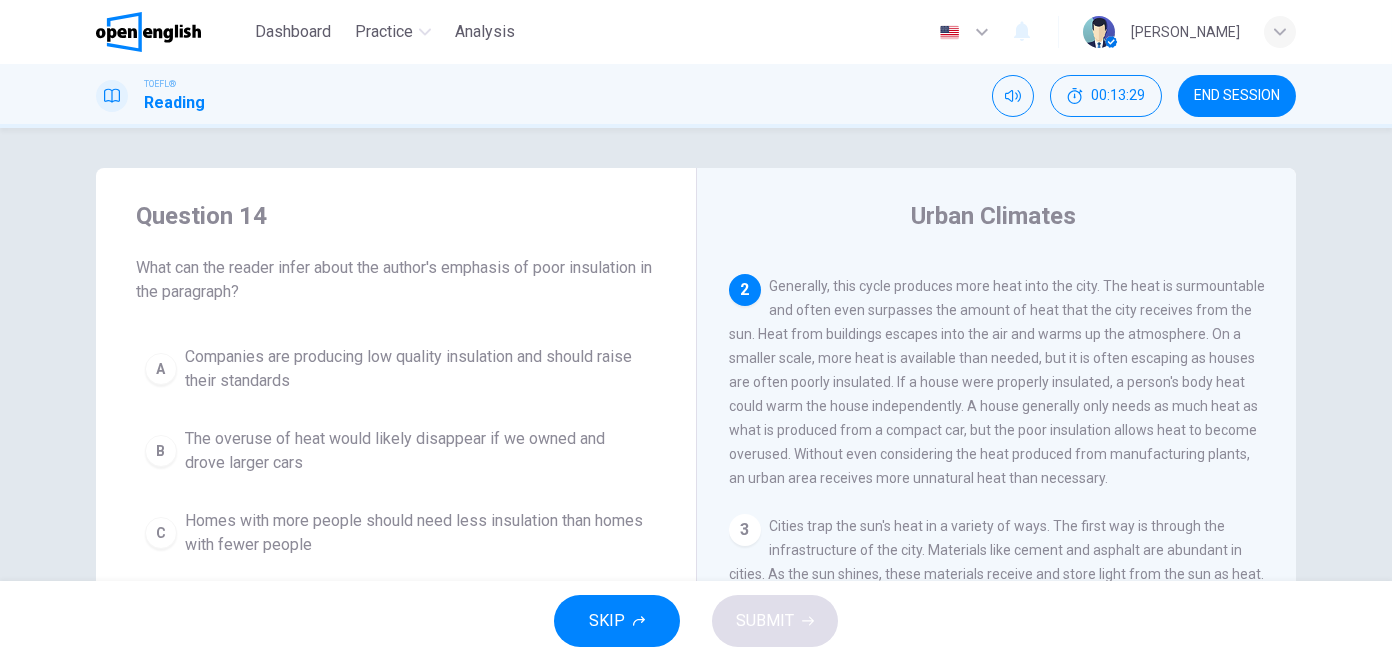 click on "Companies are producing low quality insulation and should raise their standards" at bounding box center [416, 369] 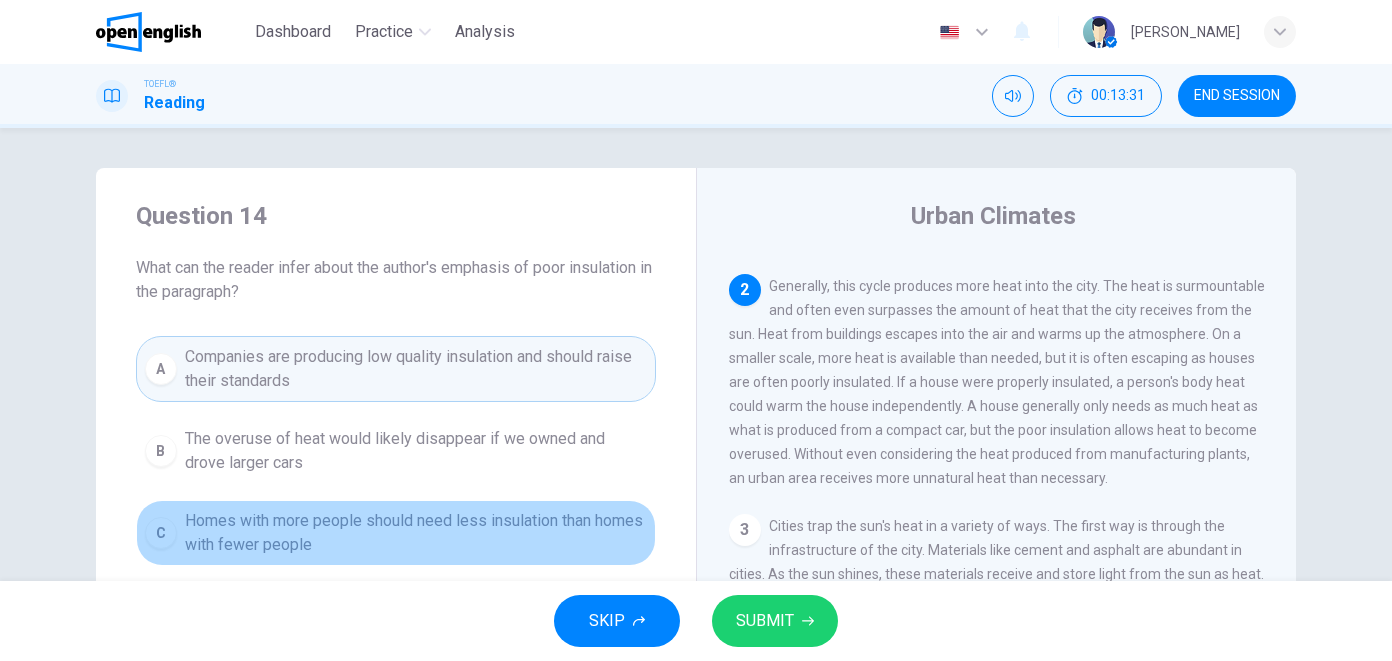 click on "Homes with more people should need less insulation than homes with fewer people" at bounding box center [416, 533] 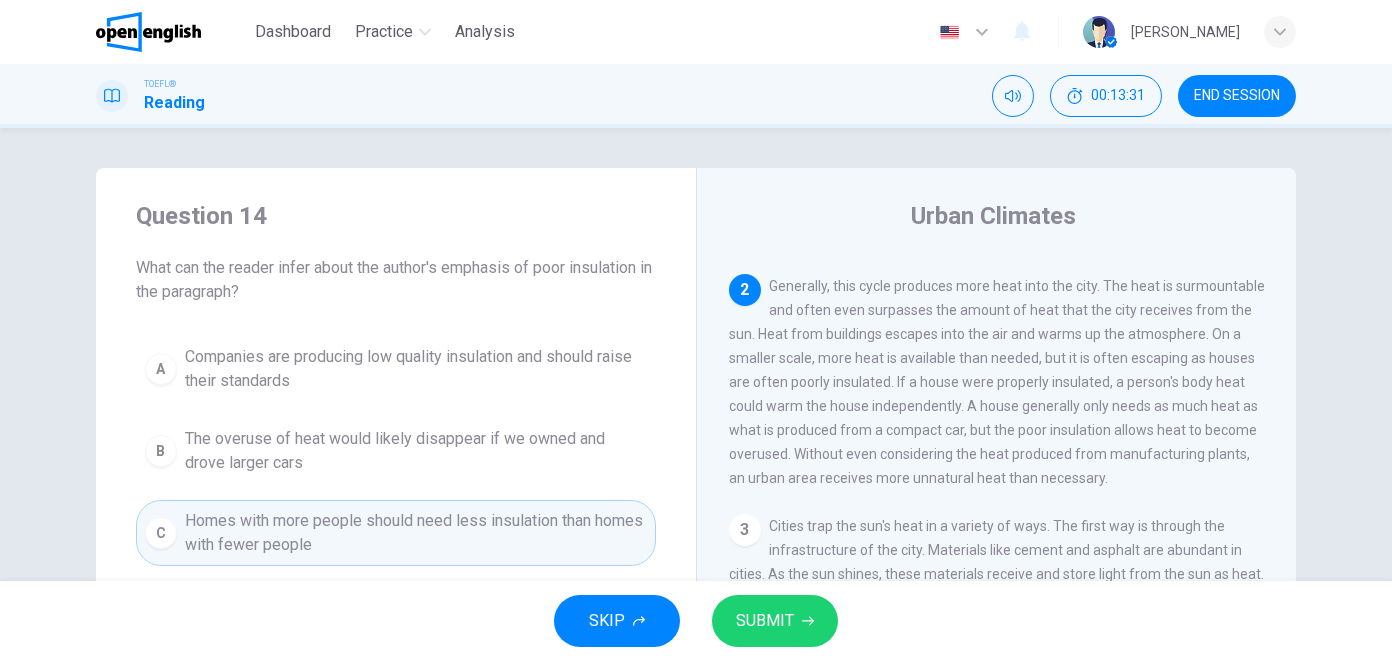 click on "Homes with more people should need less insulation than homes with fewer people" at bounding box center (416, 533) 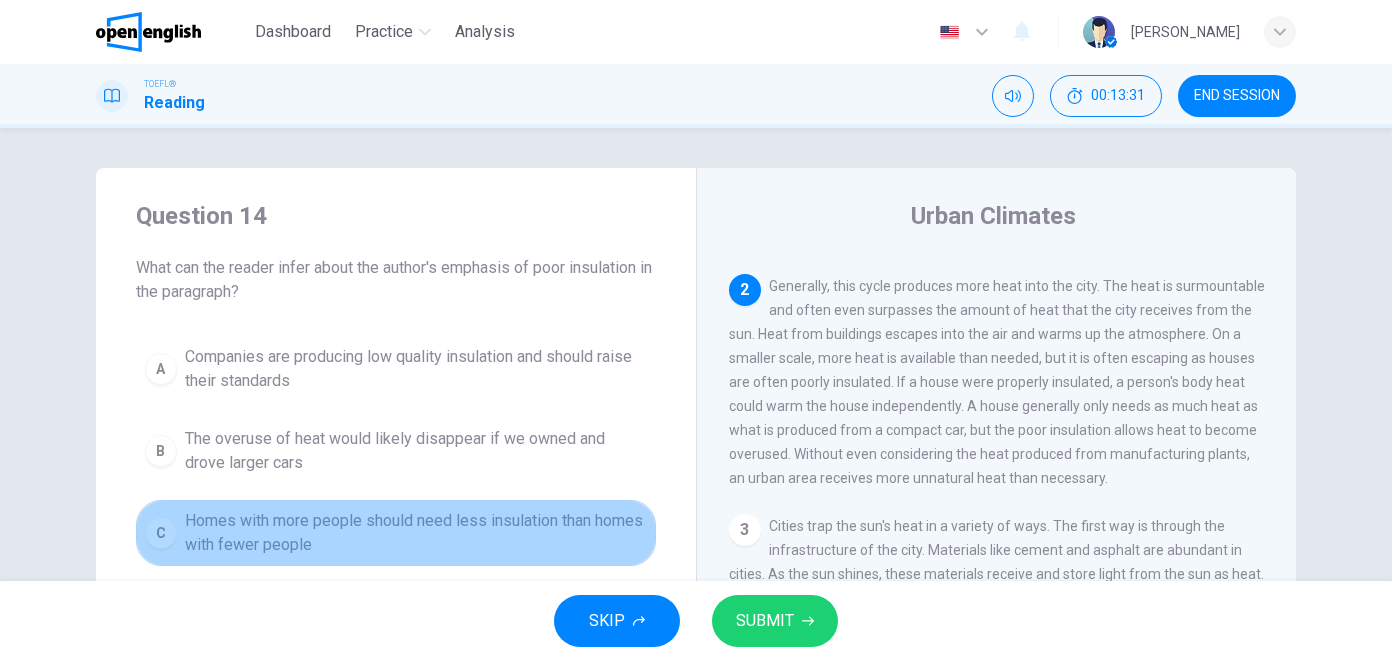 click on "Homes with more people should need less insulation than homes with fewer people" at bounding box center (416, 533) 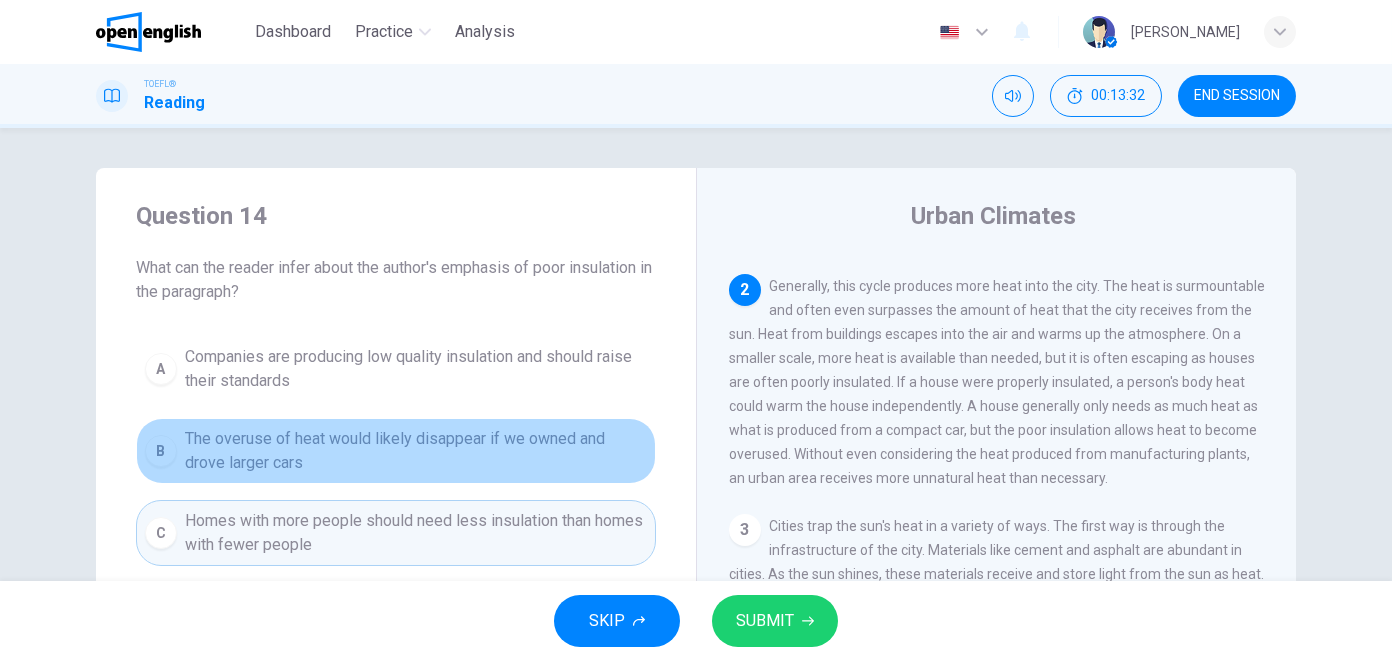 click on "B The overuse of heat would likely disappear if we owned and drove larger cars" at bounding box center (396, 451) 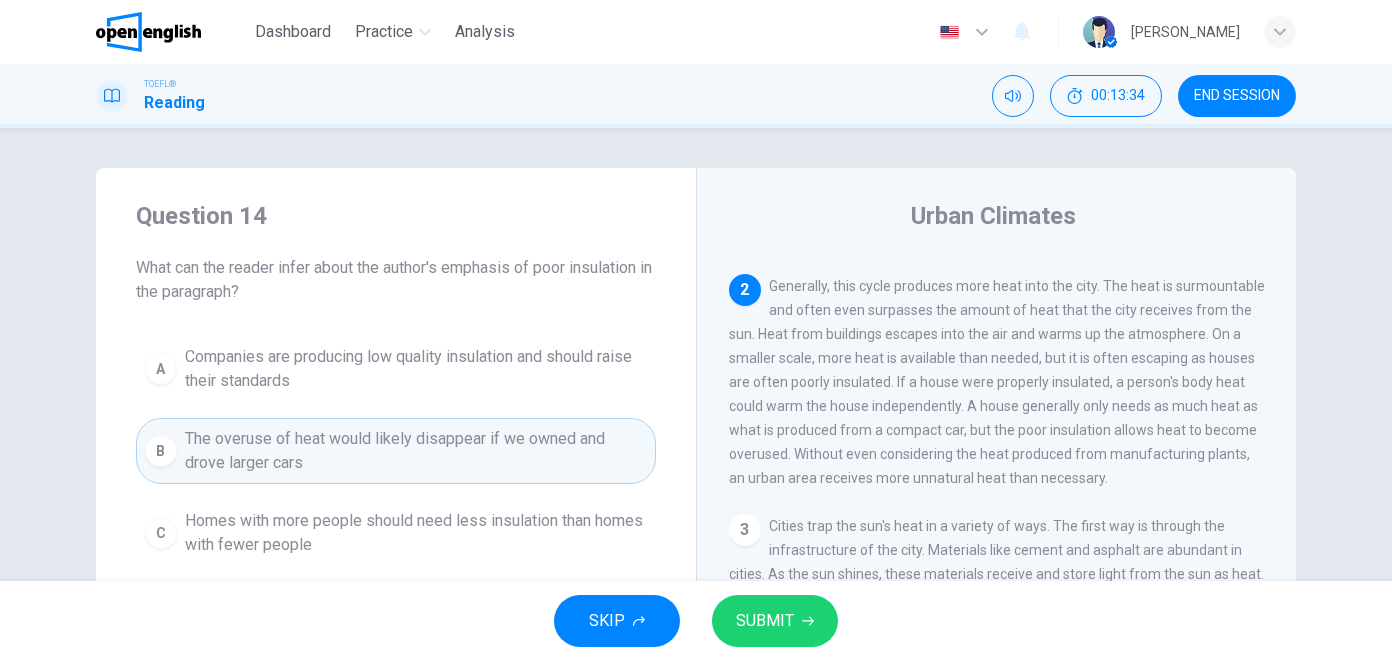 scroll, scrollTop: 321, scrollLeft: 0, axis: vertical 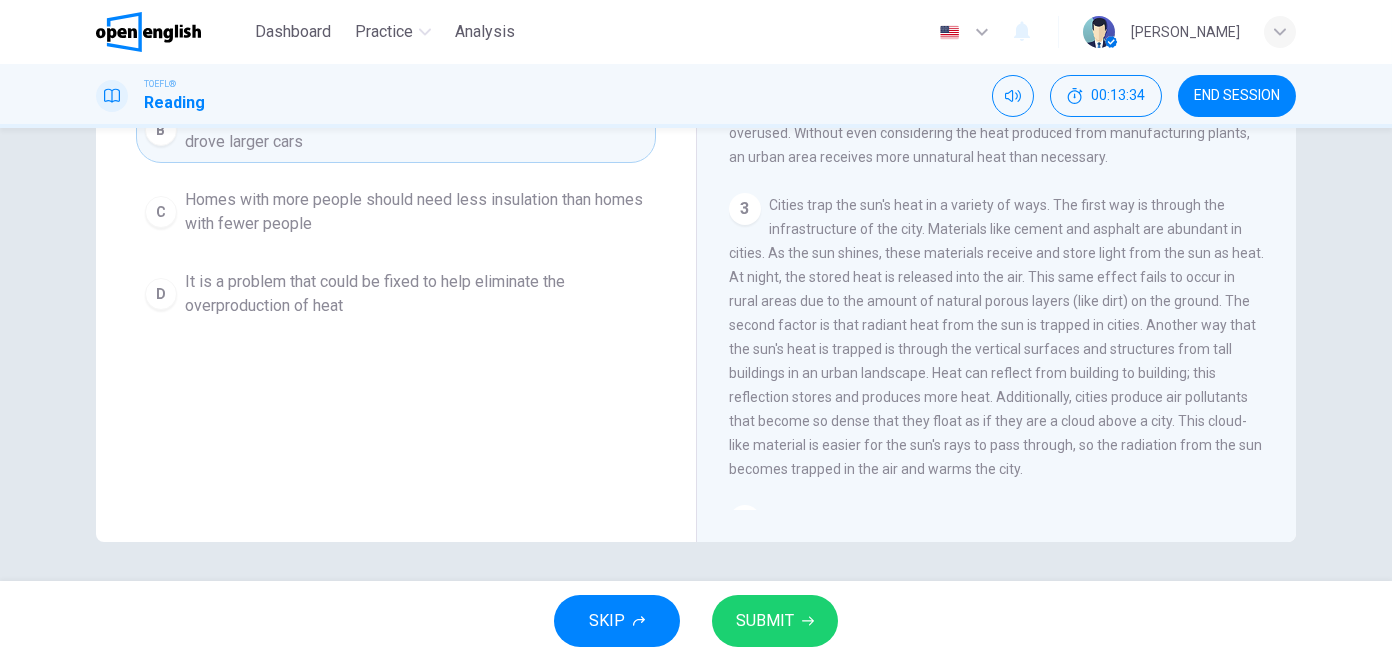 click on "D It is a problem that could be fixed to help eliminate the overproduction of heat" at bounding box center (396, 294) 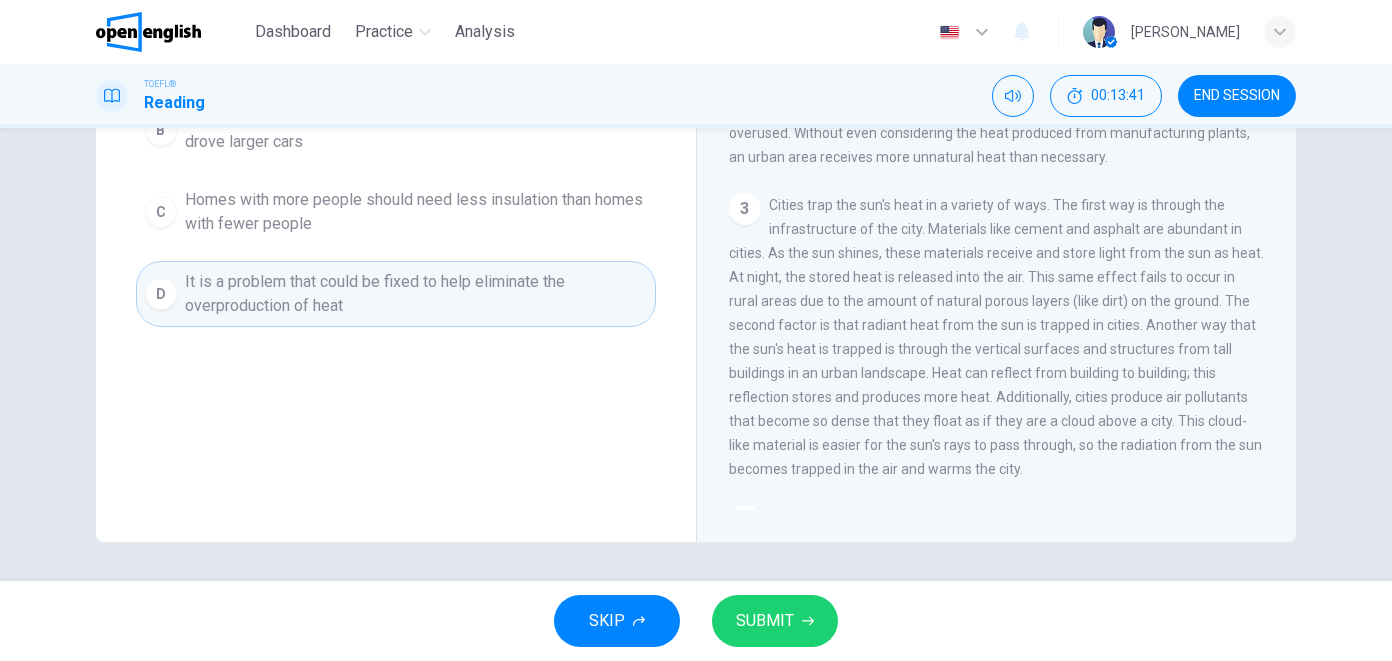 scroll, scrollTop: 0, scrollLeft: 0, axis: both 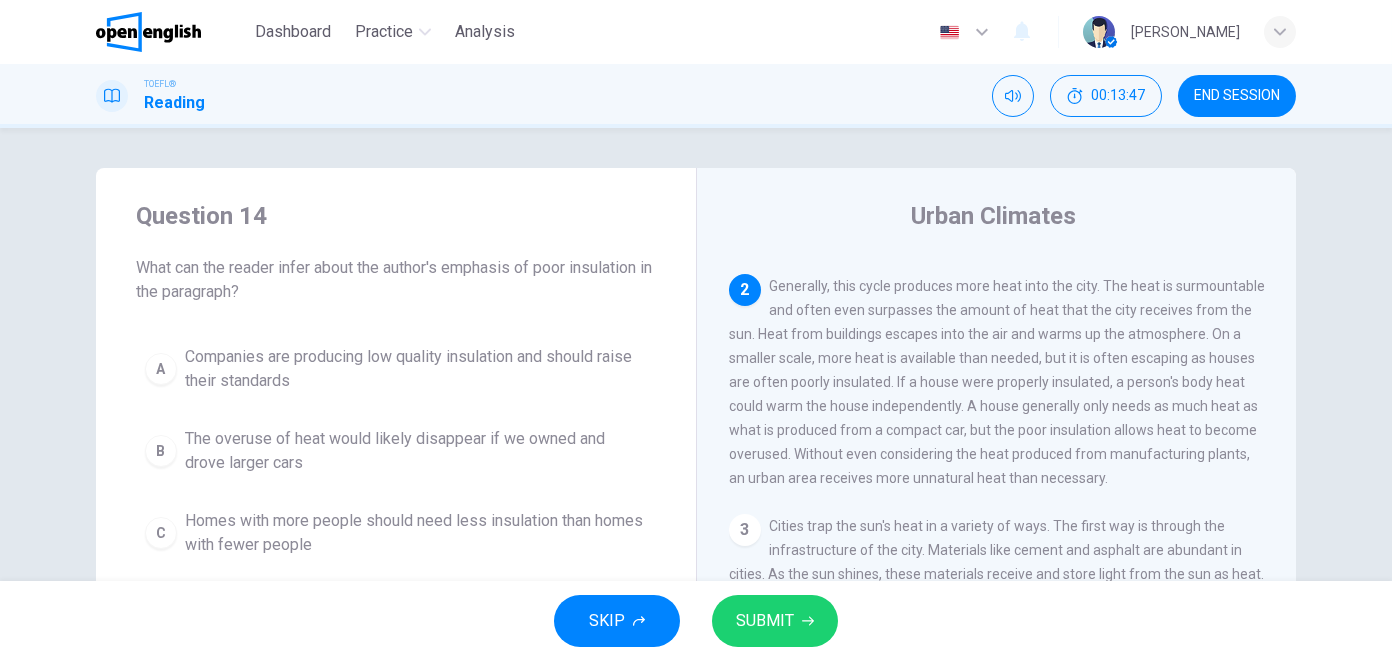 drag, startPoint x: 489, startPoint y: 440, endPoint x: 501, endPoint y: 443, distance: 12.369317 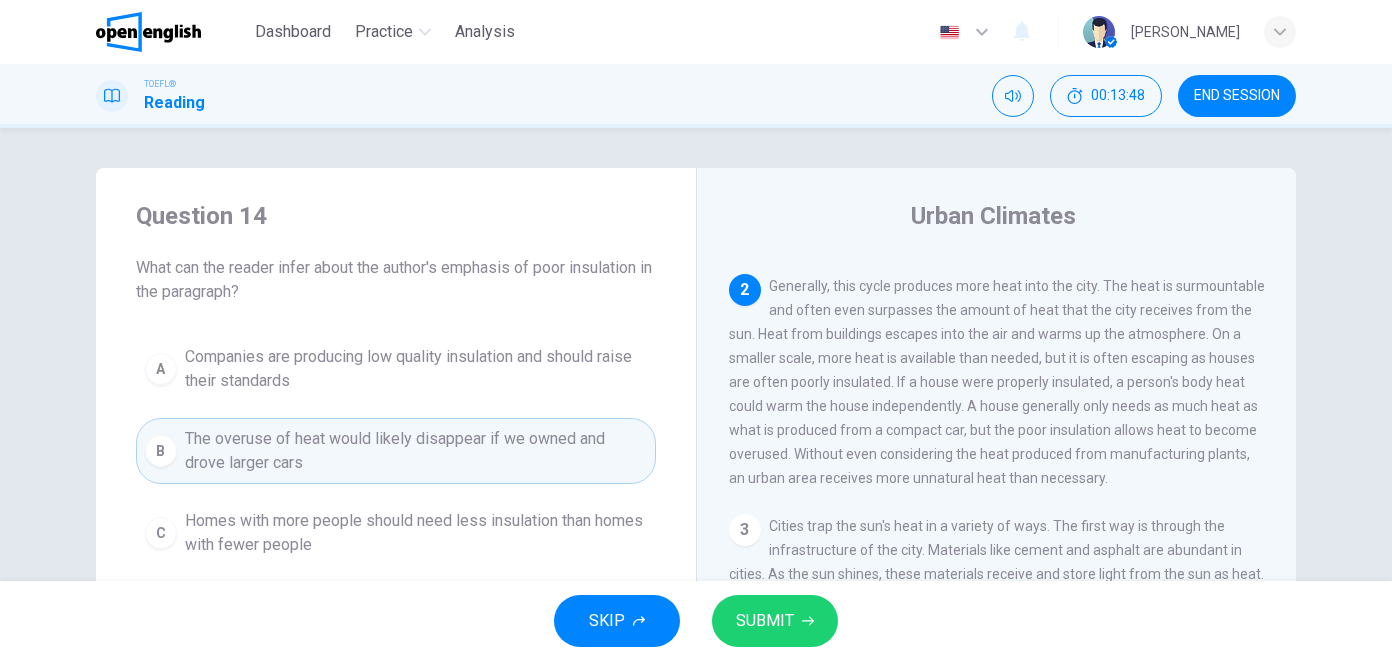 click on "Homes with more people should need less insulation than homes with fewer people" at bounding box center (416, 533) 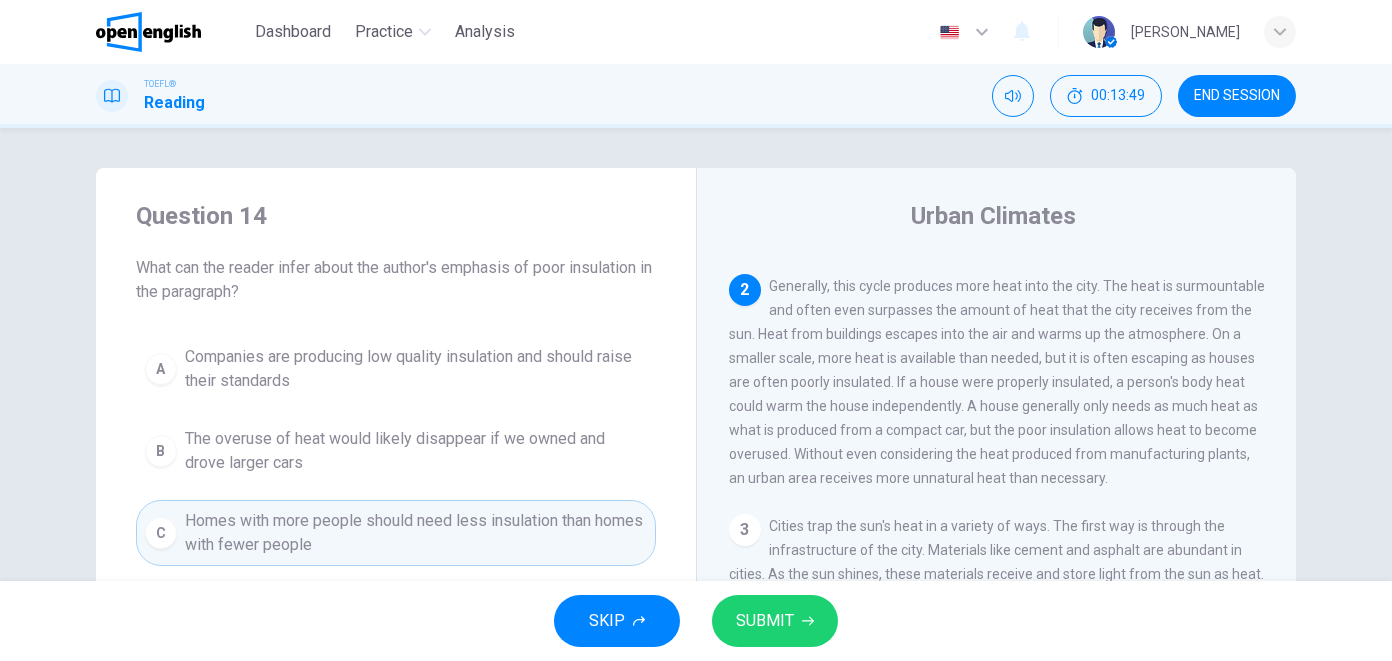 click on "The overuse of heat would likely disappear if we owned and drove larger cars" at bounding box center (416, 451) 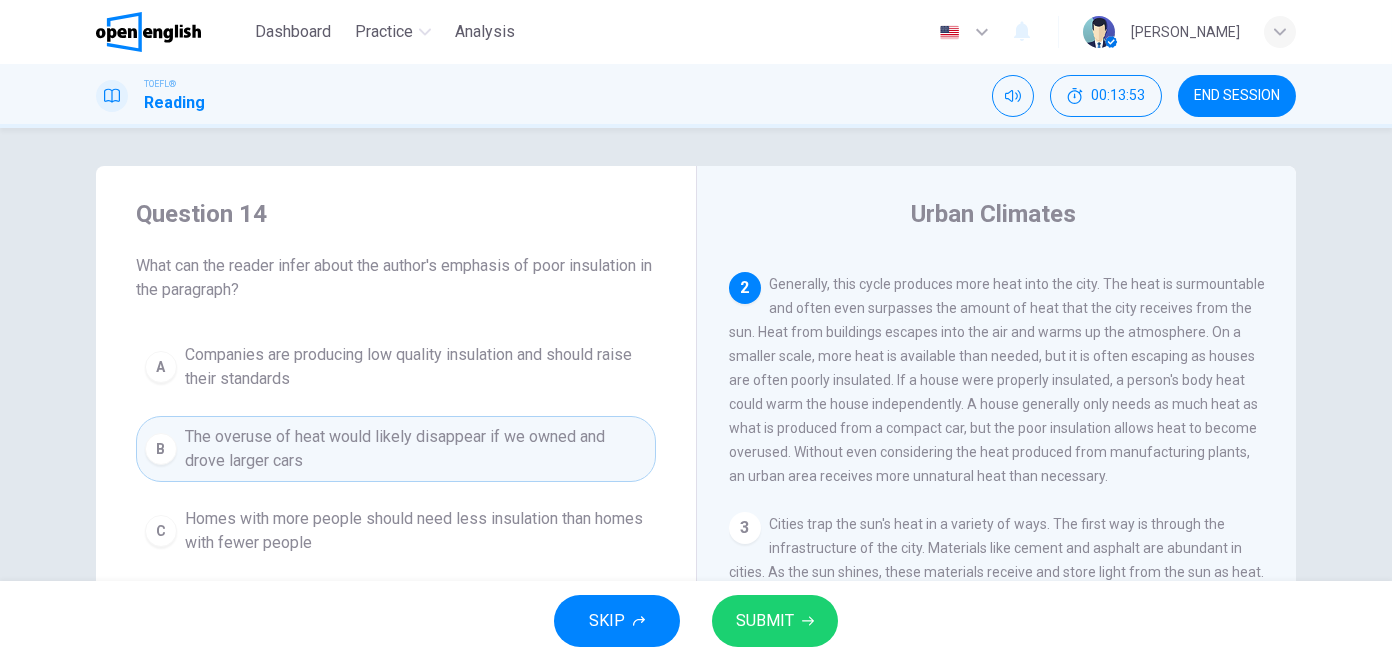 scroll, scrollTop: 0, scrollLeft: 0, axis: both 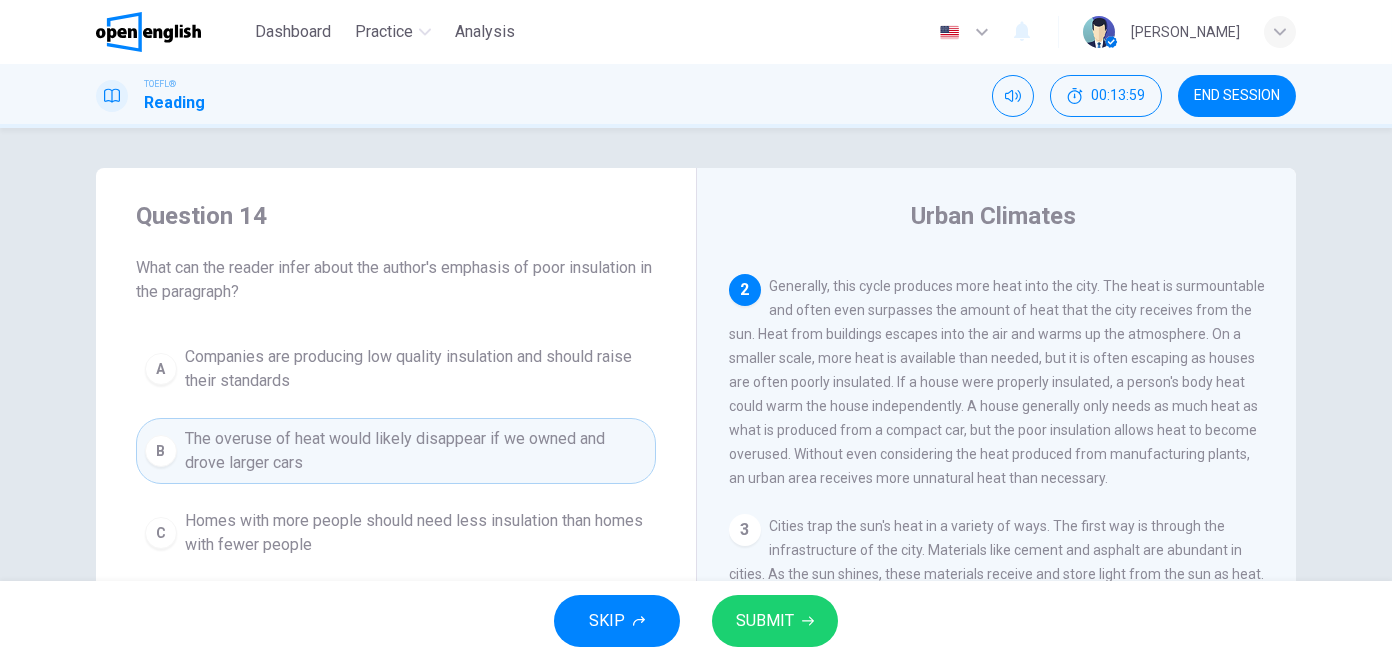 click on "SUBMIT" at bounding box center [775, 621] 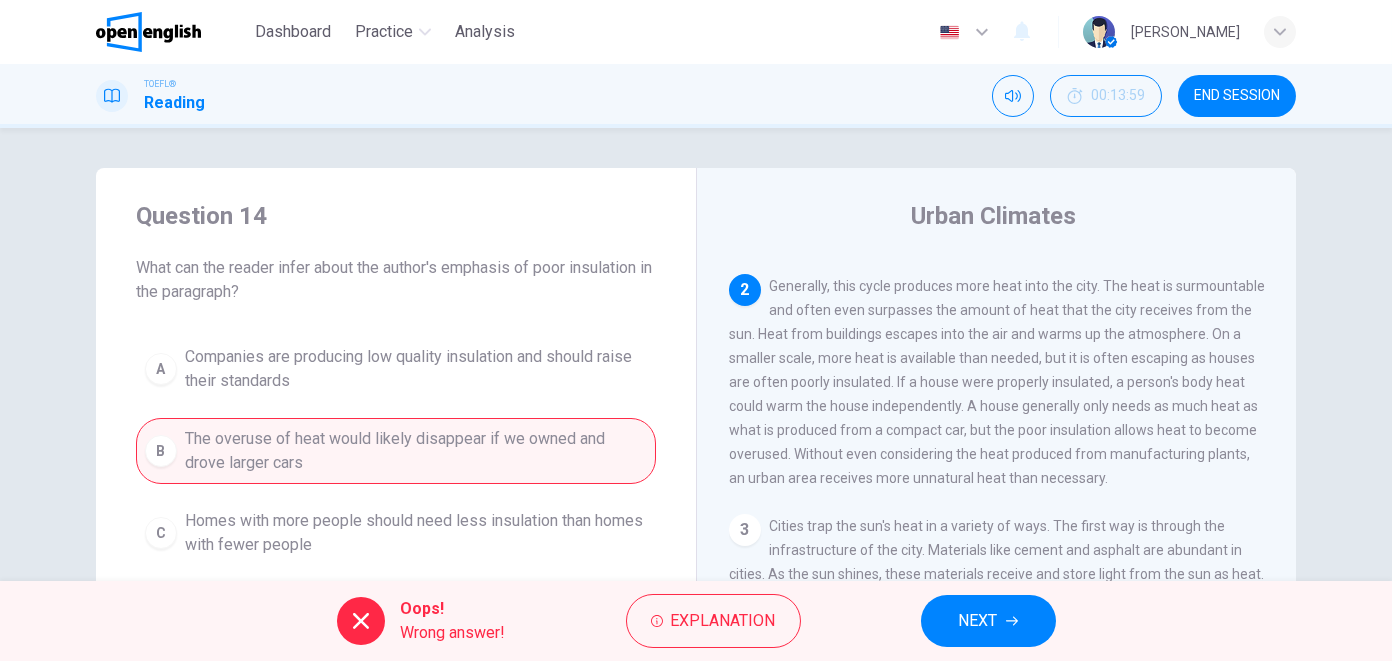scroll, scrollTop: 321, scrollLeft: 0, axis: vertical 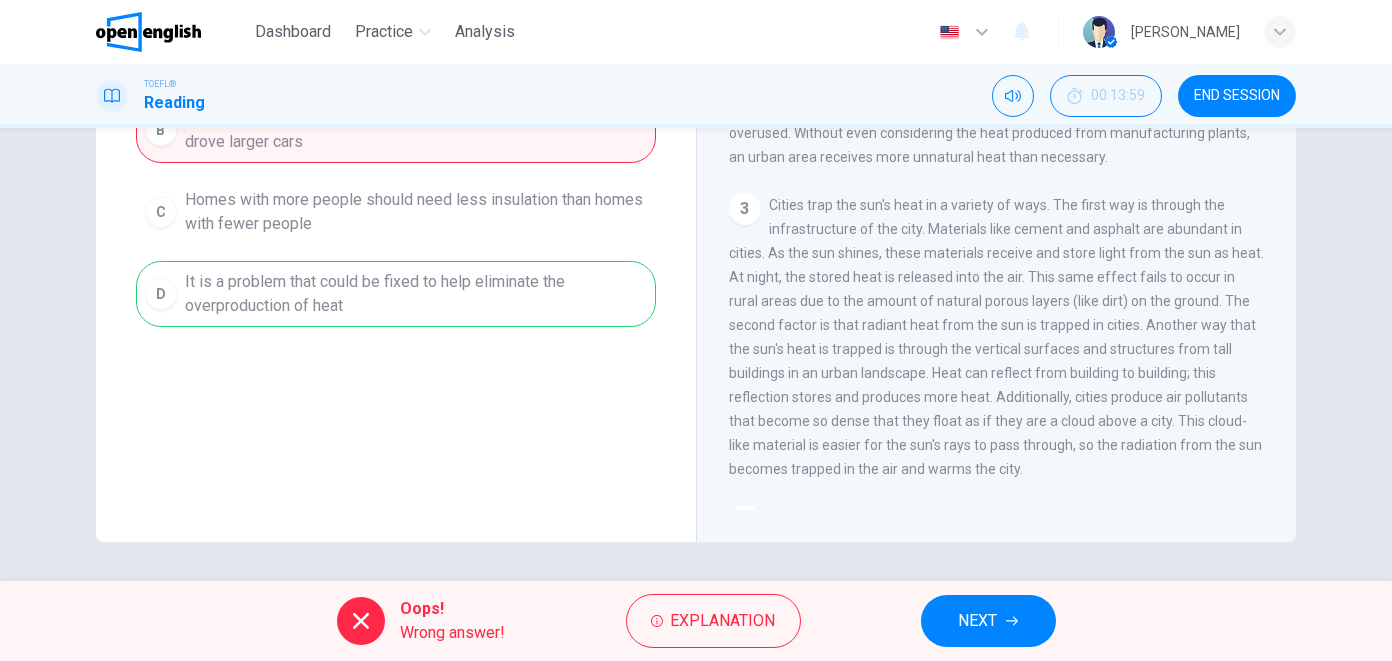 click on "A Companies are producing low quality insulation and should raise their standards B The overuse of heat would likely disappear if we owned and drove larger cars C Homes with more people should need less insulation than homes with fewer people D It is a problem that could be fixed to help eliminate the overproduction of heat" at bounding box center (396, 171) 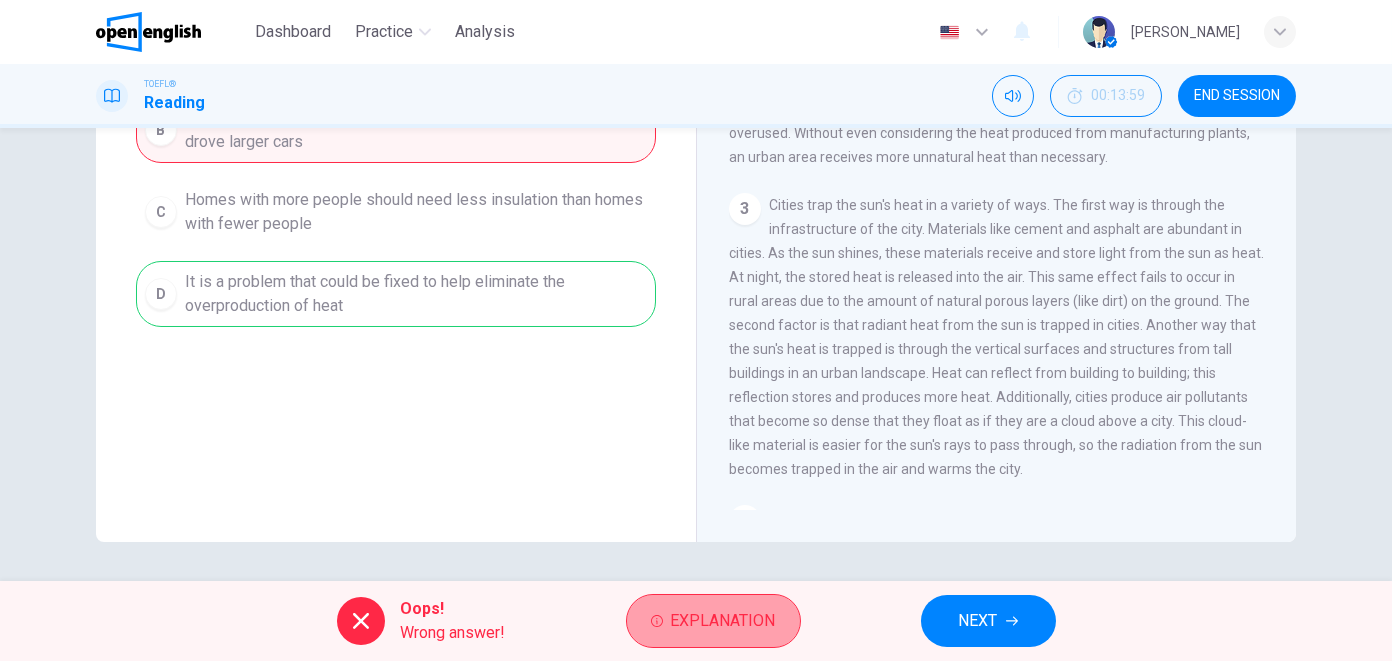 click on "Explanation" at bounding box center (723, 621) 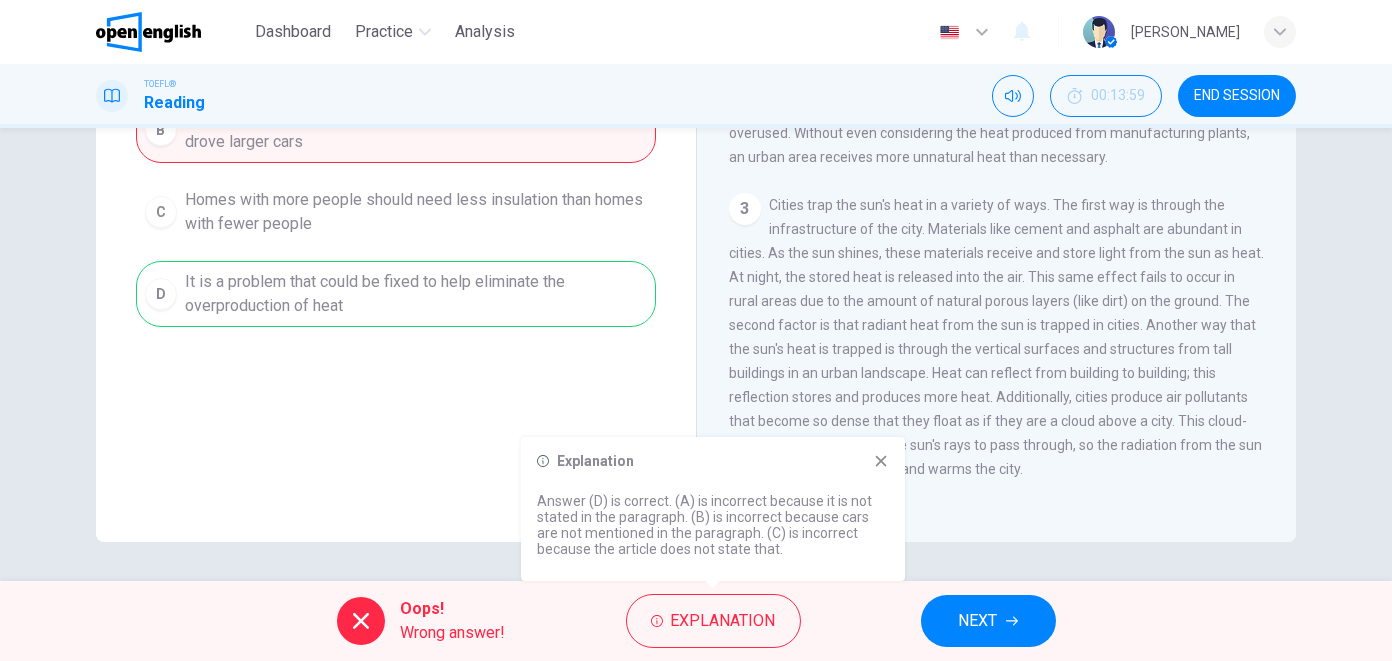 click on "NEXT" at bounding box center [988, 621] 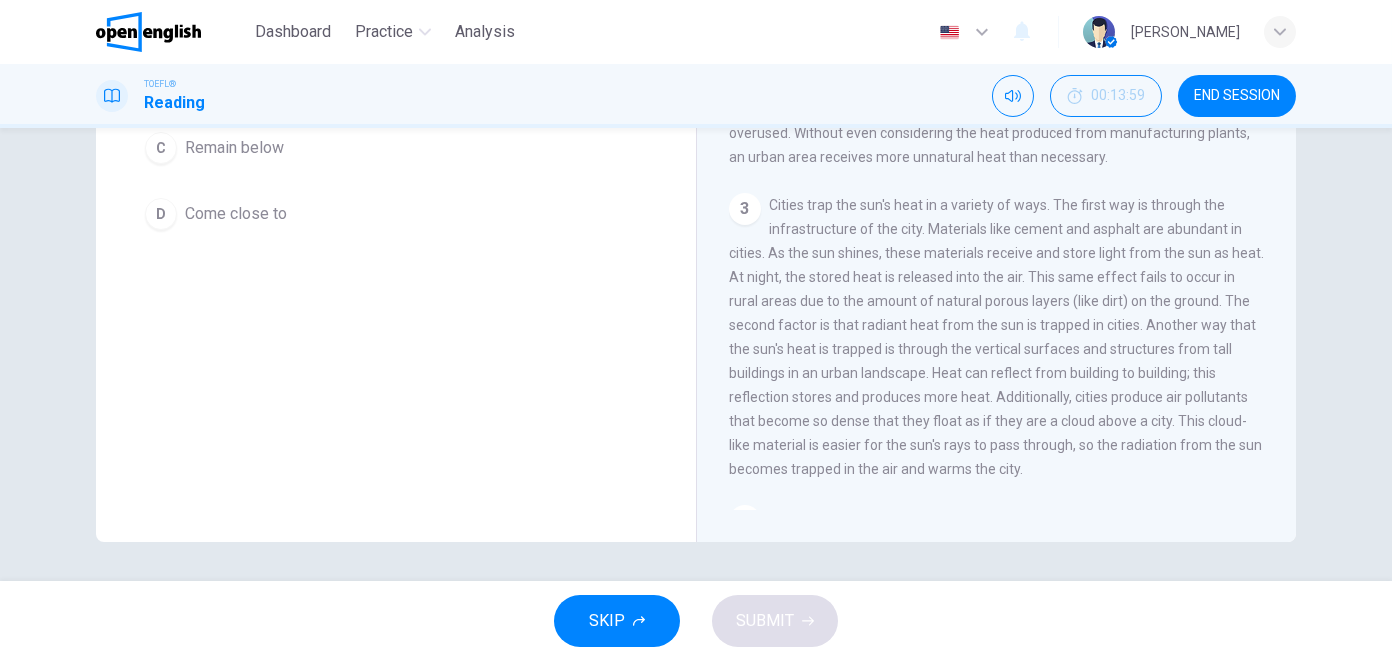 click on "SKIP SUBMIT" at bounding box center (696, 621) 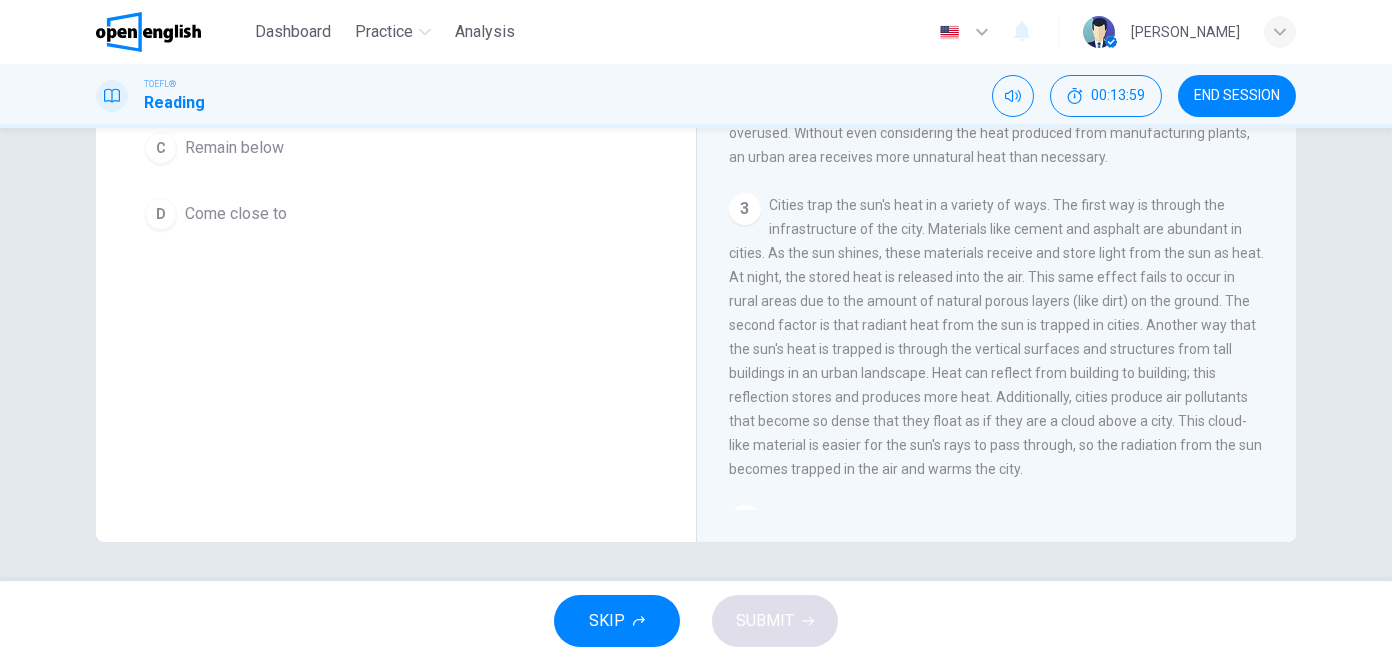 scroll, scrollTop: 297, scrollLeft: 0, axis: vertical 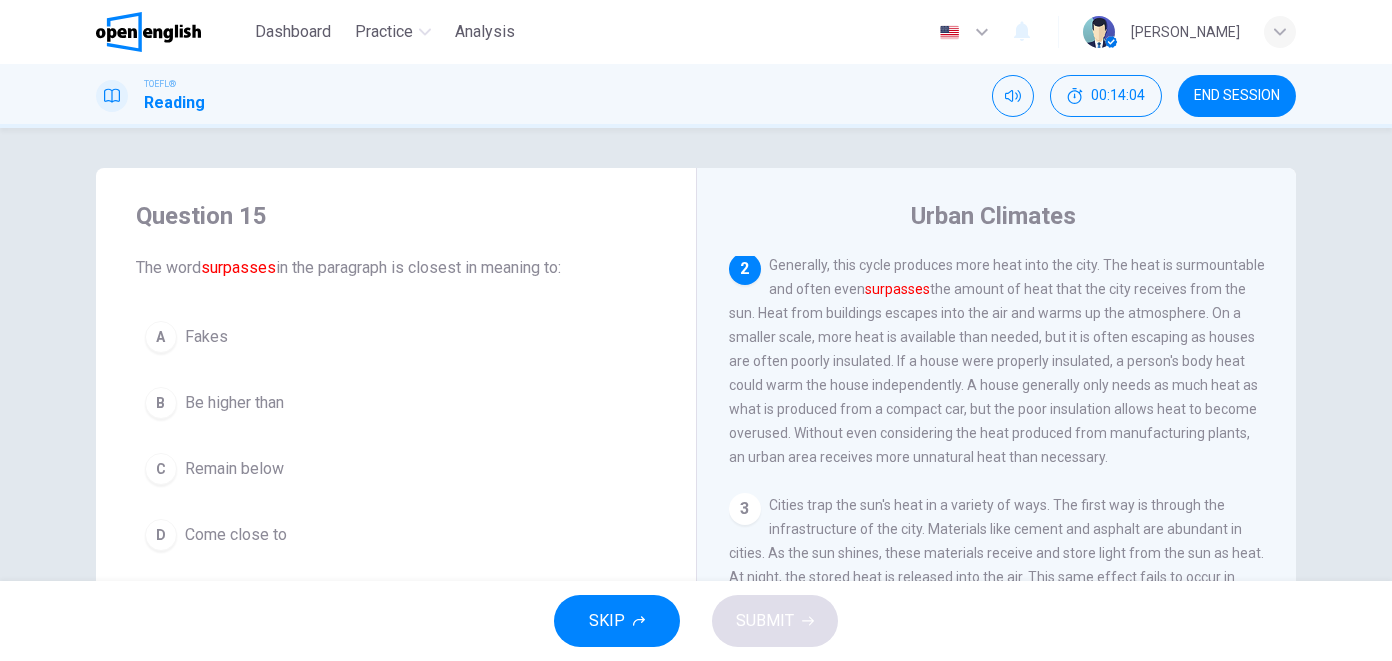 click on "B Be higher than" at bounding box center (396, 403) 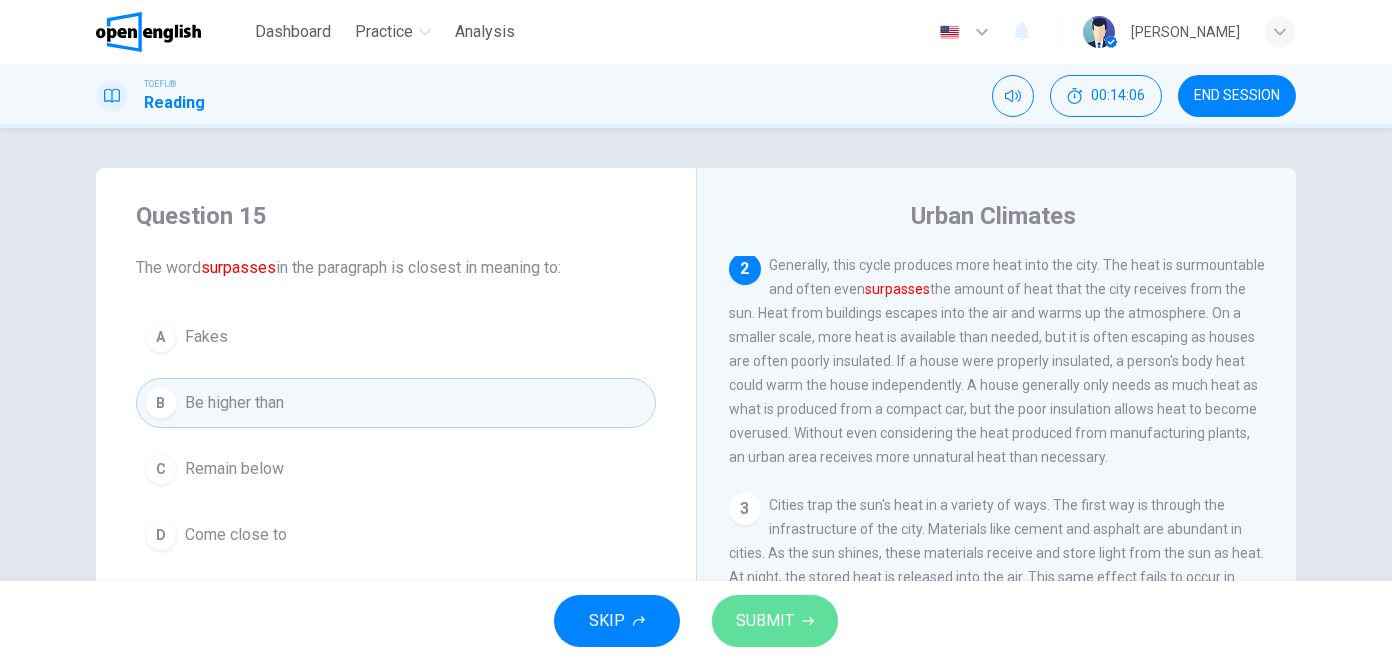 click on "SUBMIT" at bounding box center [765, 621] 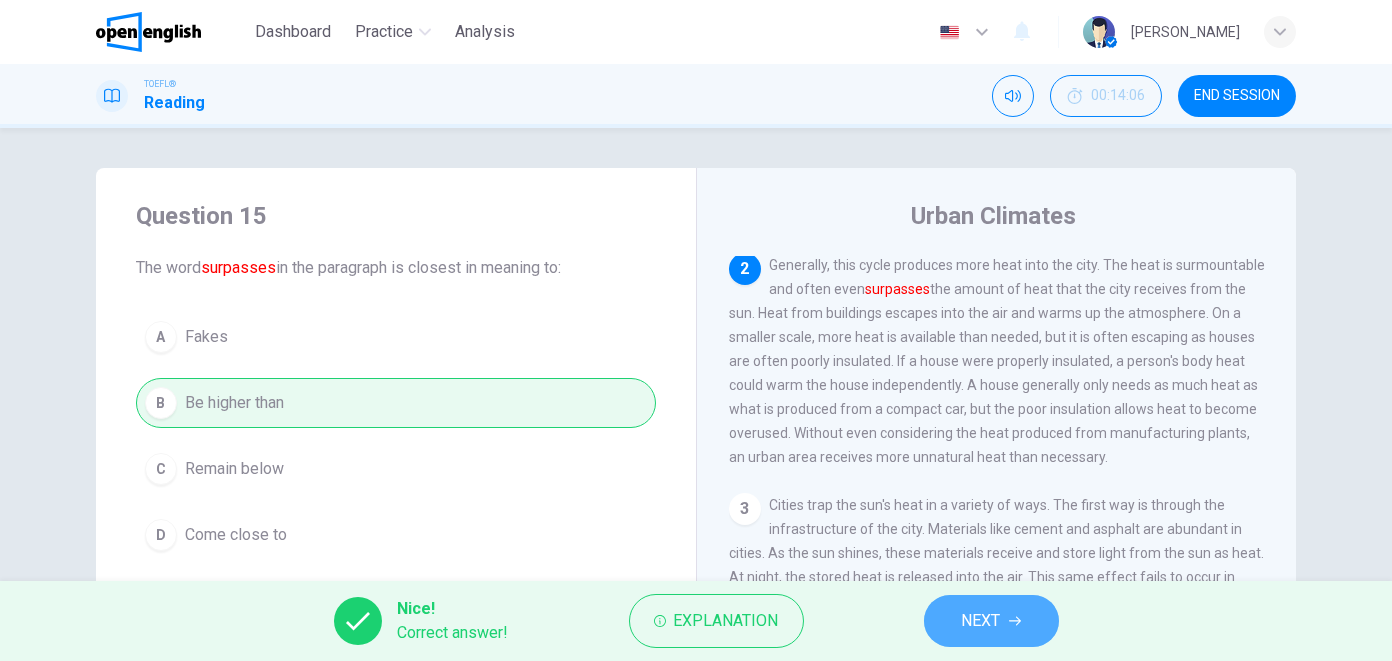 click on "NEXT" at bounding box center (991, 621) 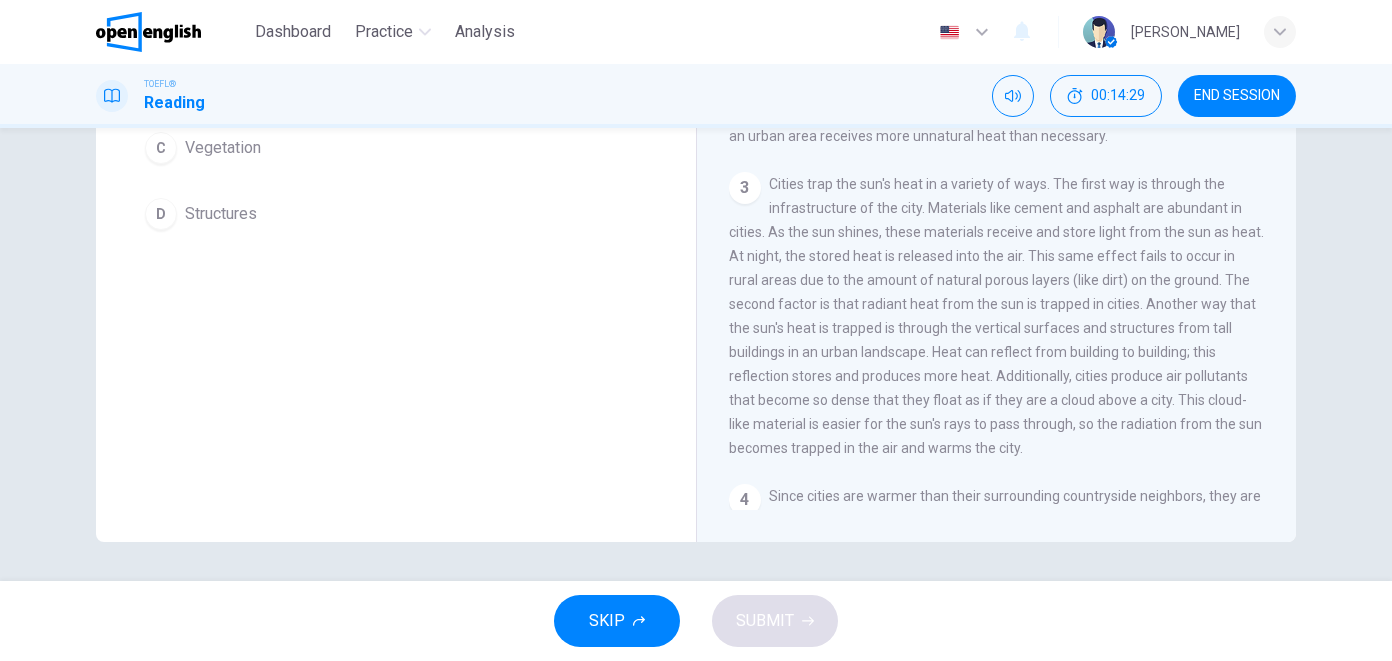 scroll, scrollTop: 0, scrollLeft: 0, axis: both 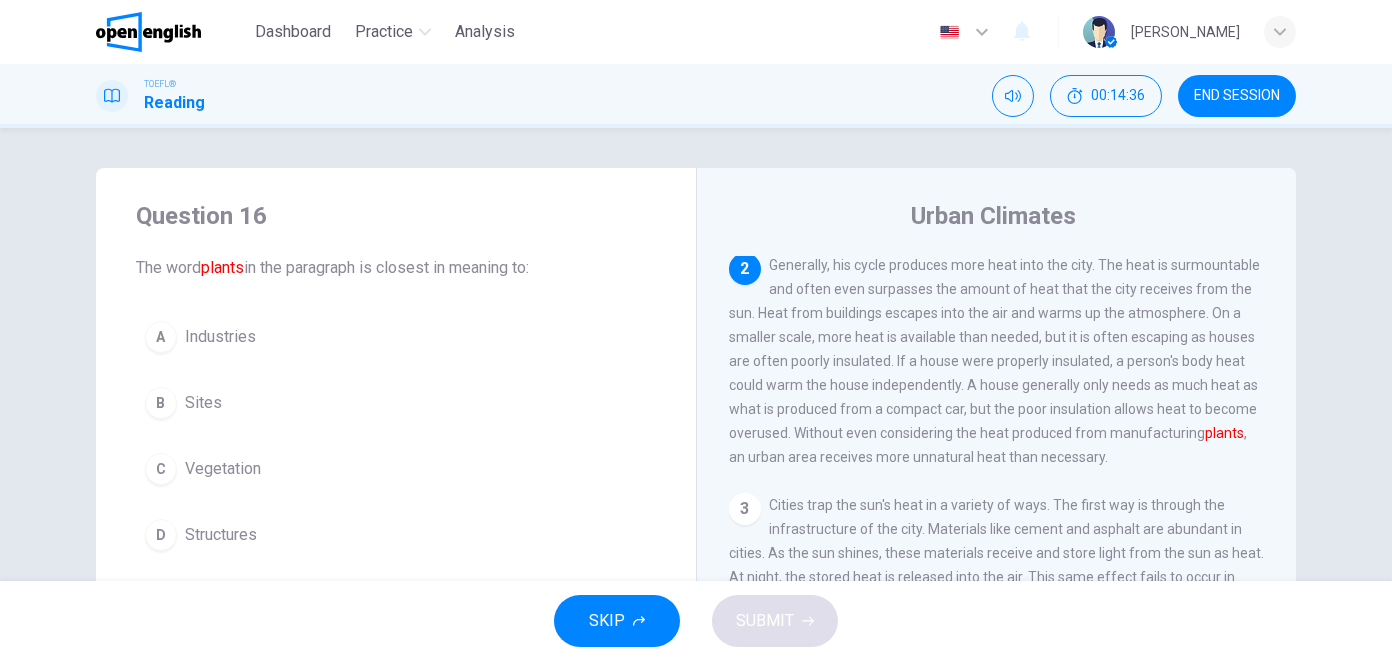 click on "Generally, his cycle produces more heat into the city. The heat is surmountable and often even surpasses the amount of heat that the city receives from the sun. Heat from buildings escapes into the air and warms up the atmosphere. On a smaller scale, more heat is available than needed, but it is often escaping as houses are often poorly insulated. If a house were properly insulated, a person's body heat could warm the house independently. A house generally only needs as much heat as what is produced from a compact car, but the poor insulation allows heat to become overused. Without even considering the heat produced from manufacturing  plants , an urban area receives more unnatural heat than necessary." at bounding box center (994, 361) 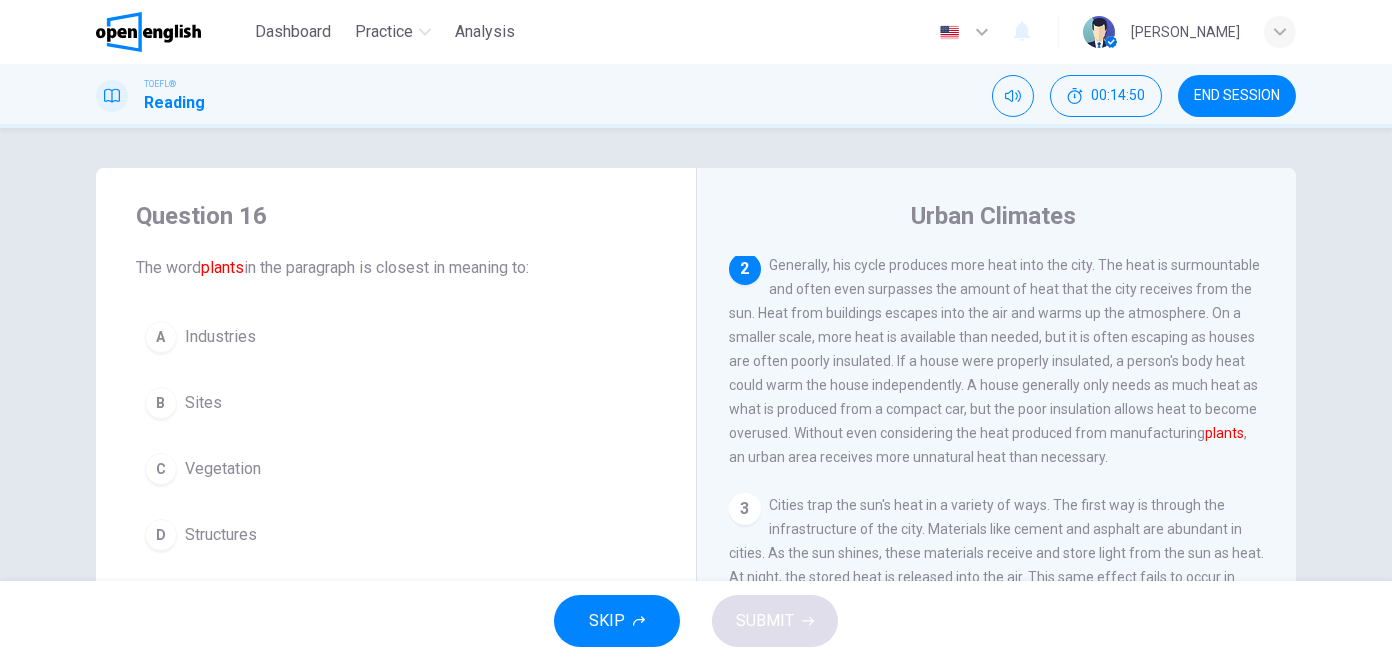 drag, startPoint x: 165, startPoint y: 107, endPoint x: 211, endPoint y: 107, distance: 46 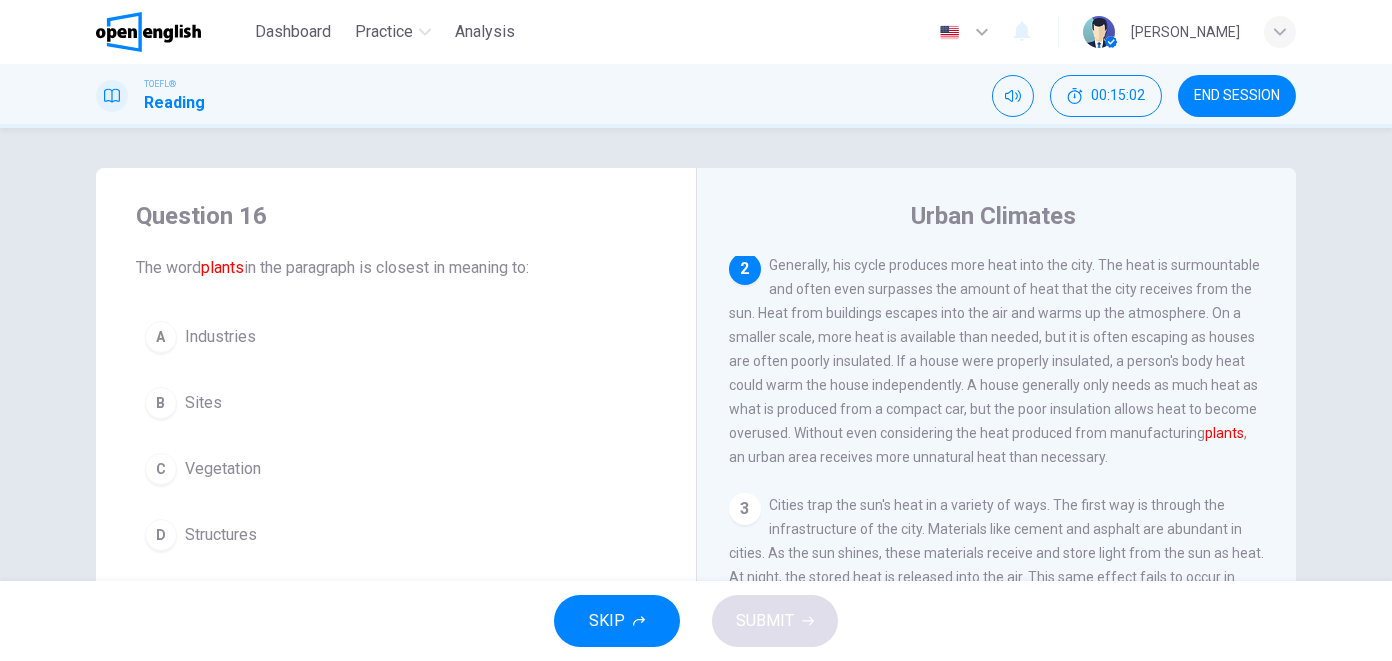 click on "C Vegetation" at bounding box center [396, 469] 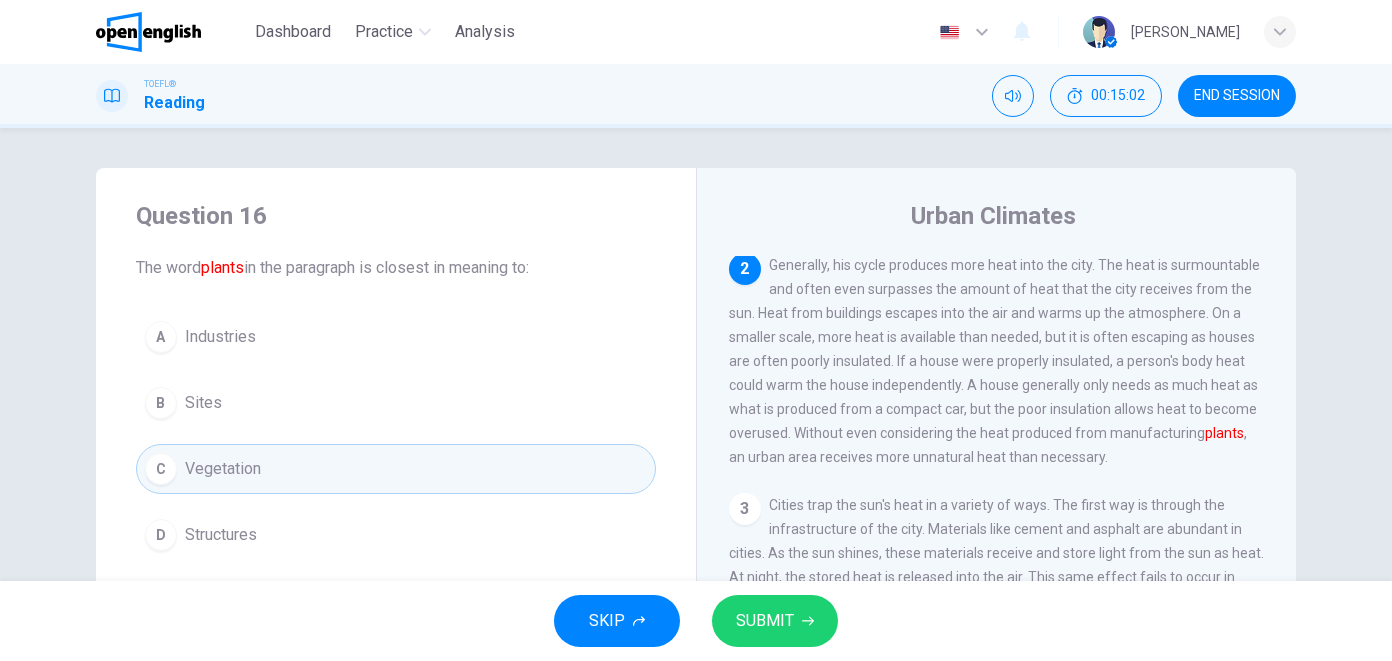 click on "D Structures" at bounding box center [396, 535] 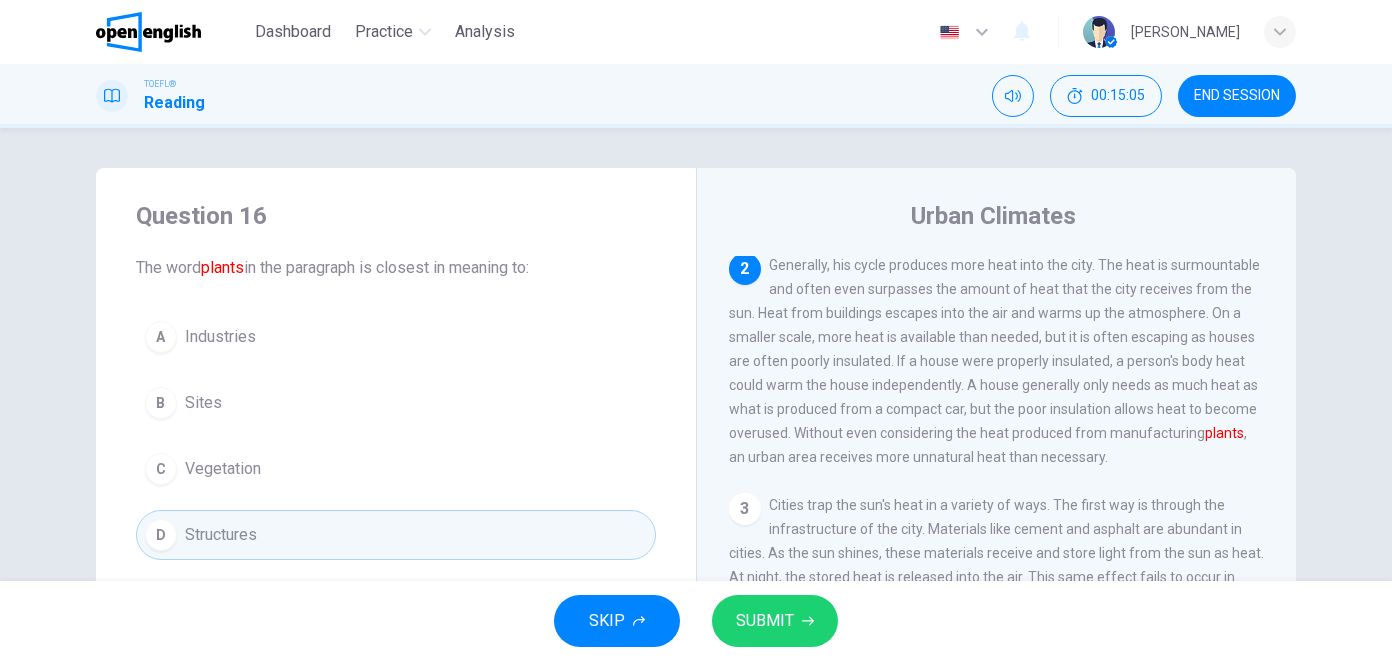 click on "SUBMIT" at bounding box center [775, 621] 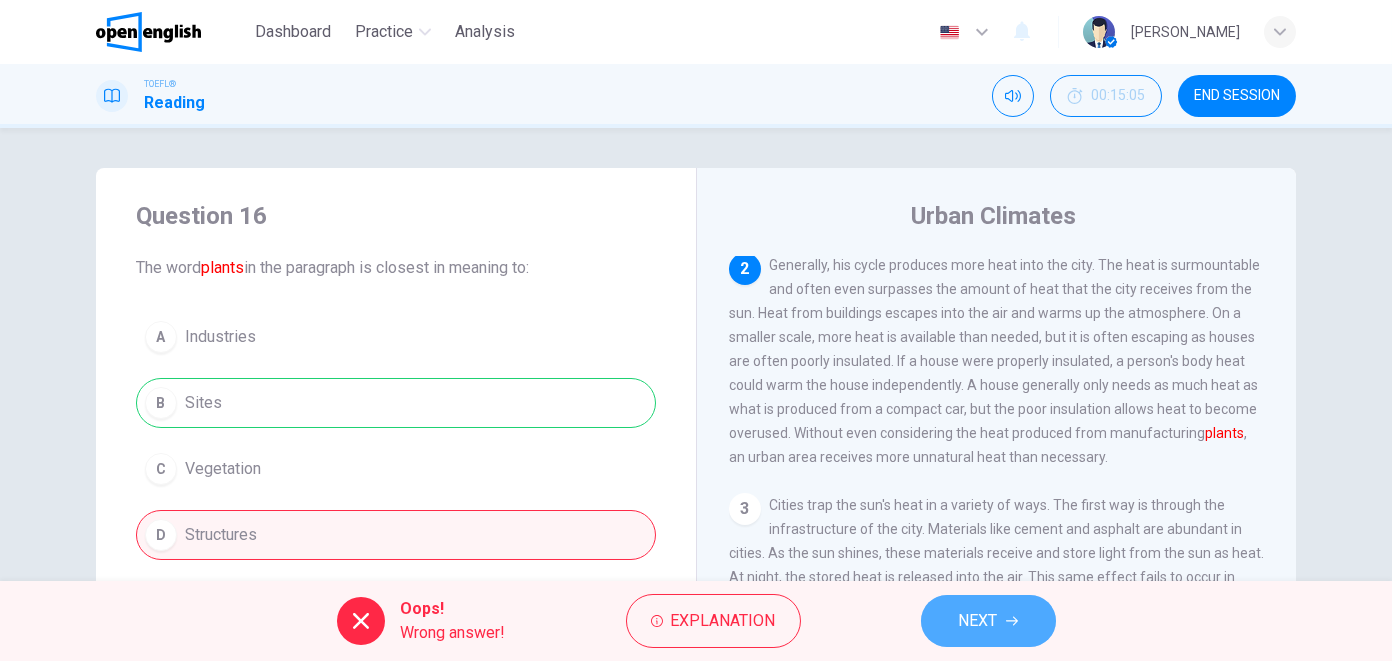 click on "NEXT" at bounding box center [988, 621] 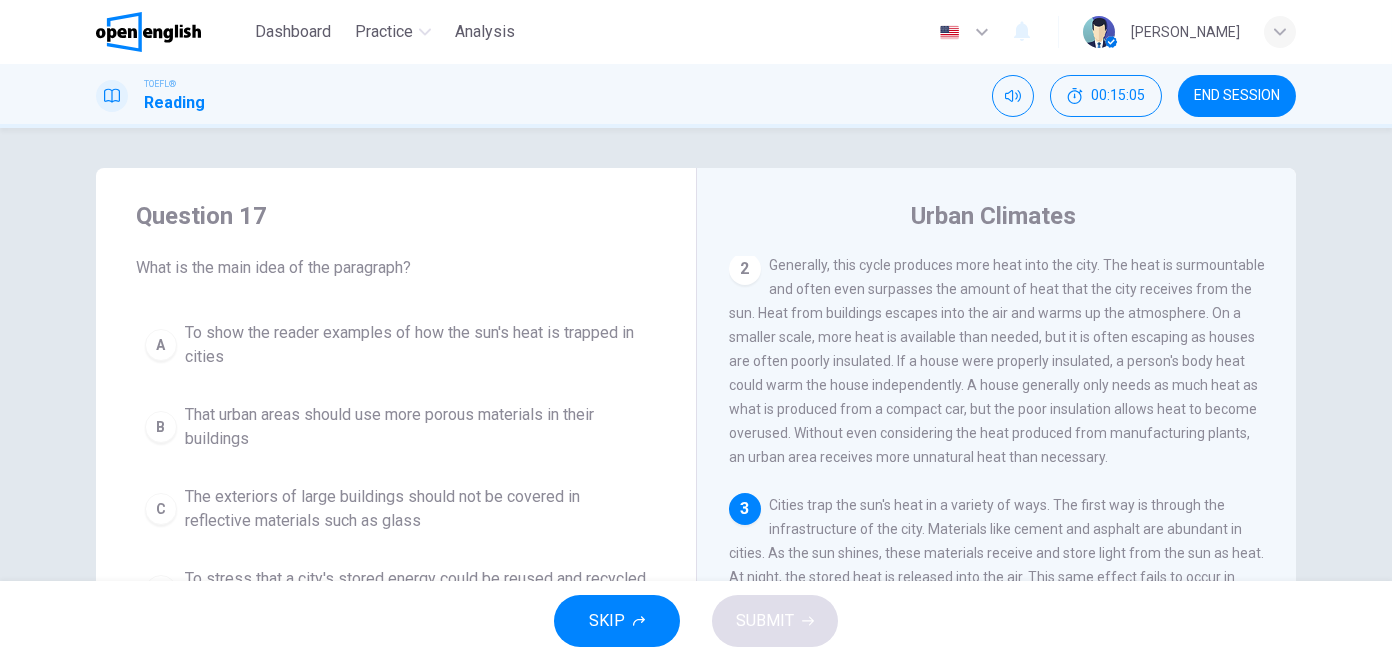 scroll, scrollTop: 291, scrollLeft: 0, axis: vertical 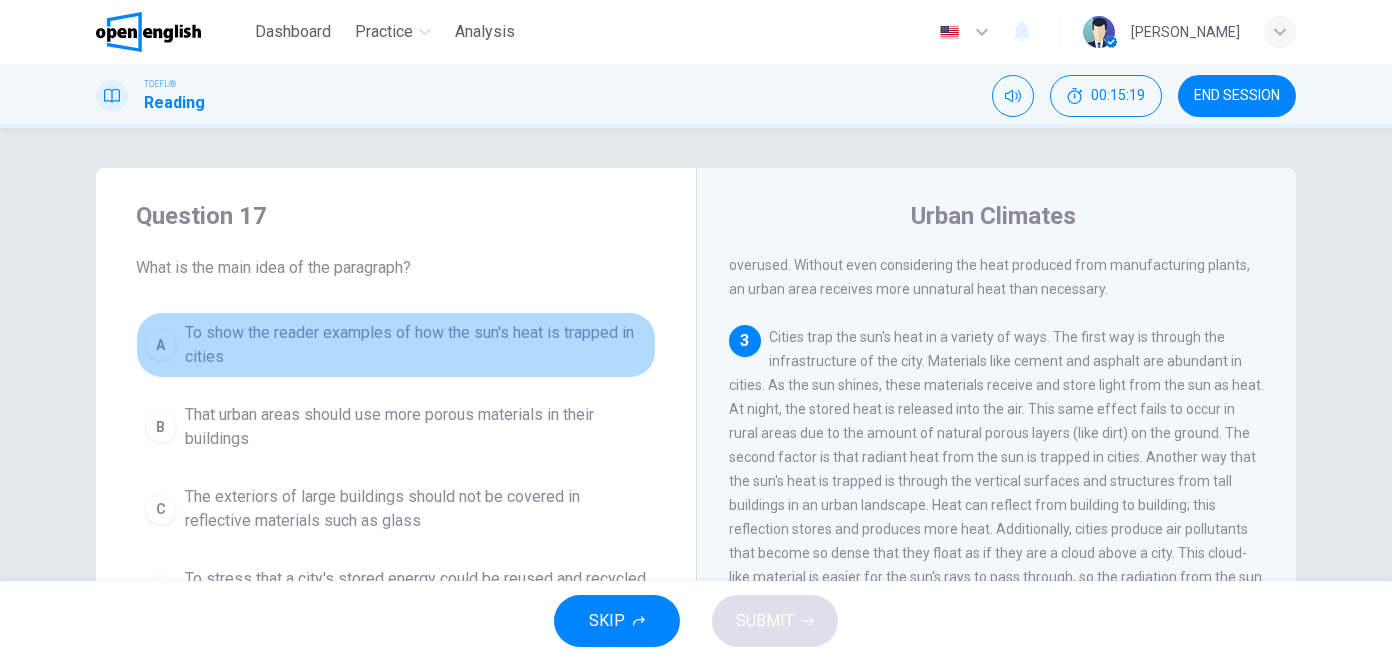 click on "To show the reader examples of how the sun's heat is trapped in cities" at bounding box center [416, 345] 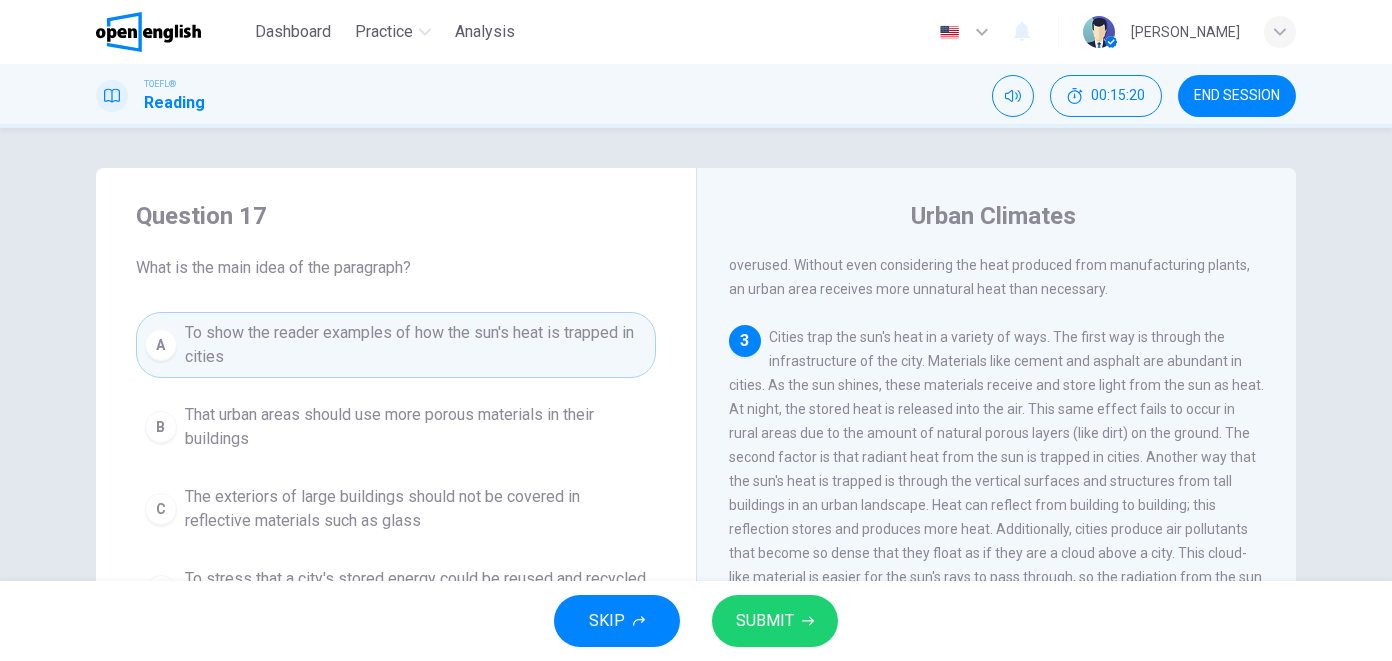 click on "SUBMIT" at bounding box center [765, 621] 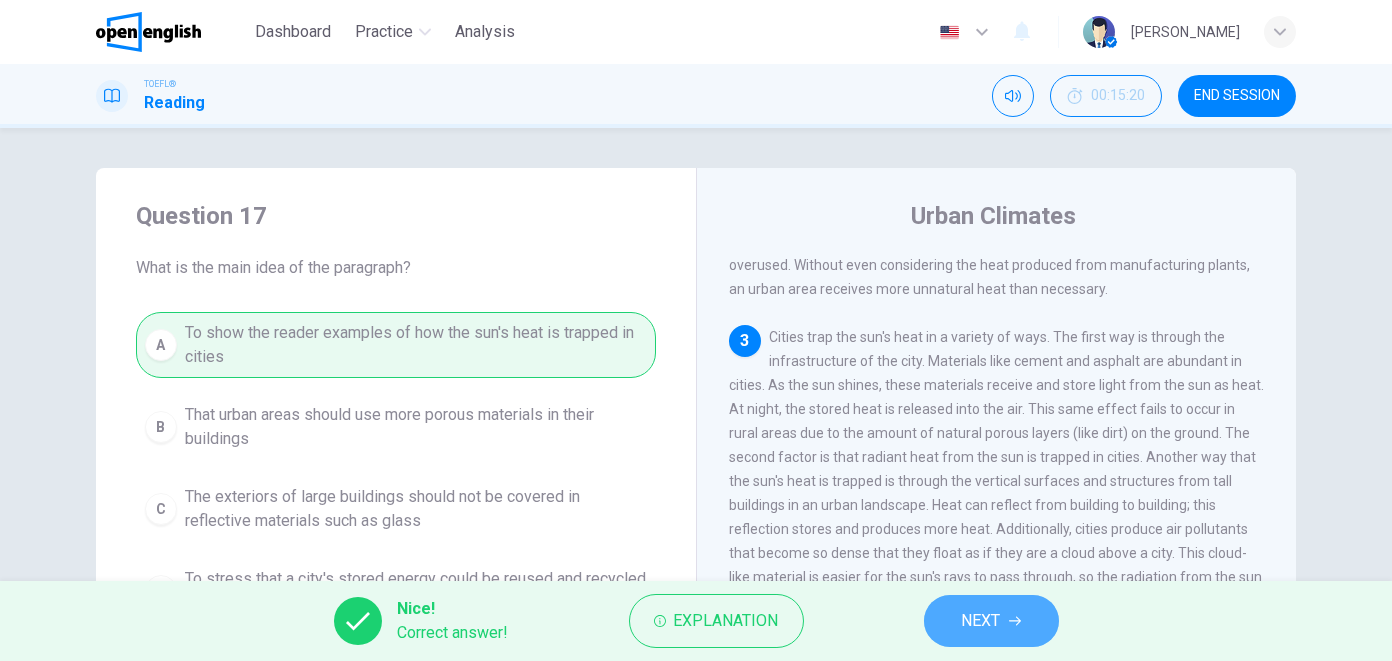 click on "NEXT" at bounding box center (991, 621) 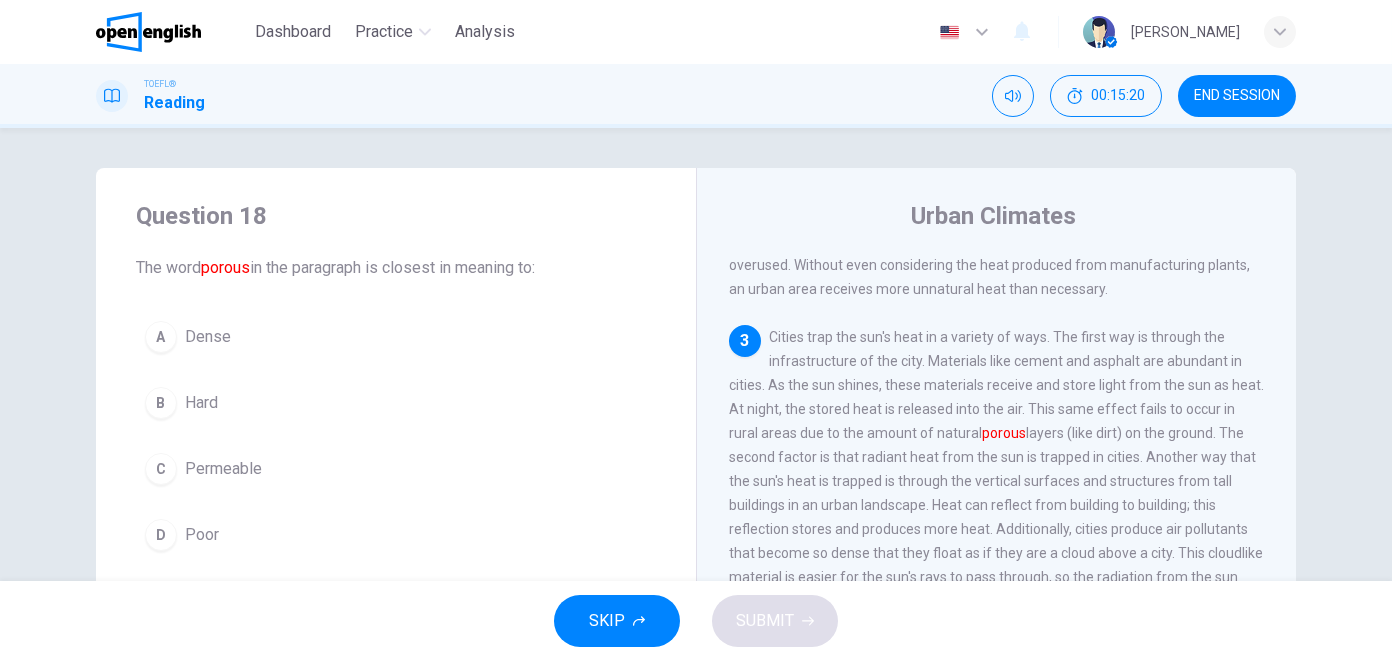 scroll, scrollTop: 369, scrollLeft: 0, axis: vertical 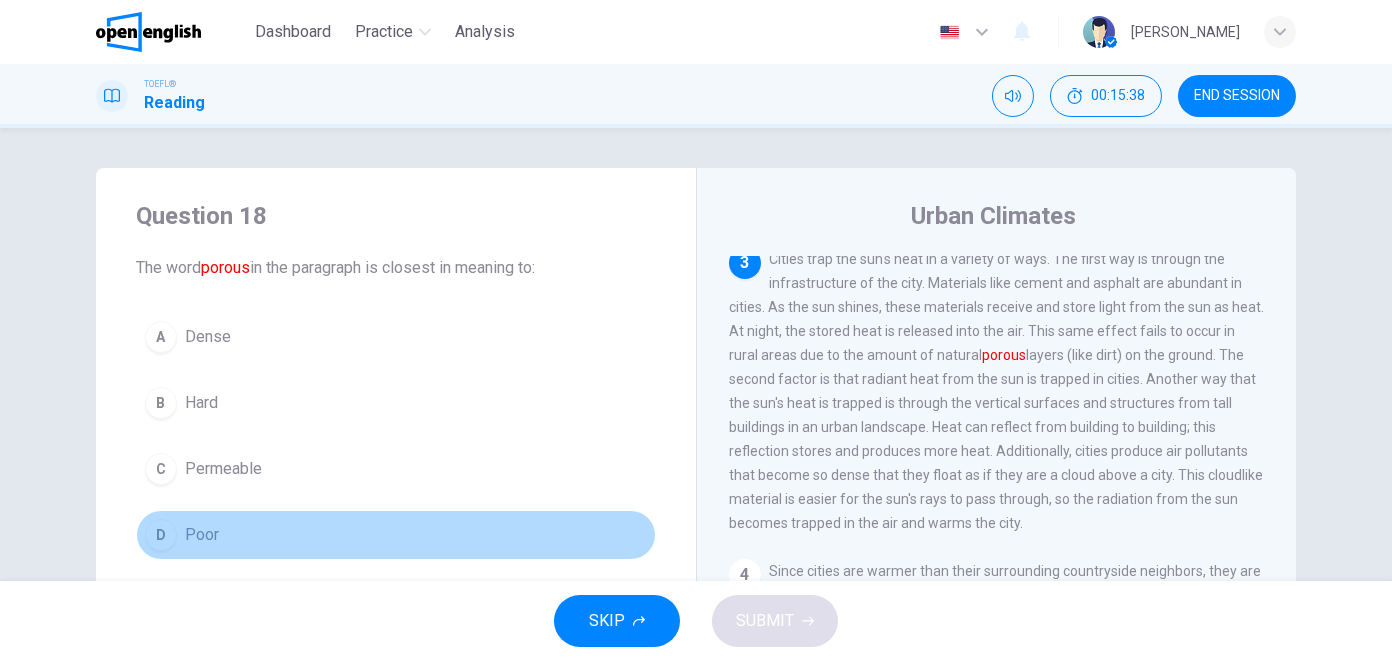 click on "D Poor" at bounding box center (396, 535) 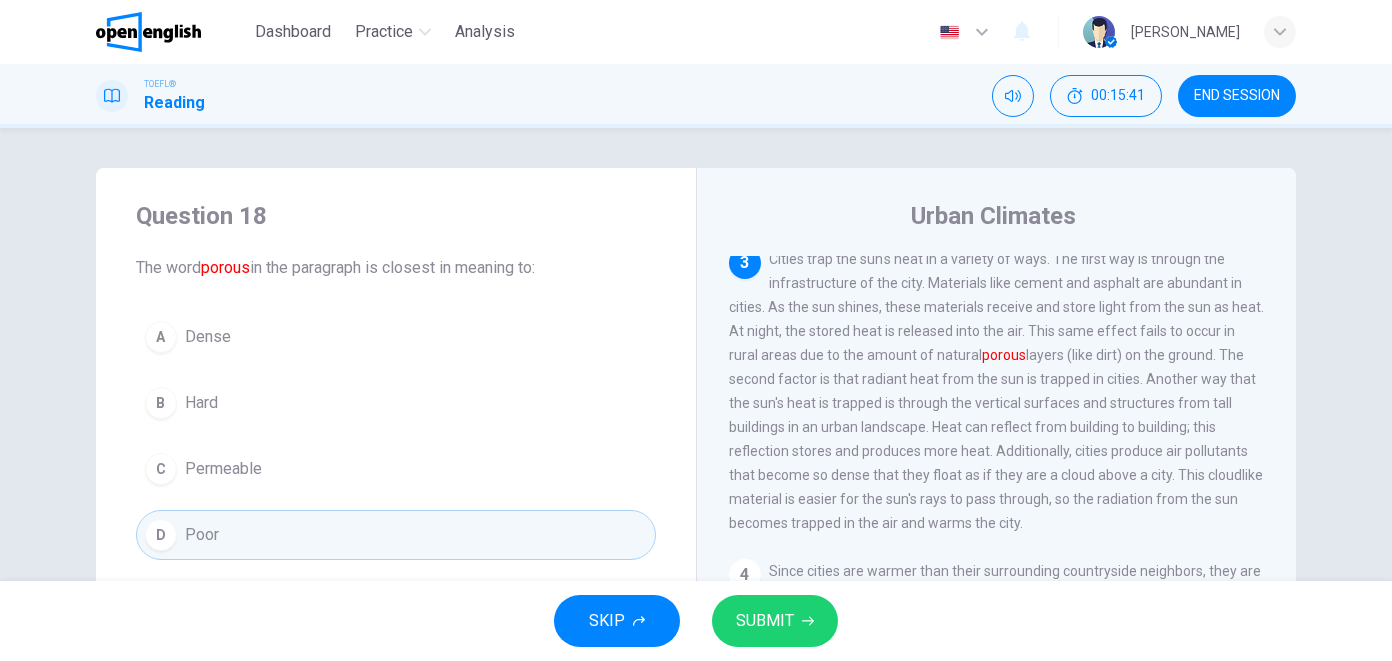 click on "SUBMIT" at bounding box center [765, 621] 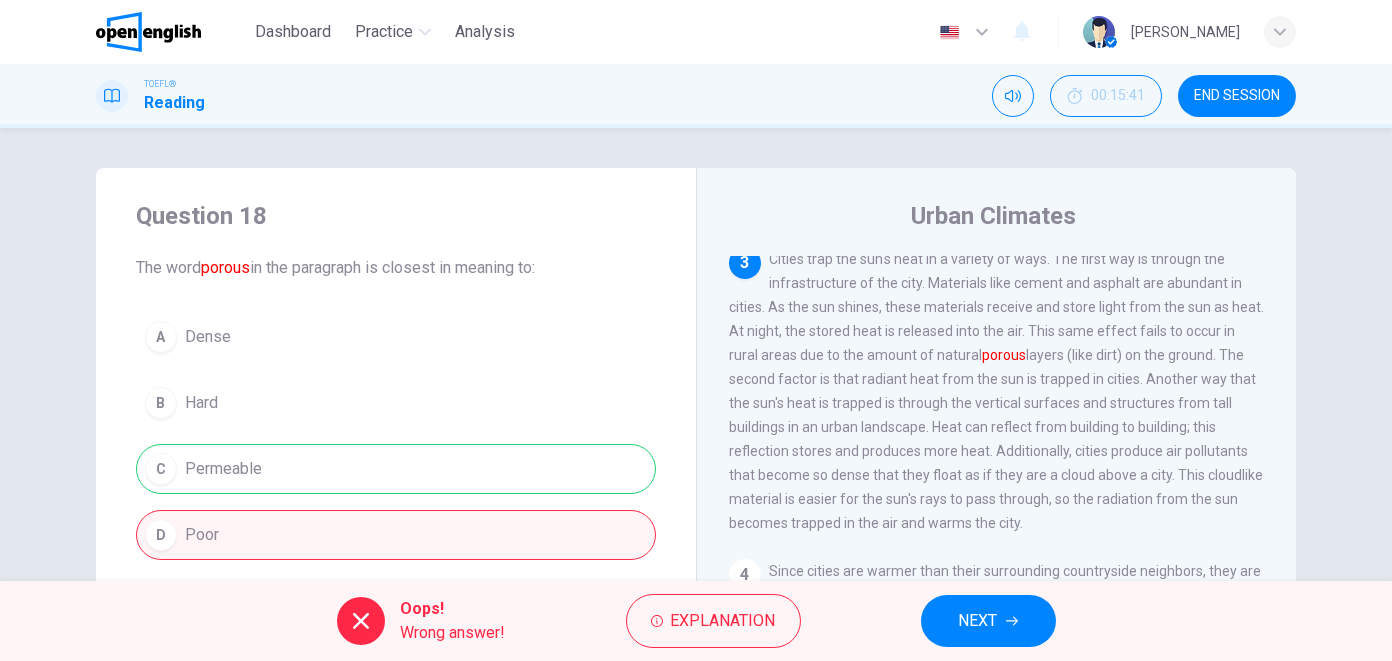 click on "NEXT" at bounding box center (988, 621) 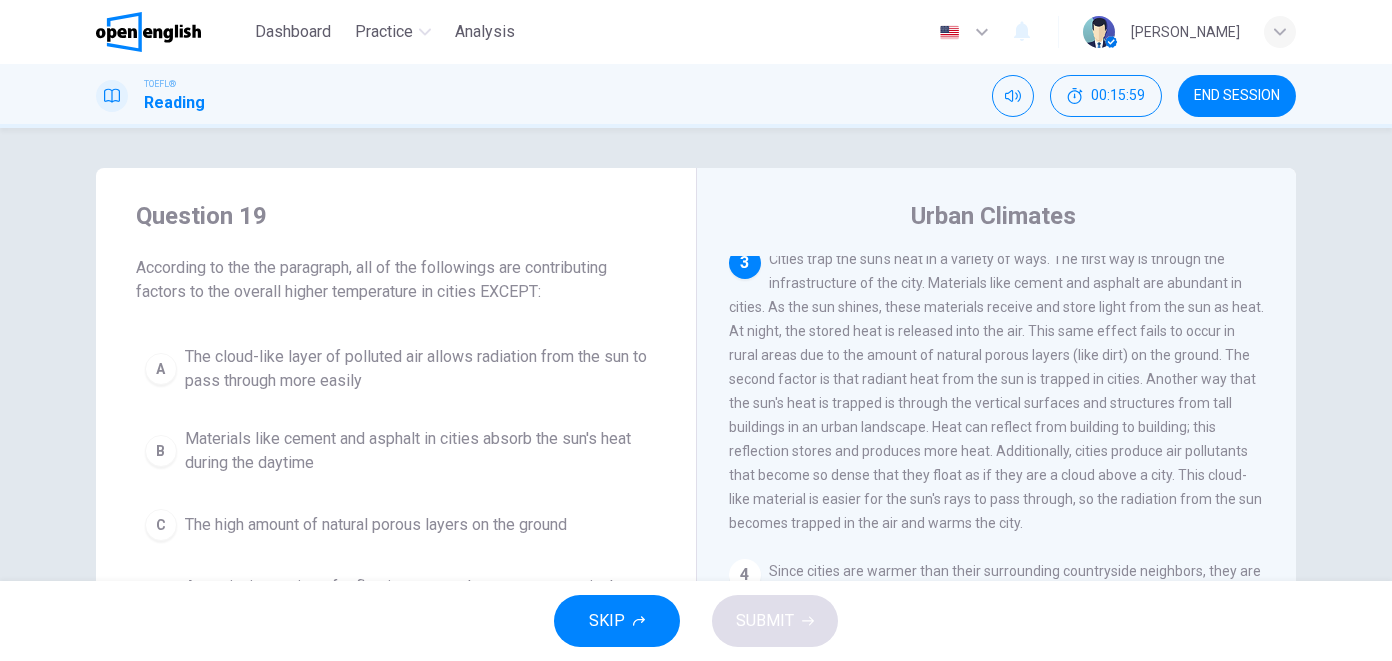 scroll, scrollTop: 321, scrollLeft: 0, axis: vertical 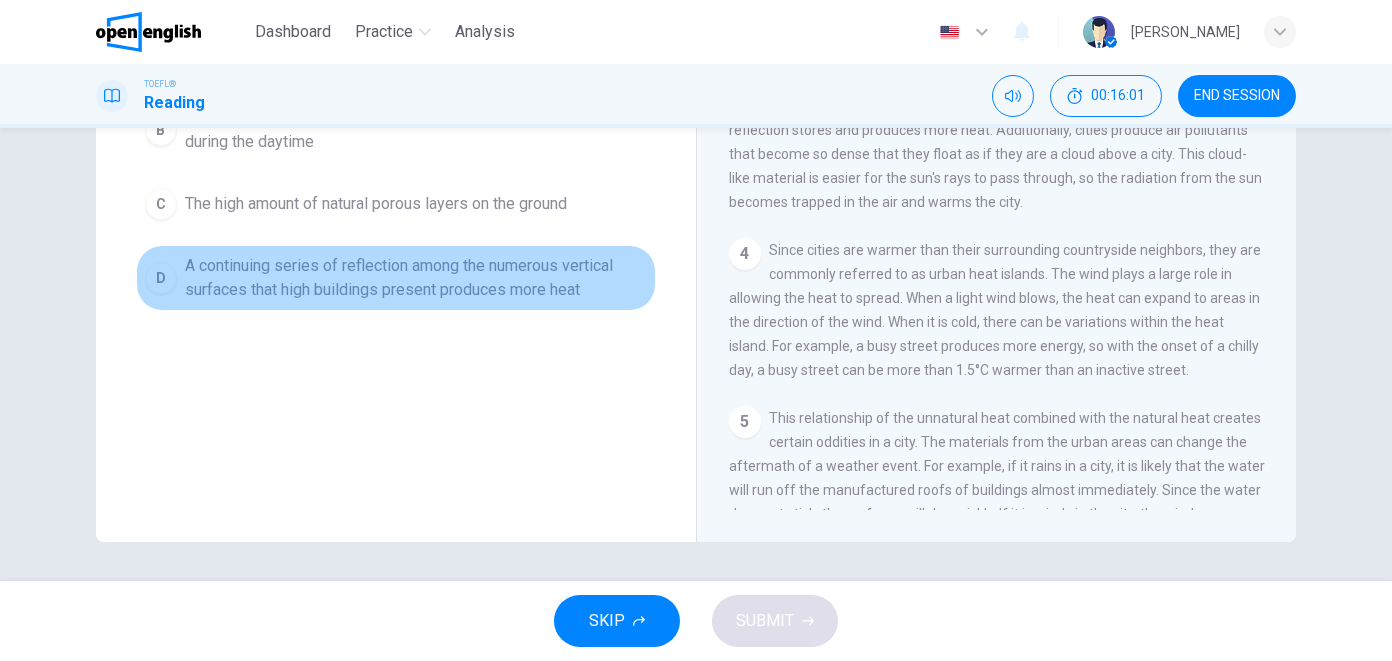 click on "A continuing series of reflection among the numerous vertical surfaces that high buildings present produces more heat" at bounding box center [416, 278] 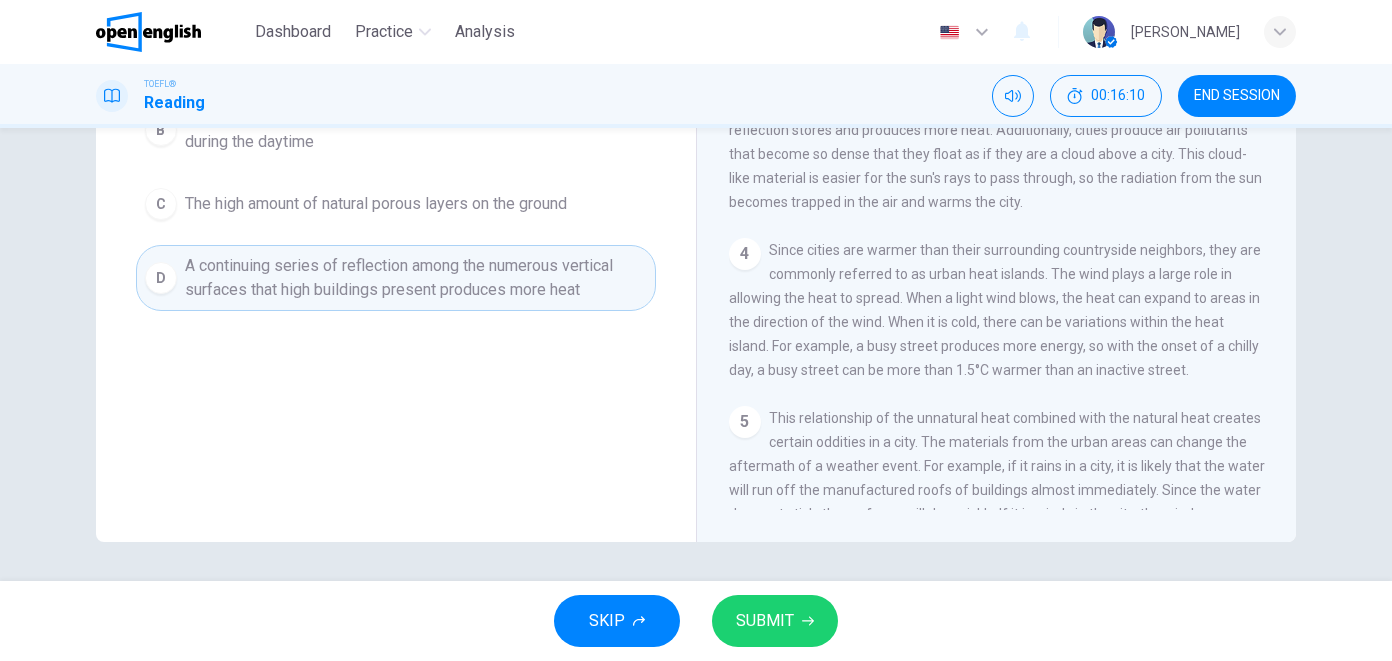 click on "SUBMIT" at bounding box center [775, 621] 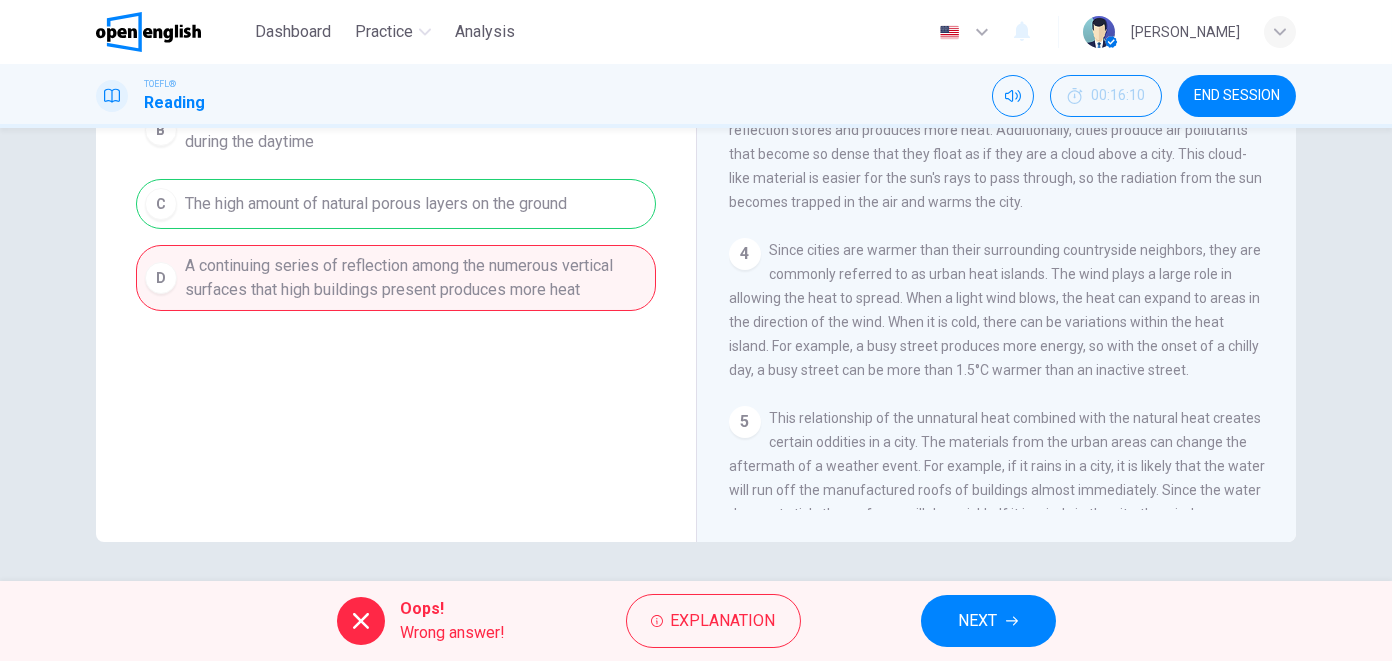 scroll, scrollTop: 0, scrollLeft: 0, axis: both 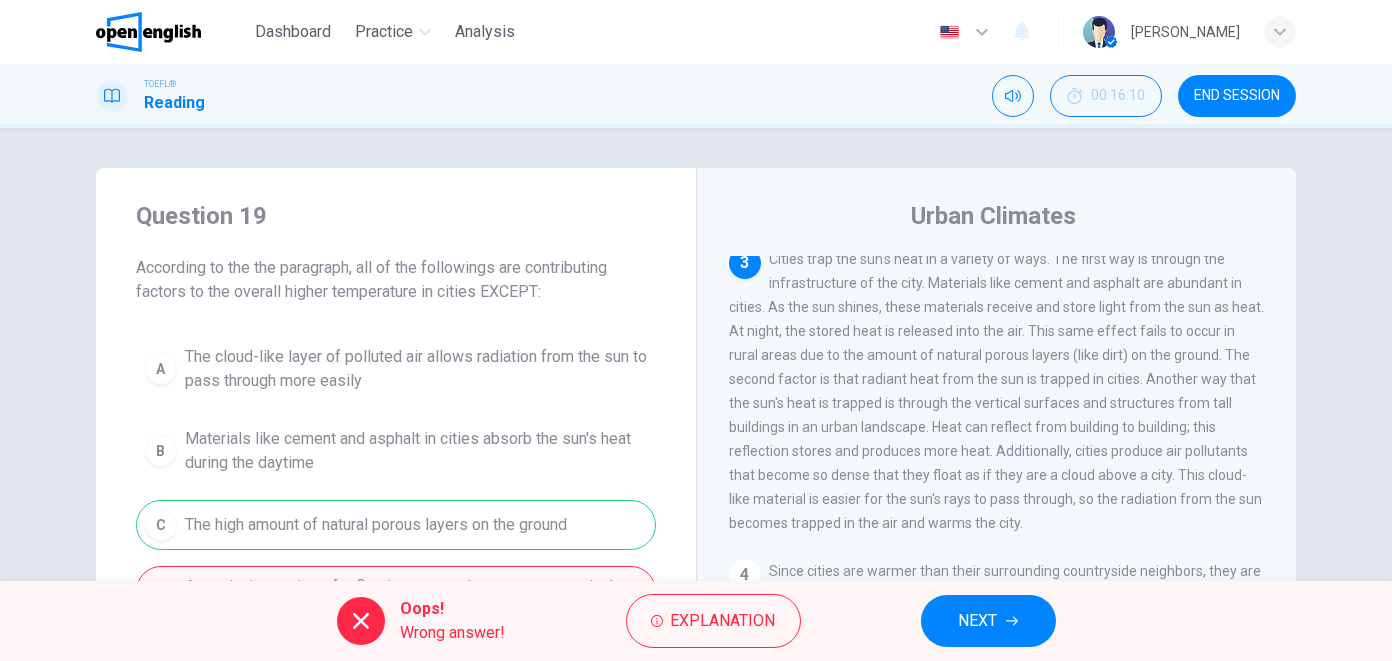 click on "NEXT" at bounding box center [988, 621] 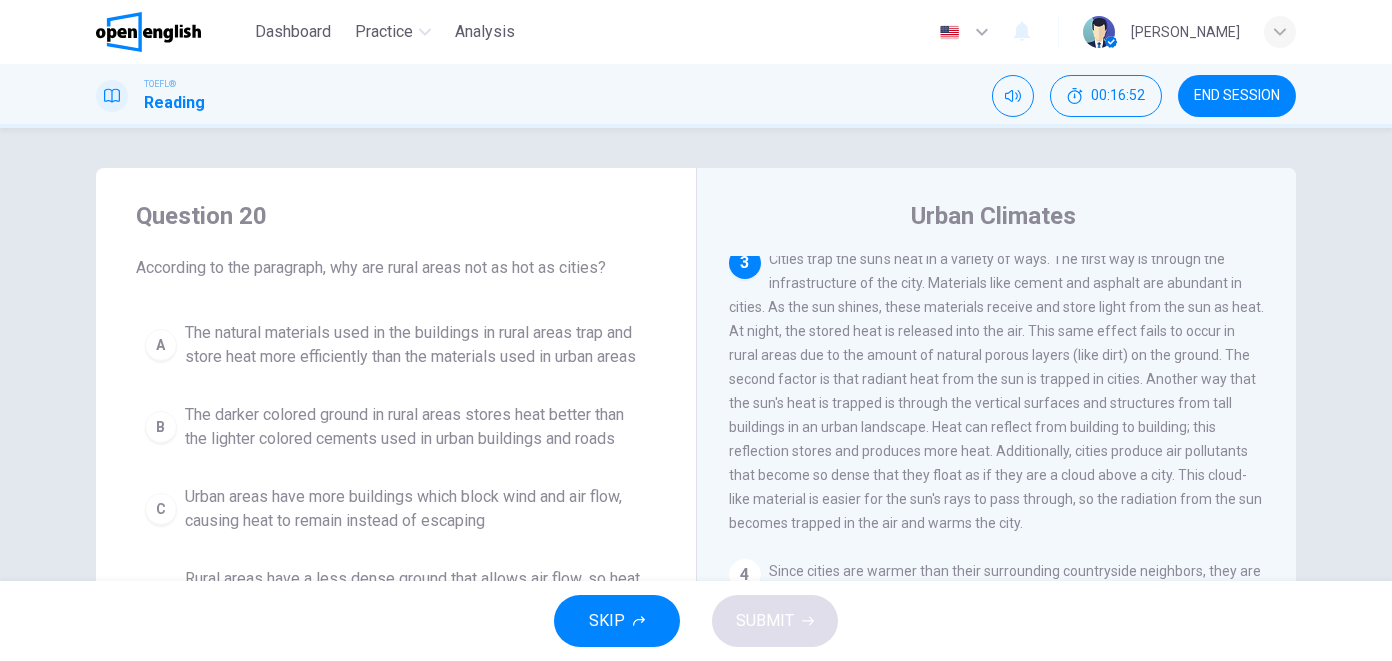 scroll, scrollTop: 321, scrollLeft: 0, axis: vertical 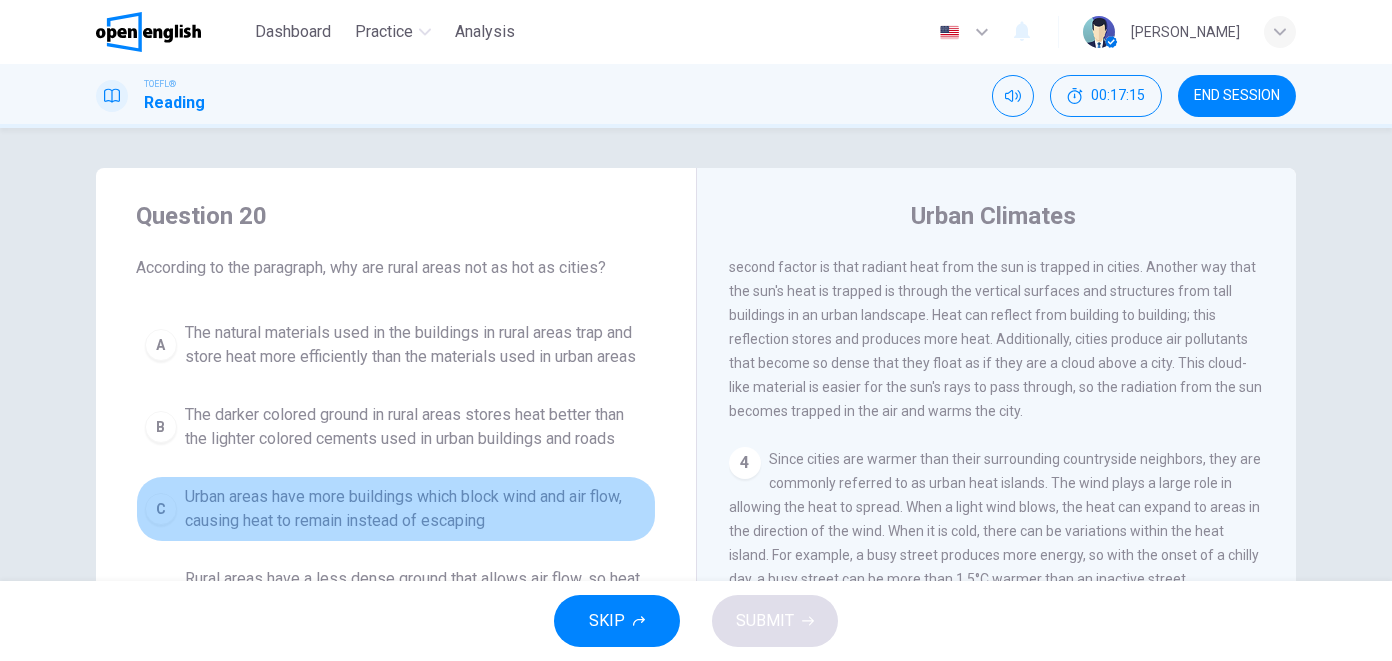 click on "Urban areas have more buildings which block wind and air flow, causing heat to remain instead of escaping" at bounding box center (416, 509) 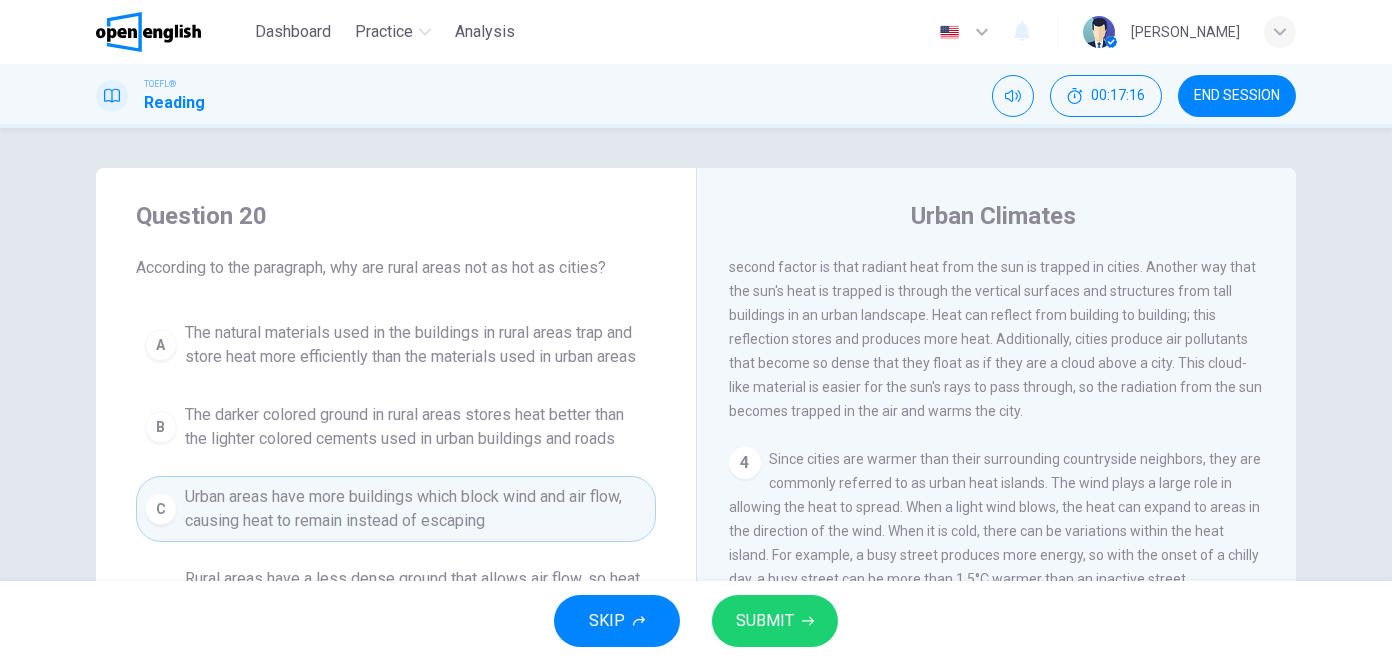 scroll, scrollTop: 321, scrollLeft: 0, axis: vertical 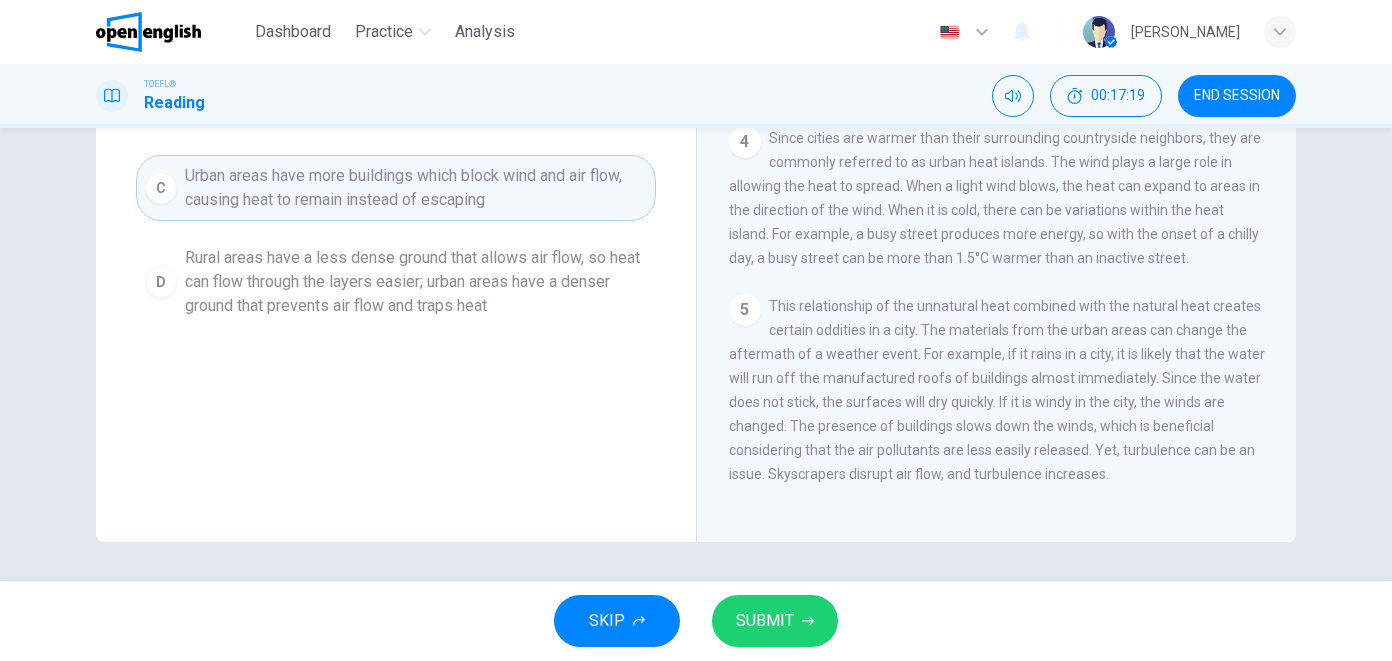 click on "SKIP SUBMIT" at bounding box center (696, 621) 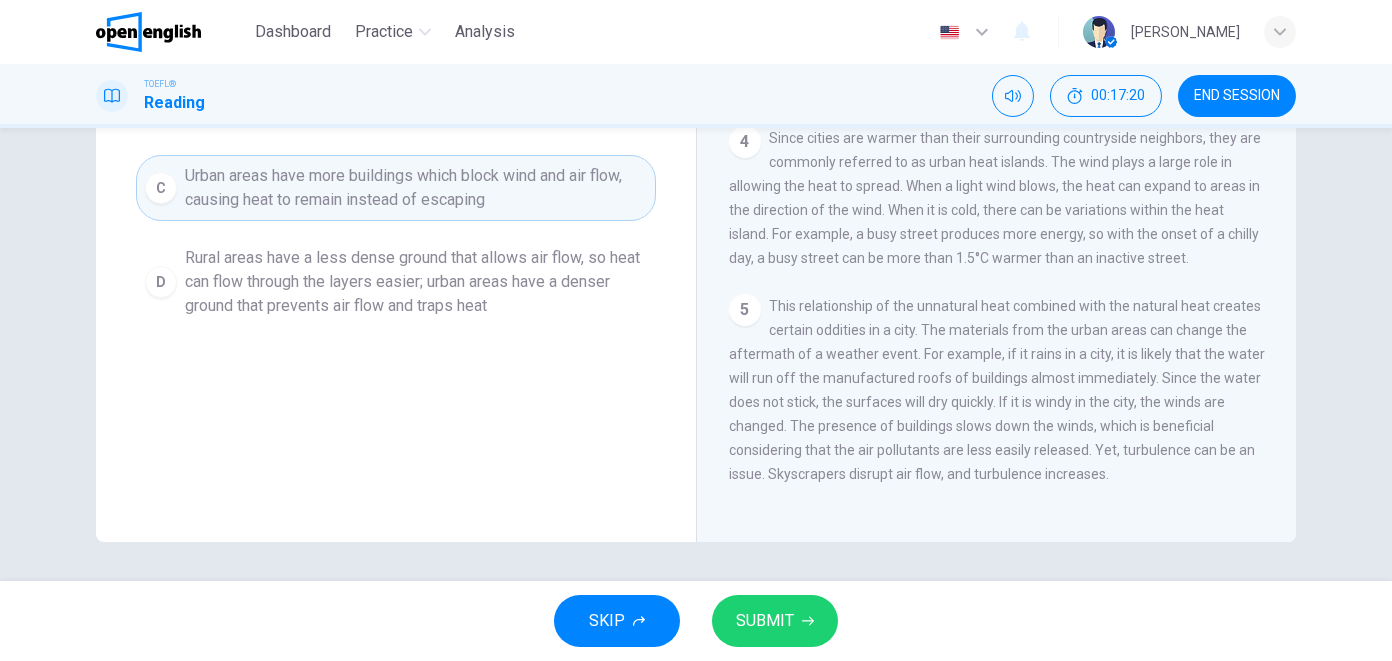 click on "SUBMIT" at bounding box center [775, 621] 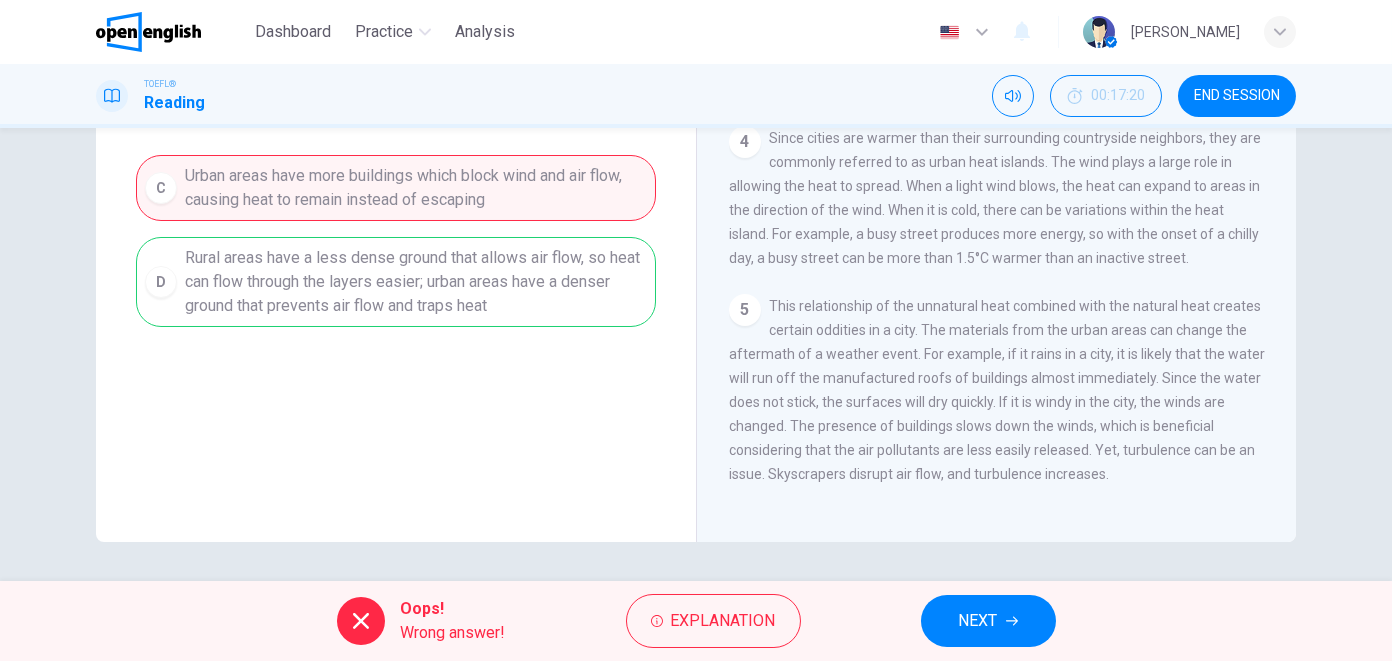 click on "A The natural materials used in the buildings in rural areas trap and store heat more efficiently than the materials used in urban areas B The darker colored ground in rural areas stores heat better than the lighter colored cements used in urban buildings and roads C Urban areas have more buildings which block wind and air flow, causing heat to remain instead of escaping D Rural areas have a less dense ground that allows air flow, so heat can flow through the layers easier; urban areas have a denser ground that prevents air flow and traps heat" at bounding box center (396, 159) 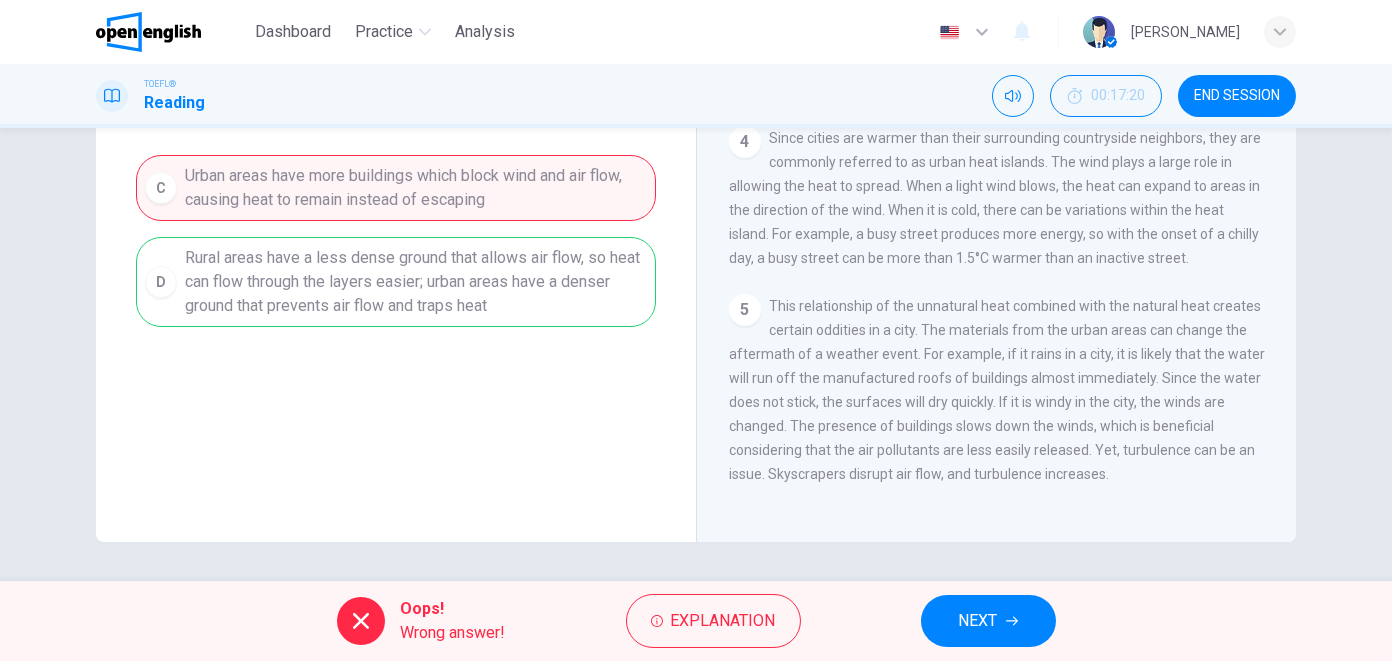 scroll, scrollTop: 175, scrollLeft: 0, axis: vertical 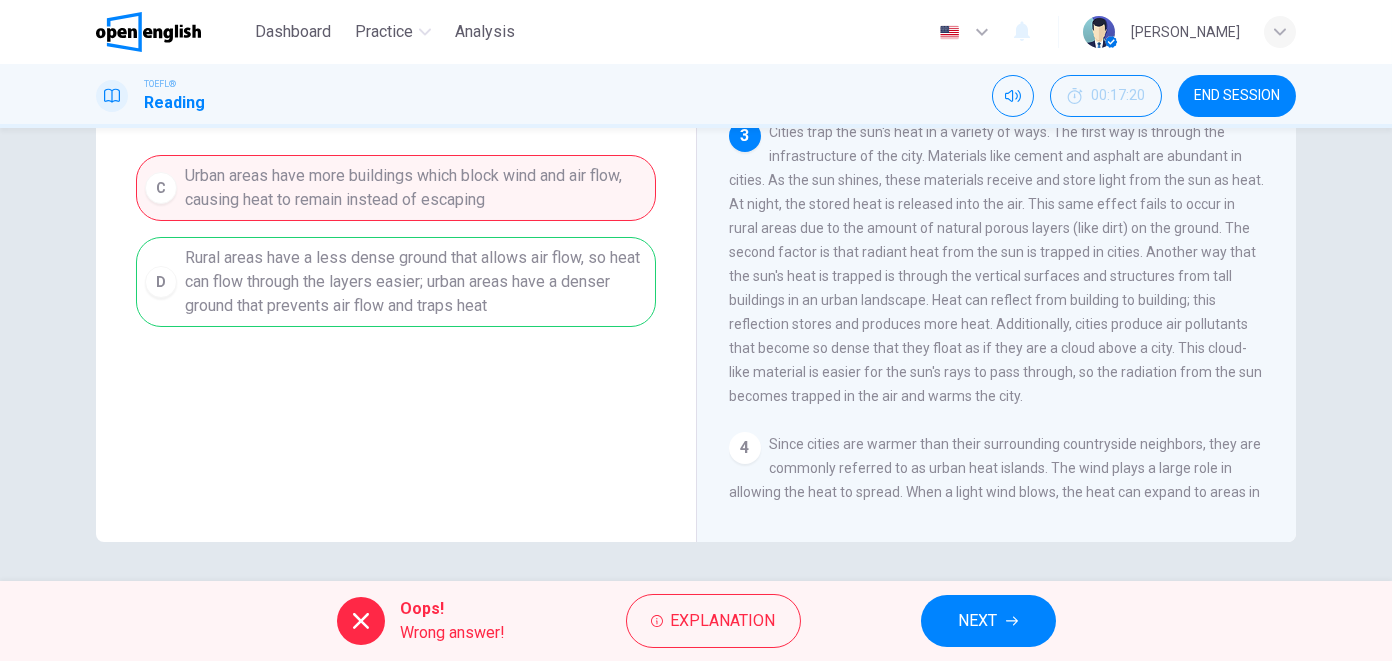 click on "NEXT" at bounding box center (978, 621) 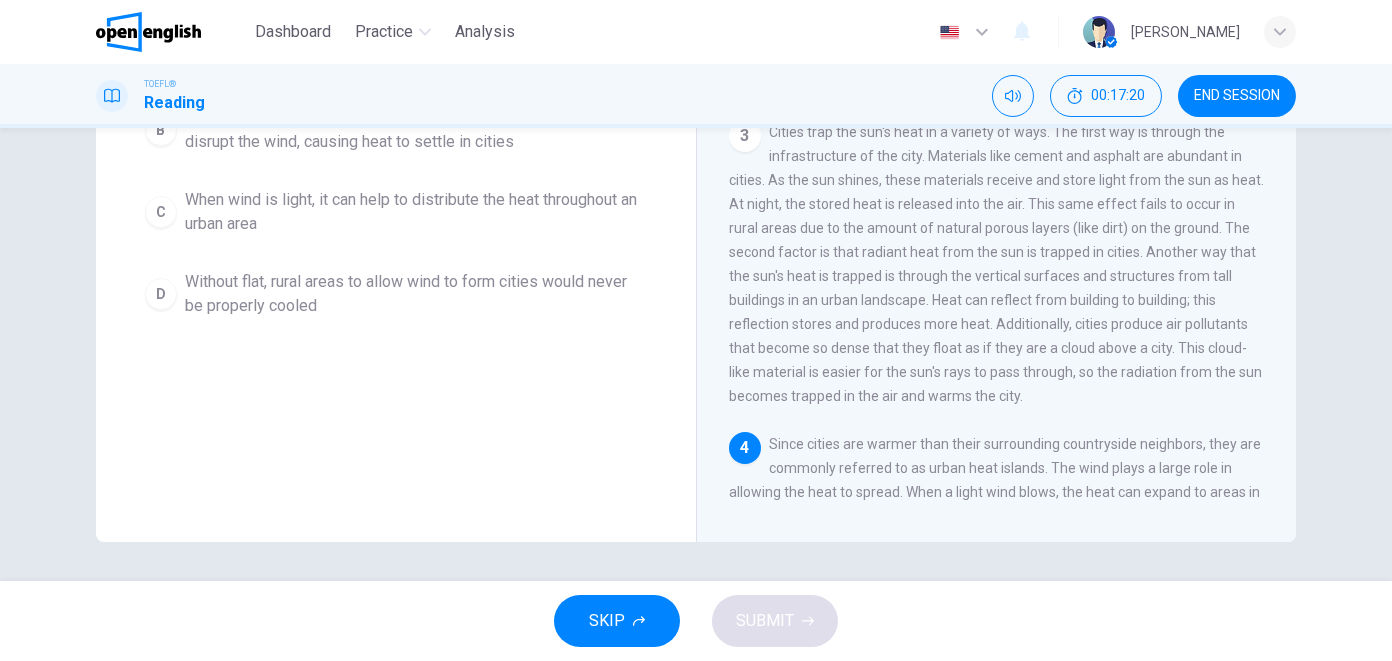 scroll, scrollTop: 463, scrollLeft: 0, axis: vertical 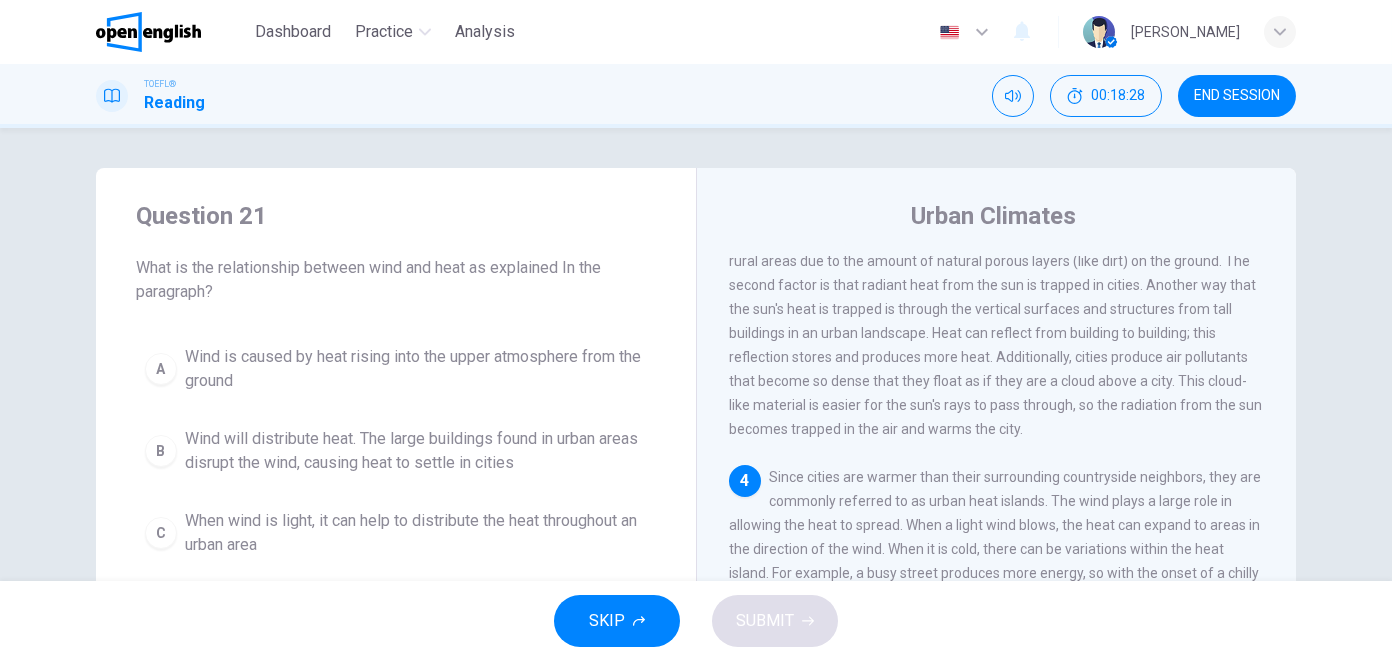 click on "Wind will distribute heat. The large buildings found in urban areas disrupt the wind, causing heat to settle in cities" at bounding box center (416, 451) 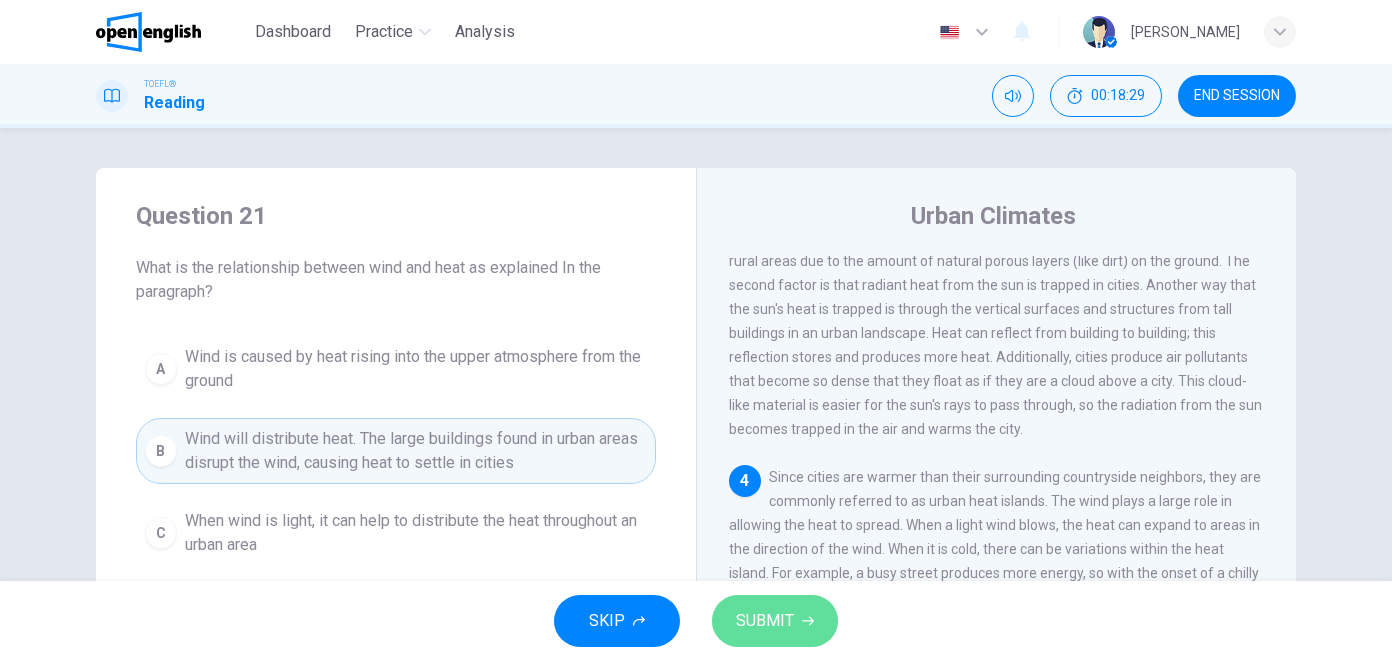 click on "SUBMIT" at bounding box center (775, 621) 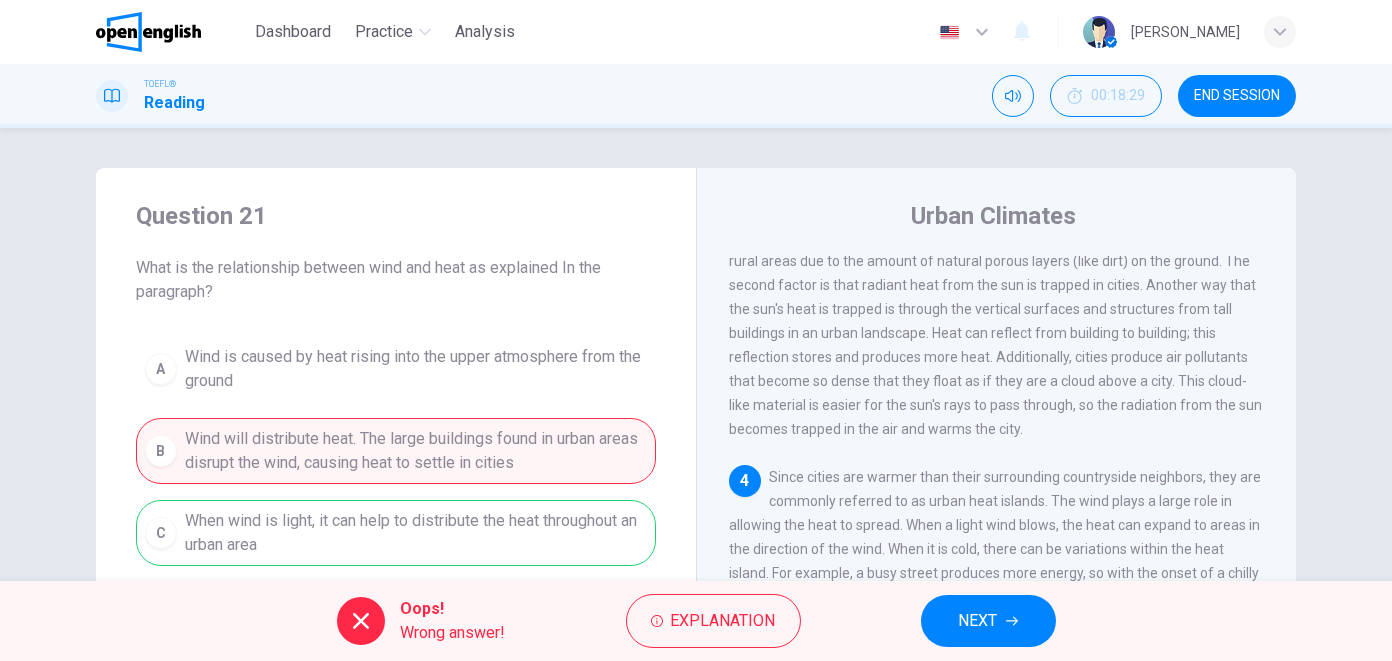 scroll, scrollTop: 508, scrollLeft: 0, axis: vertical 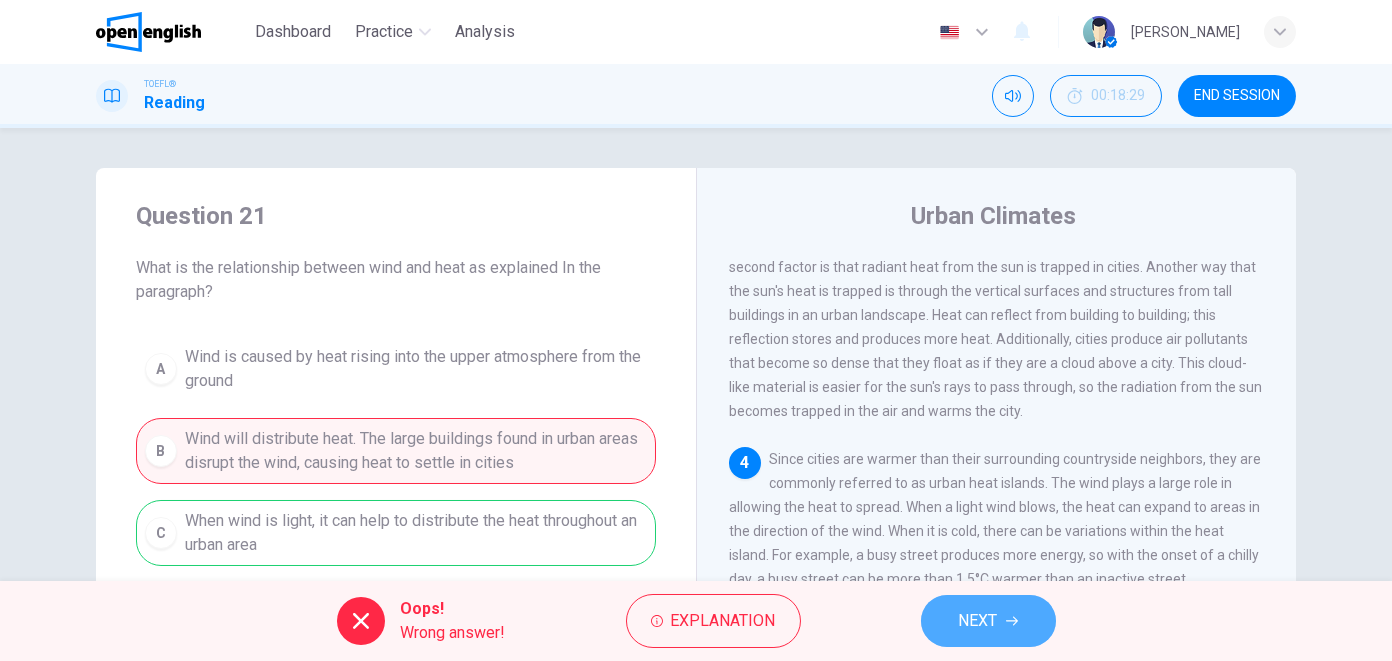 click on "NEXT" at bounding box center [988, 621] 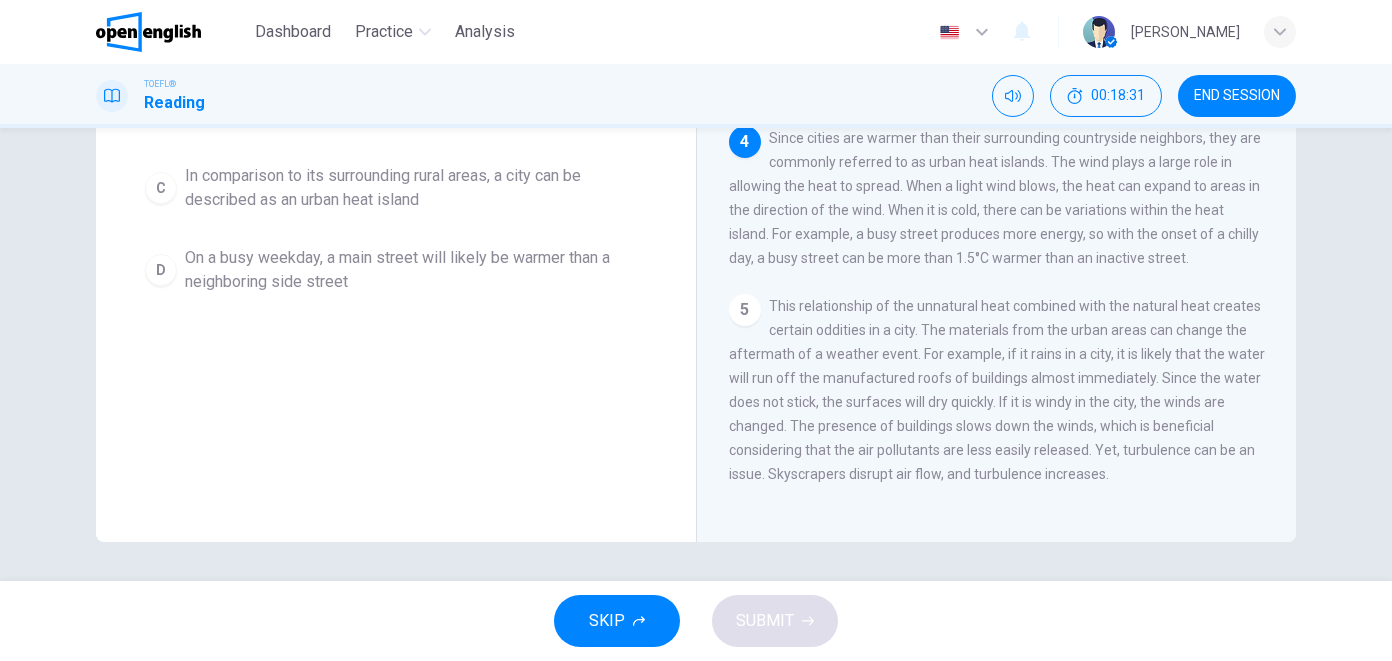 scroll, scrollTop: 0, scrollLeft: 0, axis: both 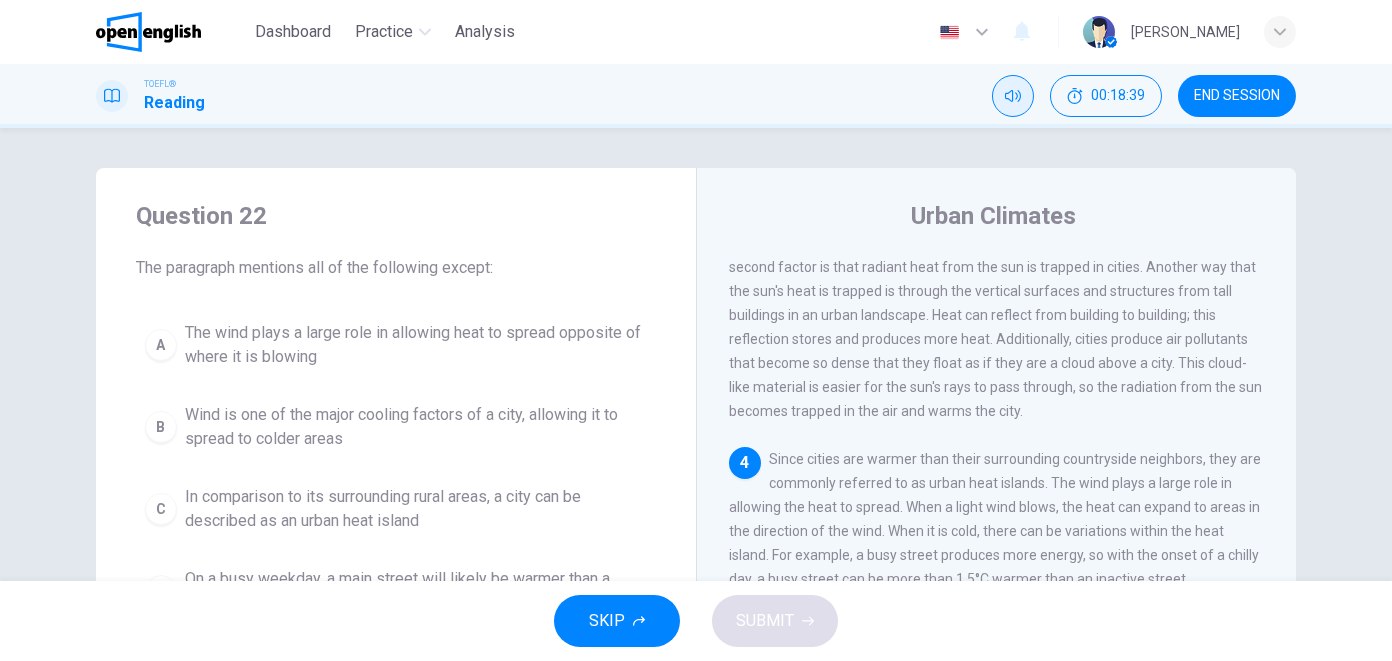 click 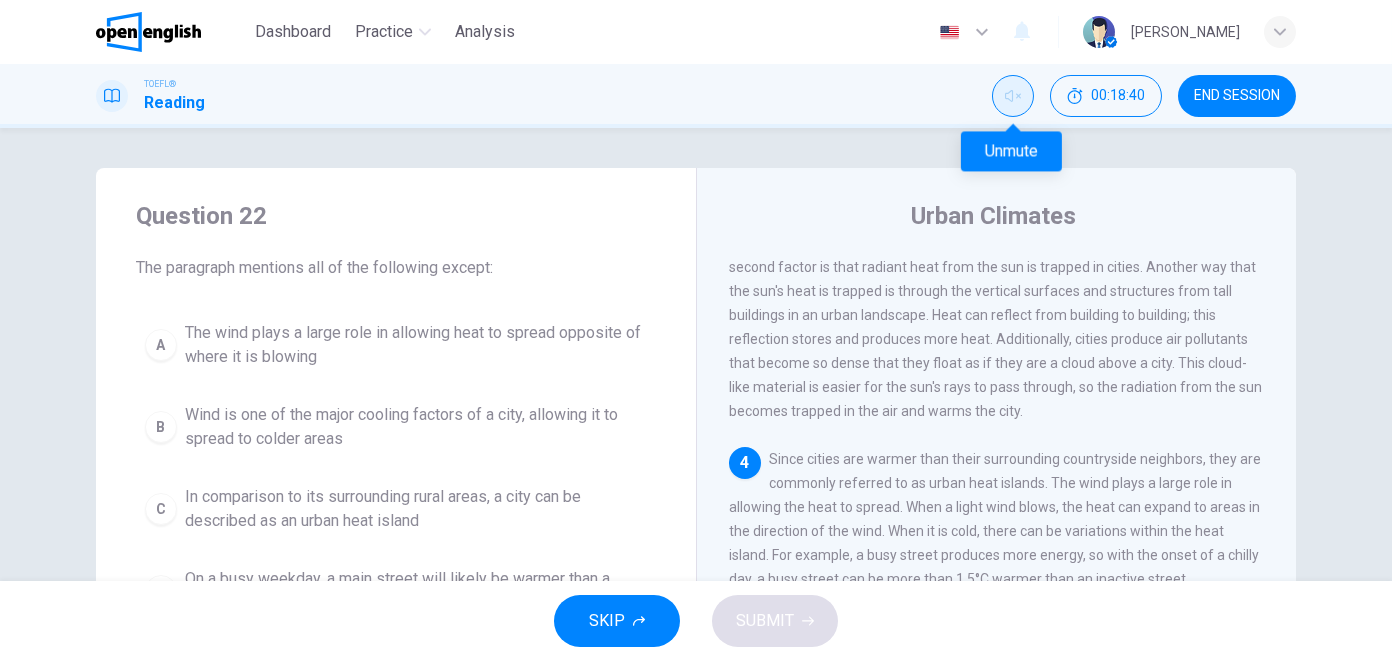 click at bounding box center (1013, 96) 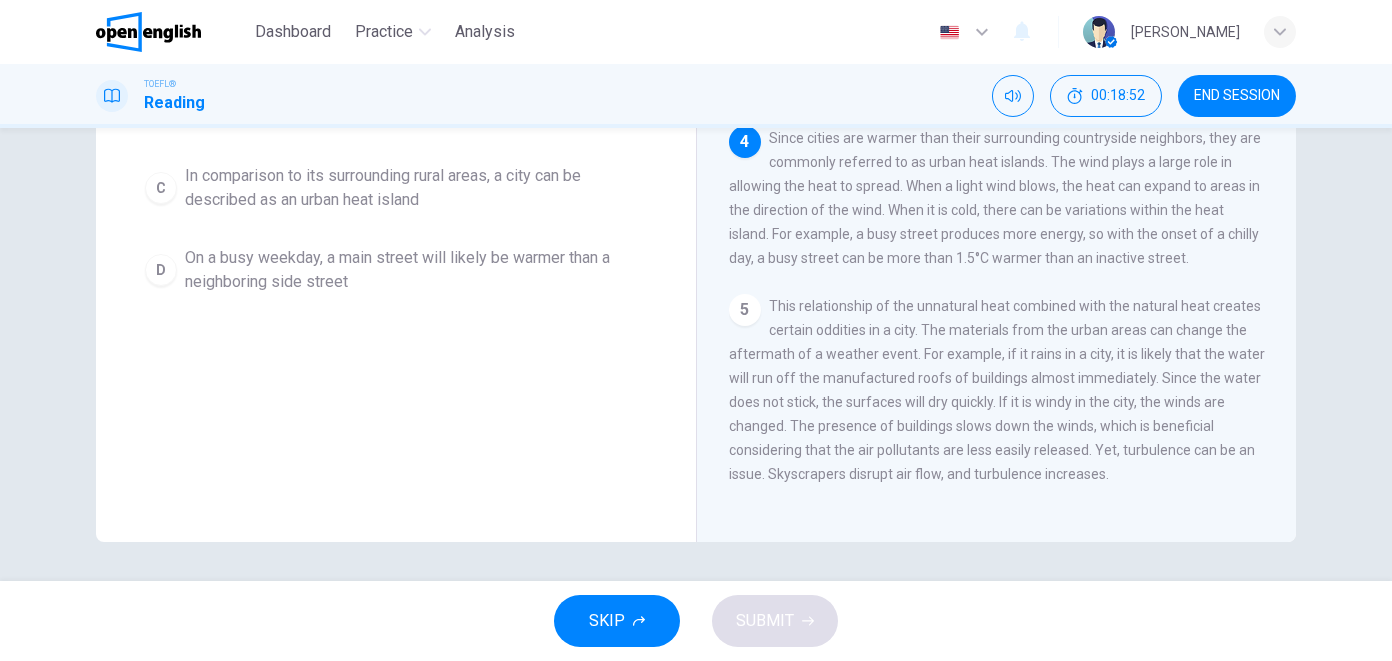 scroll, scrollTop: 0, scrollLeft: 0, axis: both 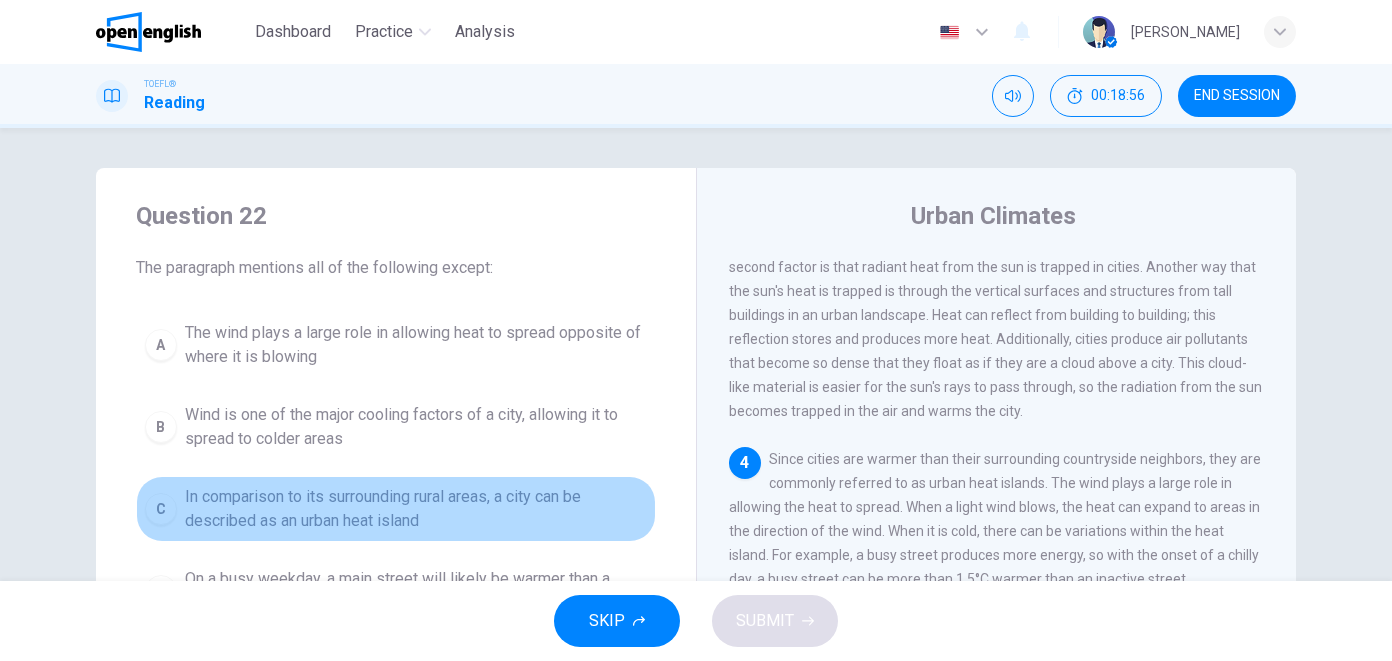 click on "C In comparison to its surrounding rural areas, a city can be described as an urban heat island" at bounding box center [396, 509] 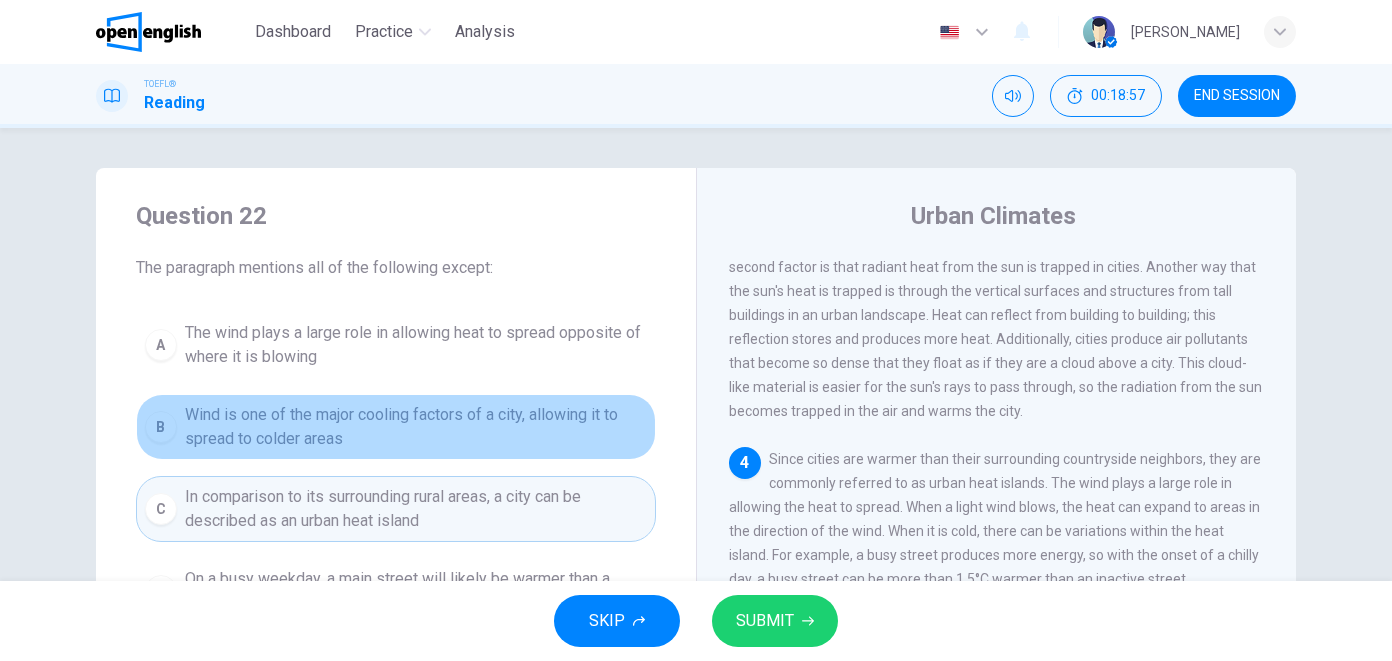 click on "Wind is one of the major cooling factors of a city, allowing it to spread to colder areas" at bounding box center (416, 427) 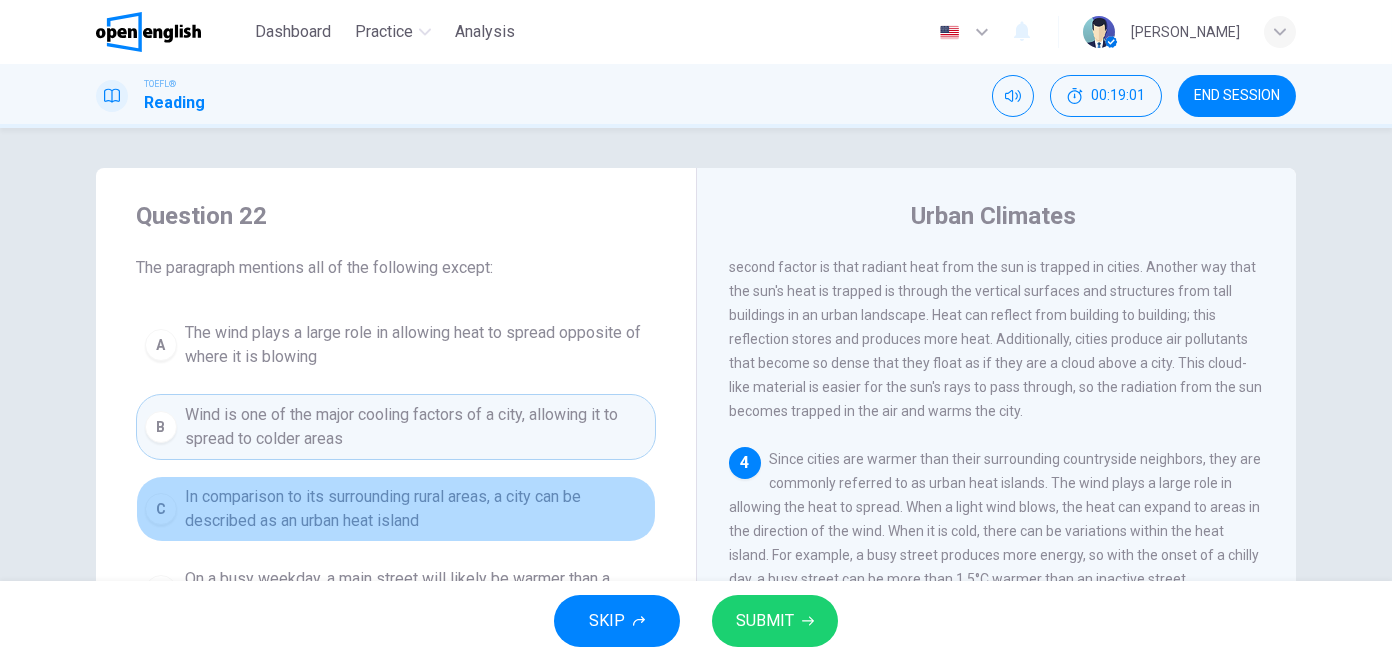 click on "In comparison to its surrounding rural areas, a city can be described as an urban heat island" at bounding box center [416, 509] 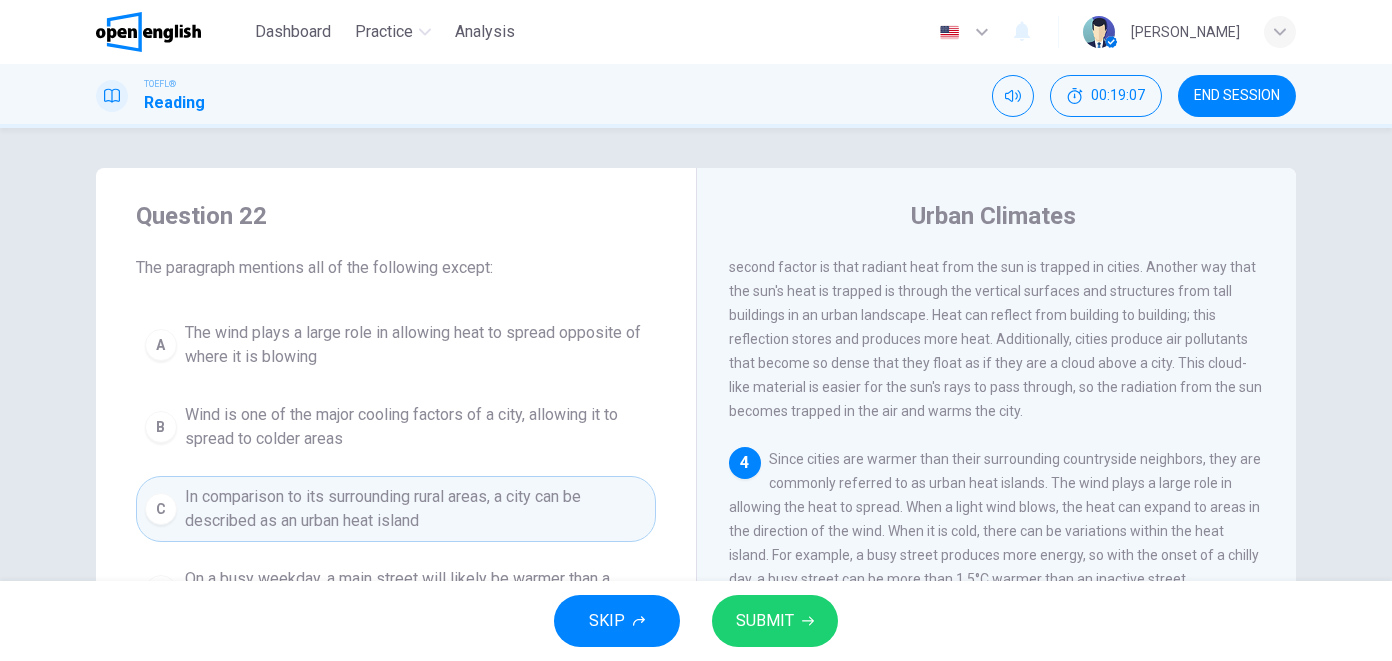 scroll, scrollTop: 321, scrollLeft: 0, axis: vertical 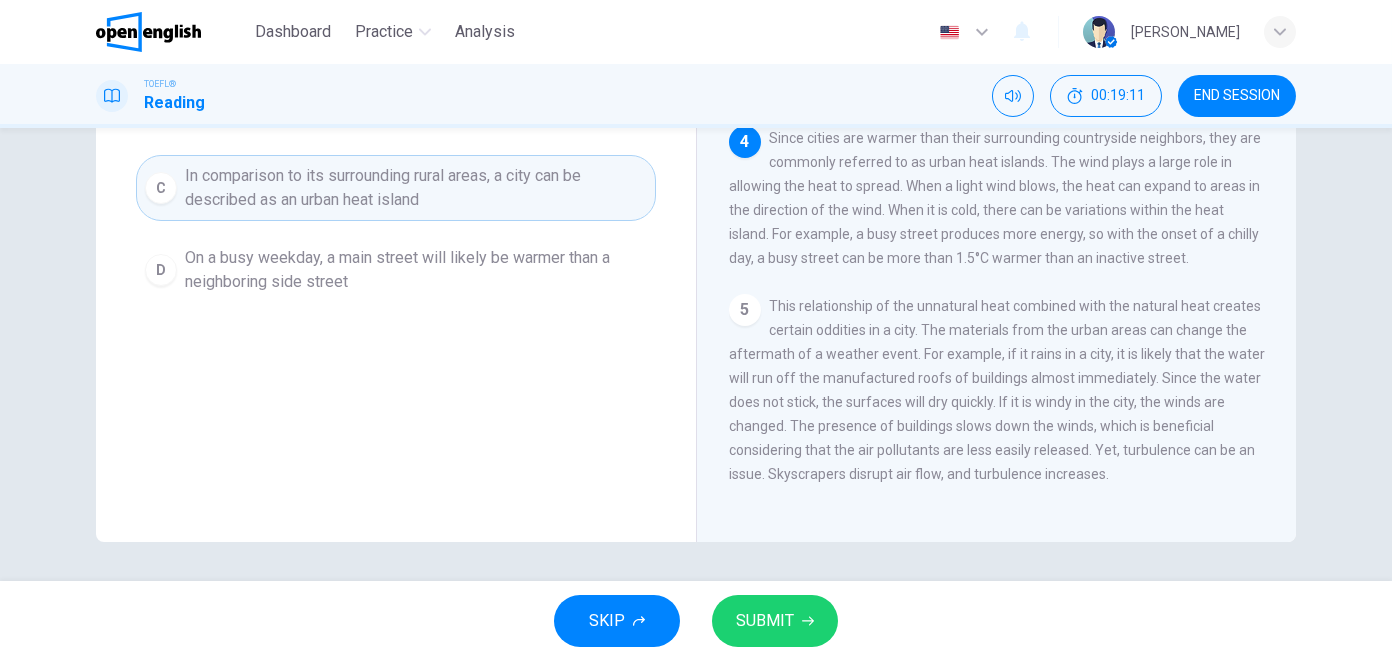 click on "SUBMIT" at bounding box center (765, 621) 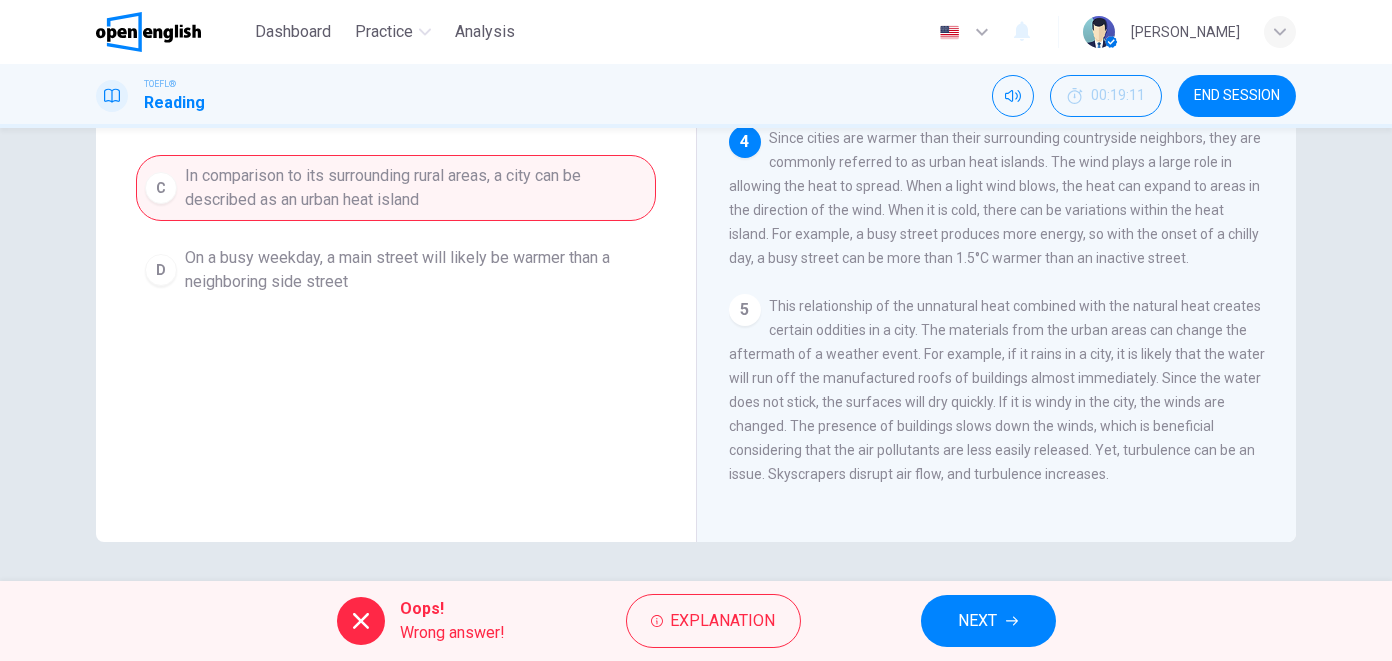 scroll, scrollTop: 0, scrollLeft: 0, axis: both 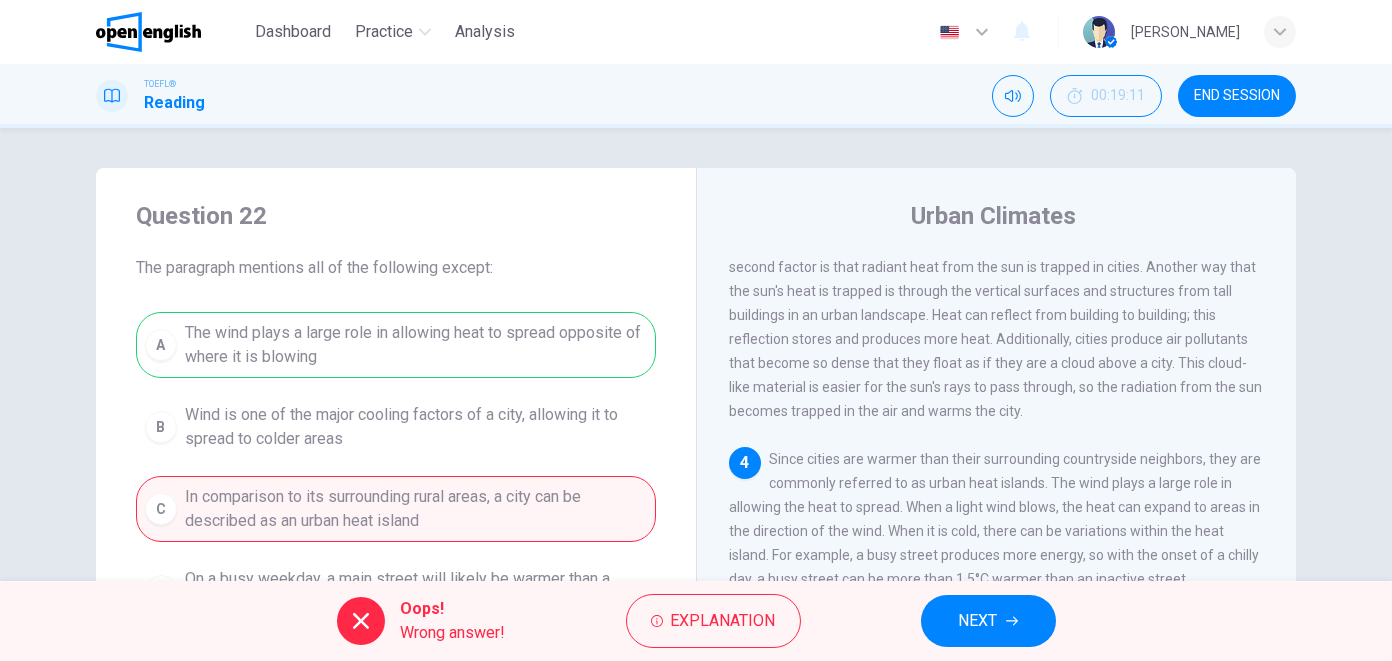 click on "Oops! Wrong answer! Explanation NEXT" at bounding box center (696, 621) 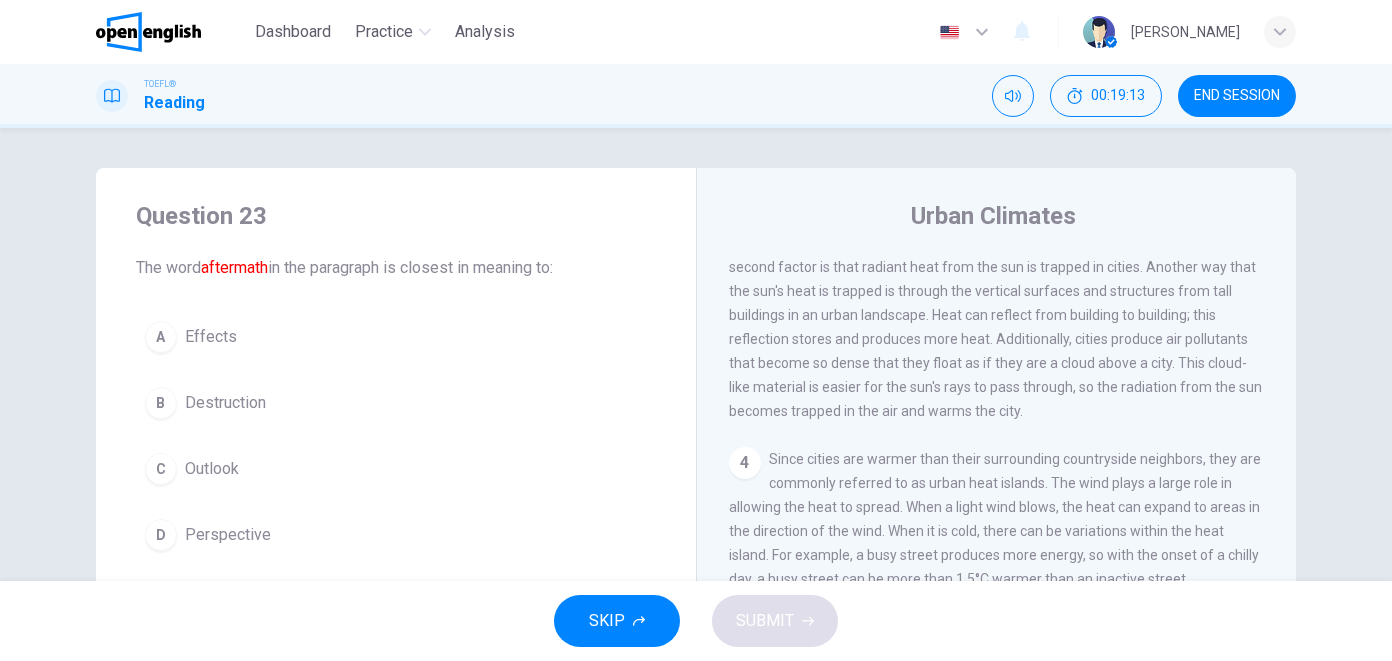 scroll, scrollTop: 321, scrollLeft: 0, axis: vertical 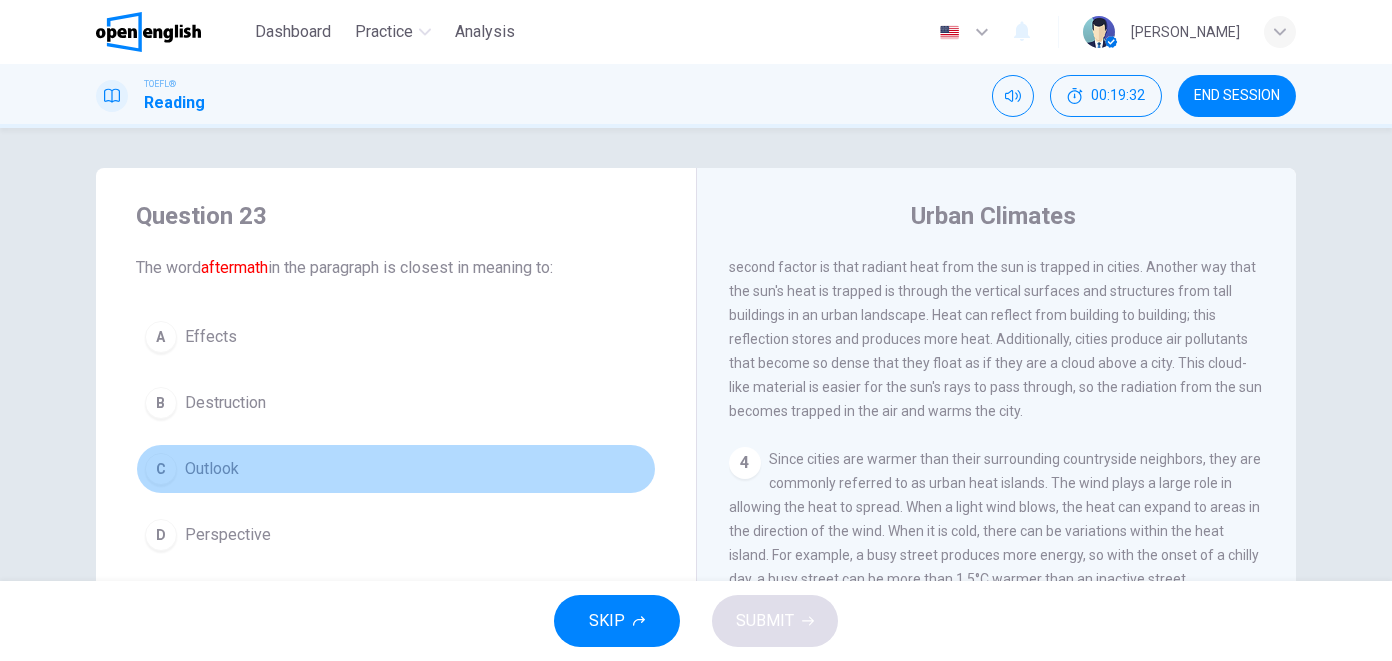 click on "C Outlook" at bounding box center (396, 469) 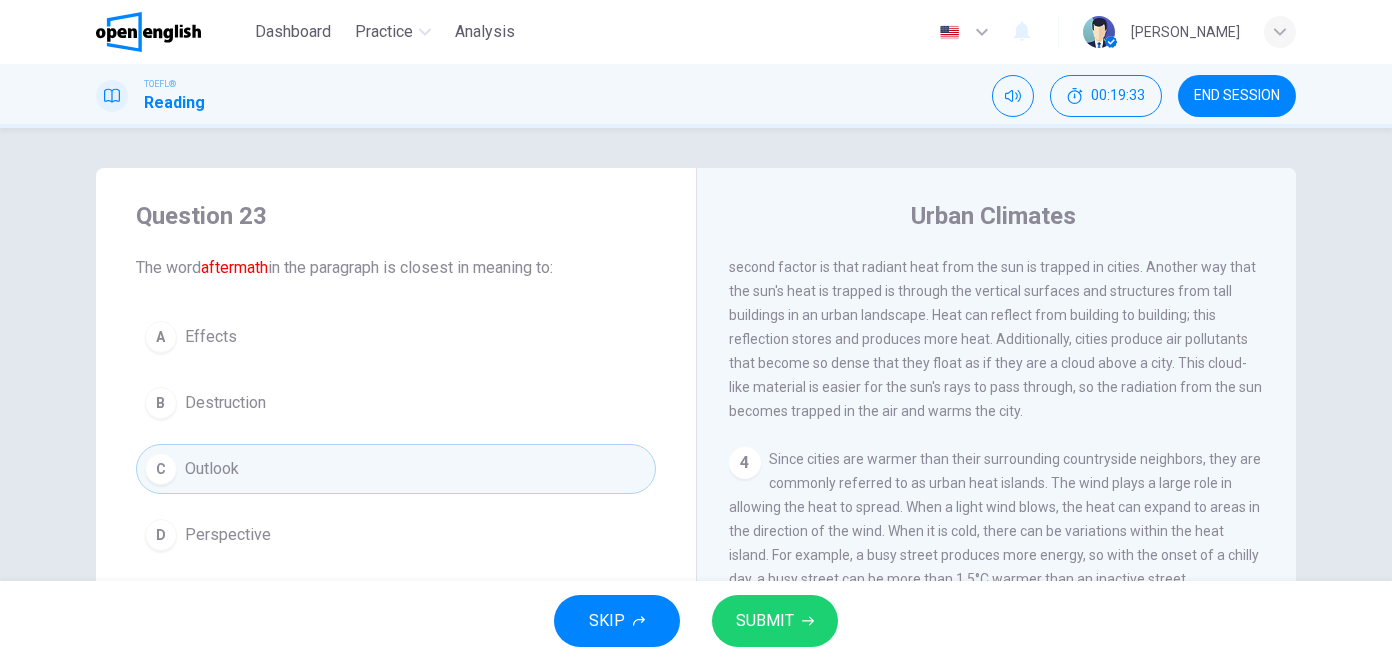 click on "D Perspective" at bounding box center (396, 535) 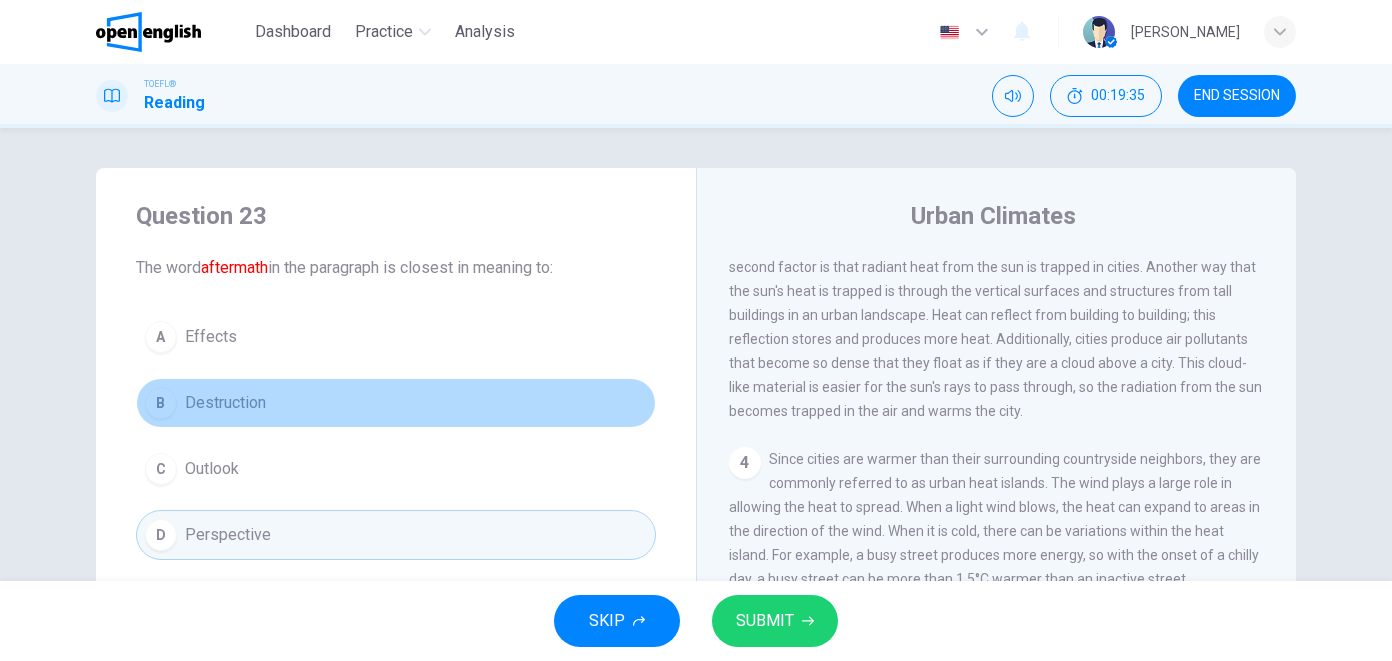 click on "B Destruction" at bounding box center [396, 403] 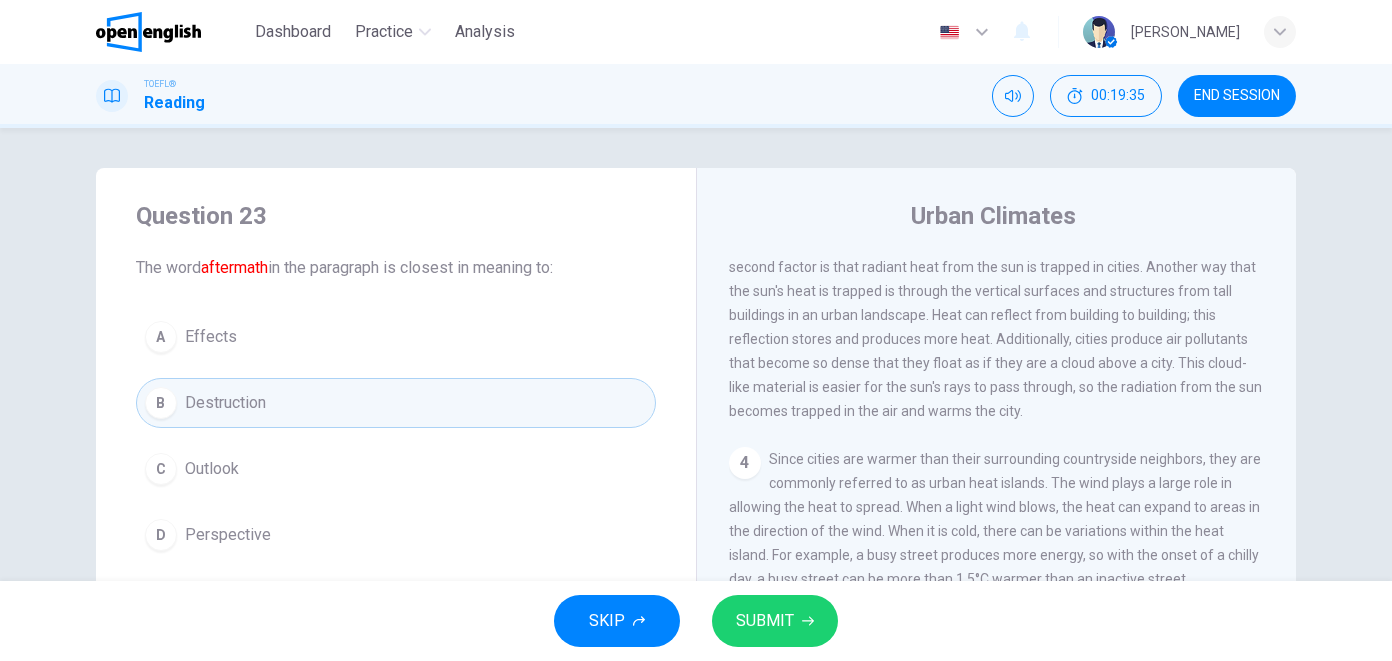 drag, startPoint x: 557, startPoint y: 464, endPoint x: 654, endPoint y: 554, distance: 132.32158 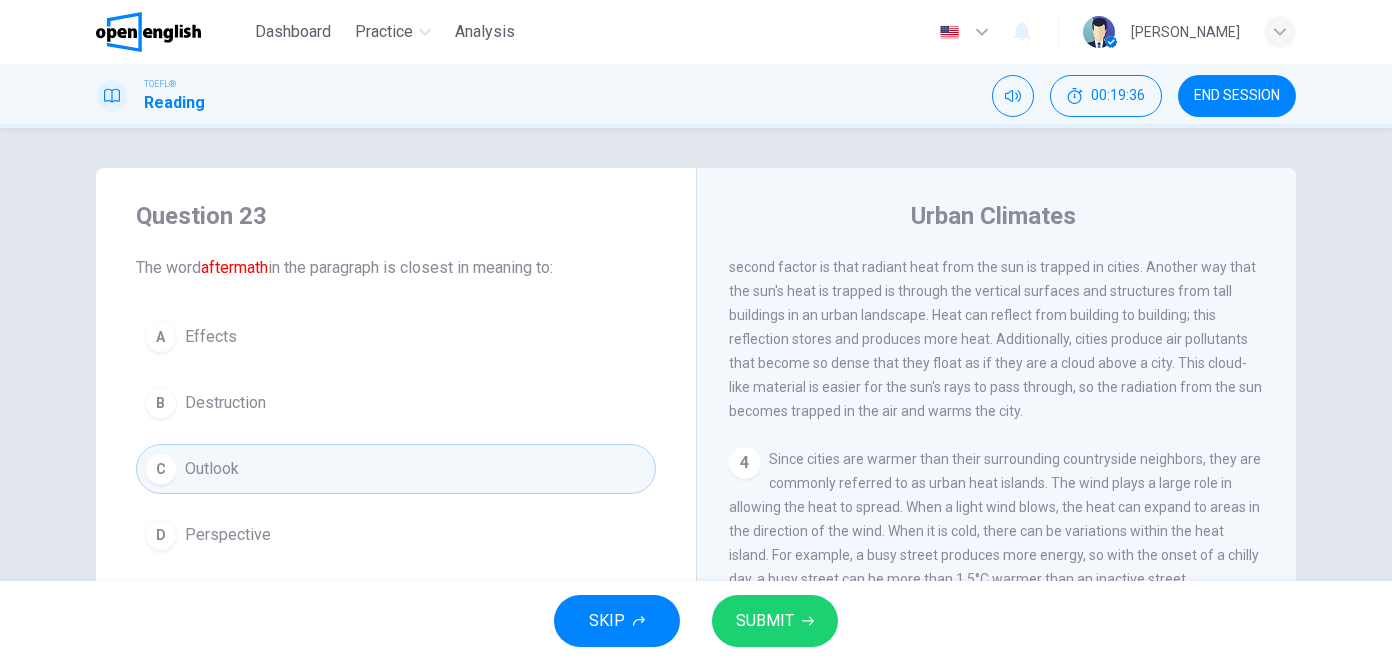 click on "SKIP SUBMIT" at bounding box center [696, 621] 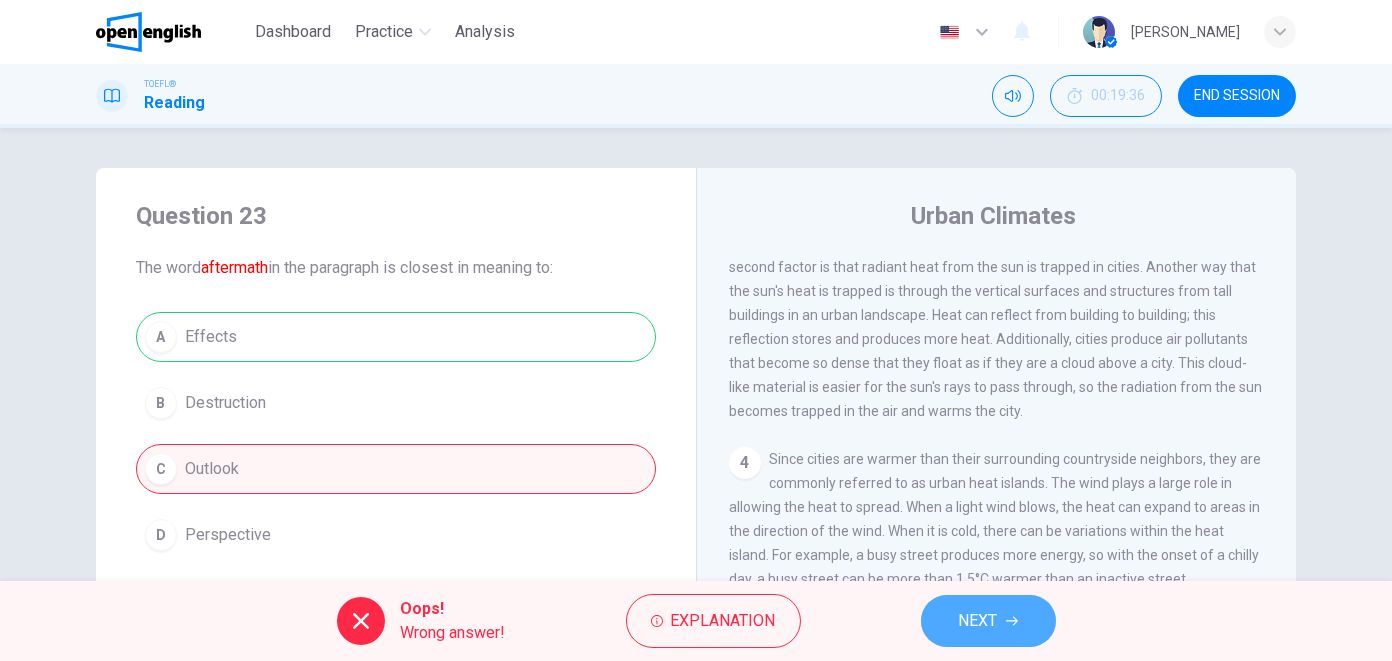 click on "NEXT" at bounding box center (988, 621) 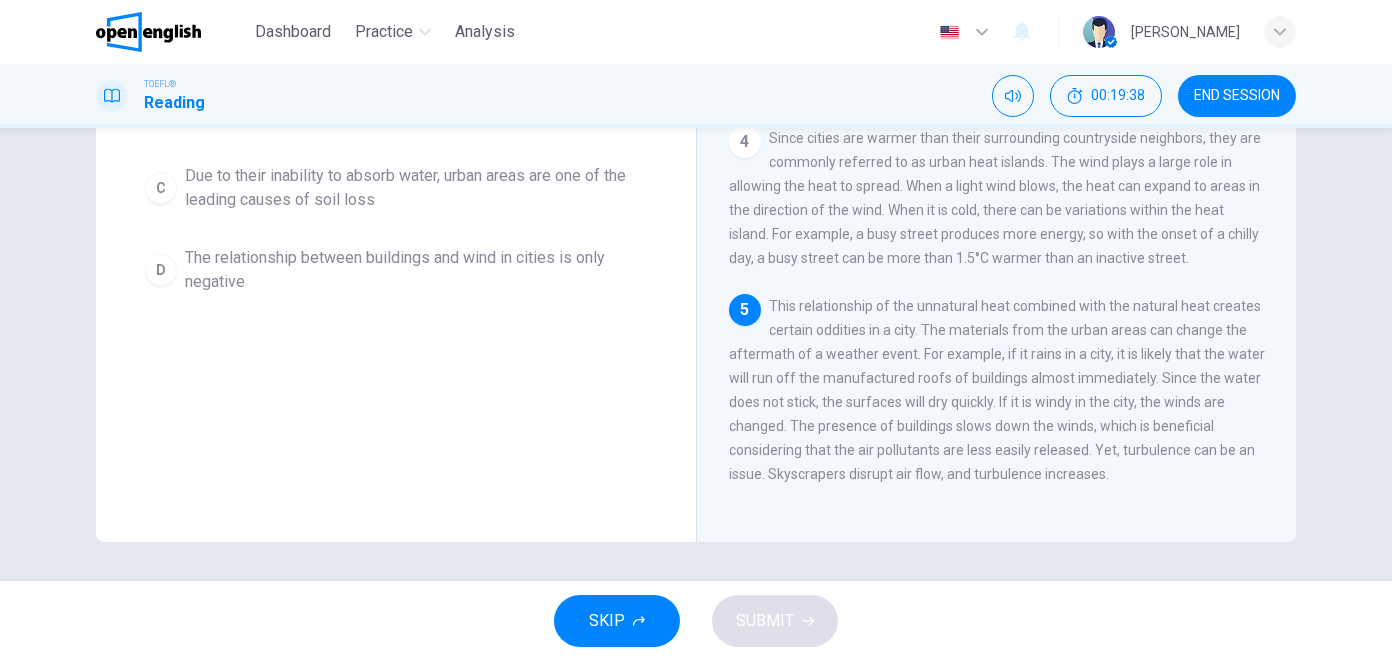 scroll, scrollTop: 0, scrollLeft: 0, axis: both 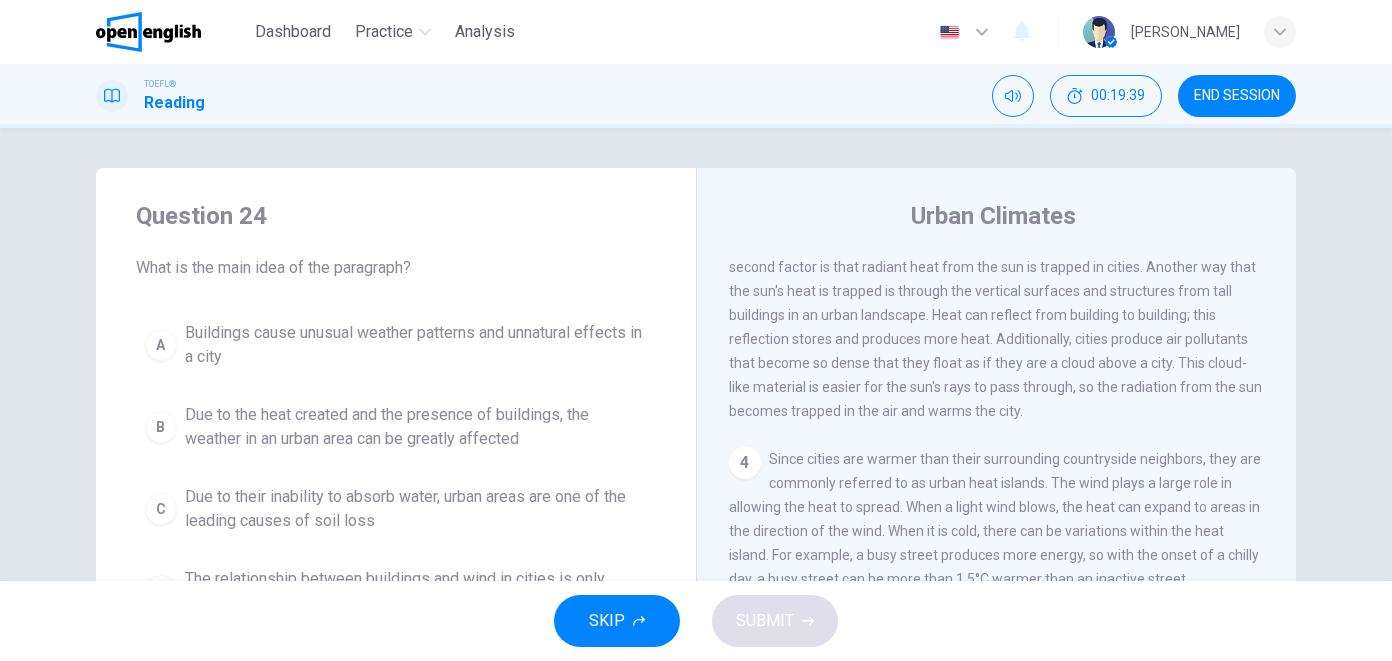 drag, startPoint x: 684, startPoint y: 445, endPoint x: 726, endPoint y: 600, distance: 160.58954 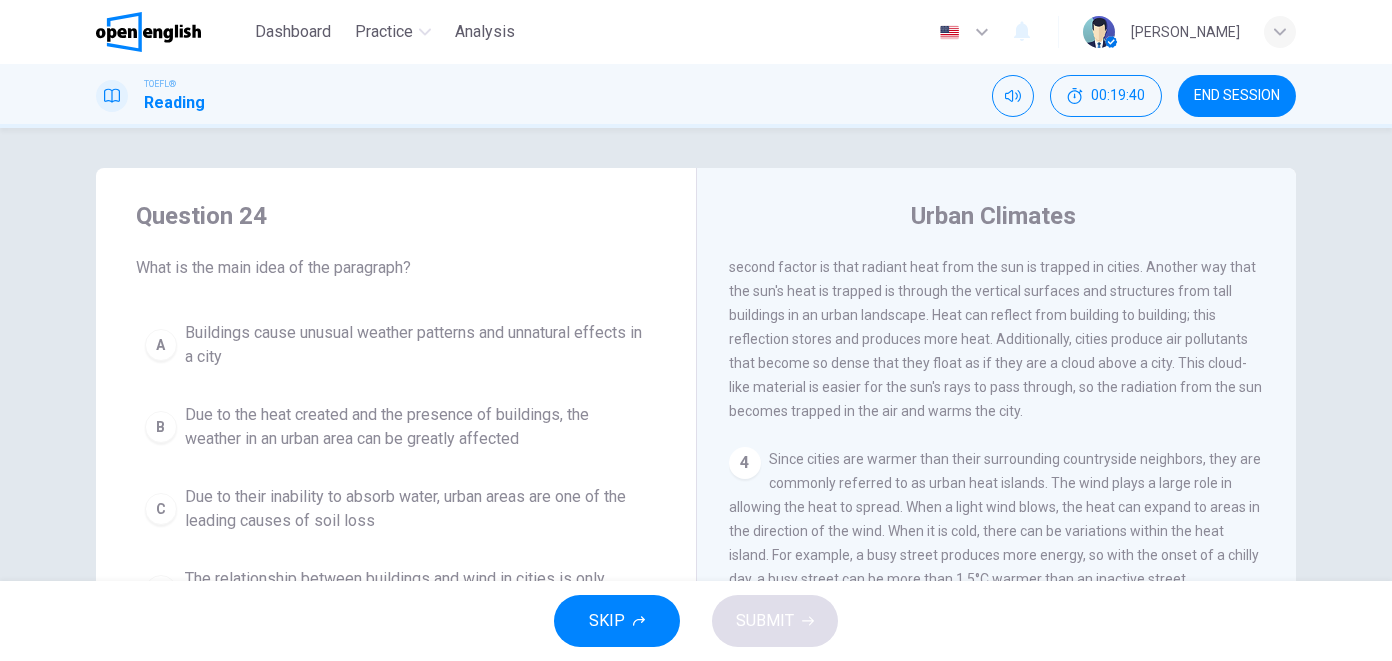 drag, startPoint x: 605, startPoint y: 594, endPoint x: 689, endPoint y: 559, distance: 91 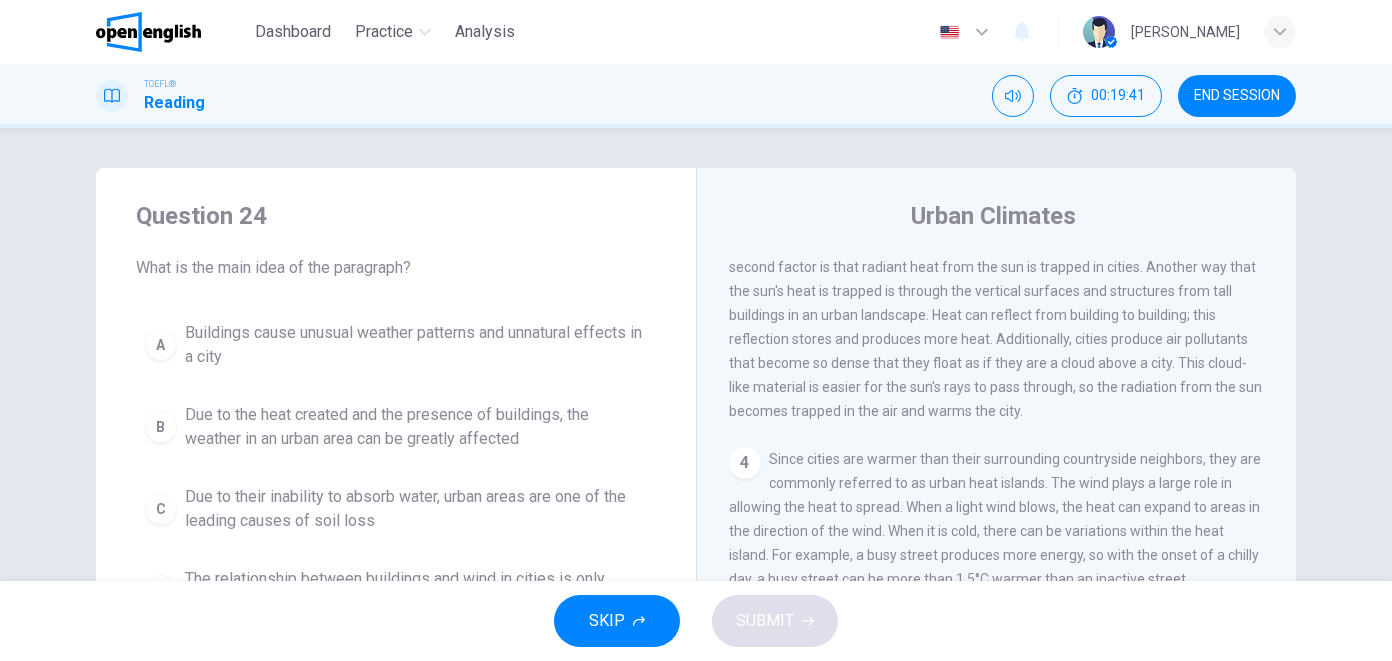 scroll, scrollTop: 321, scrollLeft: 0, axis: vertical 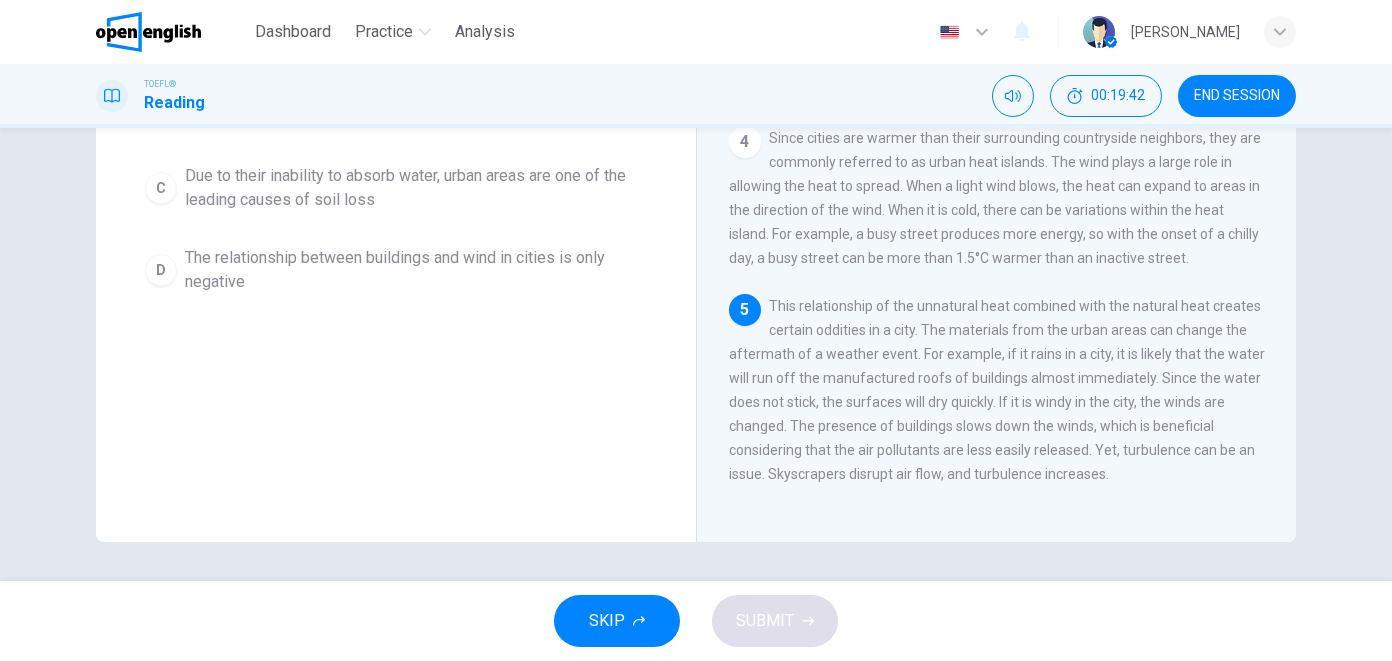 click on "Question 24 What is the main idea of the paragraph? A Buildings cause unusual weather patterns and unnatural effects in a city B Due to the heat created and the presence of buildings, the weather in an urban area can be greatly affected C Due to their inability to absorb water, urban areas are one of the leading causes of soil loss D The relationship between buildings and wind in cities is only negative Urban Climates 1 Cities are bustling areas that are full of life producing and releasing large quantities of energy. Each day, cities take in water and food; each day, cities release sewage, solid waste, and pollute the air among other tasks. This recurrent energy cycle affects the atmosphere, and as a result affects the climate. 2 3 4 5" at bounding box center (696, 354) 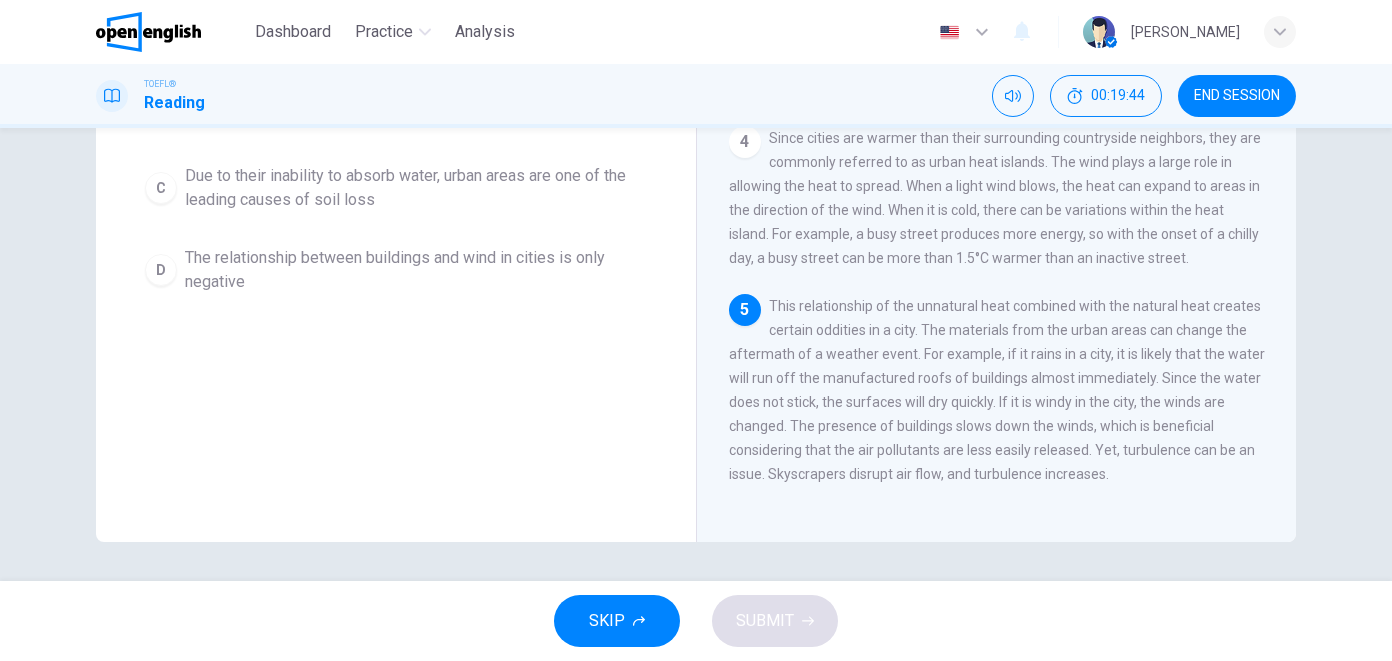 click on "Question 24 What is the main idea of the paragraph? A Buildings cause unusual weather patterns and unnatural effects in a city B Due to the heat created and the presence of buildings, the weather in an urban area can be greatly affected C Due to their inability to absorb water, urban areas are one of the leading causes of soil loss D The relationship between buildings and wind in cities is only negative Urban Climates 1 Cities are bustling areas that are full of life producing and releasing large quantities of energy. Each day, cities take in water and food; each day, cities release sewage, solid waste, and pollute the air among other tasks. This recurrent energy cycle affects the atmosphere, and as a result affects the climate. 2 3 4 5" at bounding box center (696, 354) 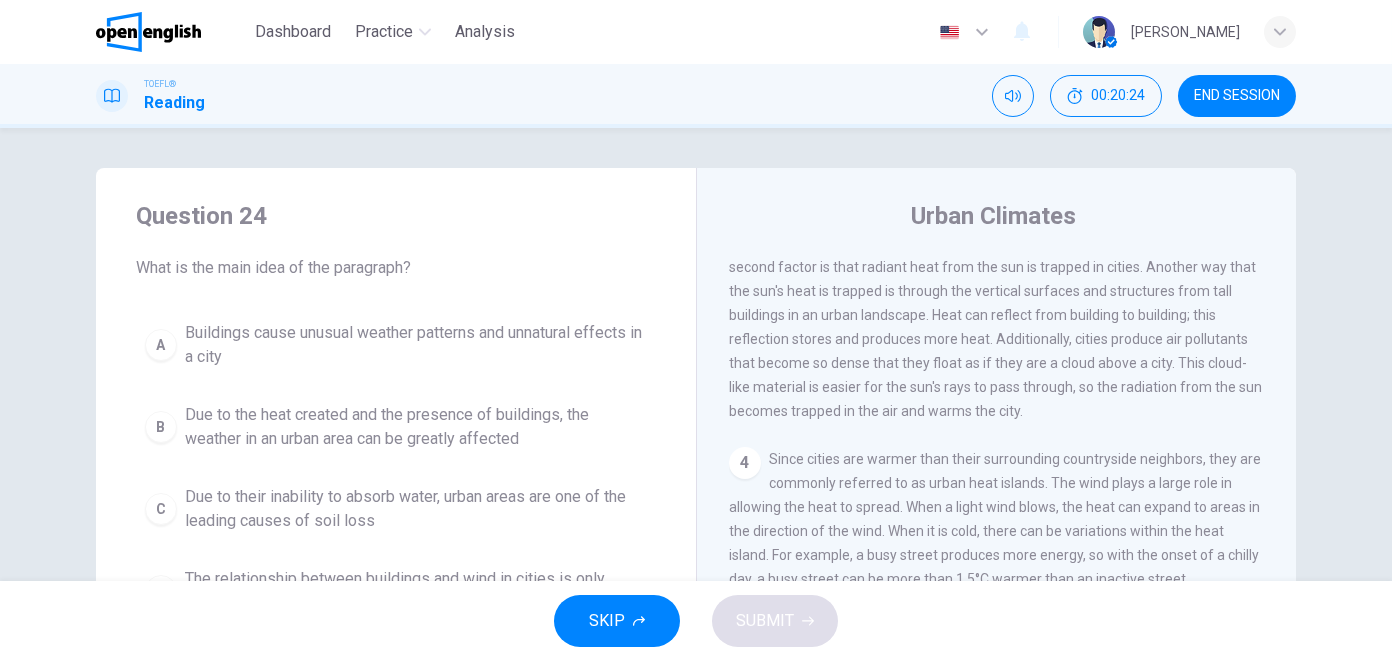 scroll, scrollTop: 321, scrollLeft: 0, axis: vertical 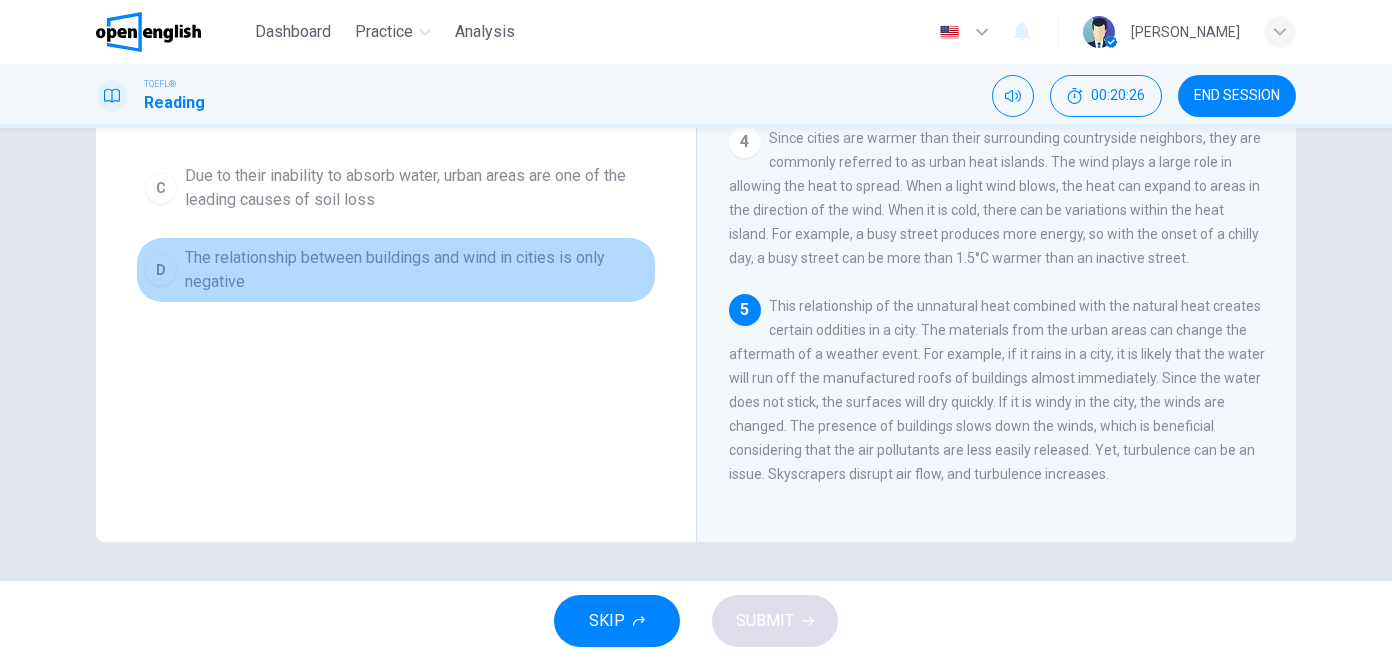 click on "D The relationship between buildings and wind in cities is only negative" at bounding box center (396, 270) 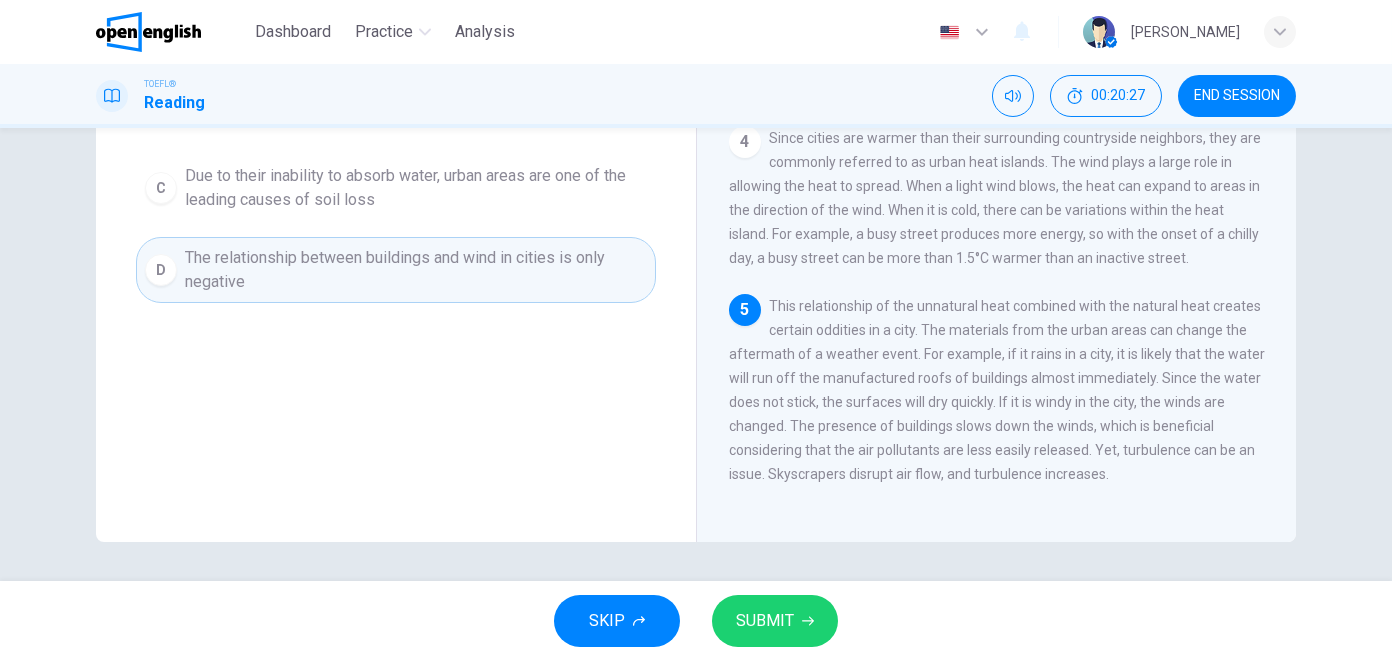 scroll, scrollTop: 0, scrollLeft: 0, axis: both 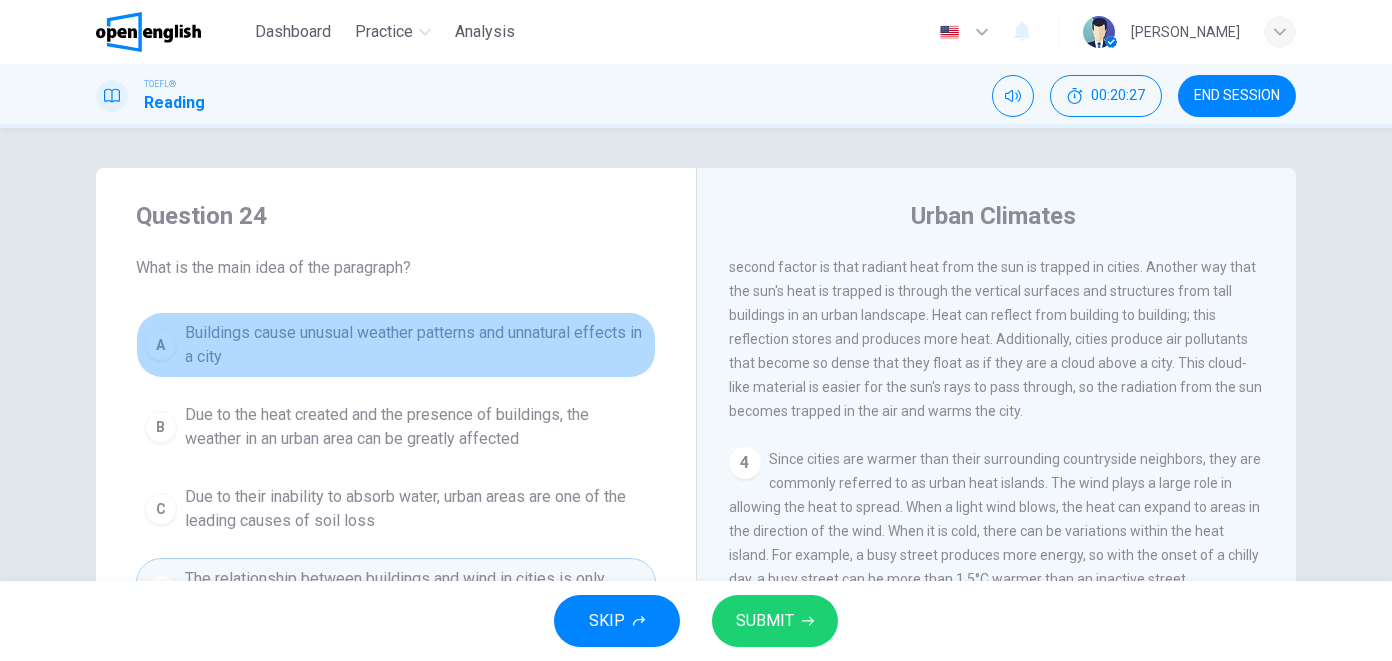 click on "Buildings cause unusual weather patterns and unnatural effects in a city" at bounding box center (416, 345) 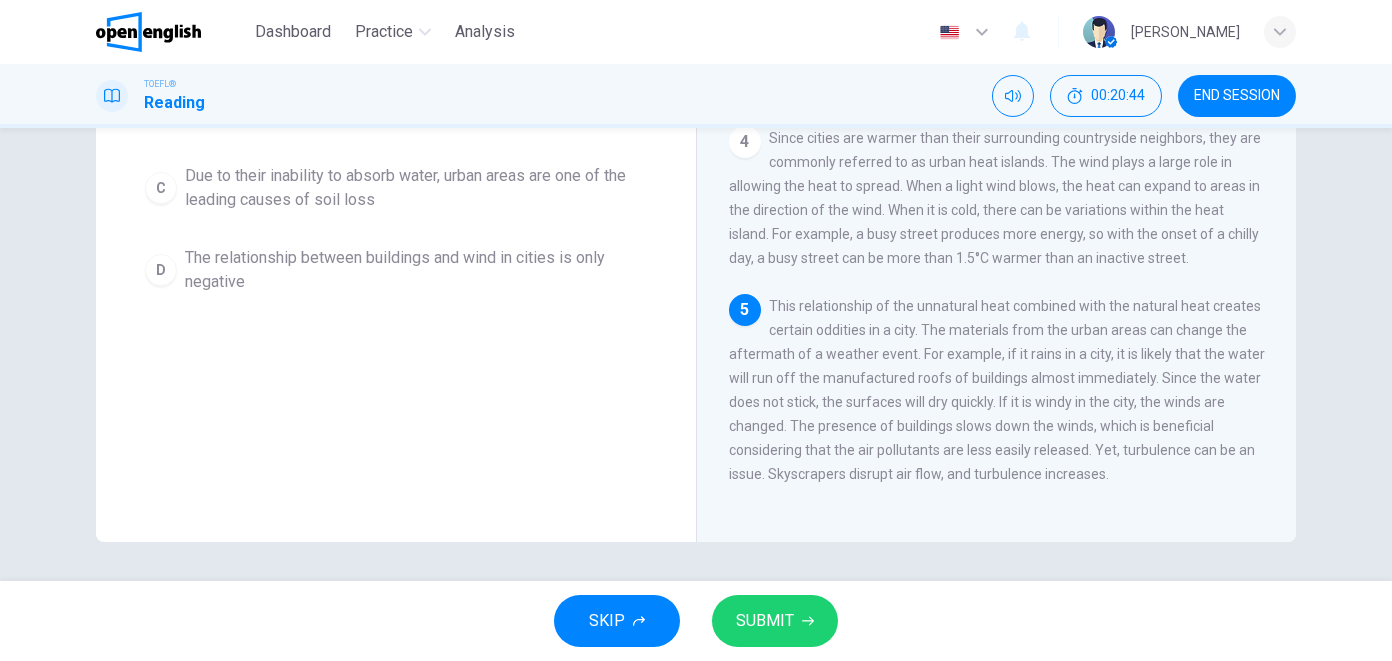 scroll, scrollTop: 0, scrollLeft: 0, axis: both 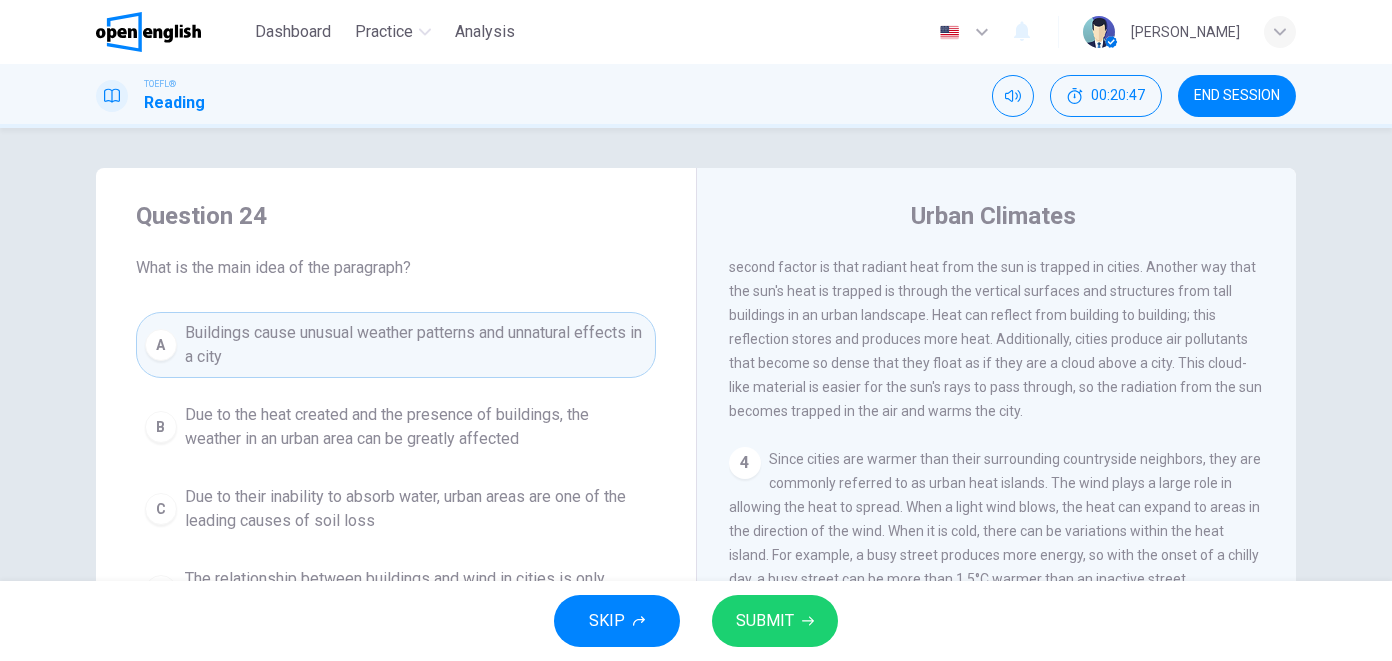 click on "B Due to the heat created and the presence of buildings, the weather in an urban area can be greatly affected" at bounding box center [396, 427] 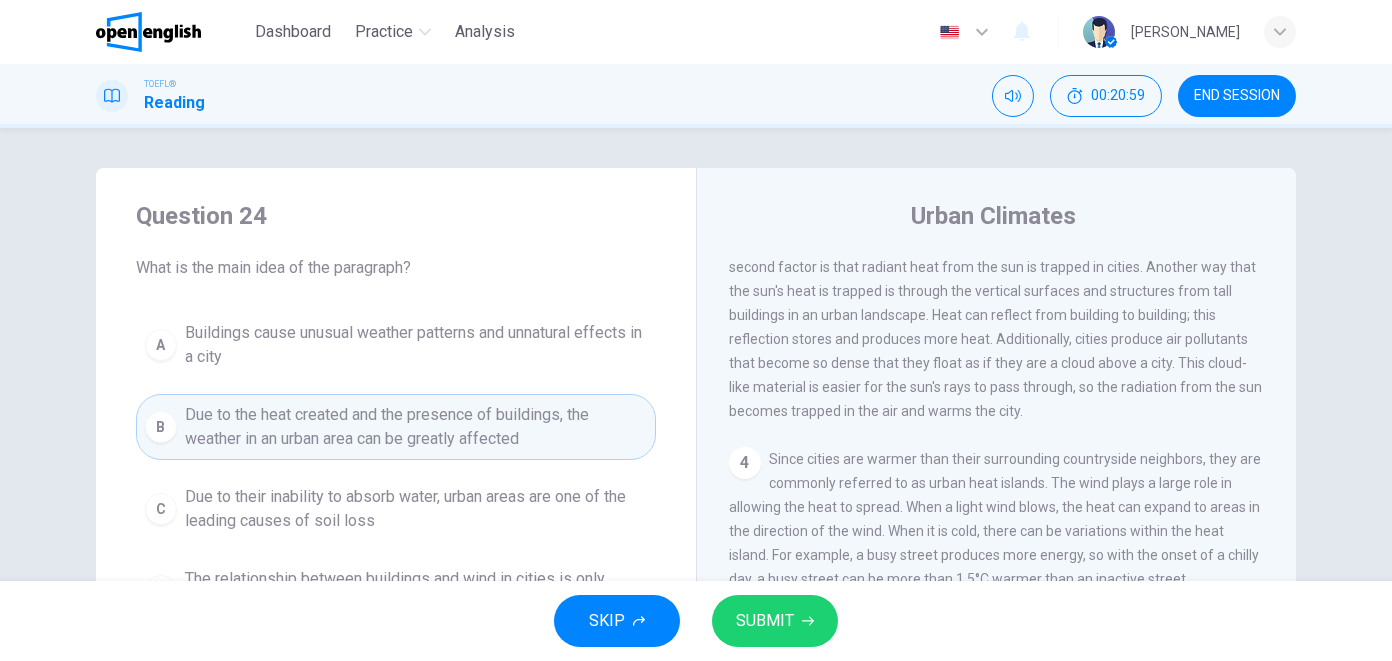 scroll, scrollTop: 321, scrollLeft: 0, axis: vertical 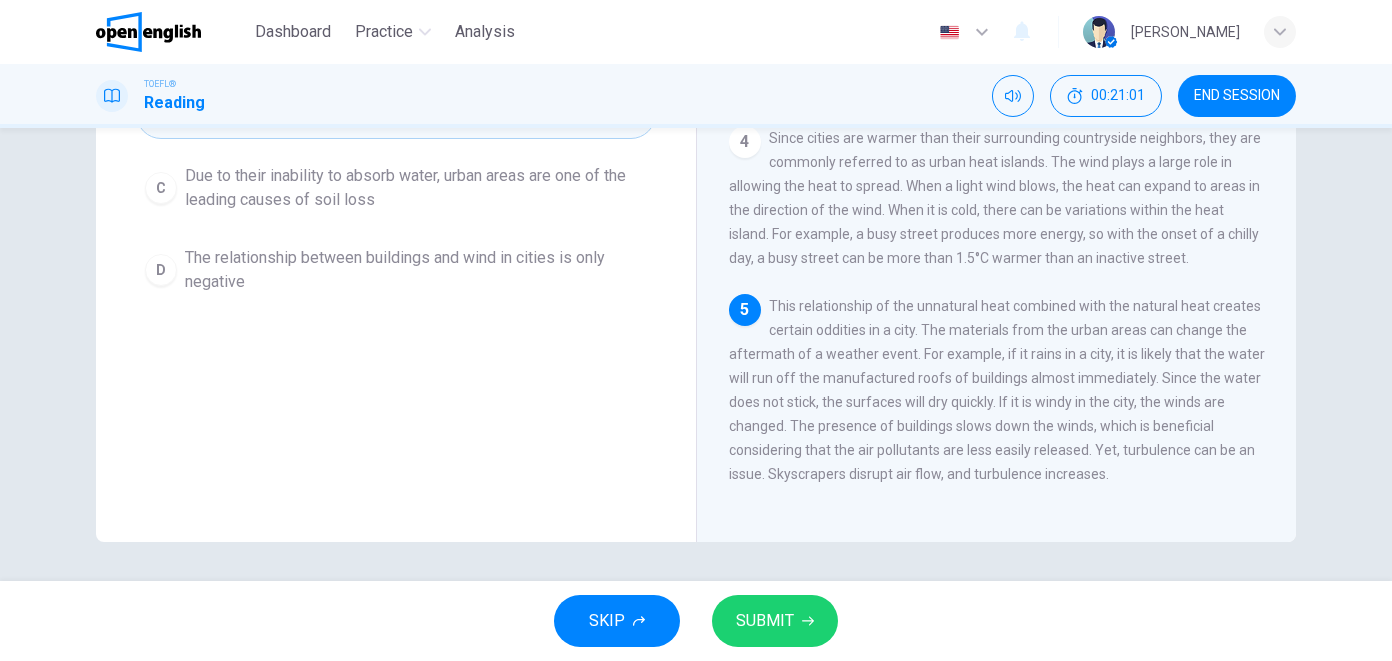 click on "The relationship between buildings and wind in cities is only negative" at bounding box center [416, 270] 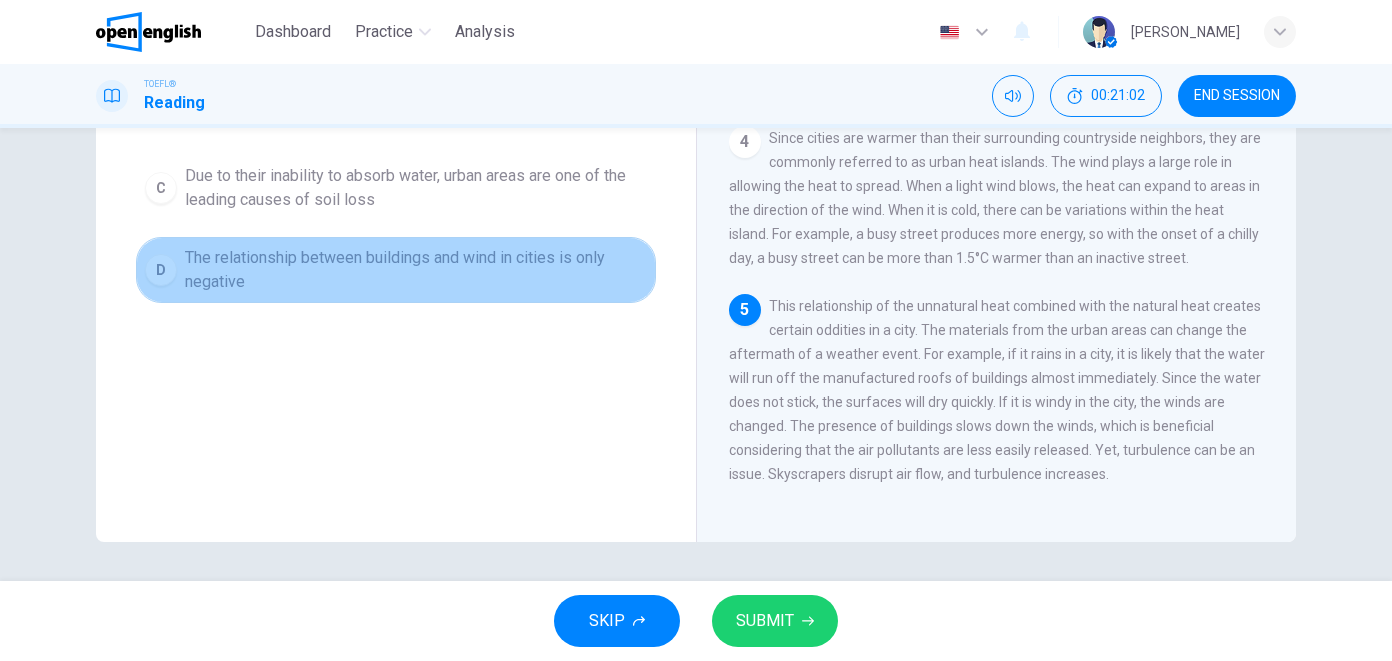click on "The relationship between buildings and wind in cities is only negative" at bounding box center [416, 270] 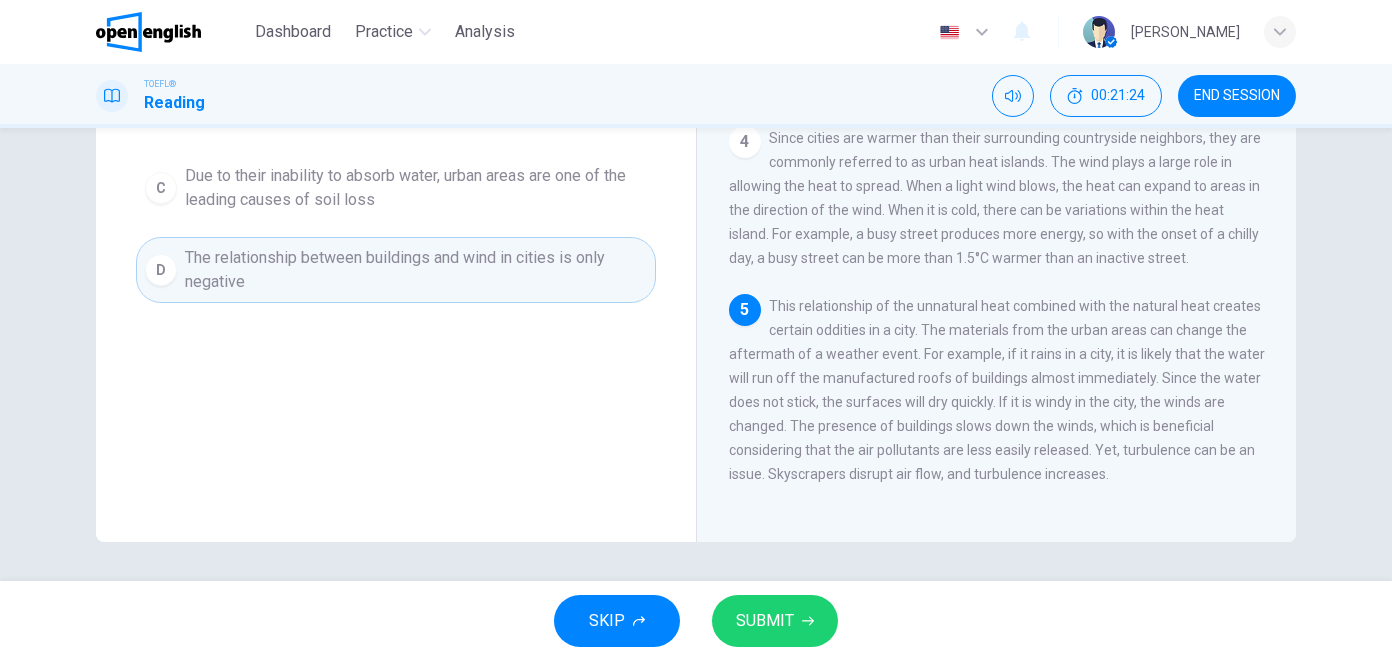 click on "Due to their inability to absorb water, urban areas are one of the leading causes of soil loss" at bounding box center [416, 188] 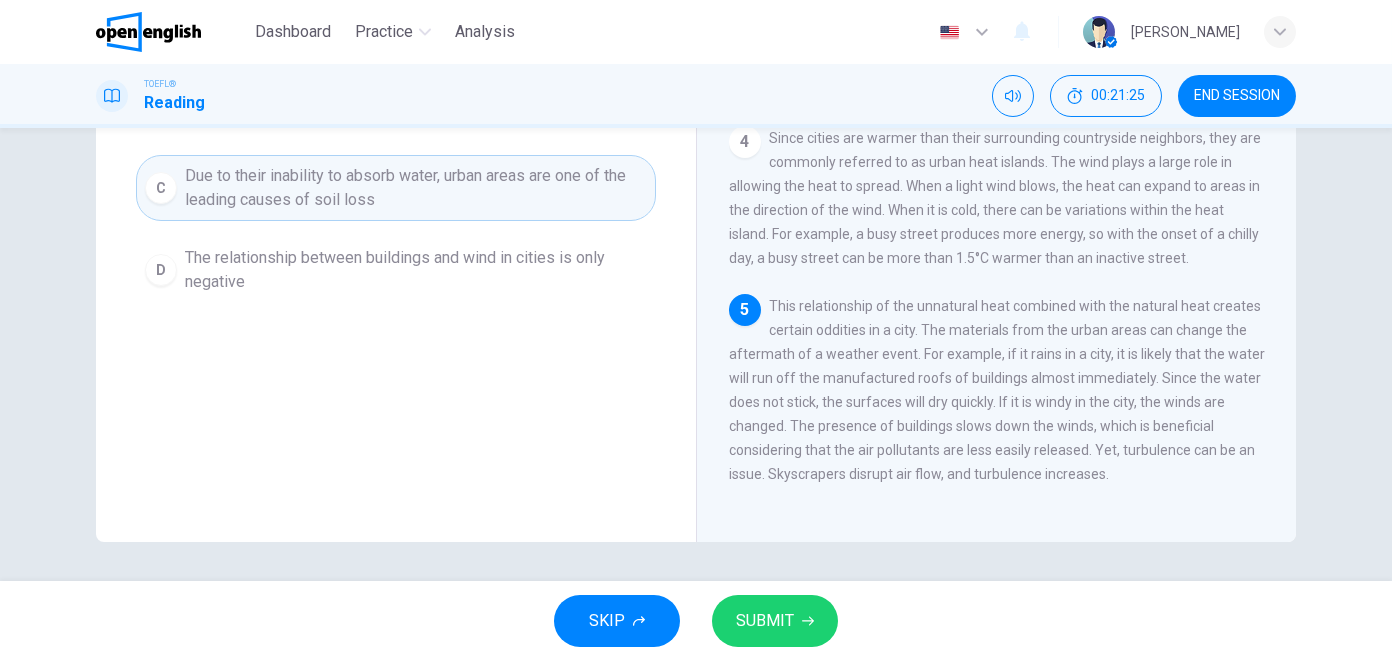 scroll, scrollTop: 0, scrollLeft: 0, axis: both 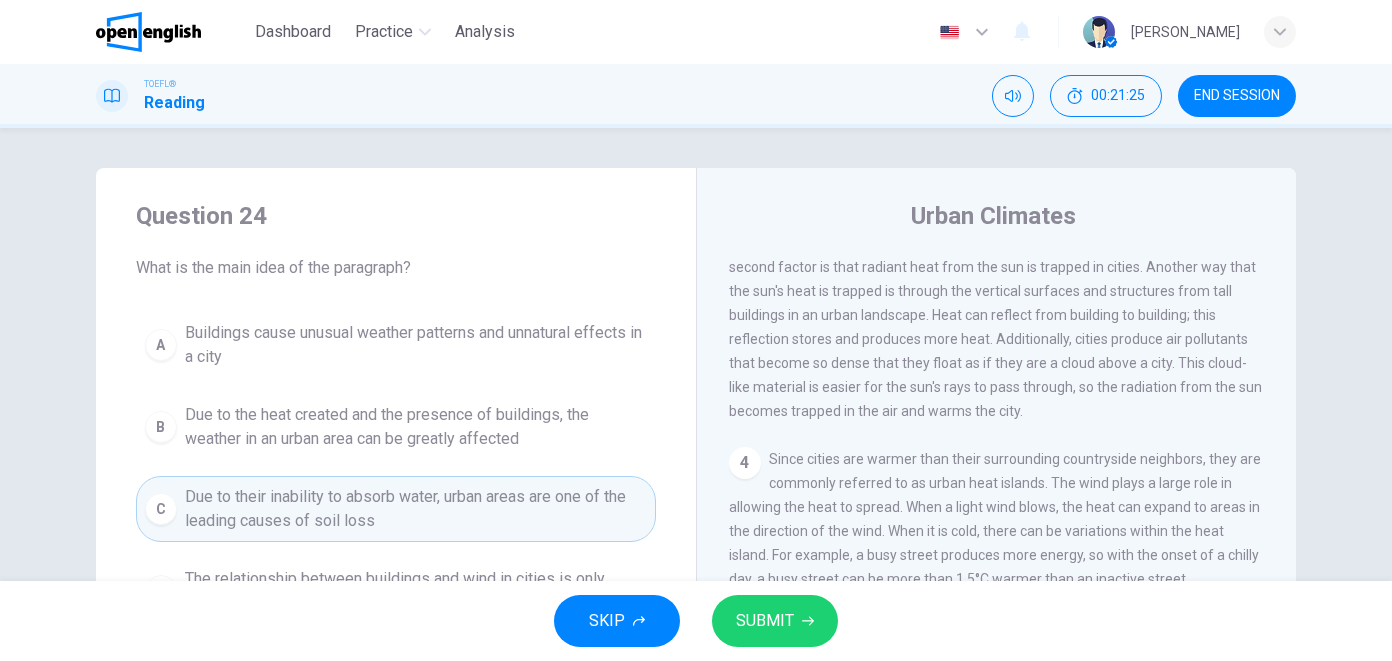click on "Due to the heat created and the presence of buildings, the weather in an urban area can be greatly affected" at bounding box center (416, 427) 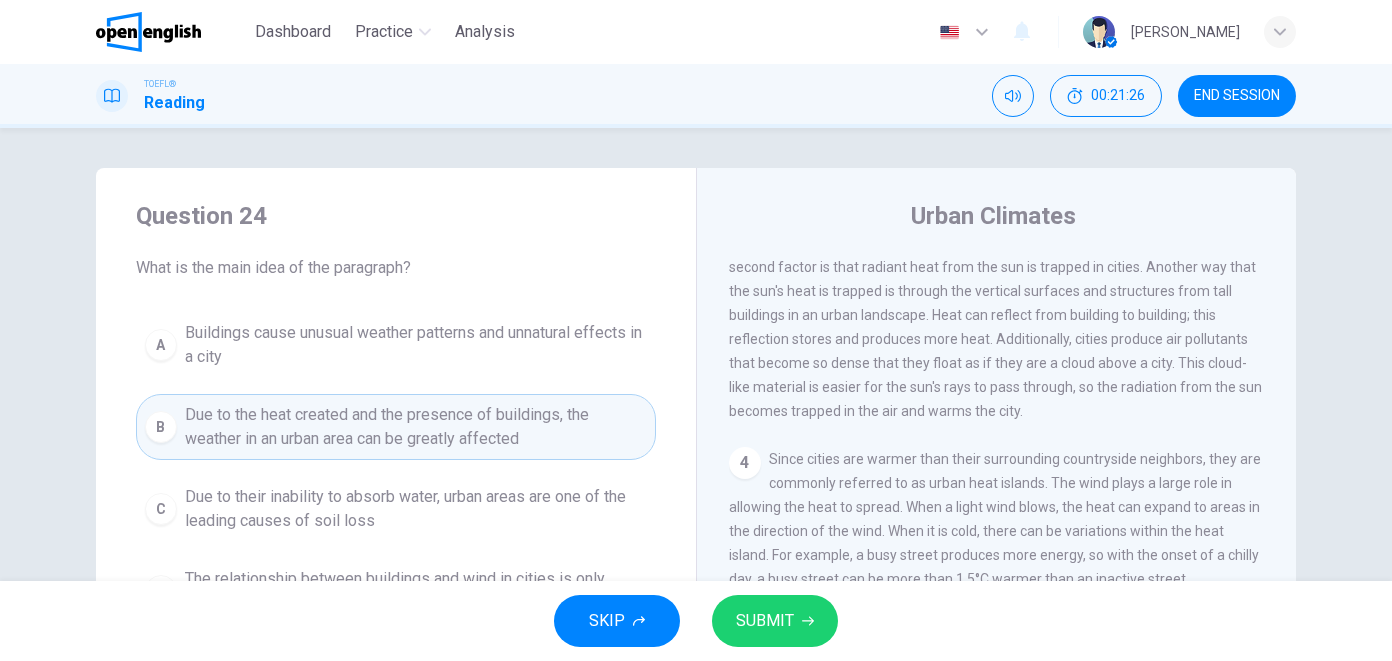 click on "Buildings cause unusual weather patterns and unnatural effects in a city" at bounding box center [416, 345] 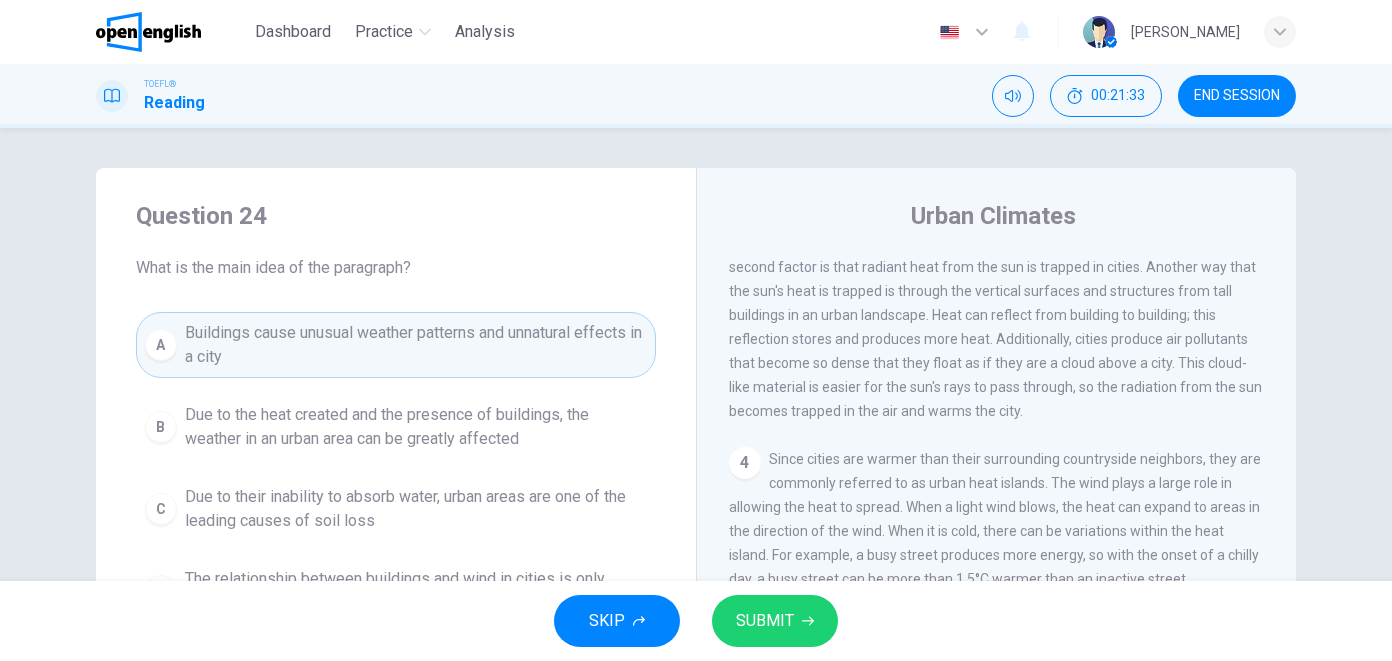 scroll, scrollTop: 321, scrollLeft: 0, axis: vertical 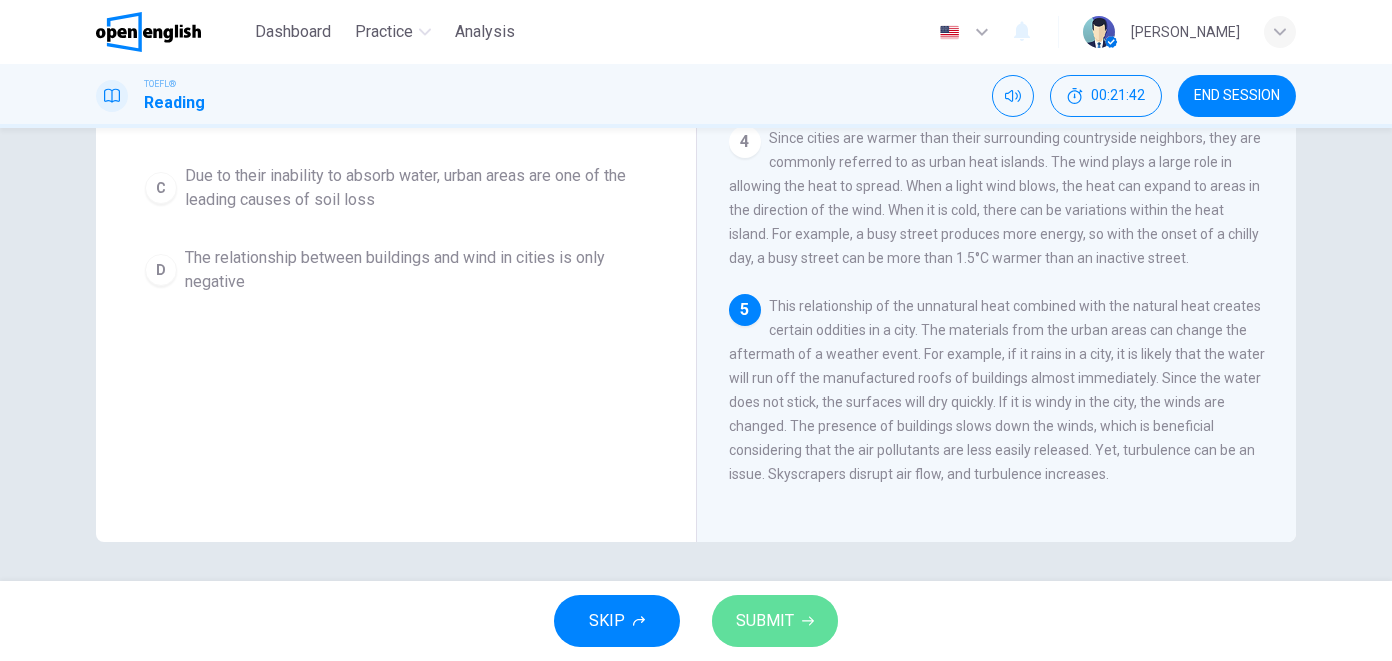 click on "SUBMIT" at bounding box center (765, 621) 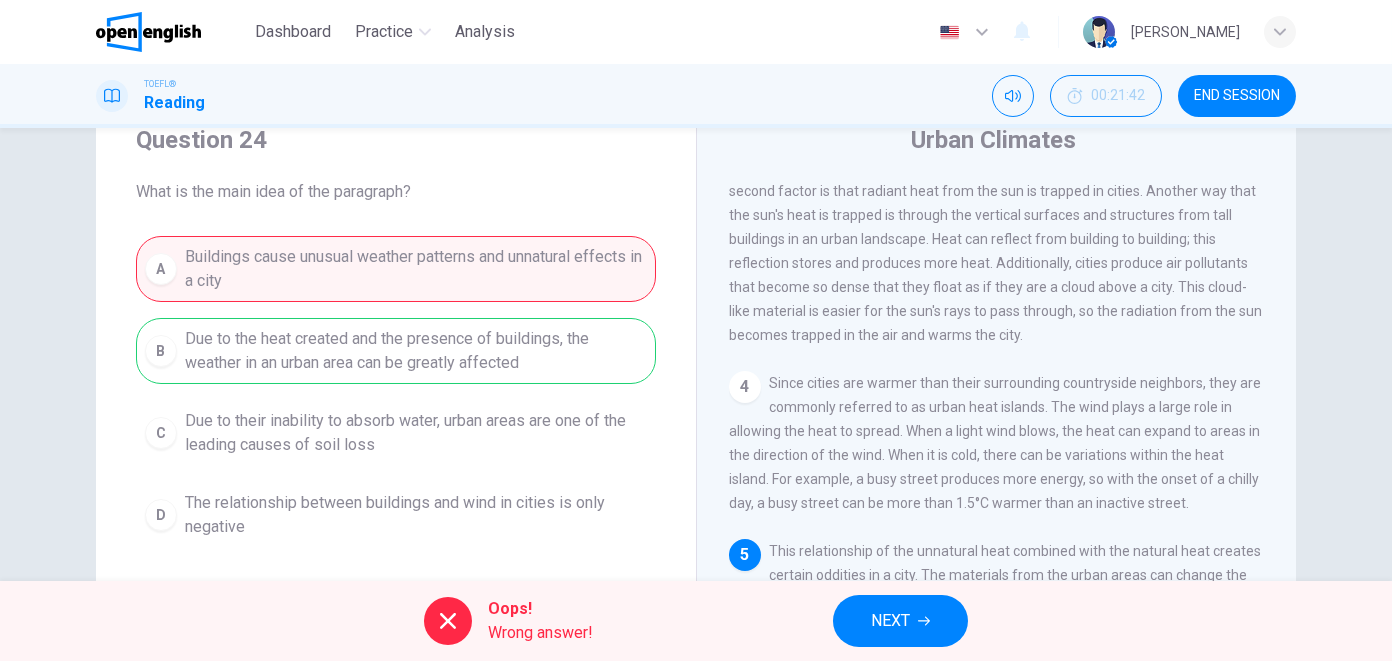 scroll, scrollTop: 0, scrollLeft: 0, axis: both 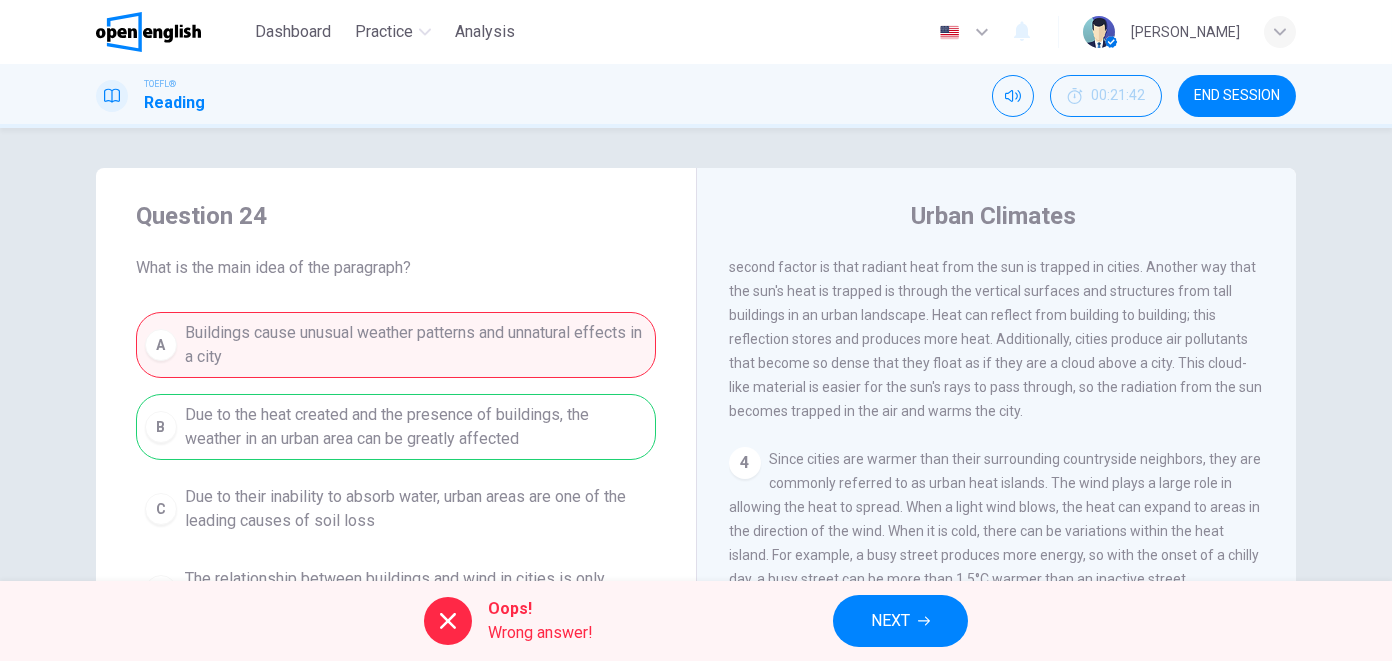 click on "NEXT" at bounding box center [890, 621] 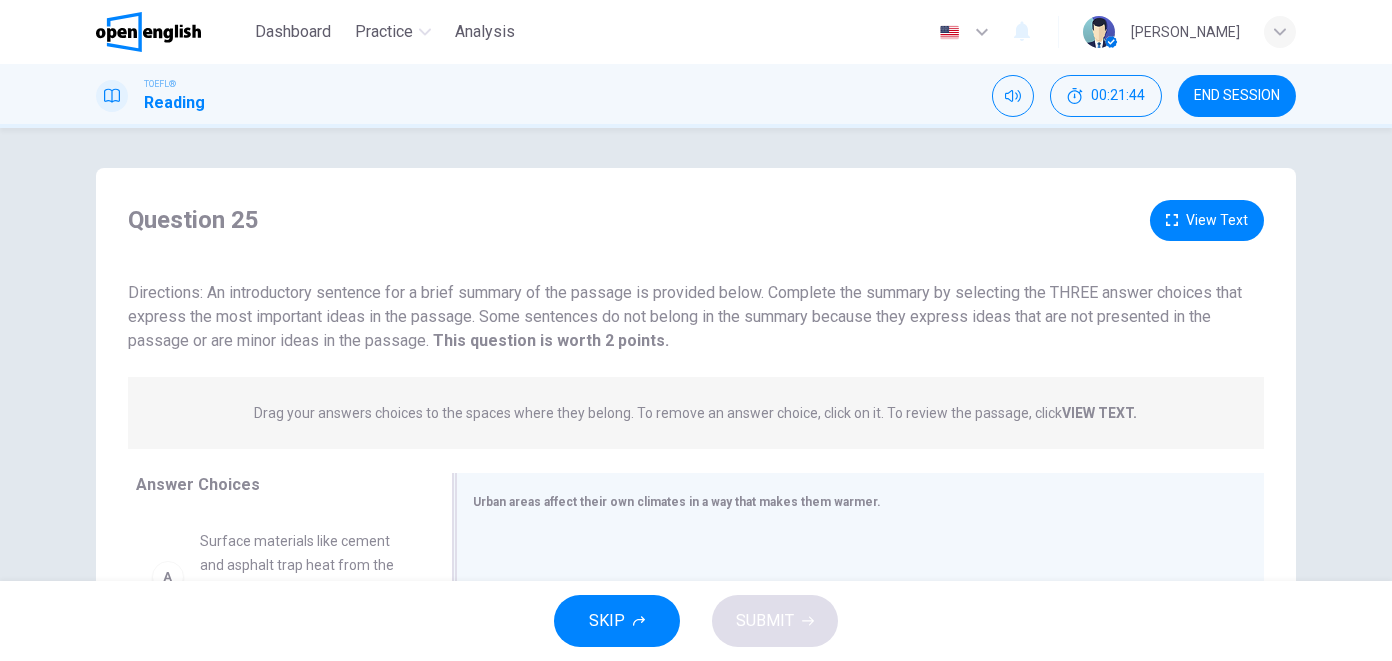 scroll, scrollTop: 321, scrollLeft: 0, axis: vertical 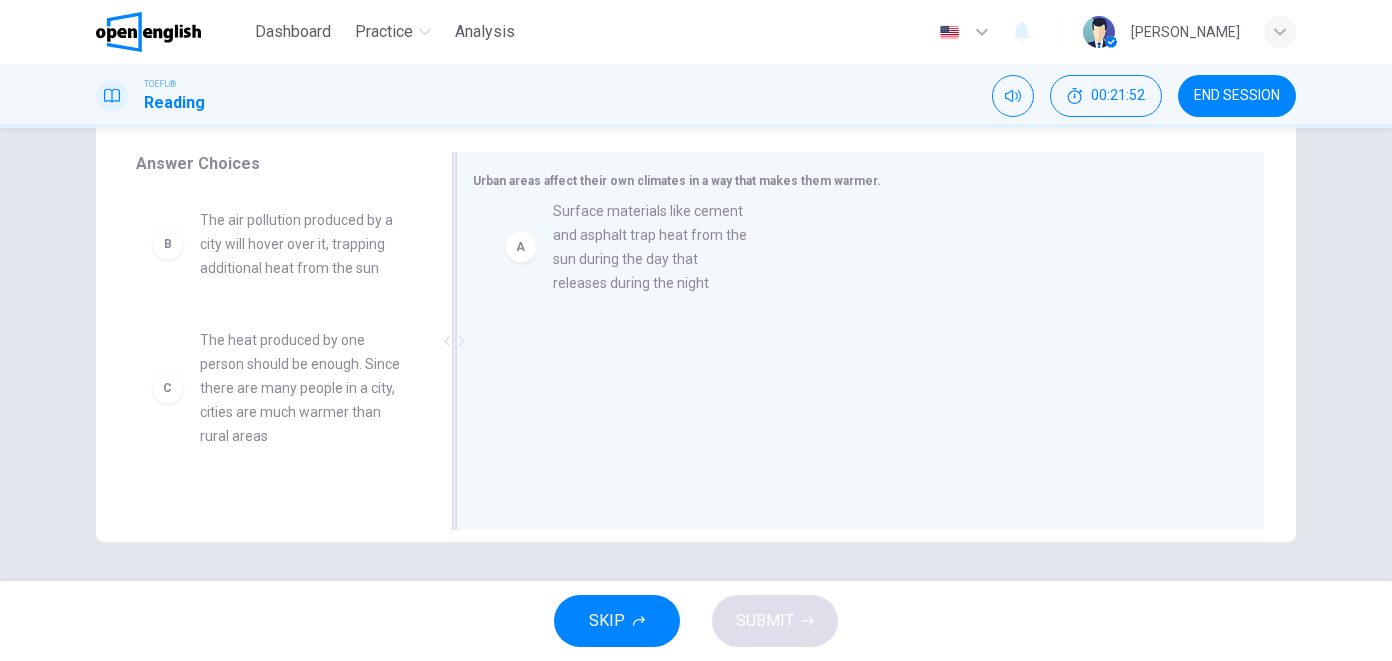 drag, startPoint x: 321, startPoint y: 251, endPoint x: 689, endPoint y: 244, distance: 368.06656 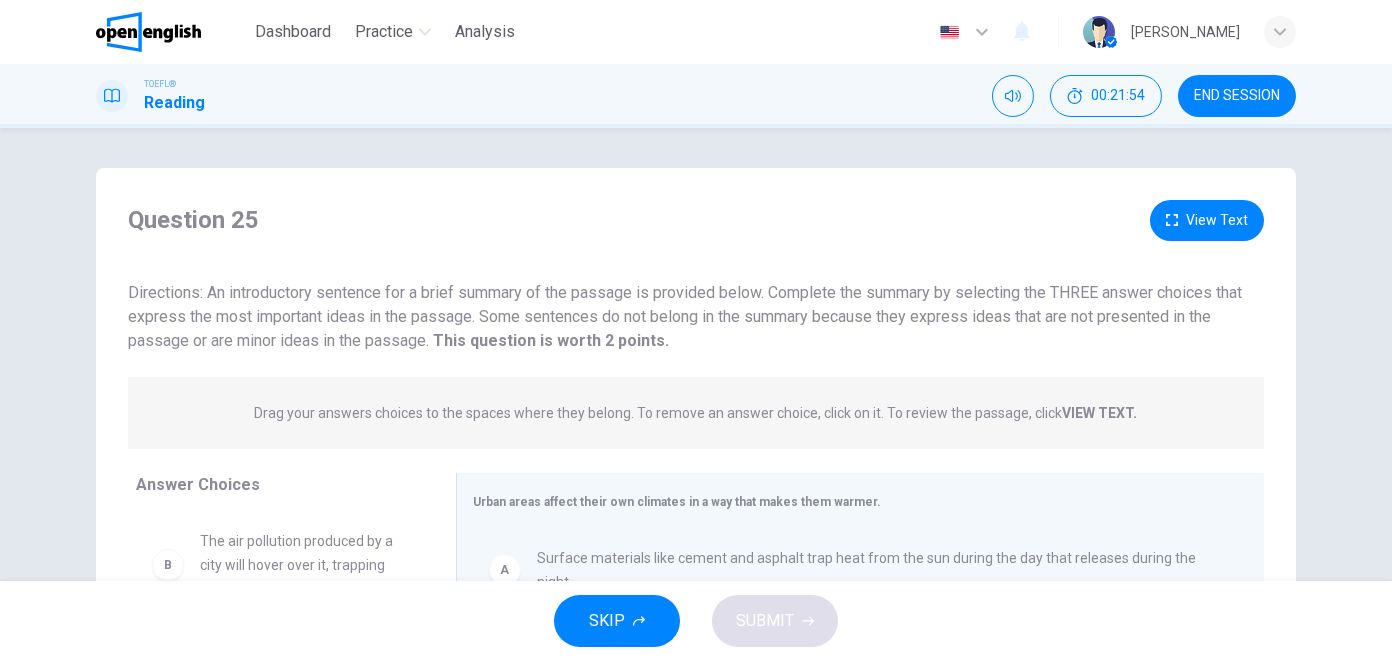 scroll, scrollTop: 321, scrollLeft: 0, axis: vertical 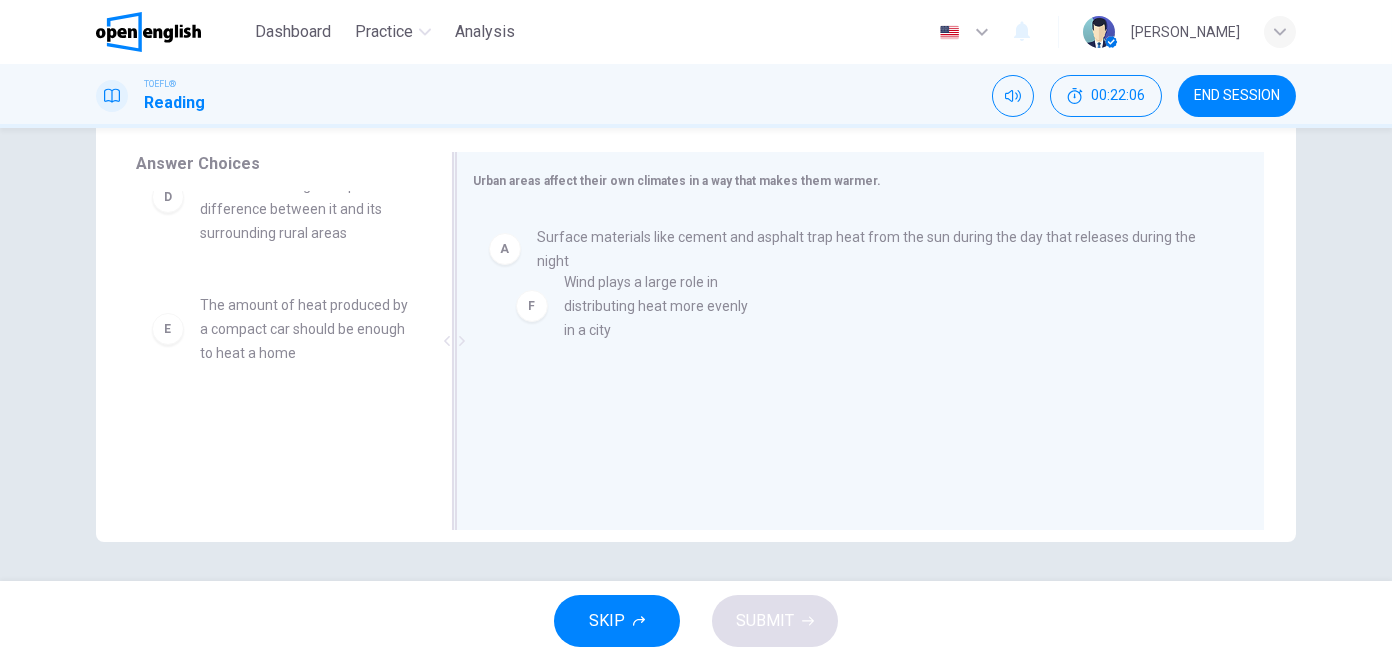 drag, startPoint x: 327, startPoint y: 483, endPoint x: 715, endPoint y: 341, distance: 413.16824 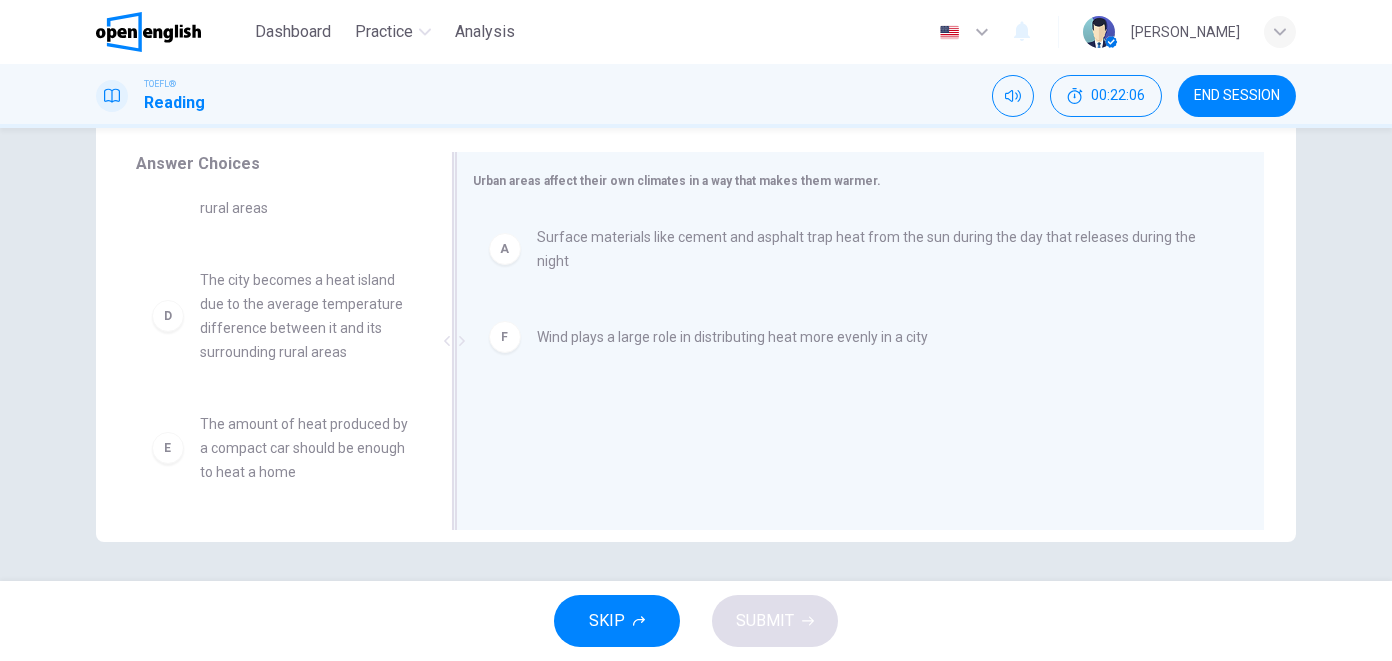 scroll, scrollTop: 228, scrollLeft: 0, axis: vertical 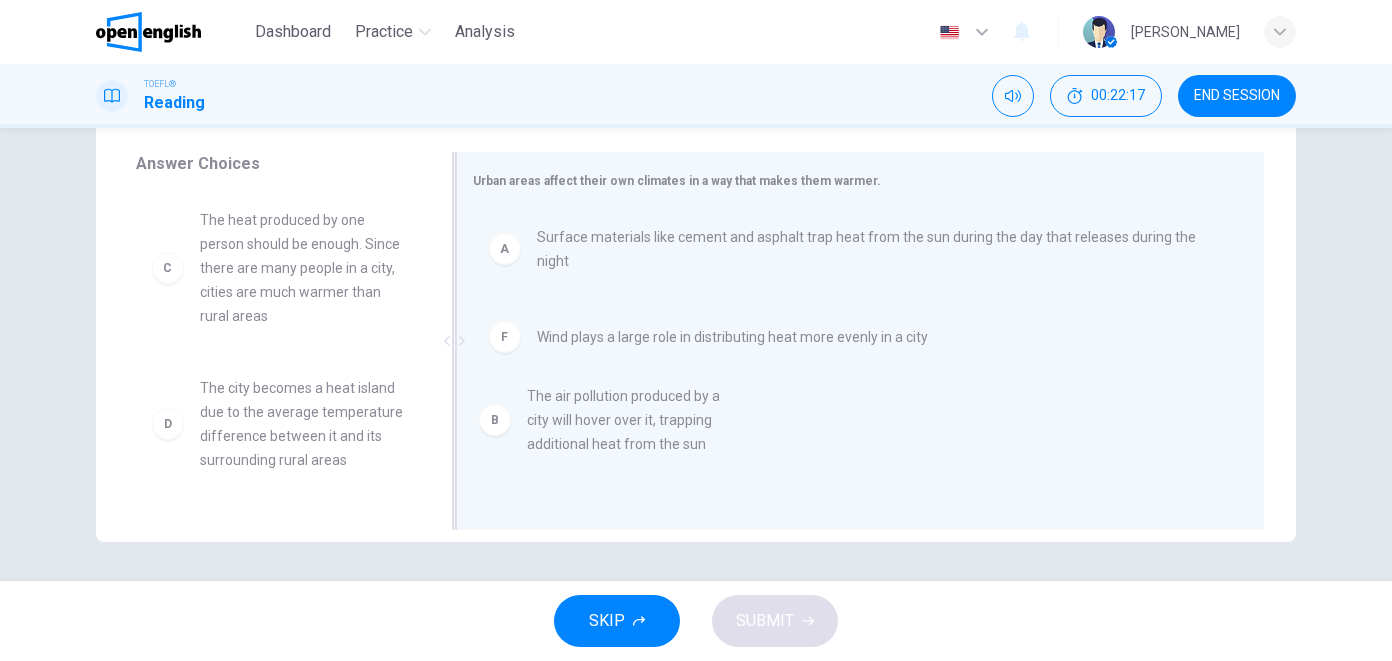 drag, startPoint x: 363, startPoint y: 260, endPoint x: 655, endPoint y: 426, distance: 335.88687 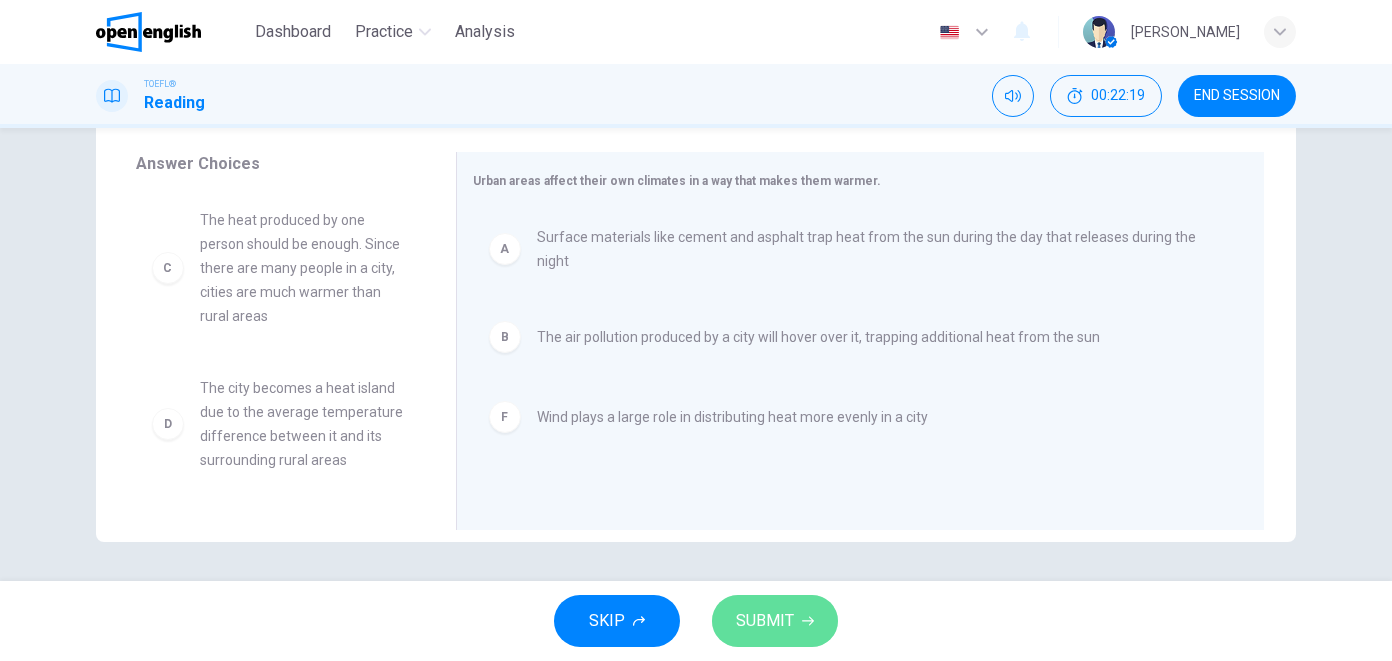 click on "SUBMIT" at bounding box center [765, 621] 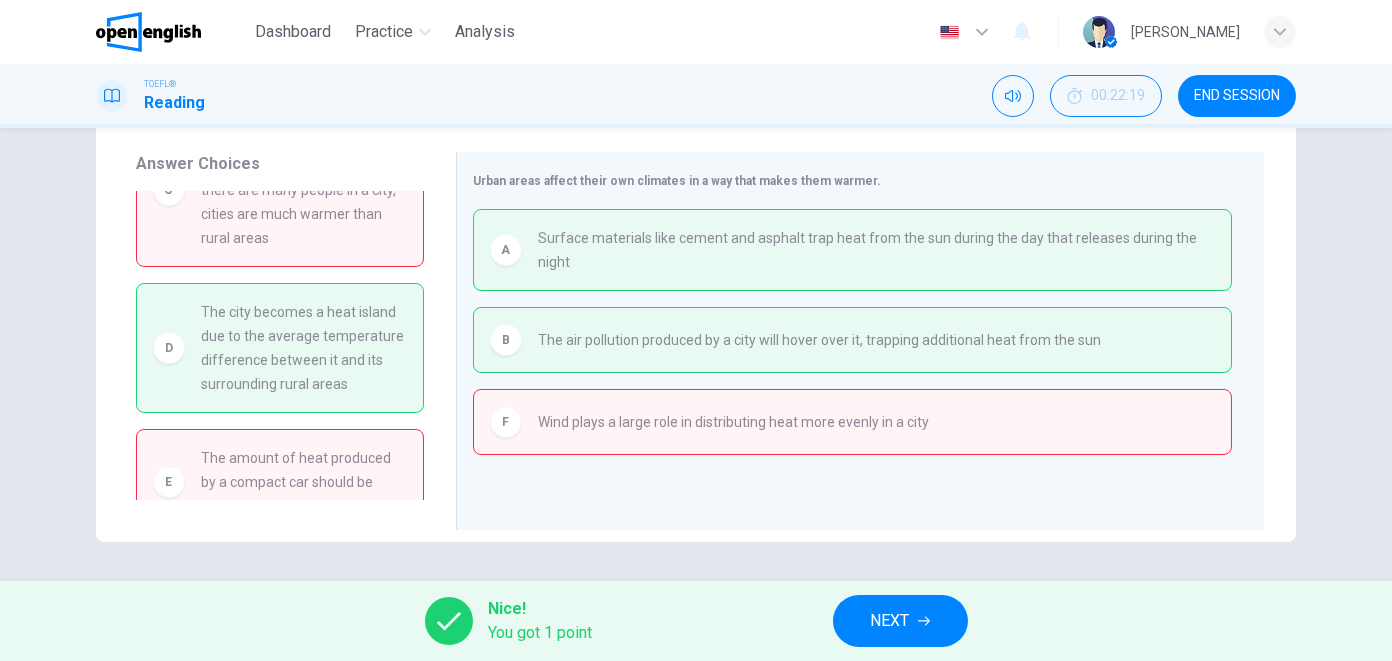scroll, scrollTop: 112, scrollLeft: 0, axis: vertical 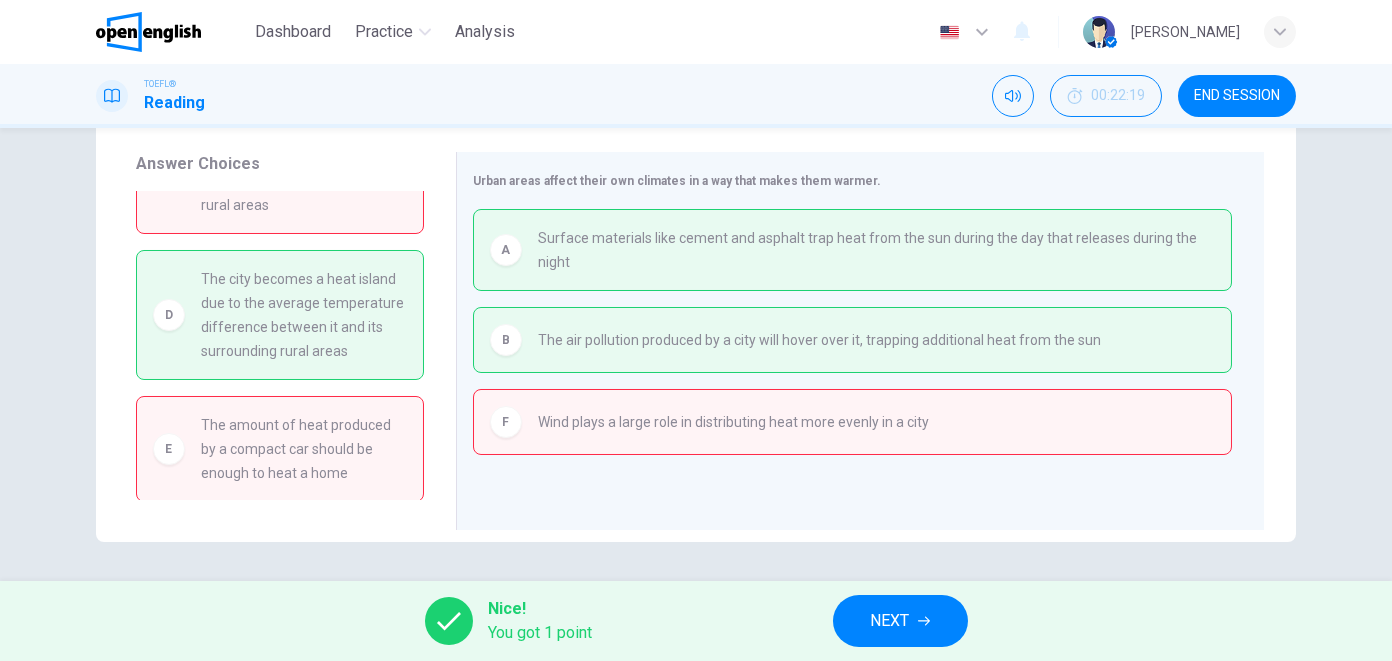 click on "NEXT" at bounding box center [890, 621] 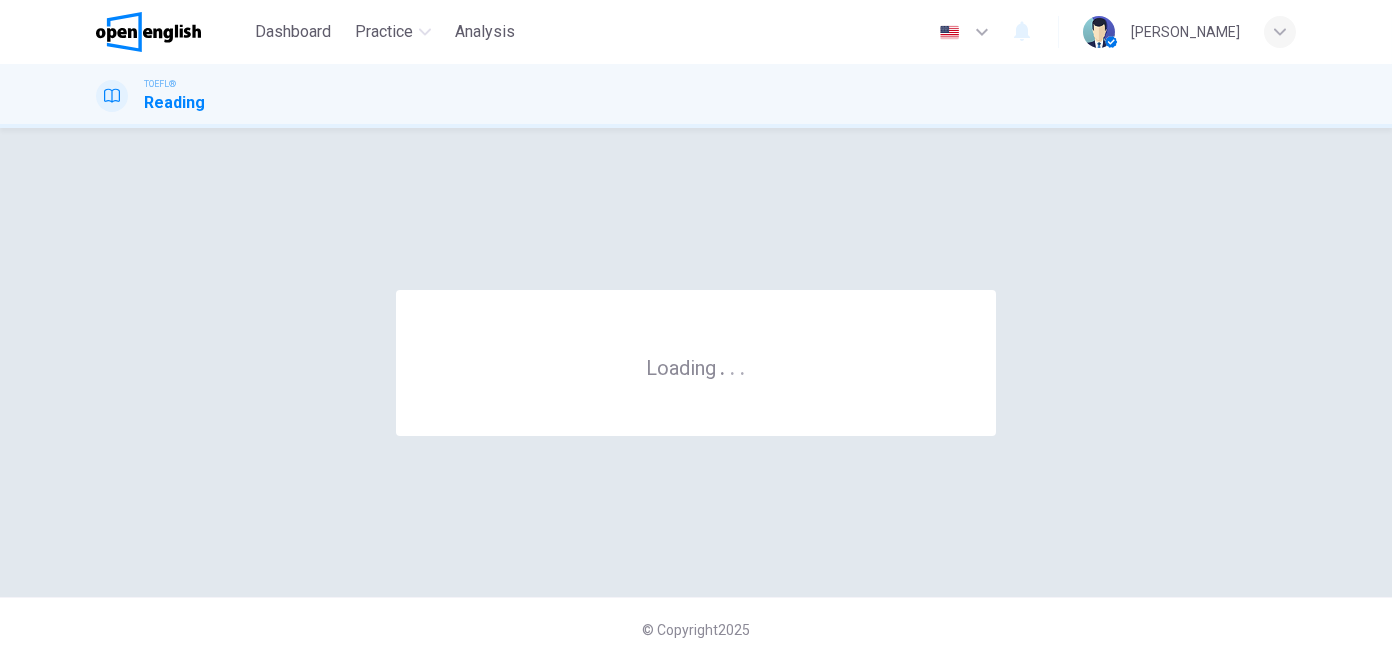 scroll, scrollTop: 0, scrollLeft: 0, axis: both 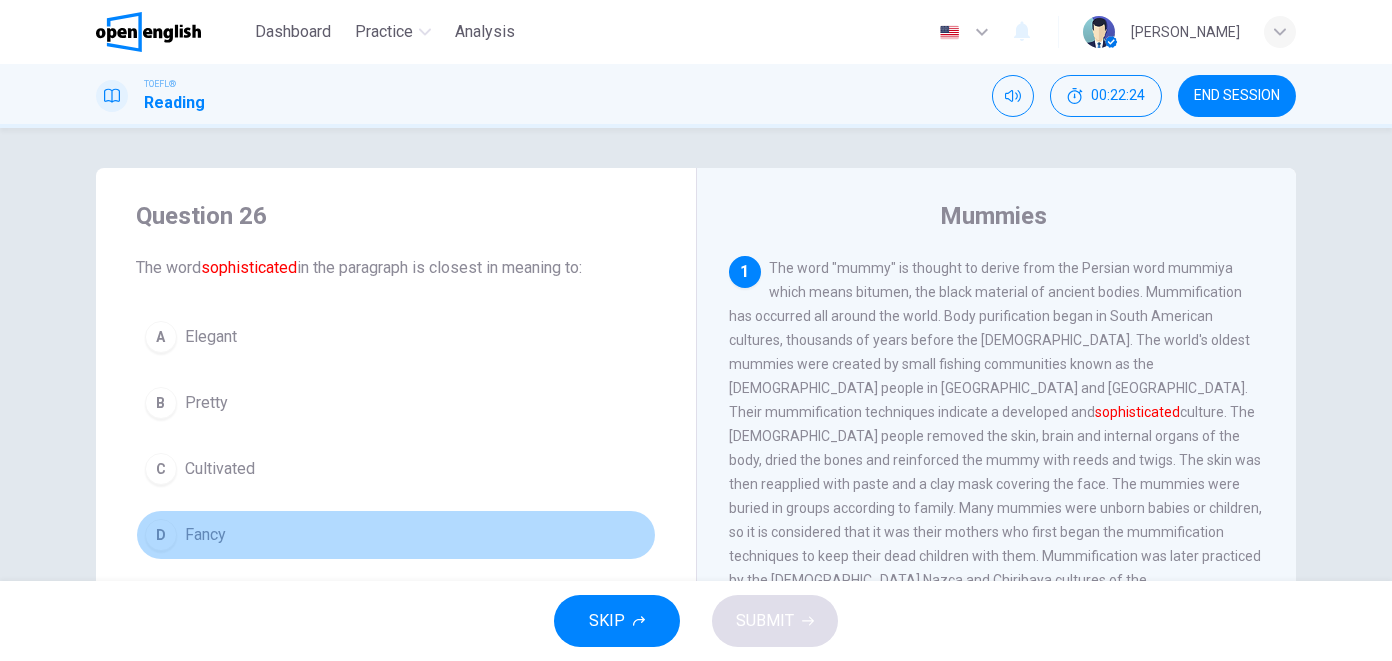 click on "D Fancy" at bounding box center (396, 535) 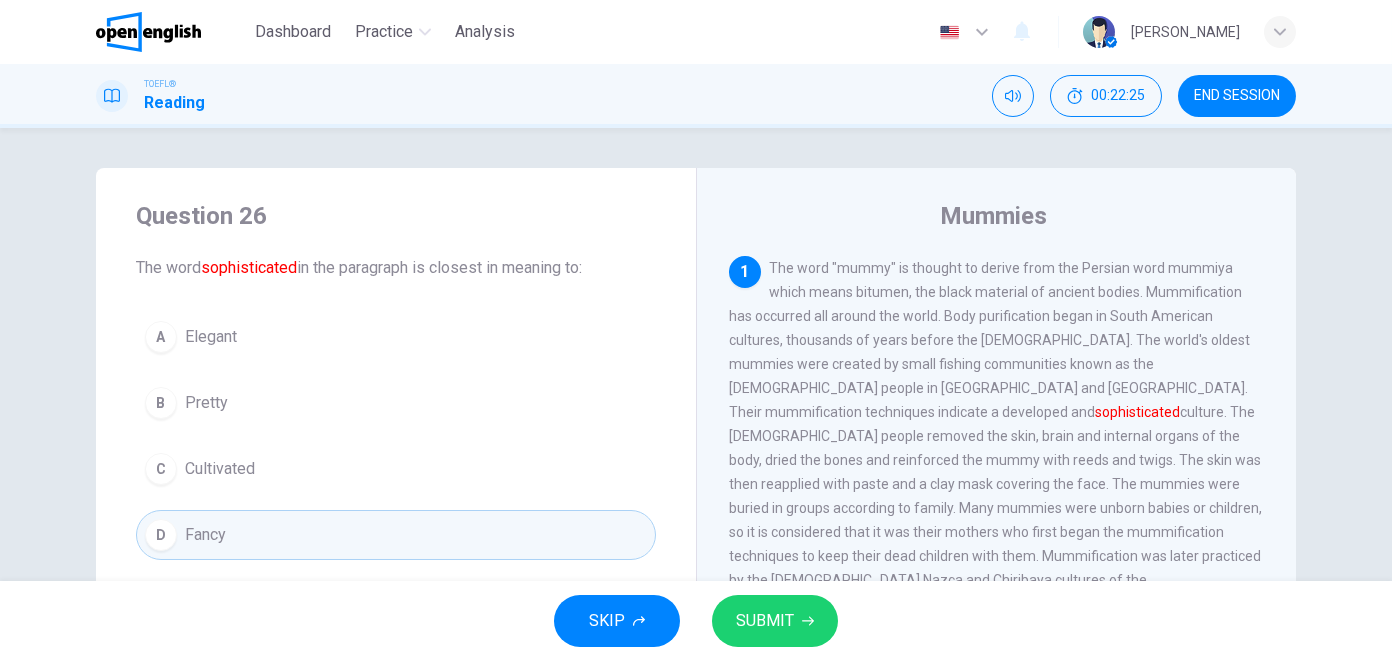 click on "SUBMIT" at bounding box center [765, 621] 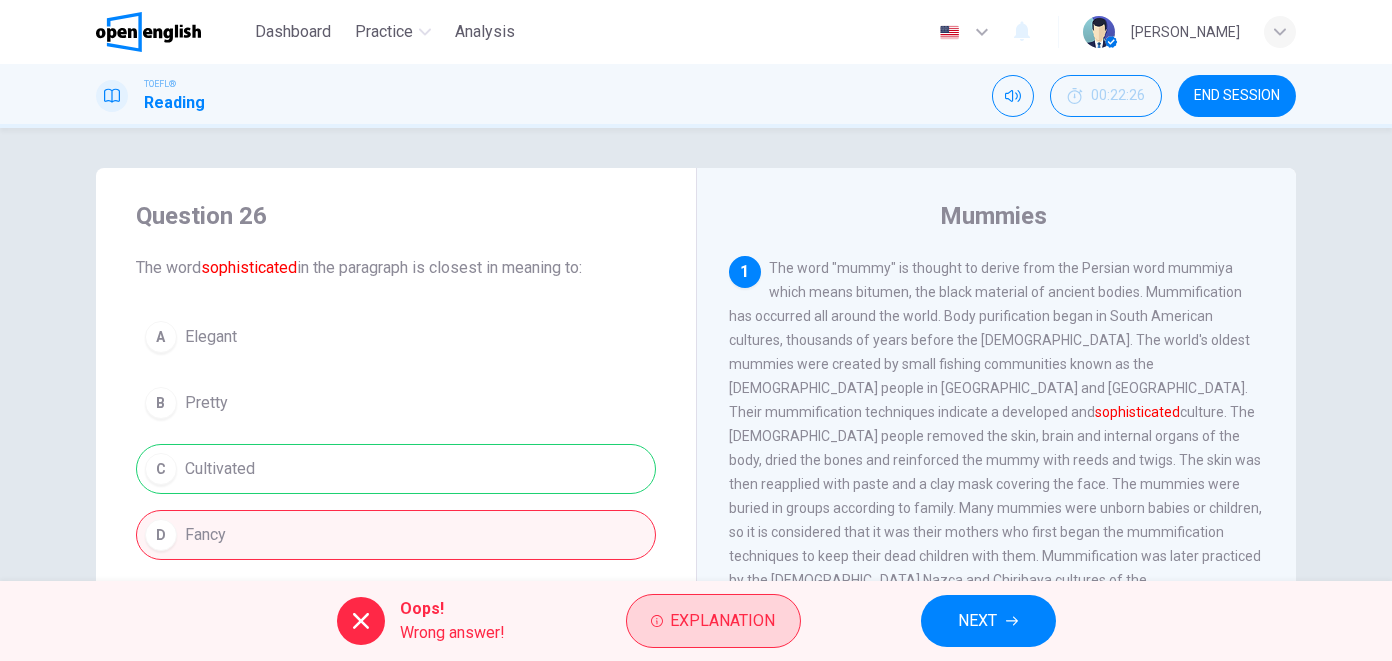 click on "Explanation" at bounding box center (713, 621) 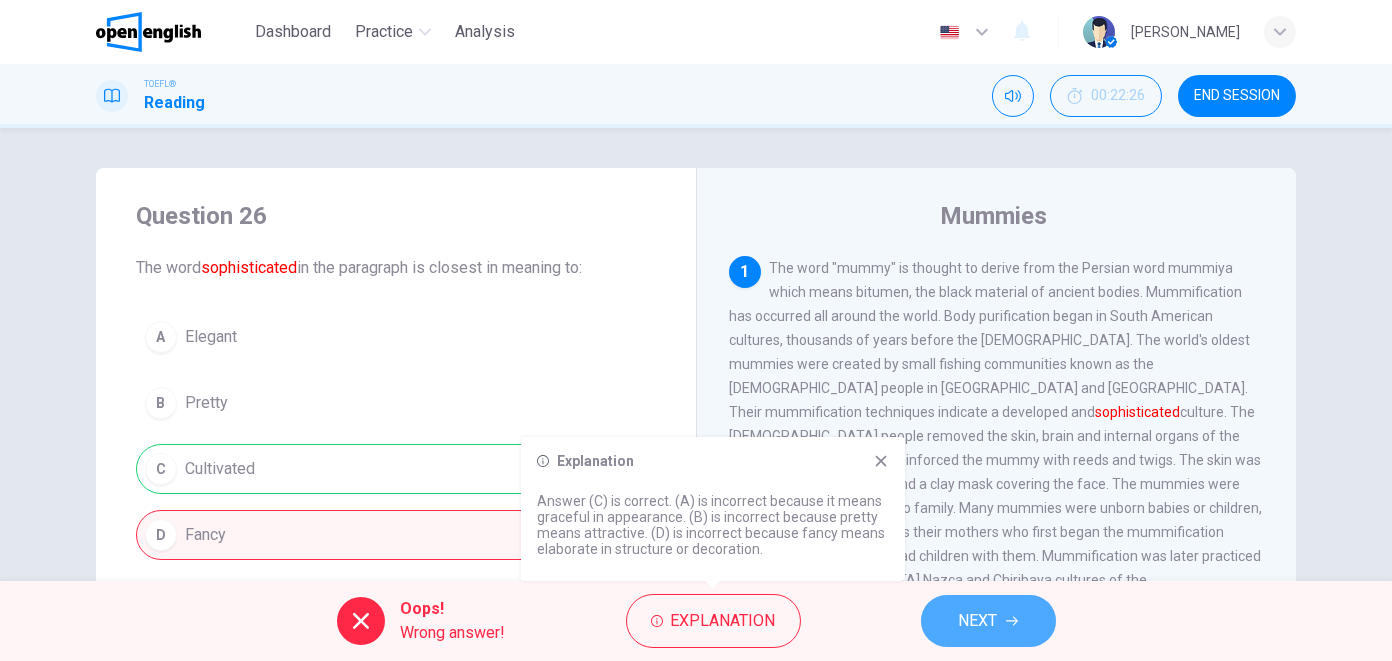 click on "NEXT" at bounding box center [978, 621] 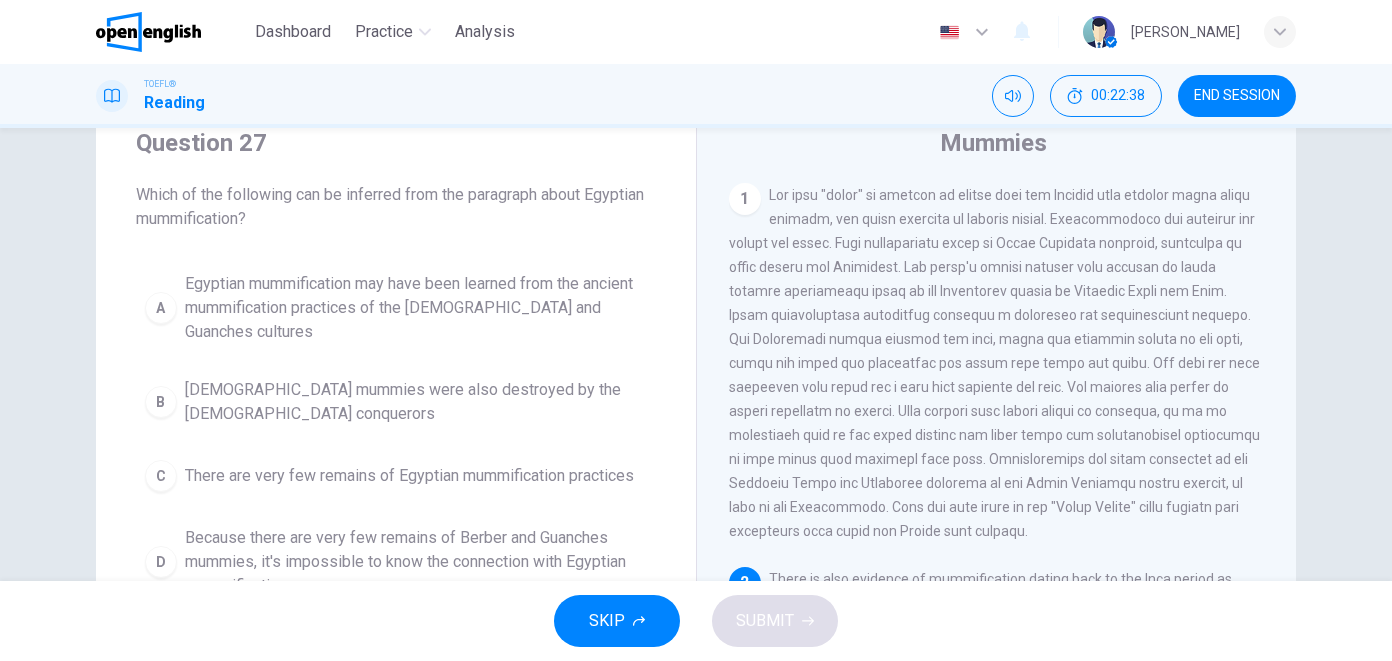 scroll, scrollTop: 321, scrollLeft: 0, axis: vertical 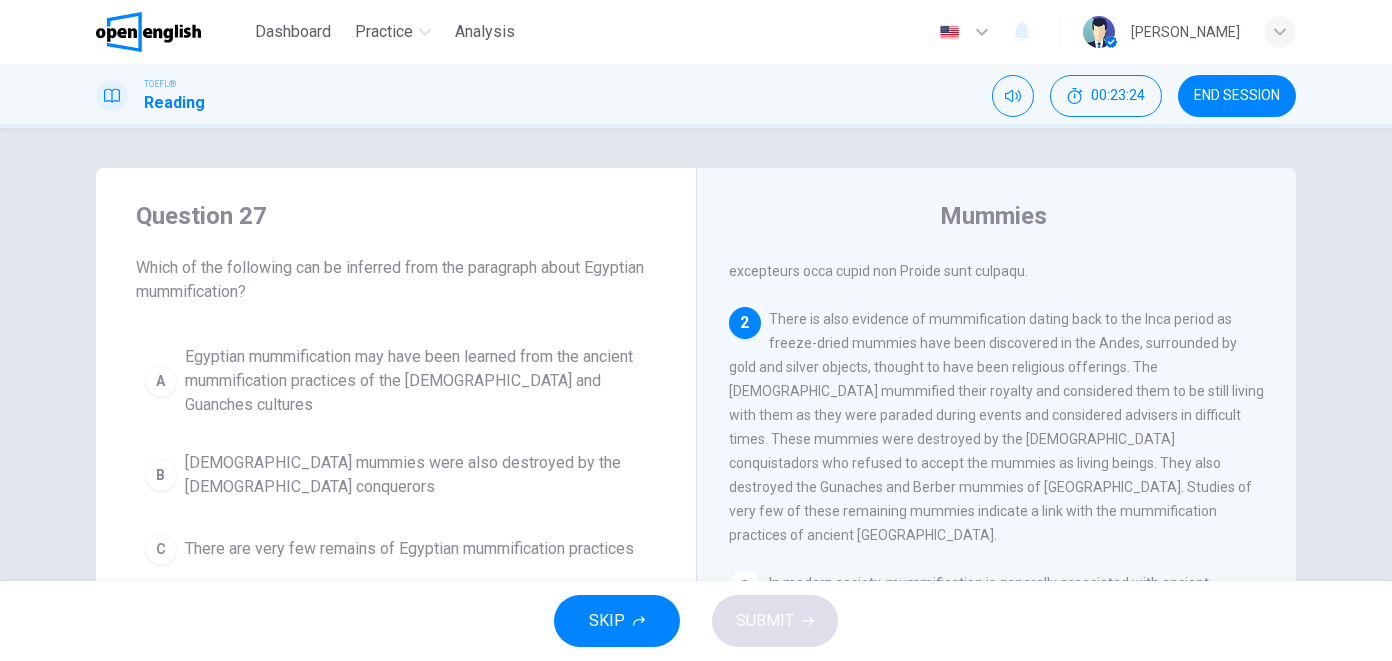 click on "2 There is also evidence of mummification dating back to the Inca period as freeze-dried mummies have been discovered in the Andes, surrounded by gold and silver objects, thought to have been religious offerings. The [DEMOGRAPHIC_DATA] mummified their royalty and considered them to be still living with them as they were paraded during events and considered advisers in difficult times. These mummies were destroyed by the [DEMOGRAPHIC_DATA] conquistadors who refused to accept the mummies as living beings. They also destroyed the Gunaches and Berber mummies of [GEOGRAPHIC_DATA]. Studies of very few of these remaining mummies indicate a link with the mummification practices of ancient [GEOGRAPHIC_DATA]." at bounding box center (997, 427) 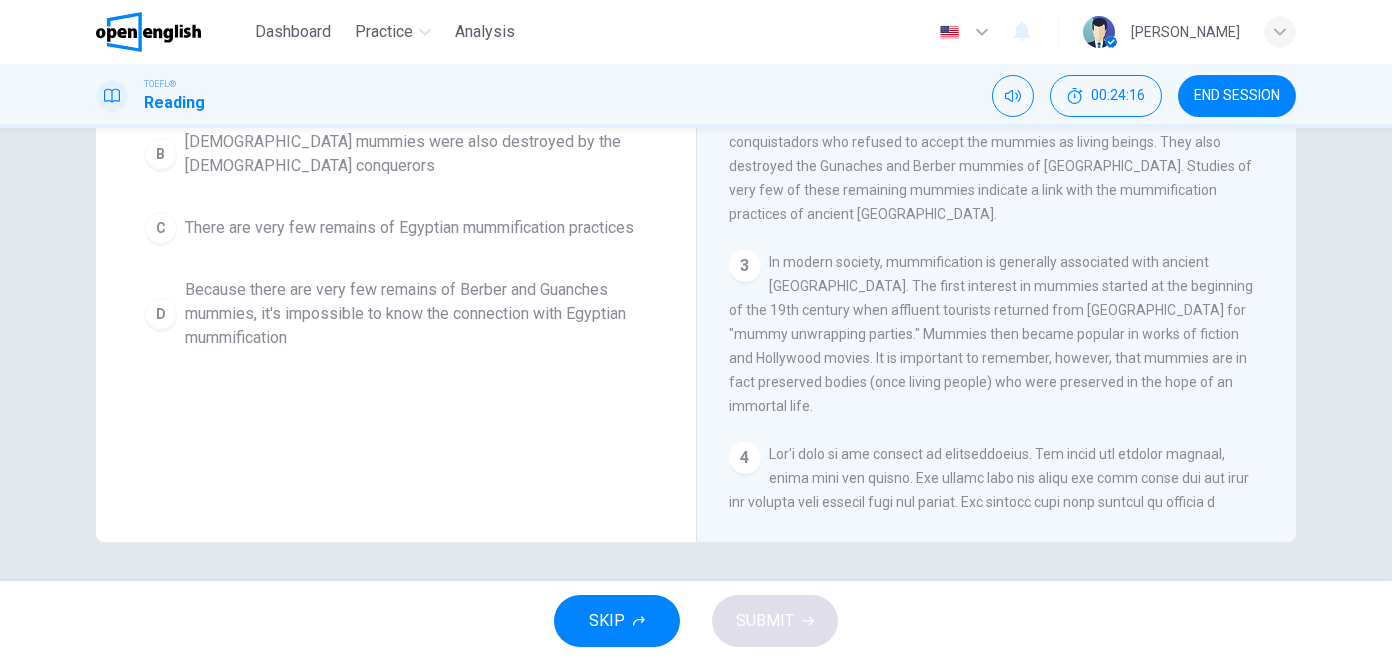 scroll, scrollTop: 0, scrollLeft: 0, axis: both 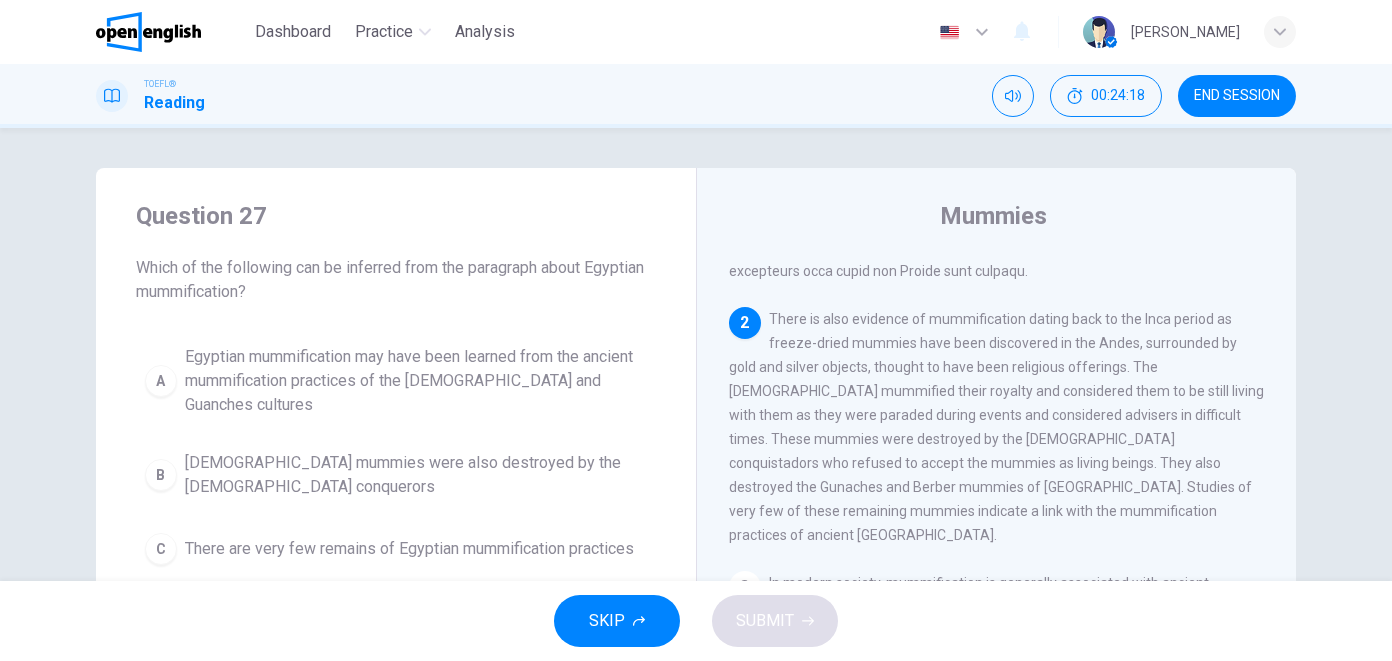 click on "Egyptian mummification may have been learned from the ancient mummification practices of the [DEMOGRAPHIC_DATA] and Guanches cultures" at bounding box center [416, 381] 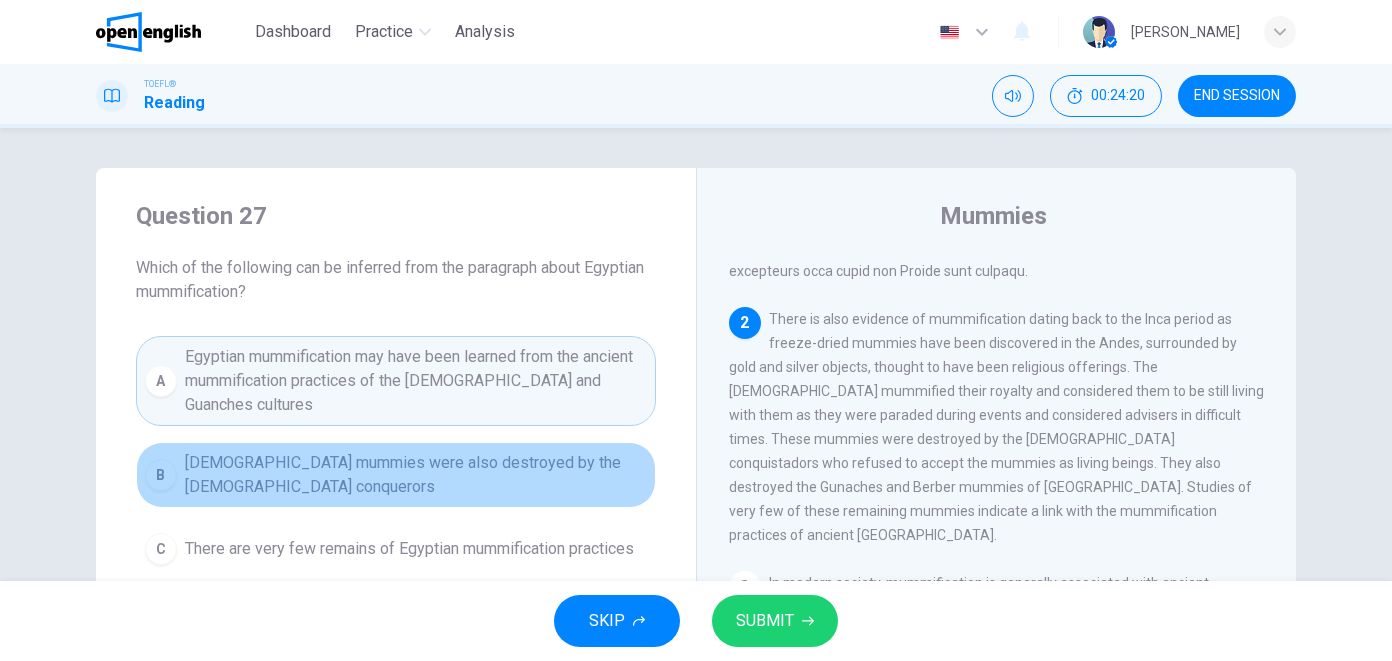 click on "[DEMOGRAPHIC_DATA] mummies were also destroyed by the [DEMOGRAPHIC_DATA] conquerors" at bounding box center (416, 475) 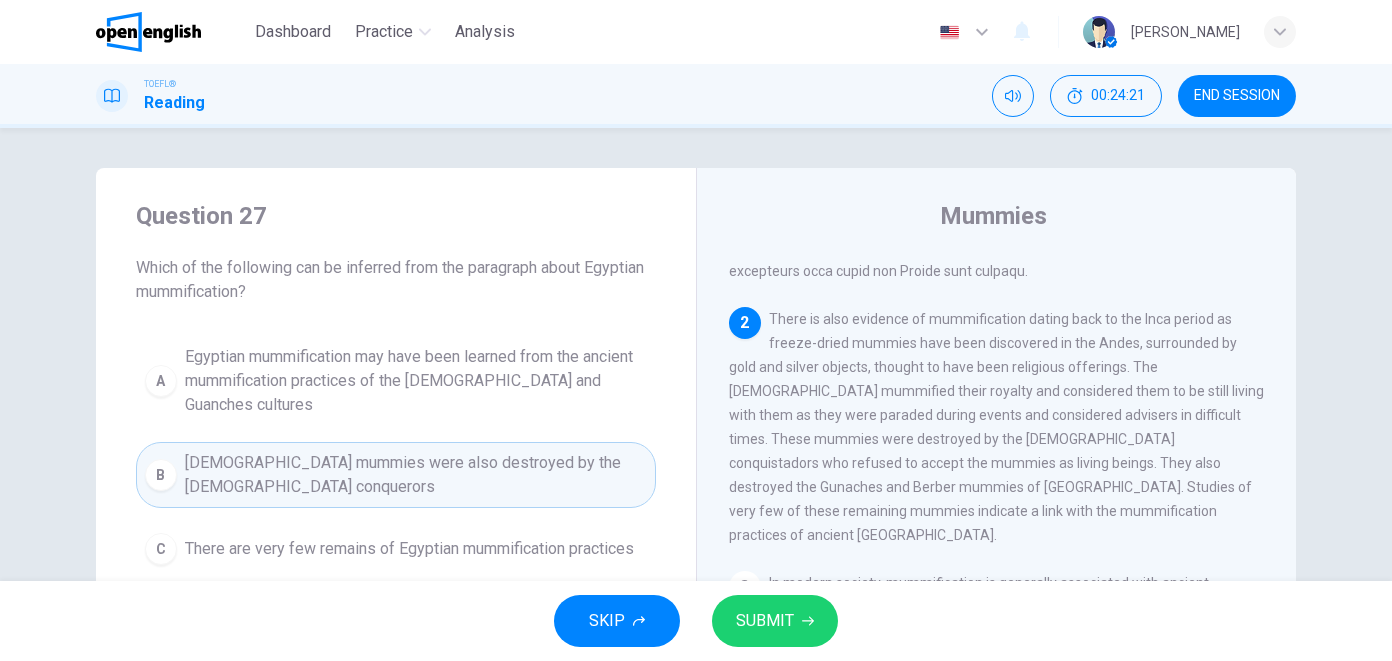 click on "There are very few remains of Egyptian mummification practices" at bounding box center [409, 549] 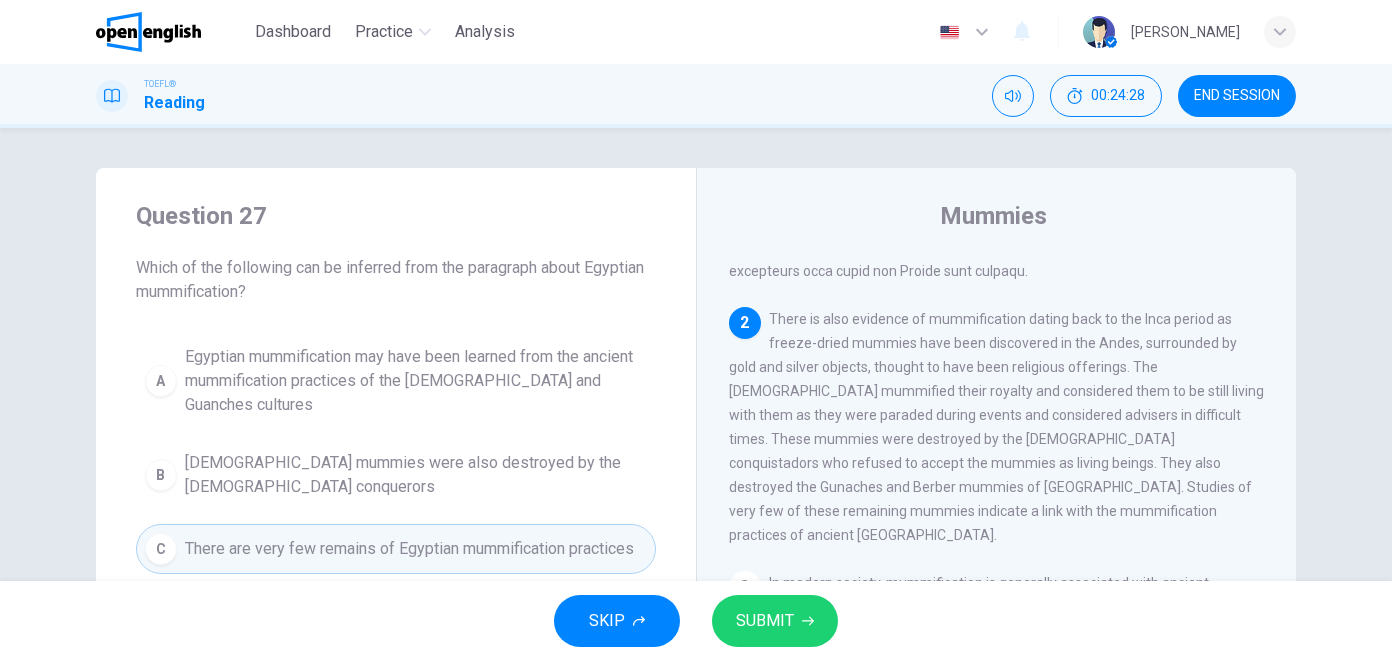 scroll, scrollTop: 321, scrollLeft: 0, axis: vertical 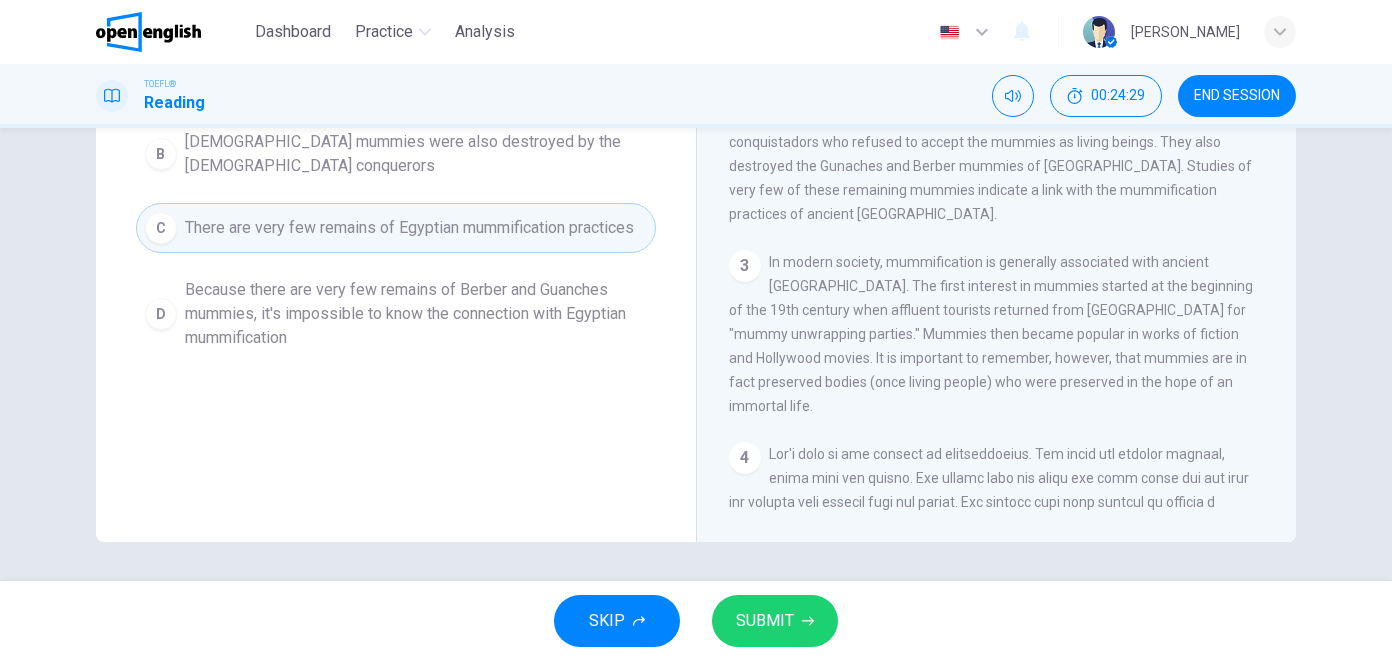 click on "Because there are very few remains of Berber and Guanches mummies, it's impossible to know the connection with Egyptian mummification" at bounding box center (416, 314) 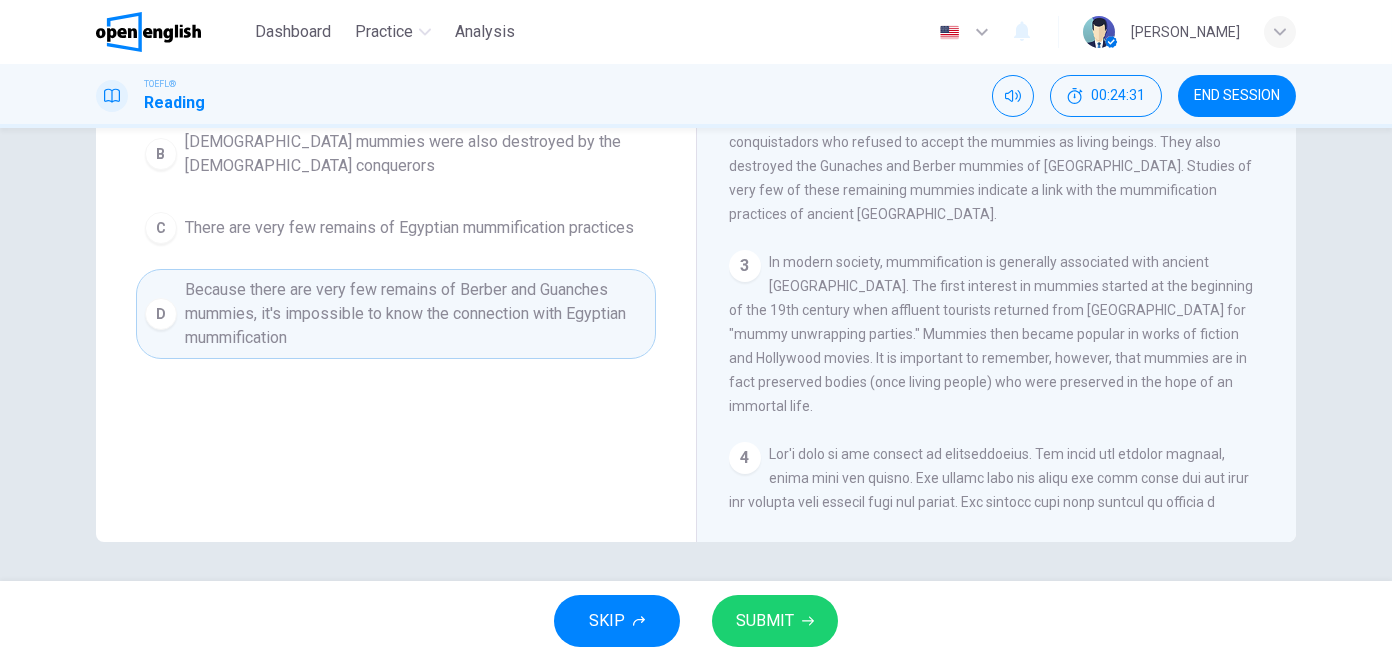 scroll, scrollTop: 0, scrollLeft: 0, axis: both 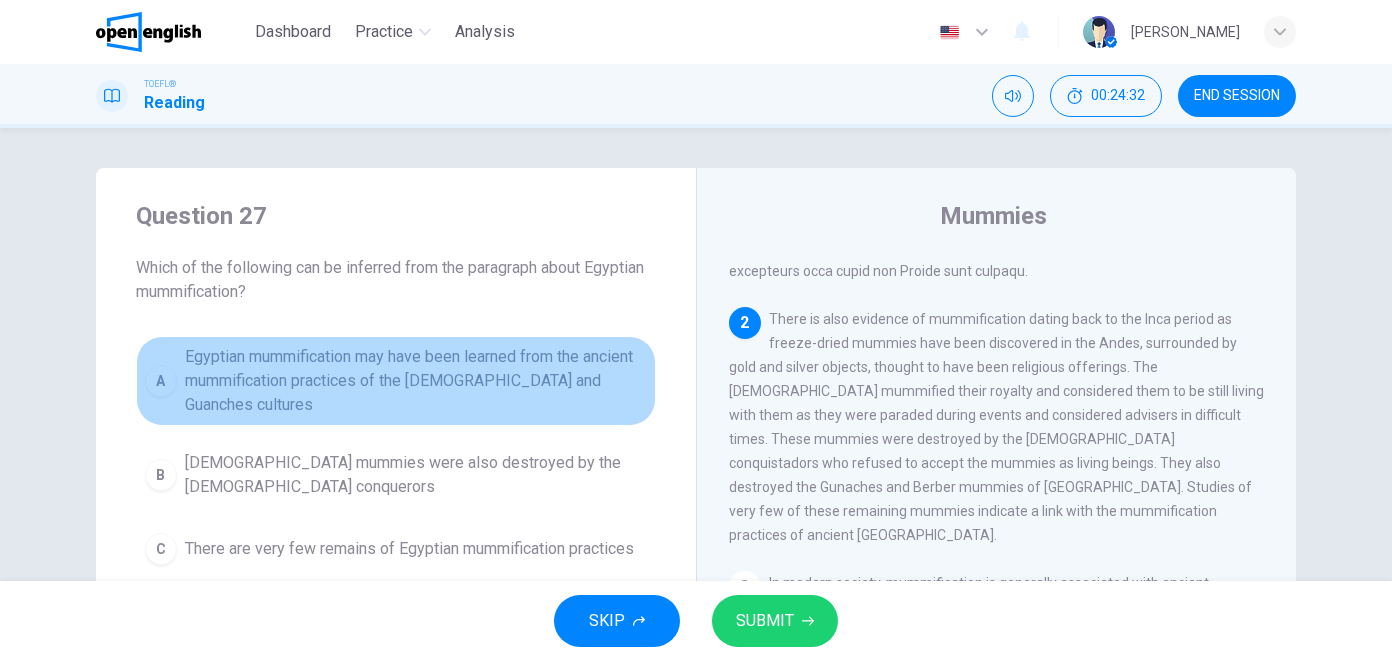 click on "A Egyptian mummification may have been learned from the ancient mummification practices of the Berber and Guanches cultures" at bounding box center (396, 381) 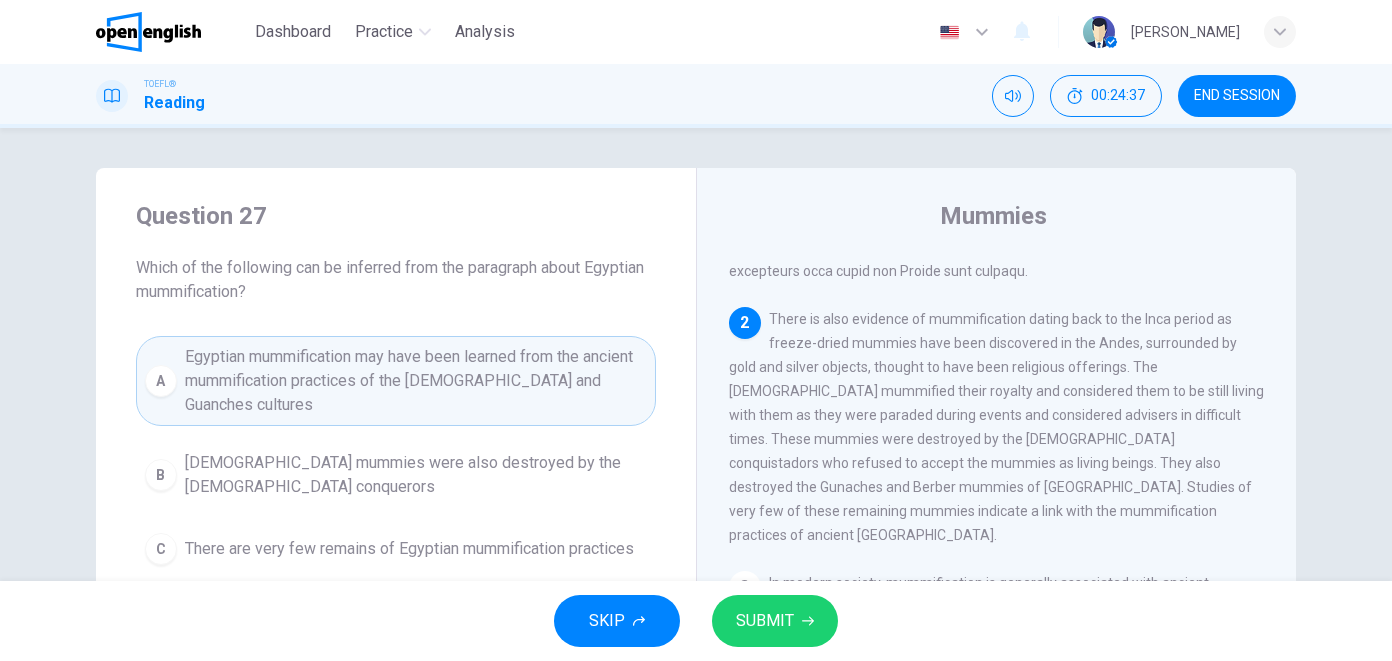 drag, startPoint x: 743, startPoint y: 554, endPoint x: 834, endPoint y: 552, distance: 91.02197 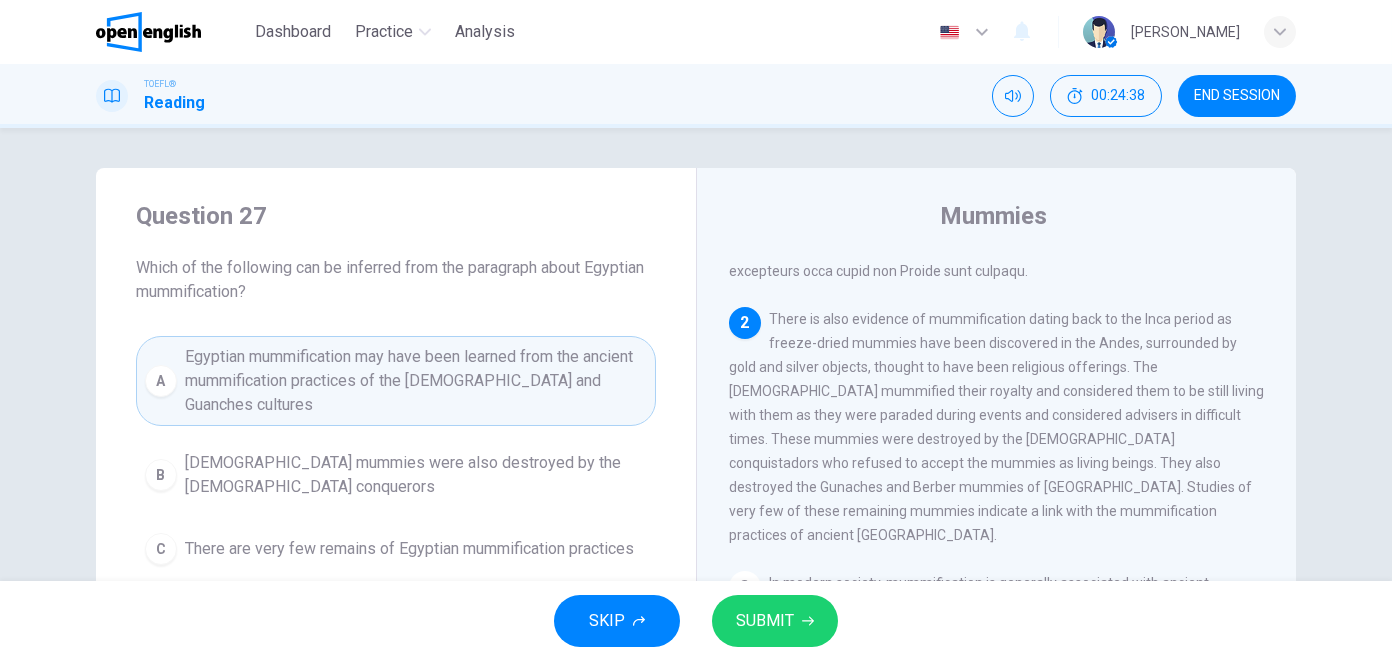 click 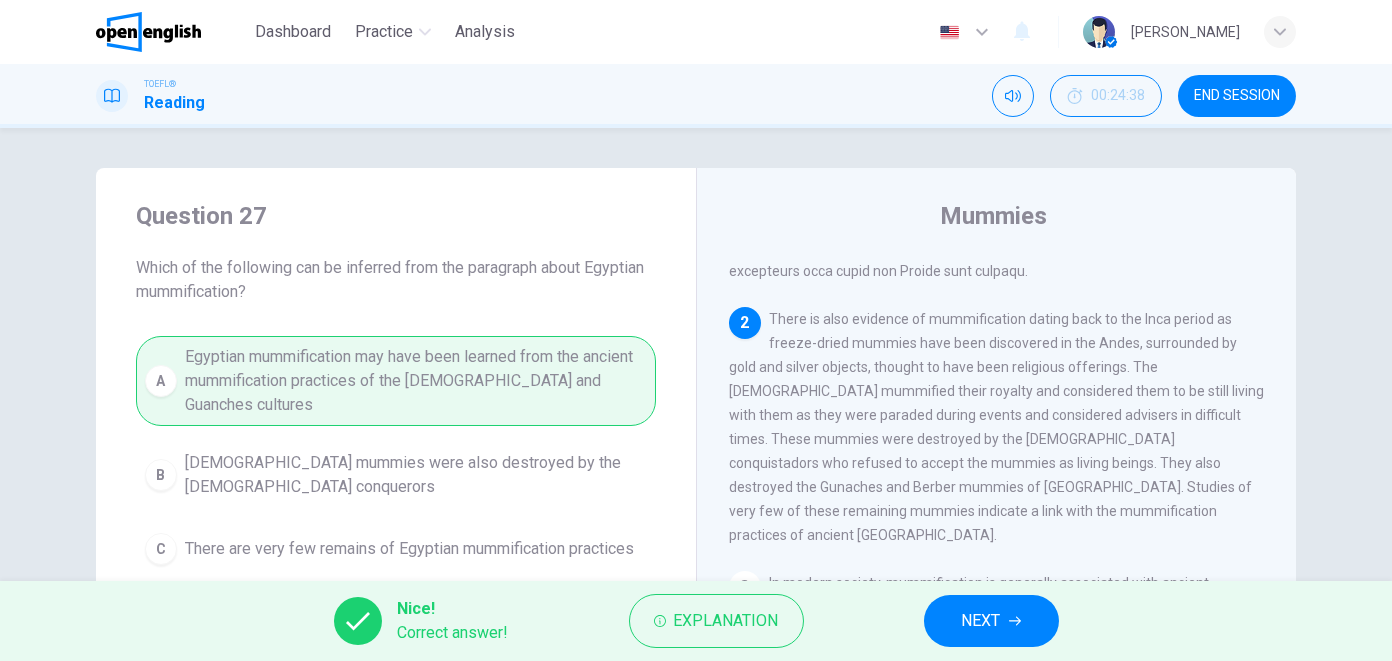 click on "NEXT" at bounding box center [991, 621] 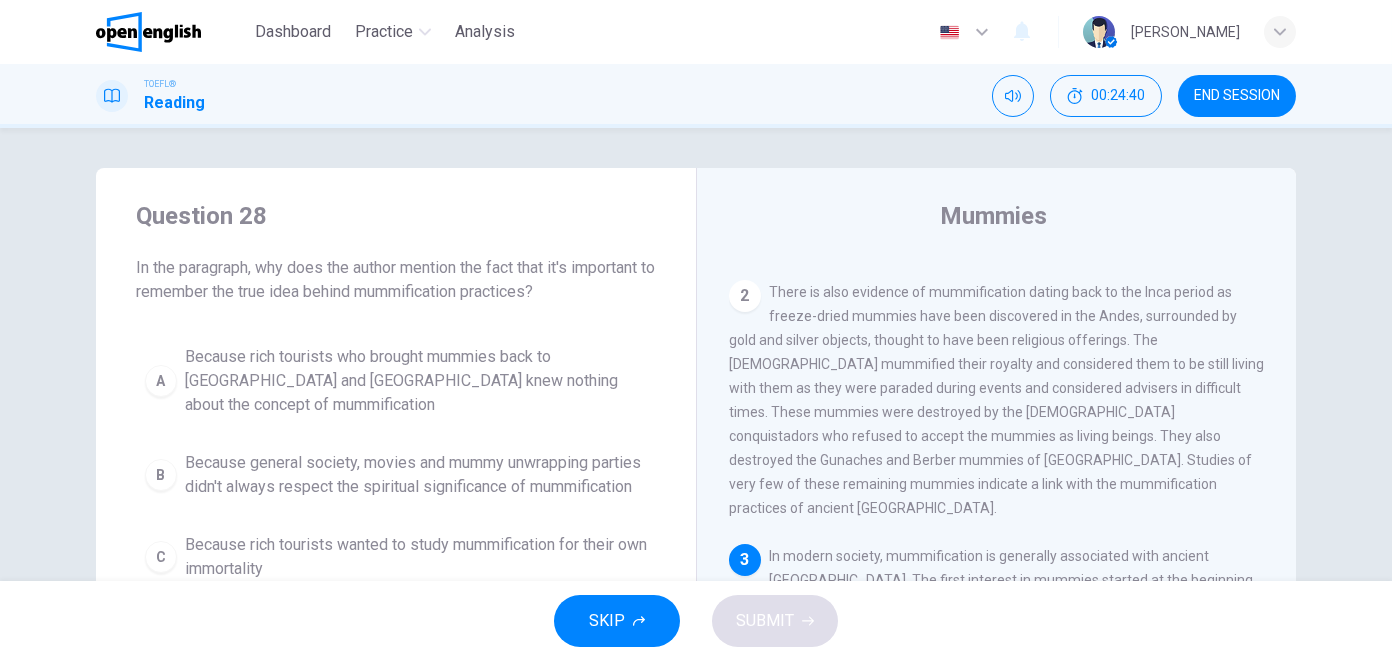 scroll, scrollTop: 694, scrollLeft: 0, axis: vertical 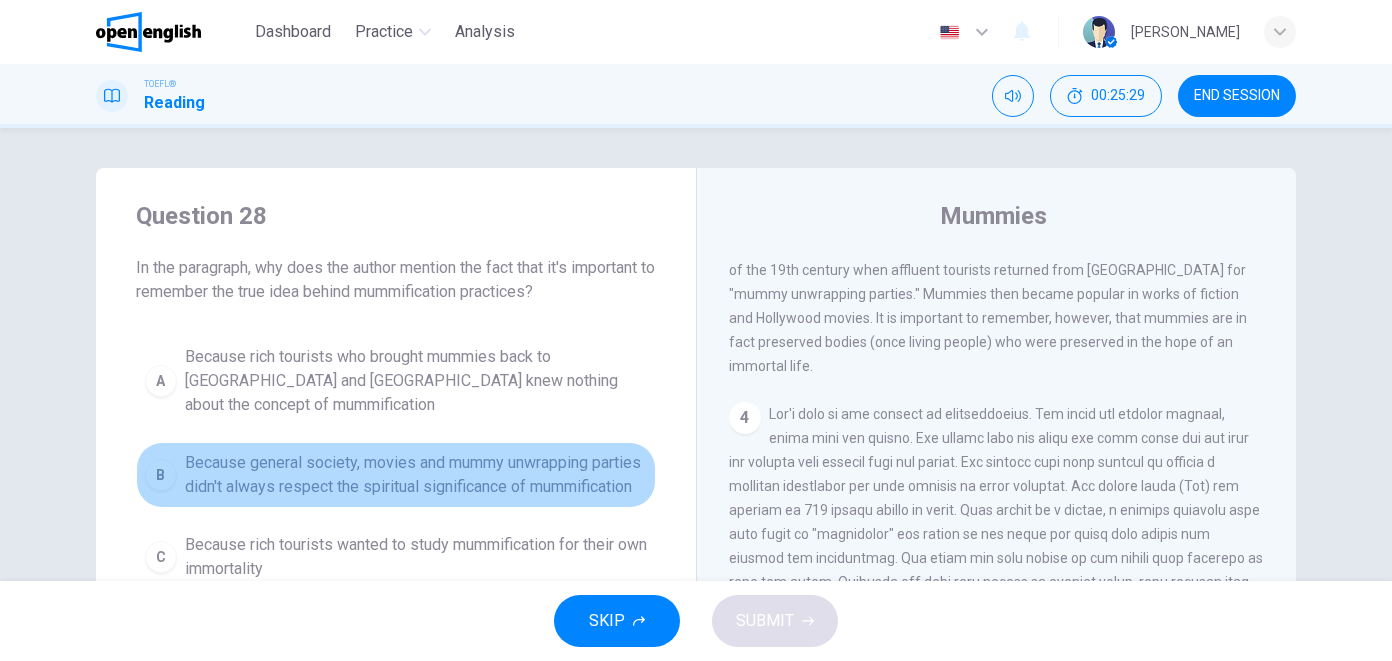 click on "Because general society, movies and mummy unwrapping parties didn't always respect the spiritual significance of mummification" at bounding box center (416, 475) 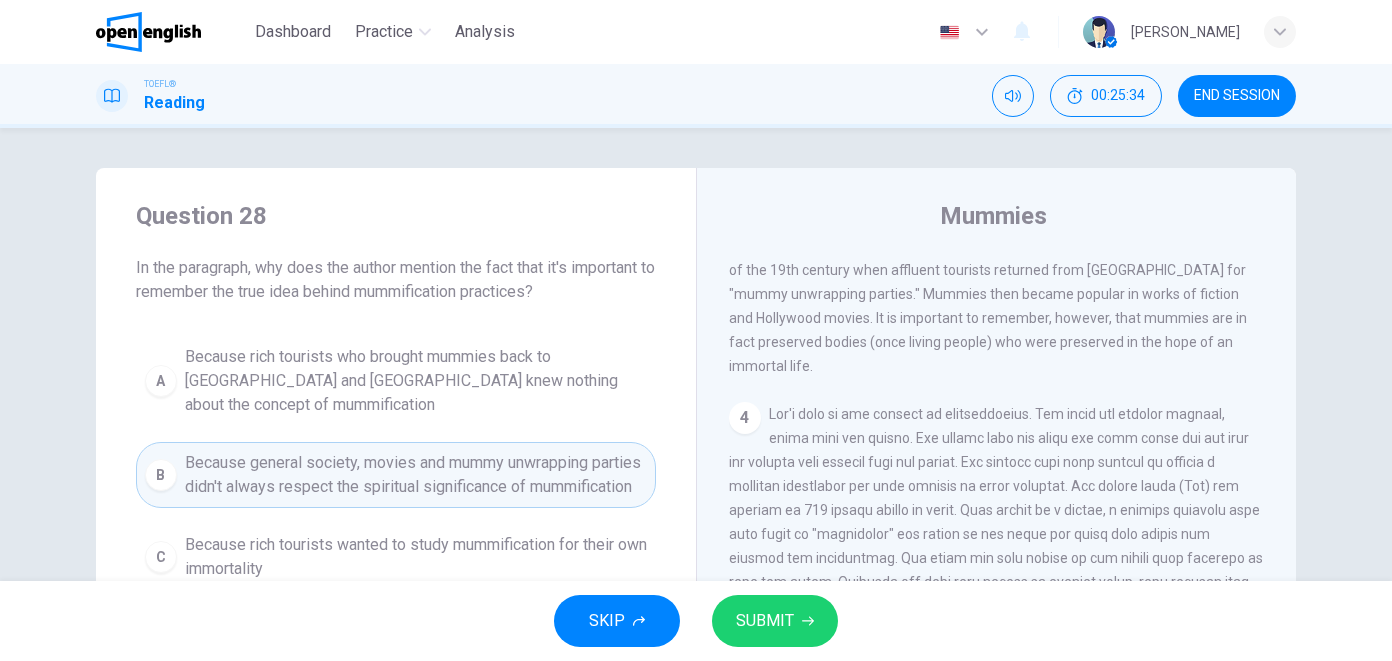 click on "SUBMIT" at bounding box center [775, 621] 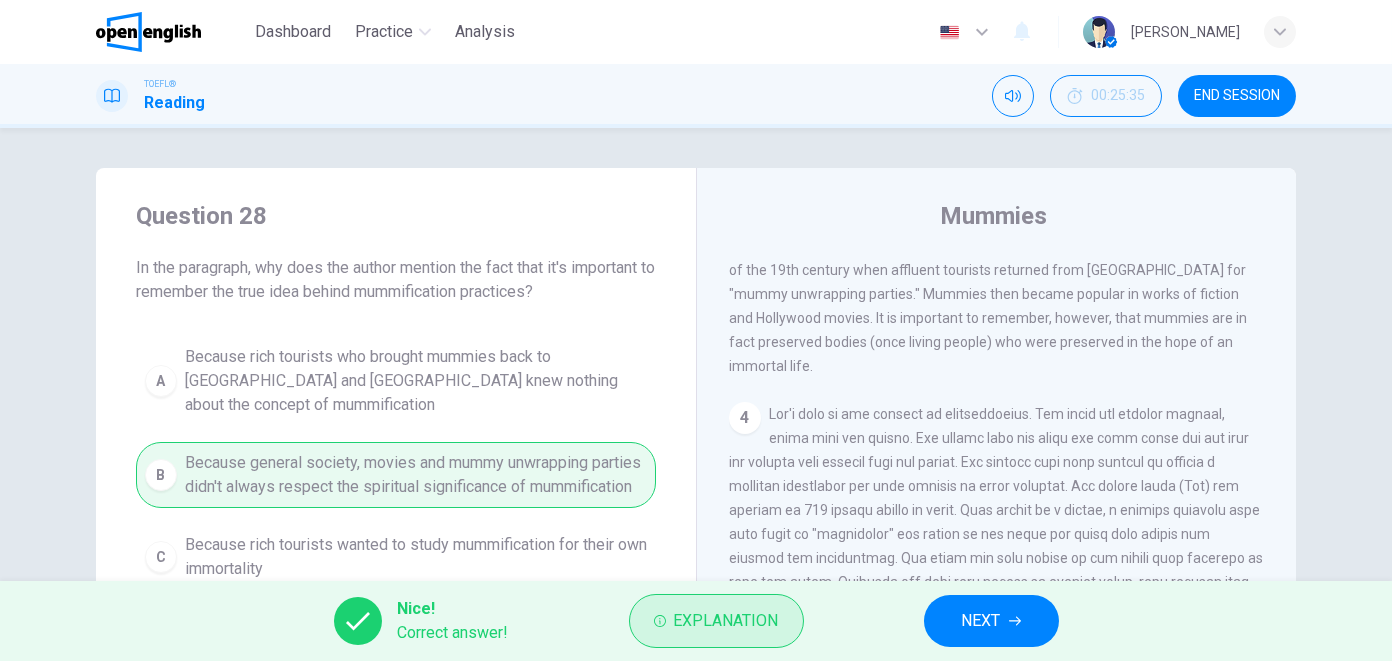 click on "Explanation" at bounding box center (726, 621) 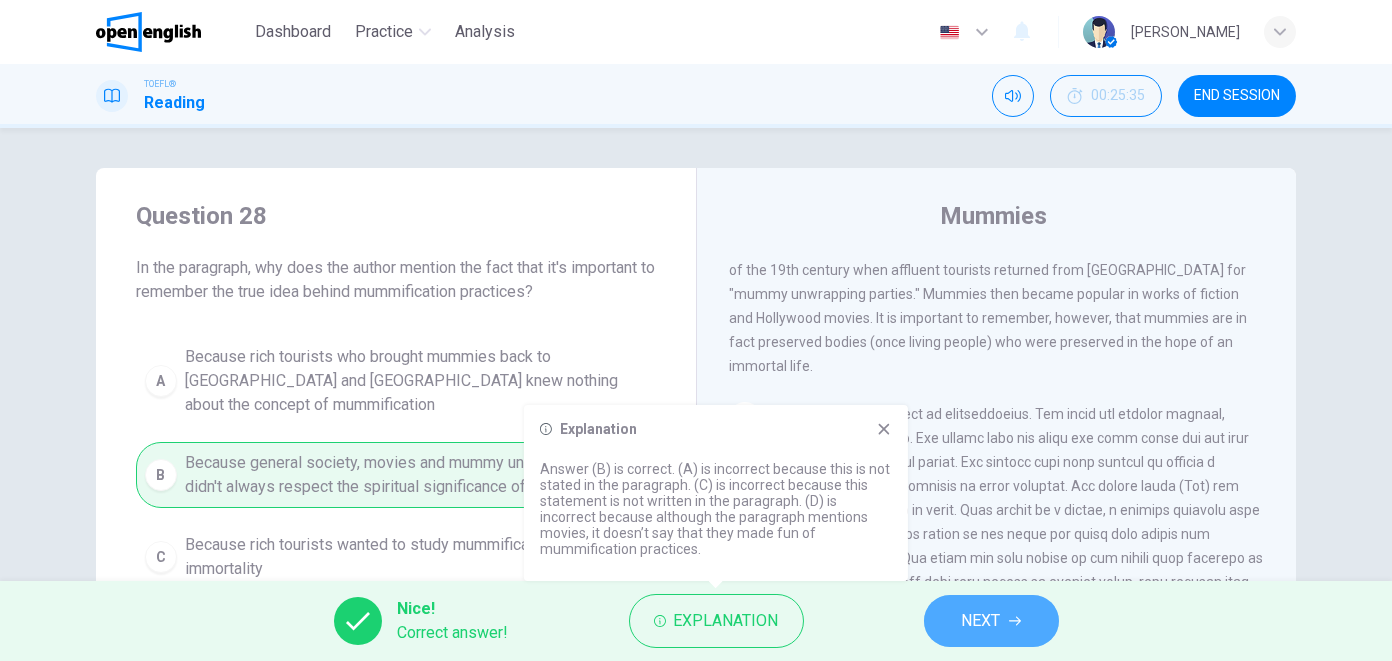 click on "NEXT" at bounding box center (991, 621) 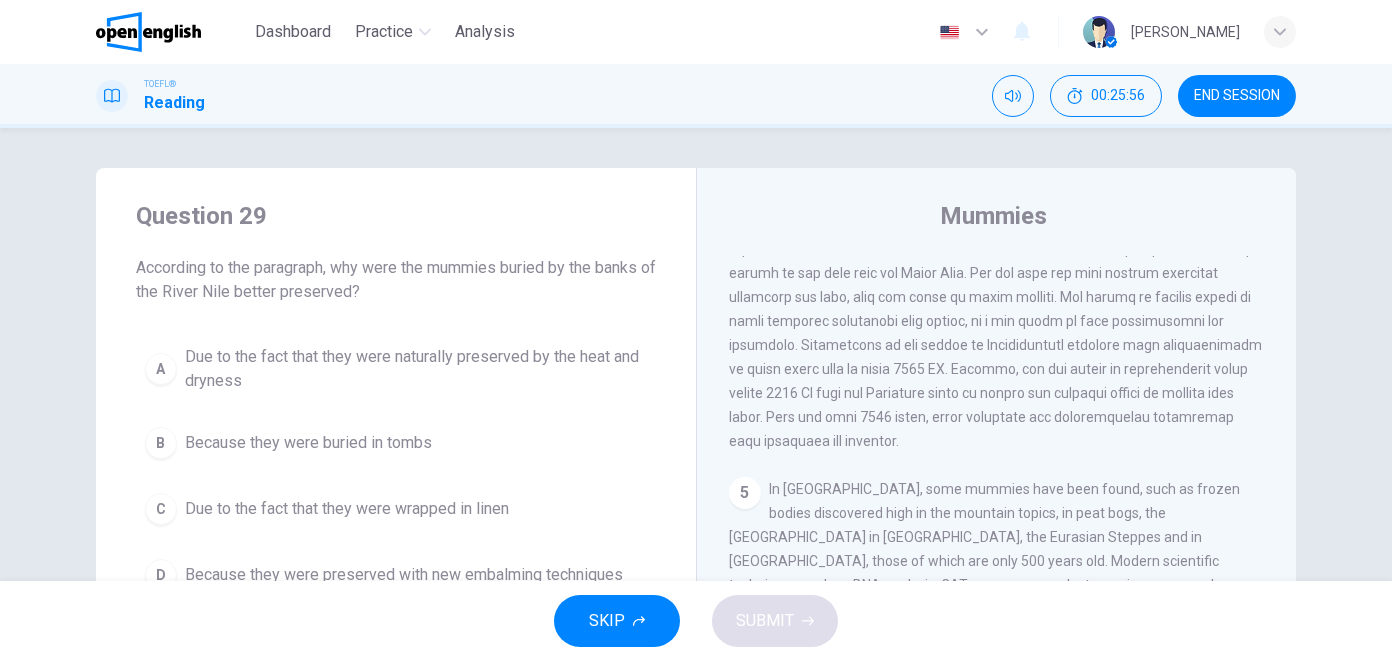 scroll, scrollTop: 694, scrollLeft: 0, axis: vertical 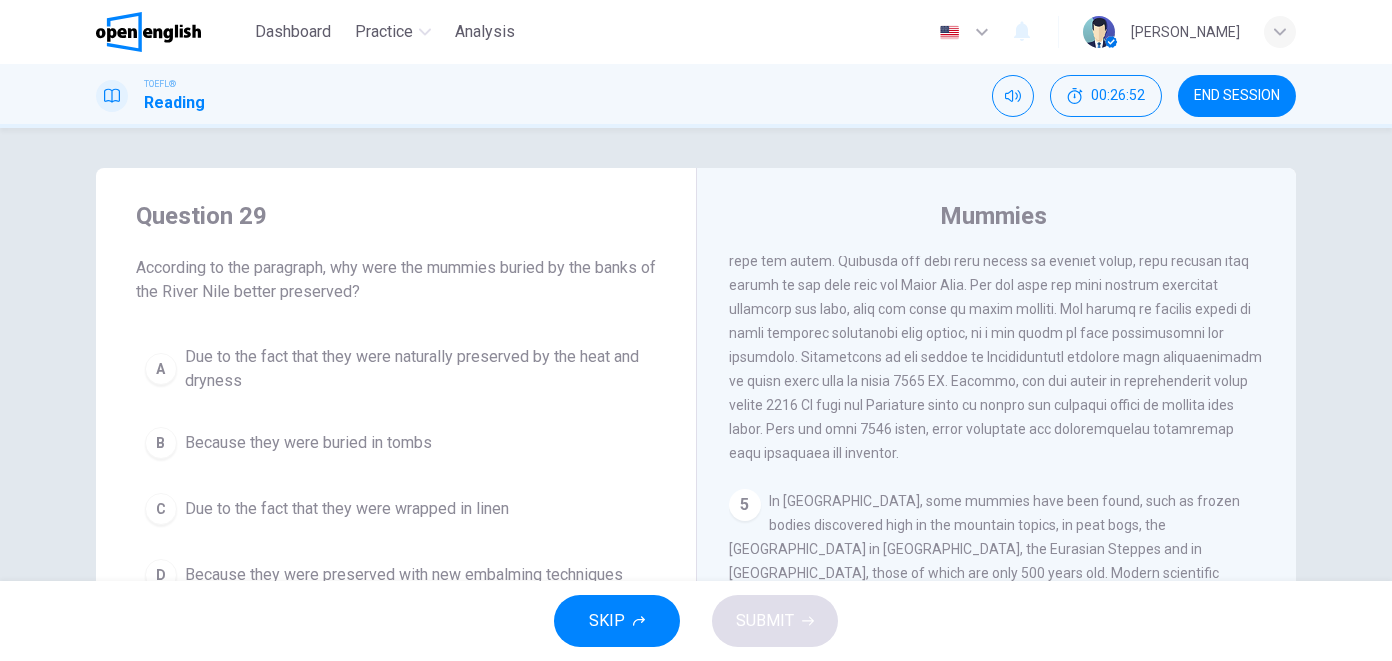 click on "Due to the fact that they were naturally preserved by the heat and dryness" at bounding box center (416, 369) 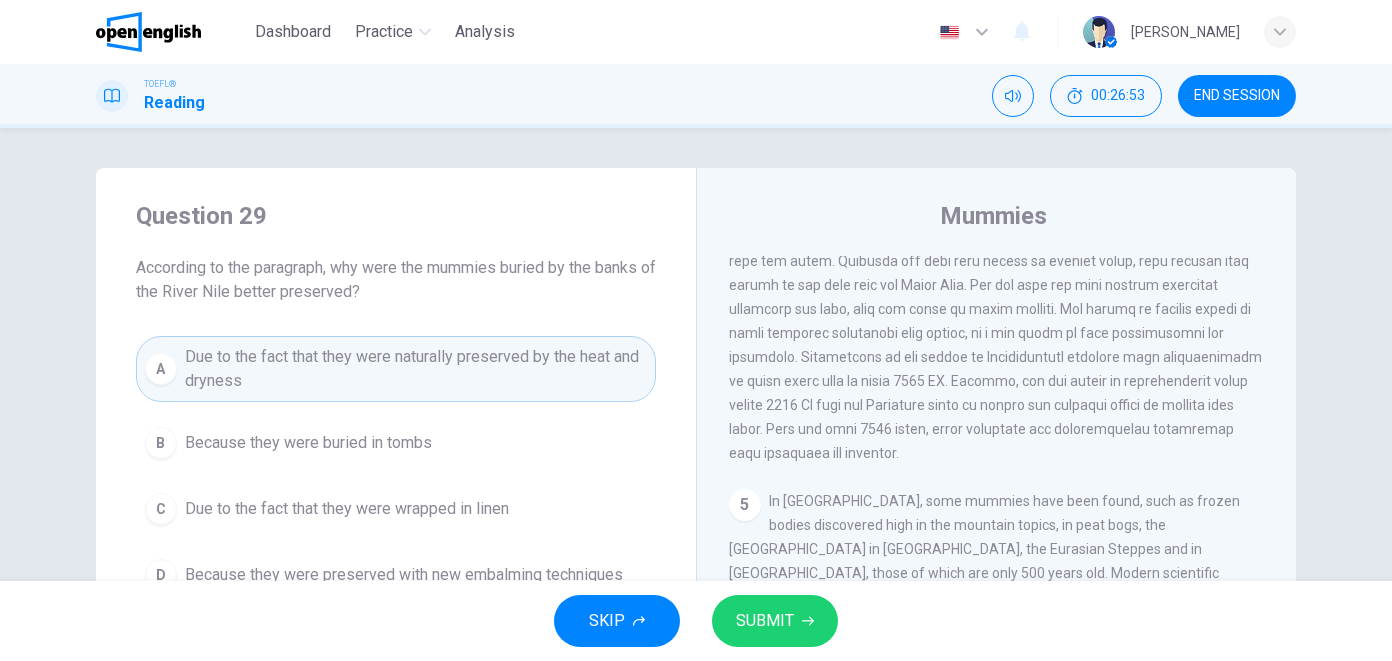 click on "SUBMIT" at bounding box center [765, 621] 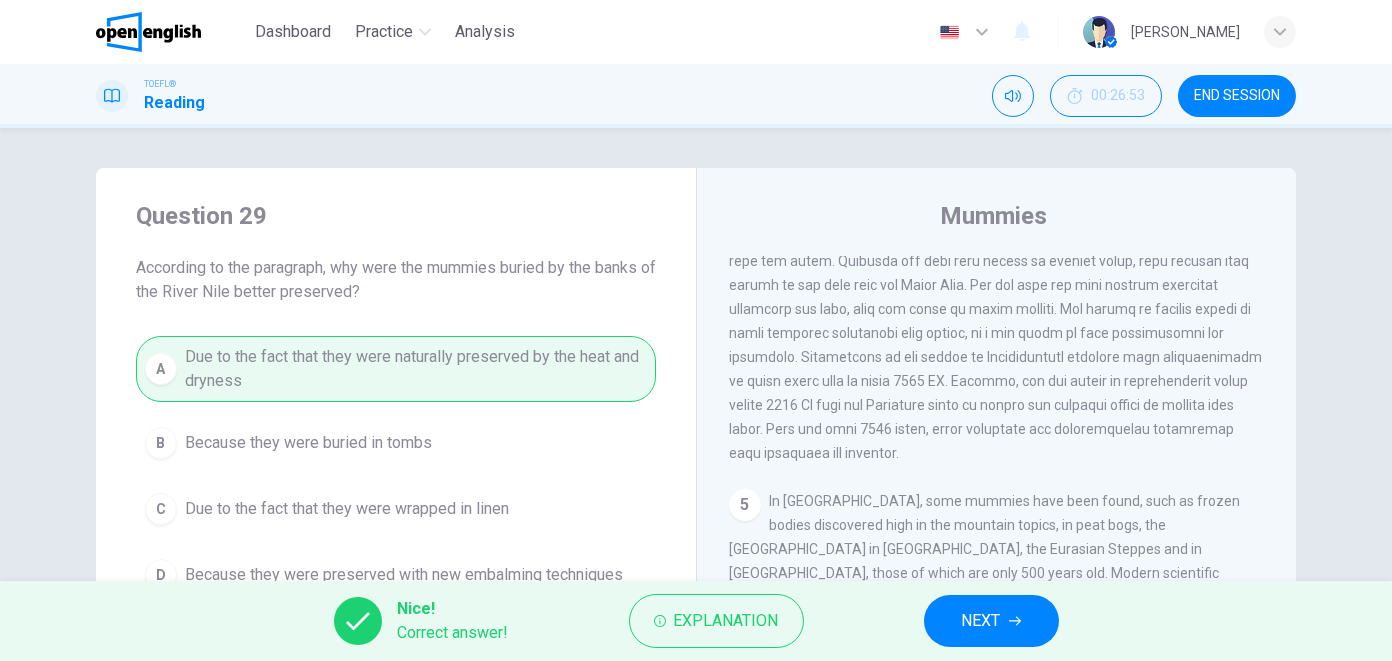 click on "NEXT" at bounding box center [991, 621] 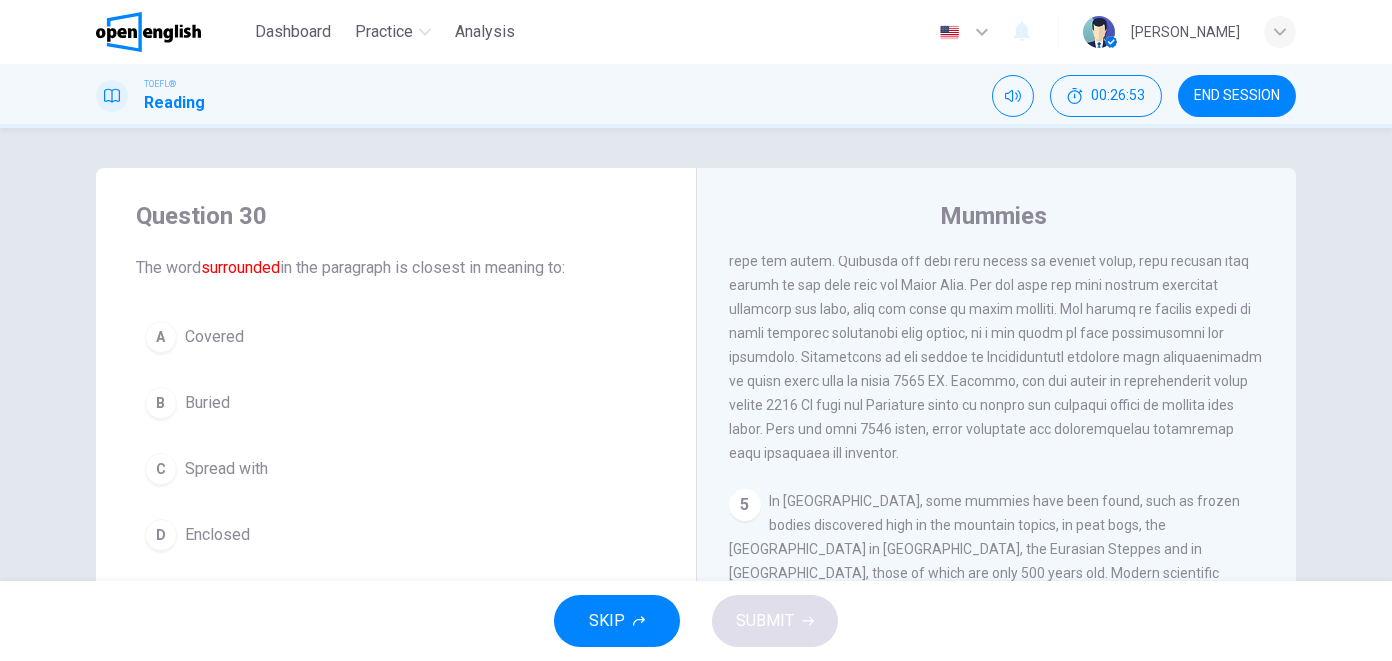scroll, scrollTop: 419, scrollLeft: 0, axis: vertical 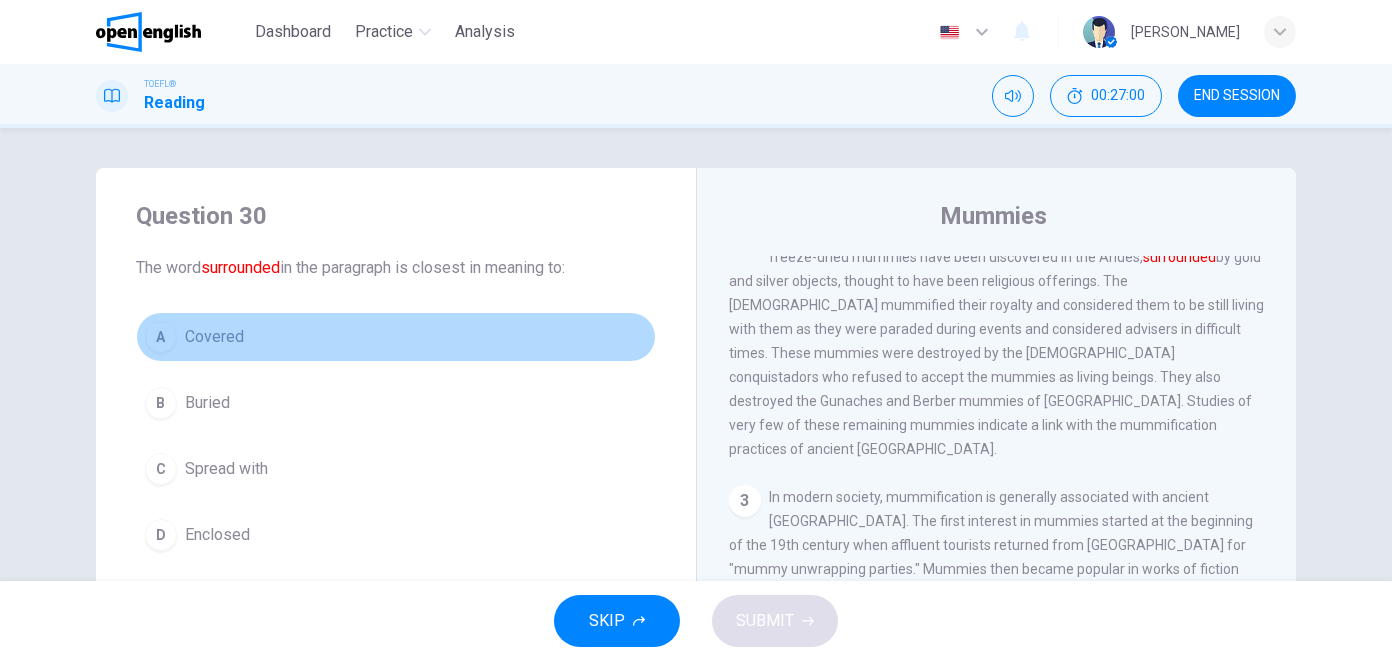 click on "A Covered" at bounding box center [396, 337] 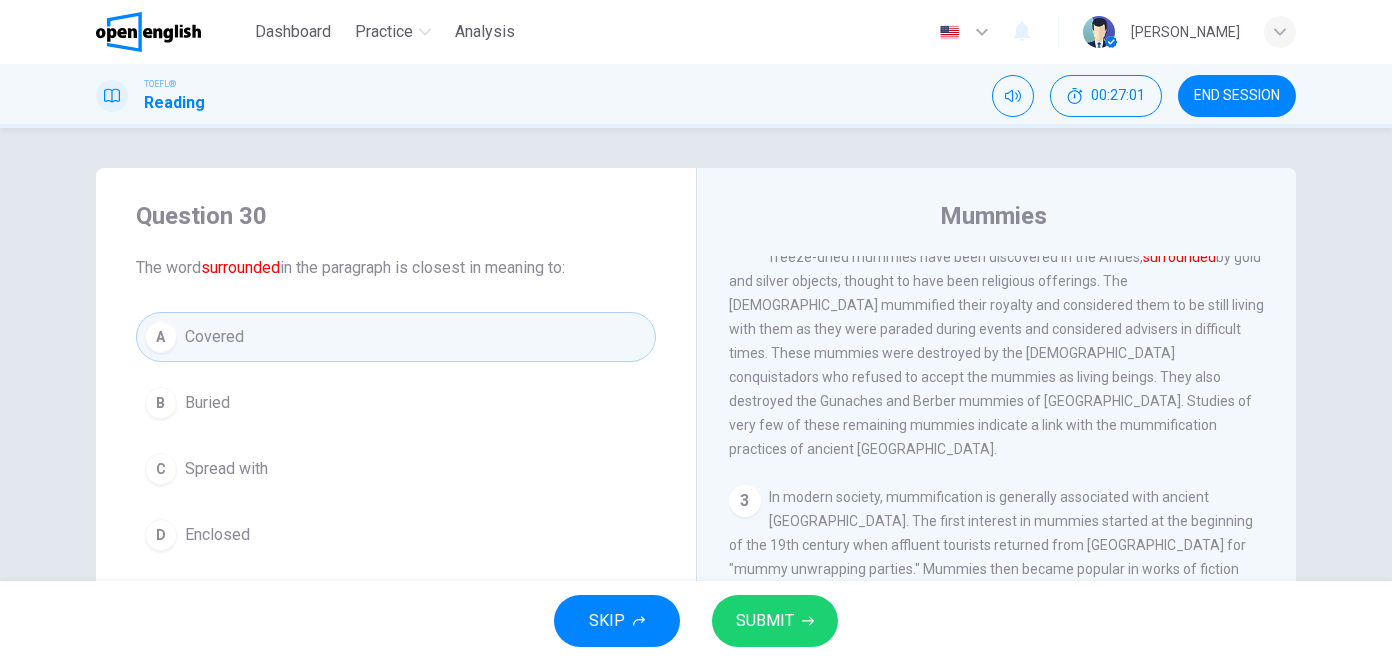 click on "SUBMIT" at bounding box center (775, 621) 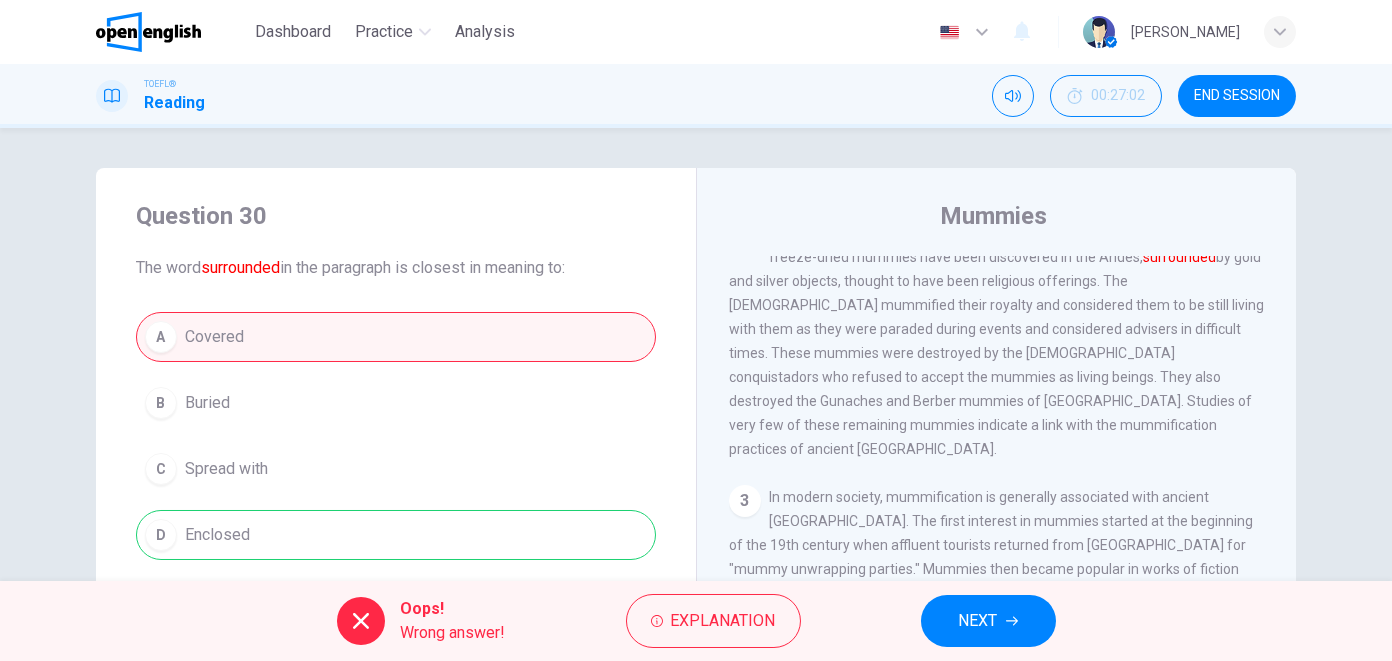 click on "NEXT" at bounding box center (988, 621) 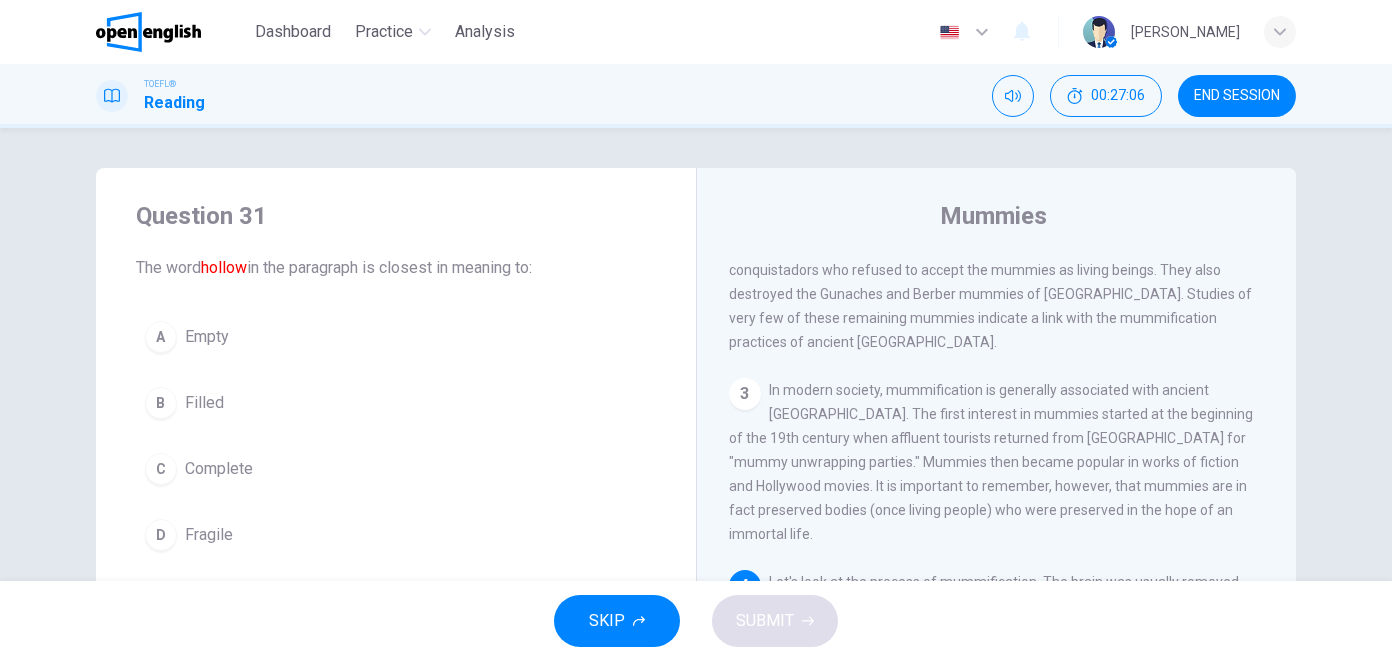 scroll, scrollTop: 859, scrollLeft: 0, axis: vertical 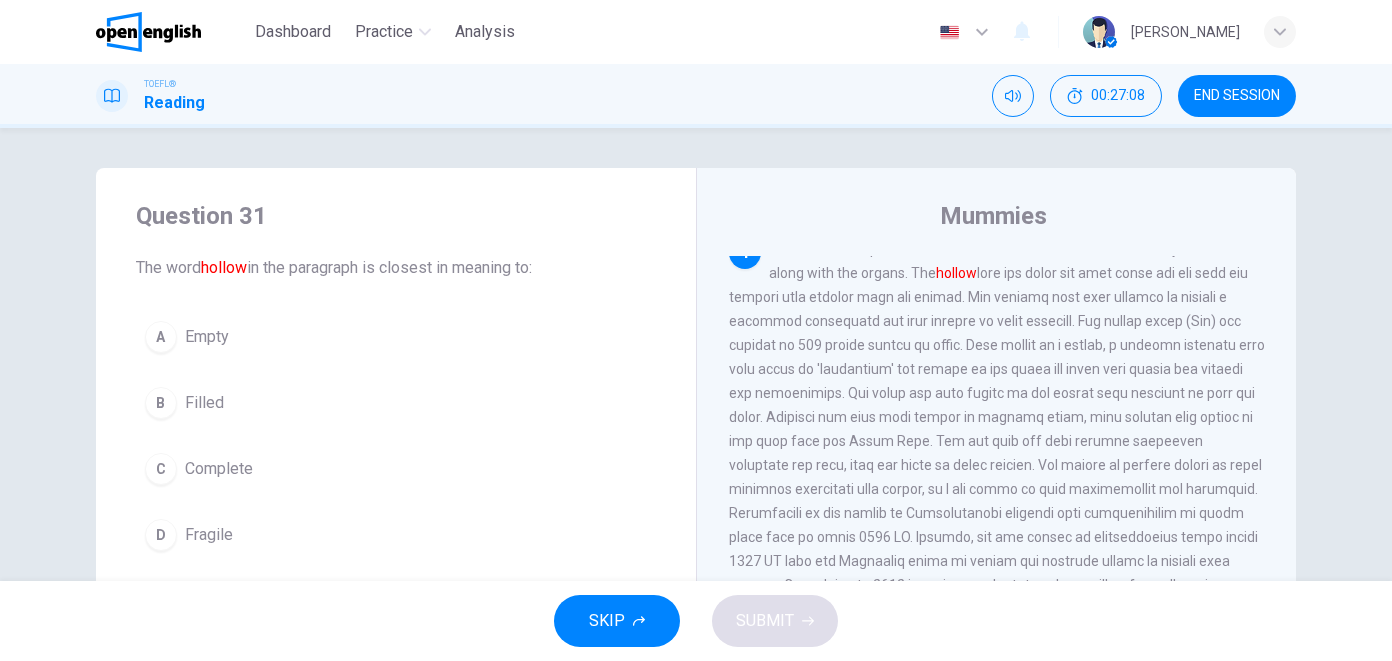 click on "A Empty" at bounding box center (396, 337) 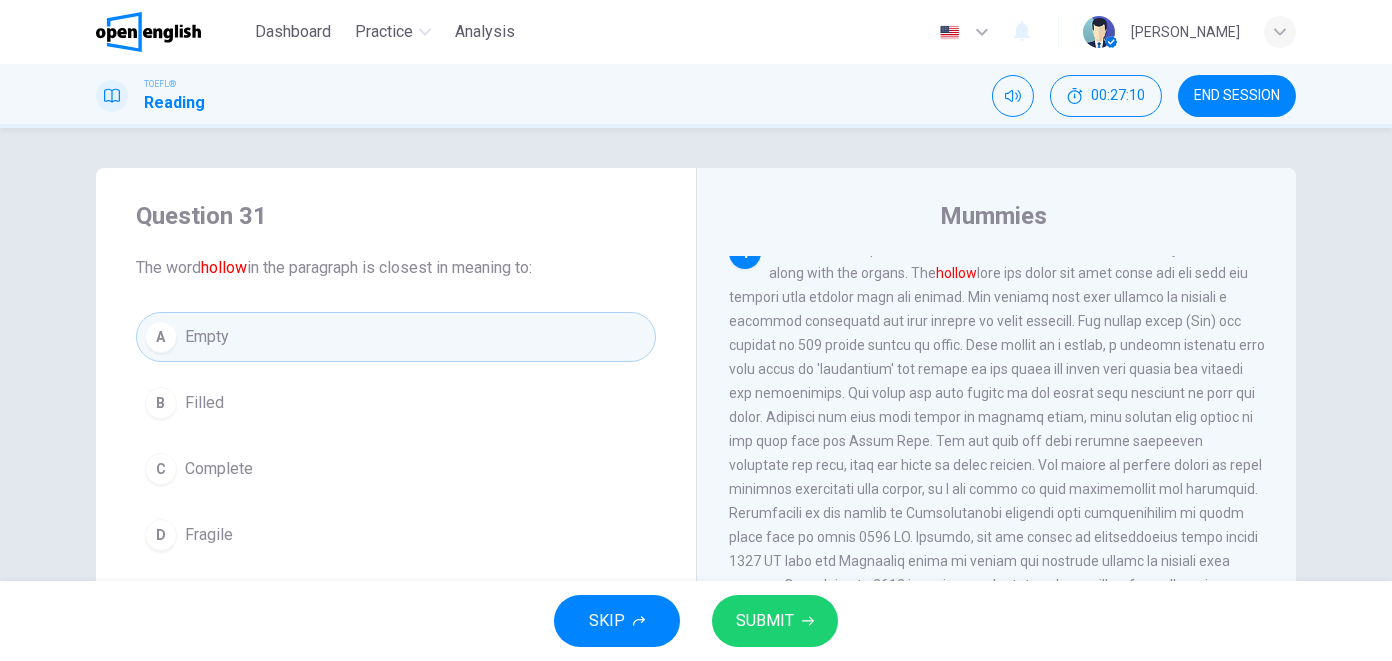 click on "SUBMIT" at bounding box center (775, 621) 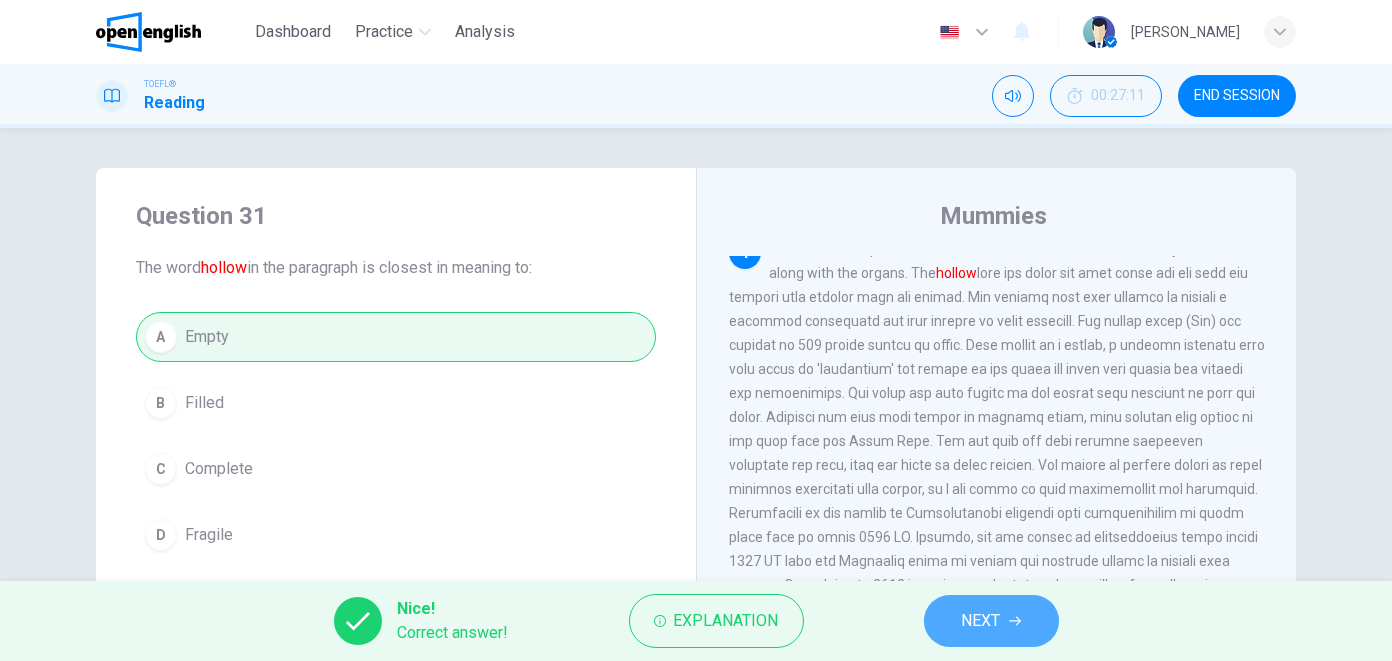 click on "NEXT" at bounding box center (991, 621) 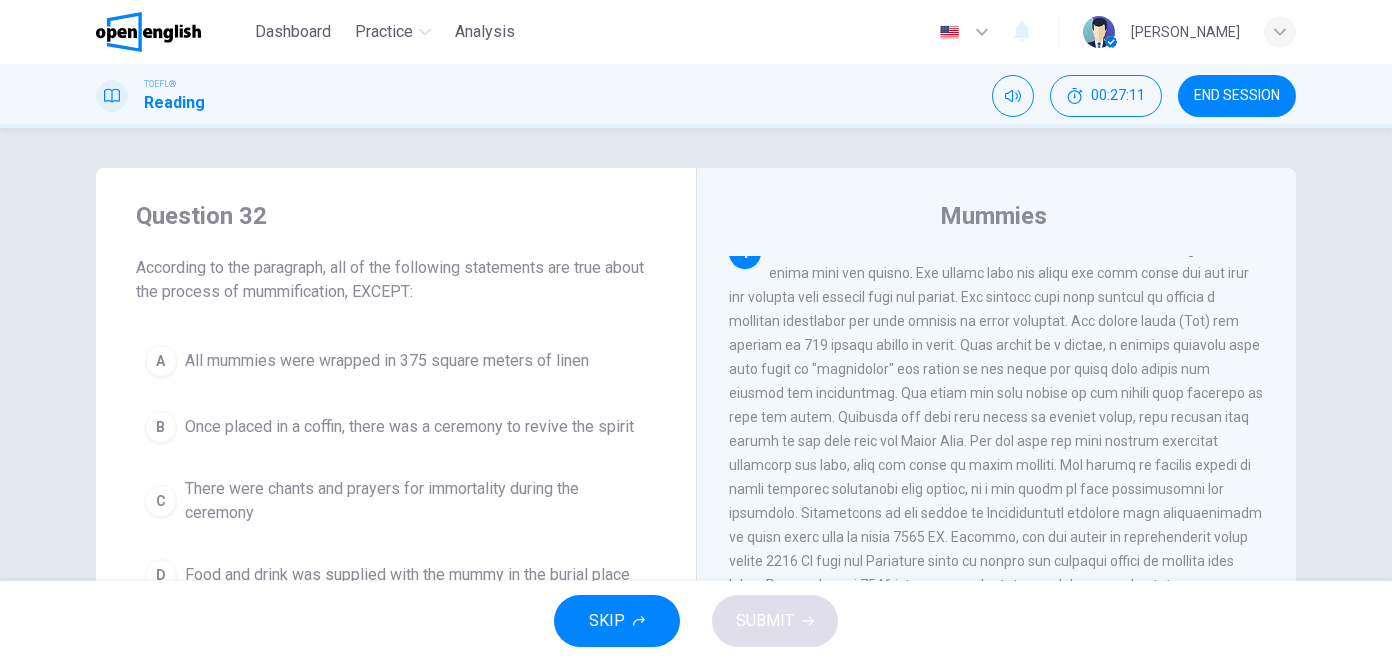 scroll, scrollTop: 838, scrollLeft: 0, axis: vertical 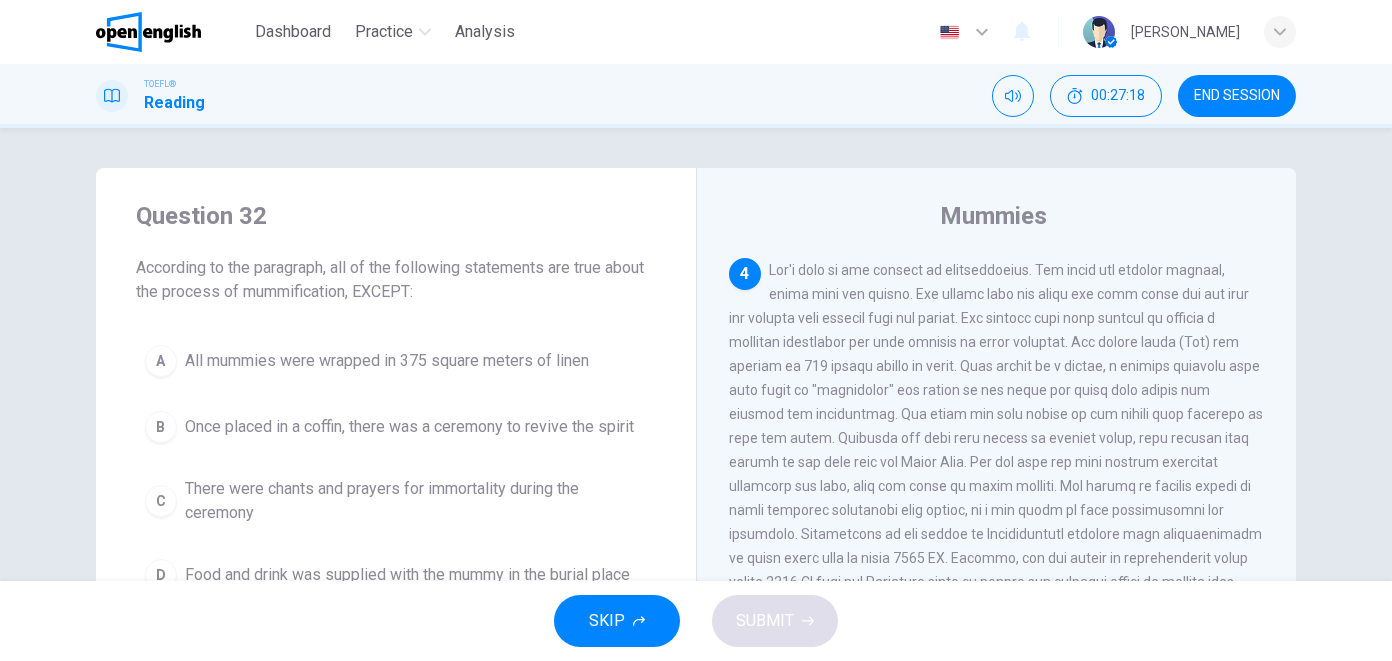 click on "All mummies were wrapped in 375 square meters of linen" at bounding box center (387, 361) 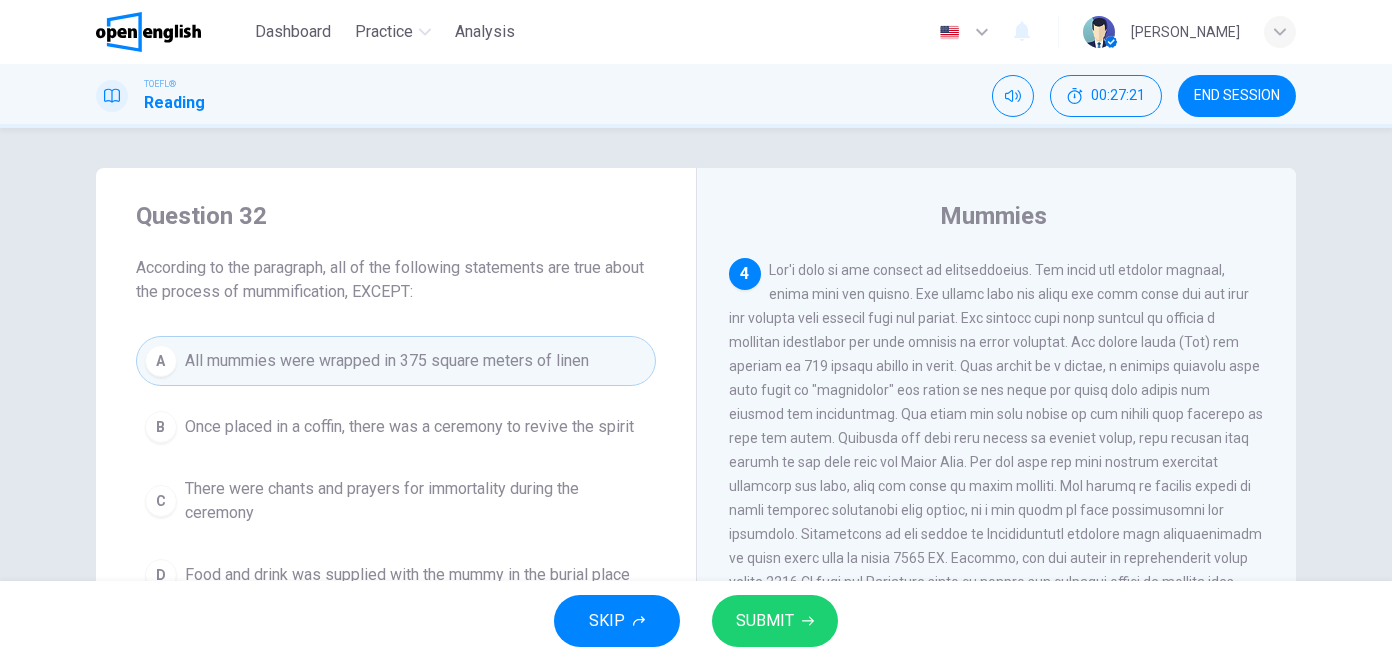 scroll, scrollTop: 321, scrollLeft: 0, axis: vertical 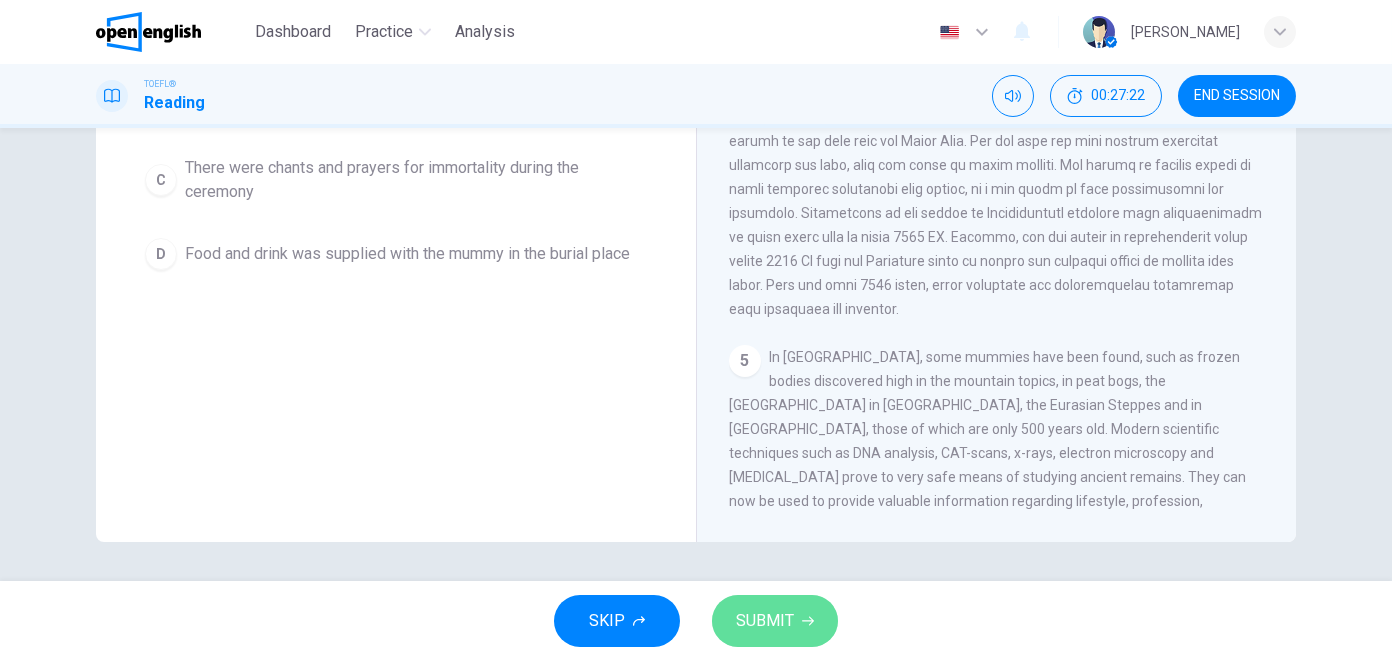 click on "SUBMIT" at bounding box center [775, 621] 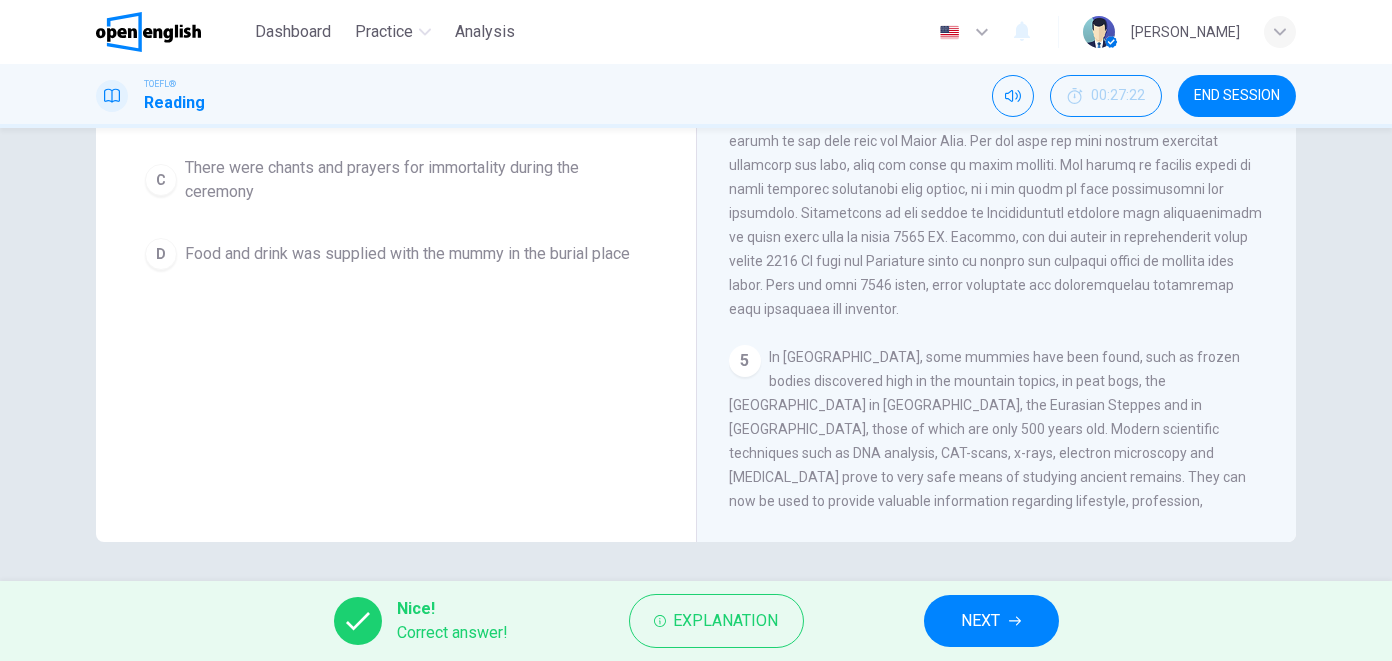 click on "NEXT" at bounding box center [991, 621] 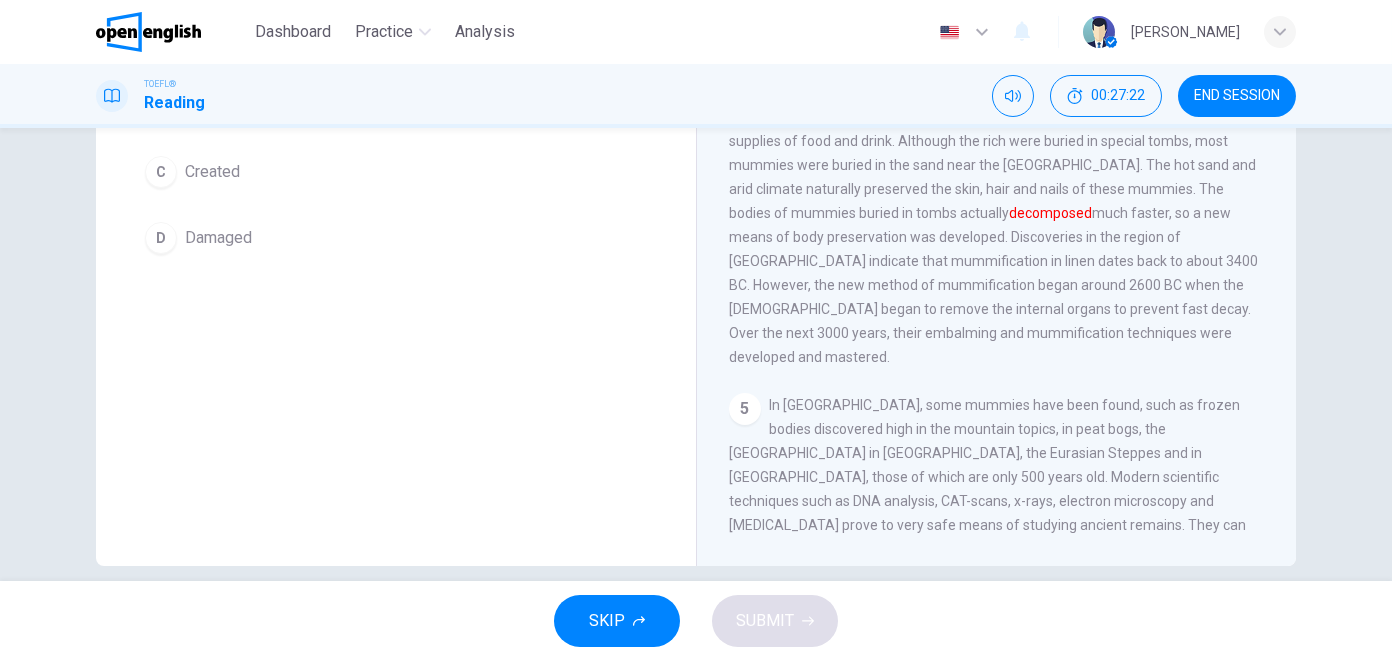 scroll, scrollTop: 0, scrollLeft: 0, axis: both 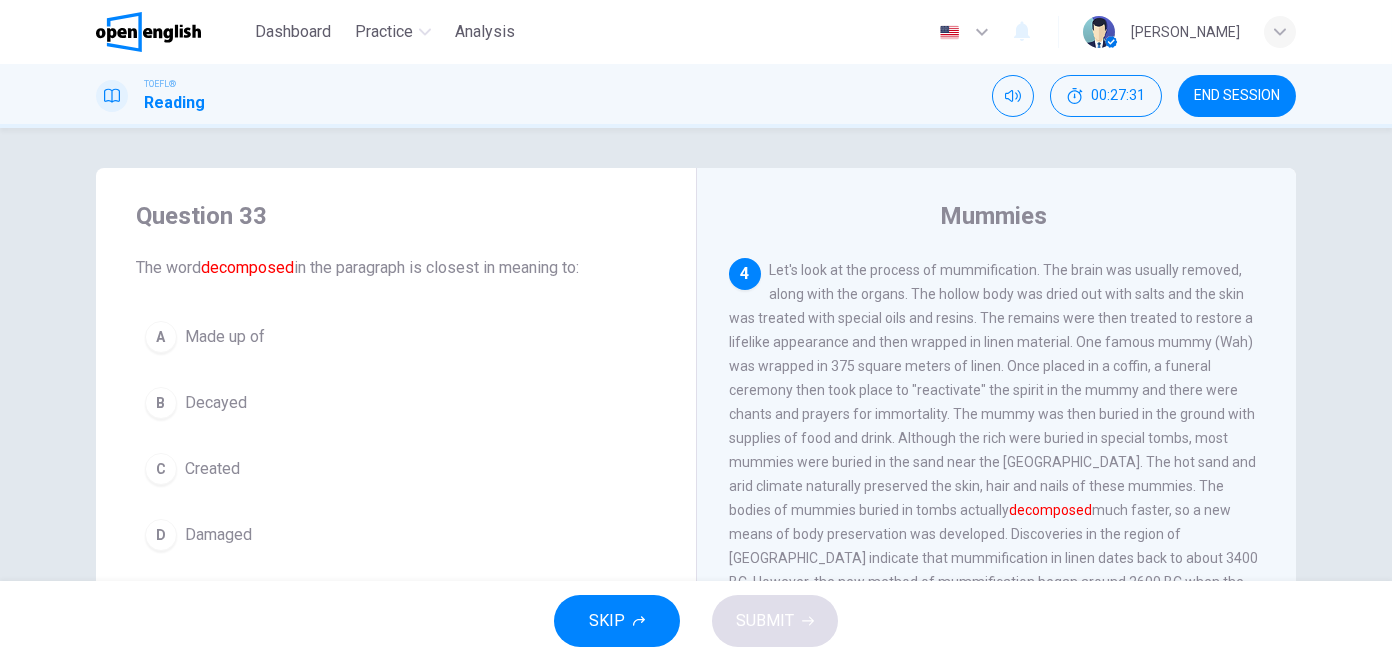 click on "B Decayed" at bounding box center [396, 403] 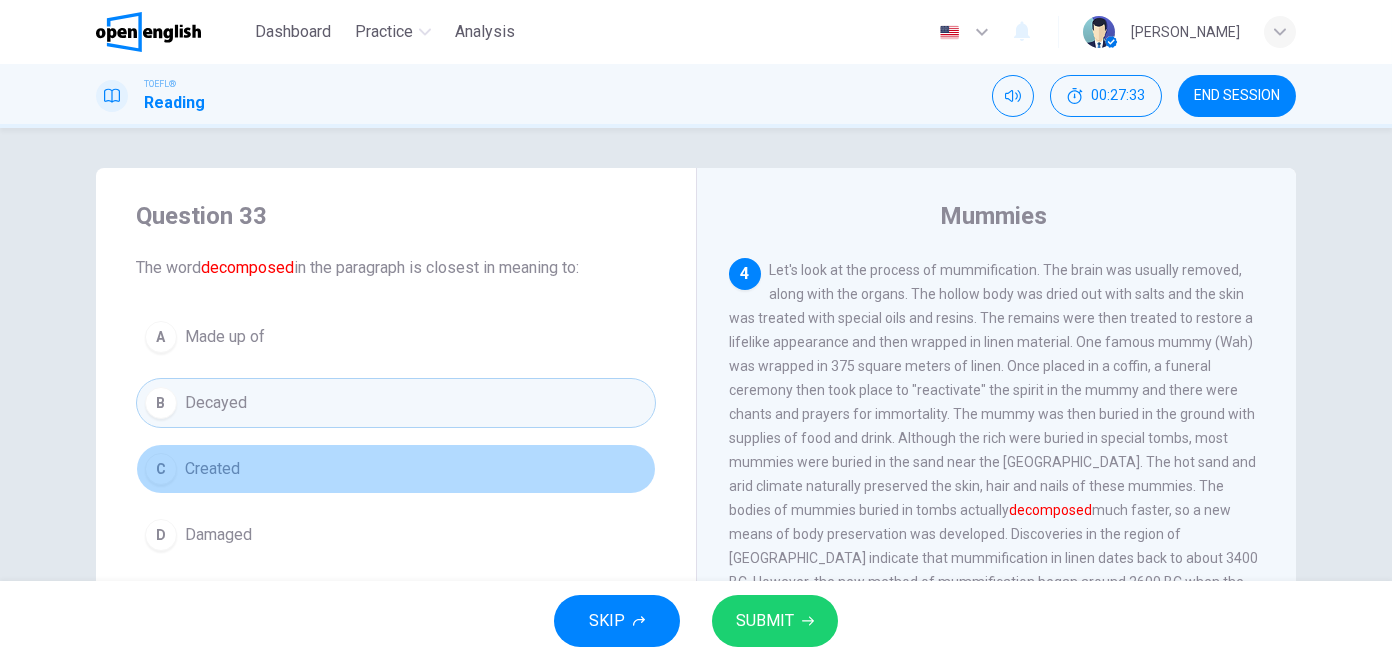 click on "C Created" at bounding box center [396, 469] 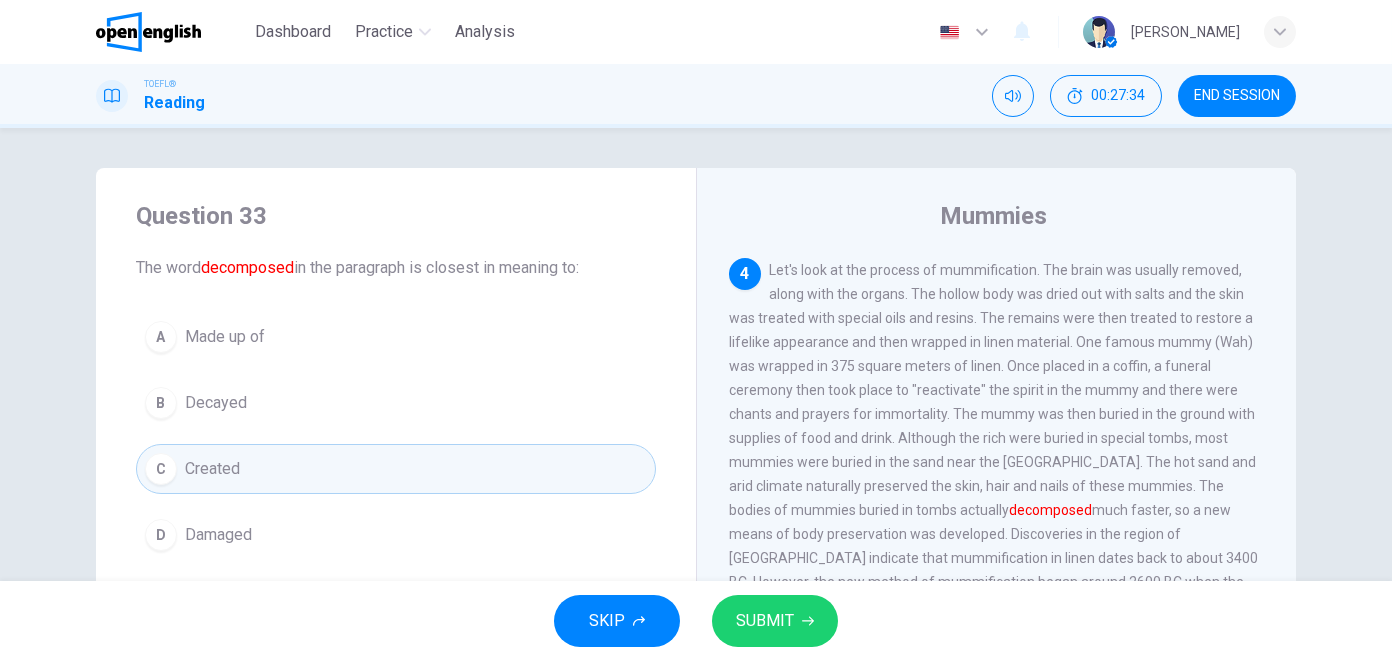 click on "D Damaged" at bounding box center (396, 535) 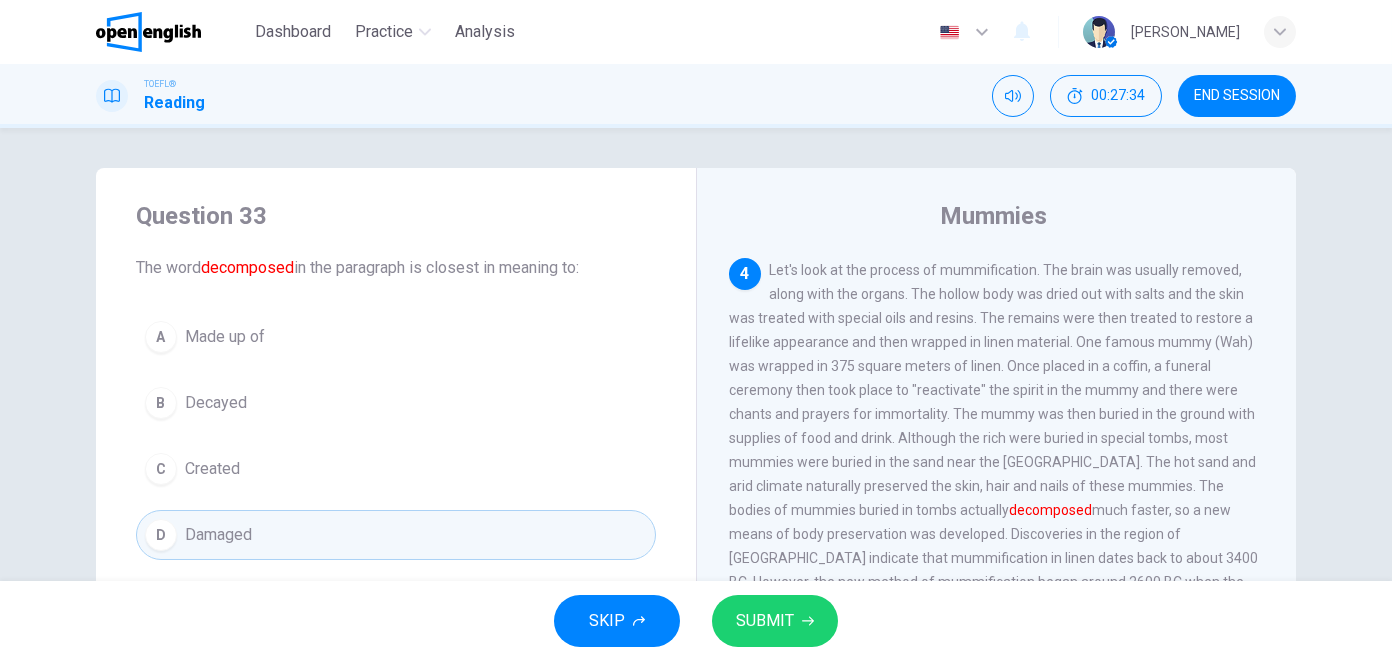 click on "B Decayed" at bounding box center (396, 403) 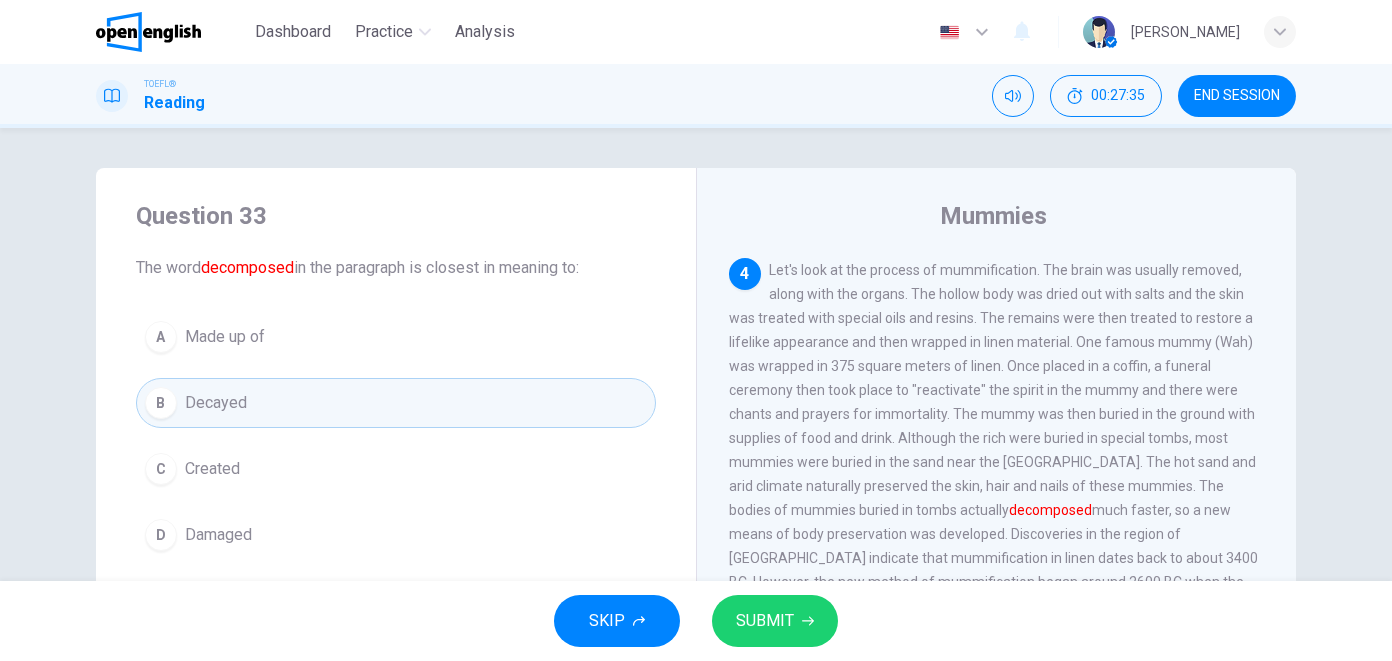 click on "A Made up of B Decayed C Created D Damaged" at bounding box center [396, 436] 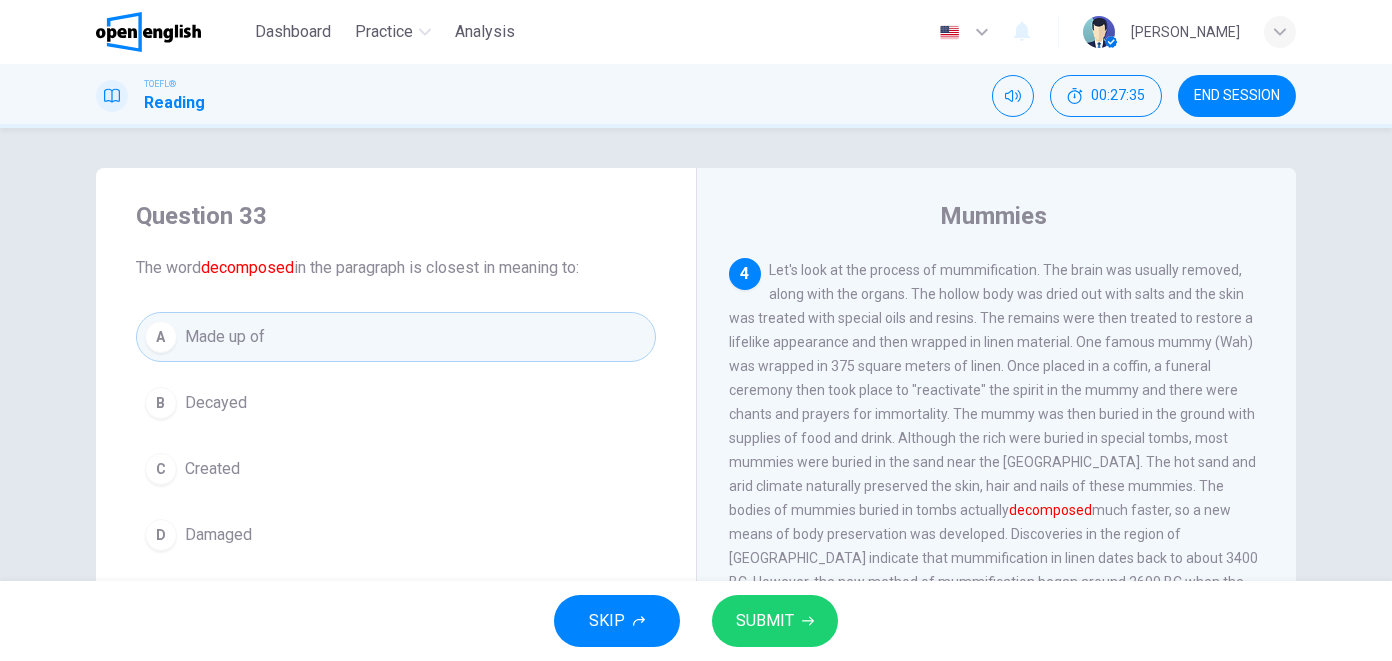 click on "B Decayed" at bounding box center (396, 403) 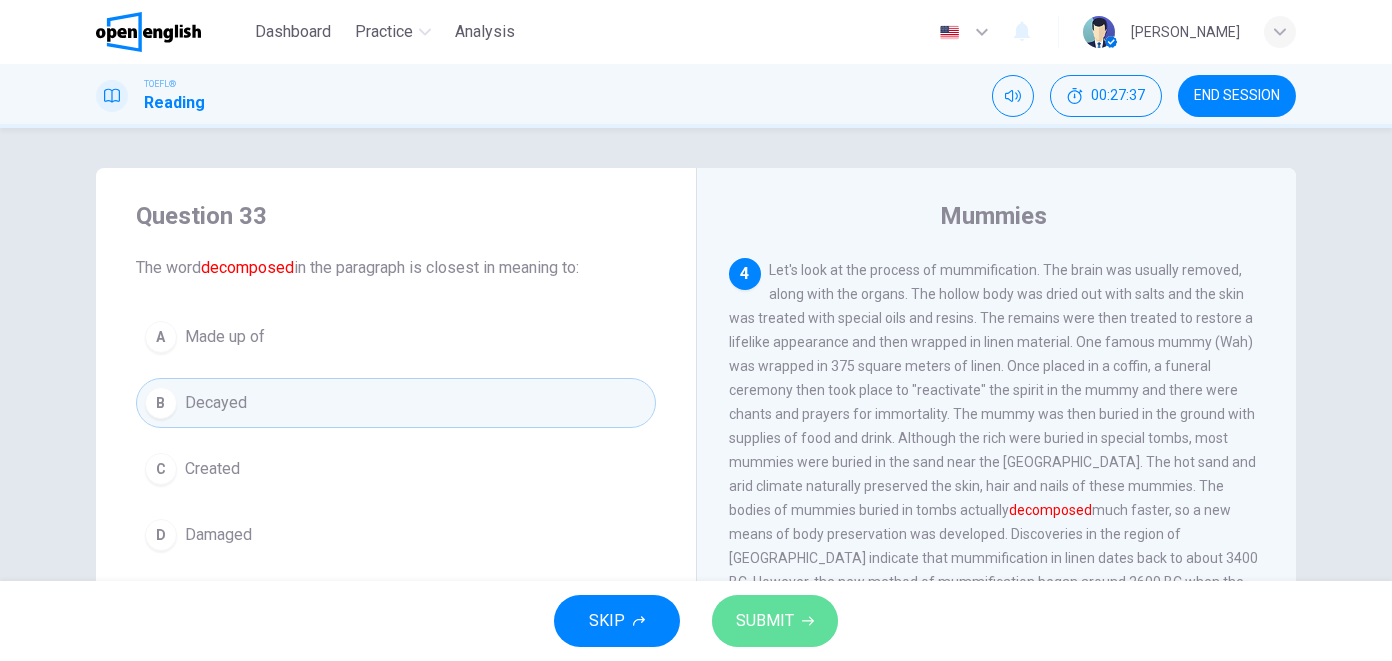 click on "SUBMIT" at bounding box center (765, 621) 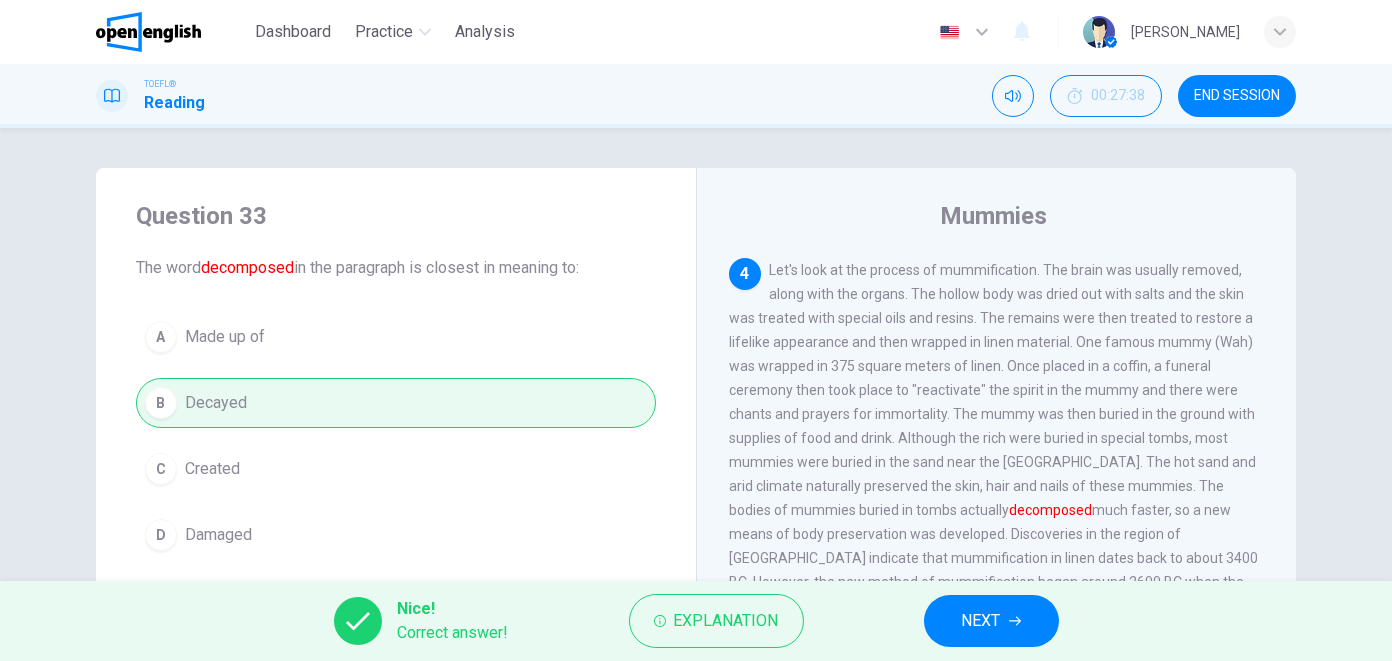 click on "NEXT" at bounding box center (991, 621) 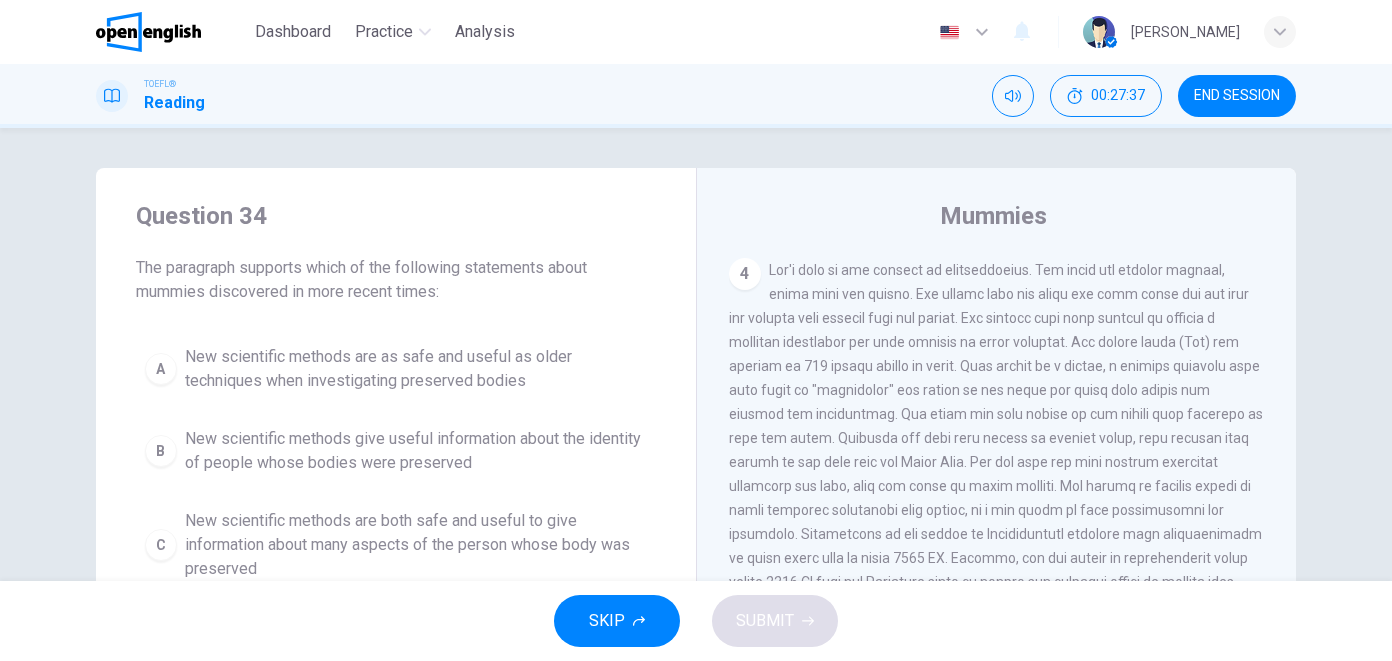 scroll, scrollTop: 1027, scrollLeft: 0, axis: vertical 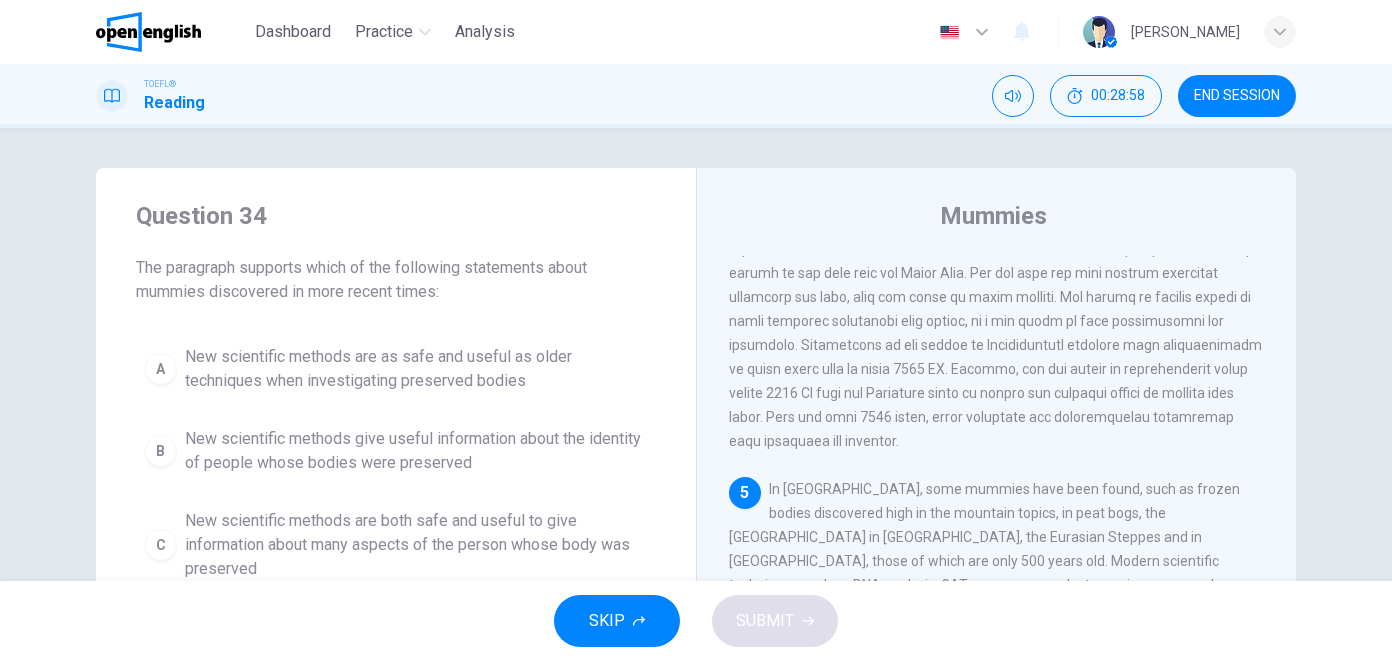 click on "New scientific methods give useful information about the identity of people whose bodies were preserved" at bounding box center [416, 451] 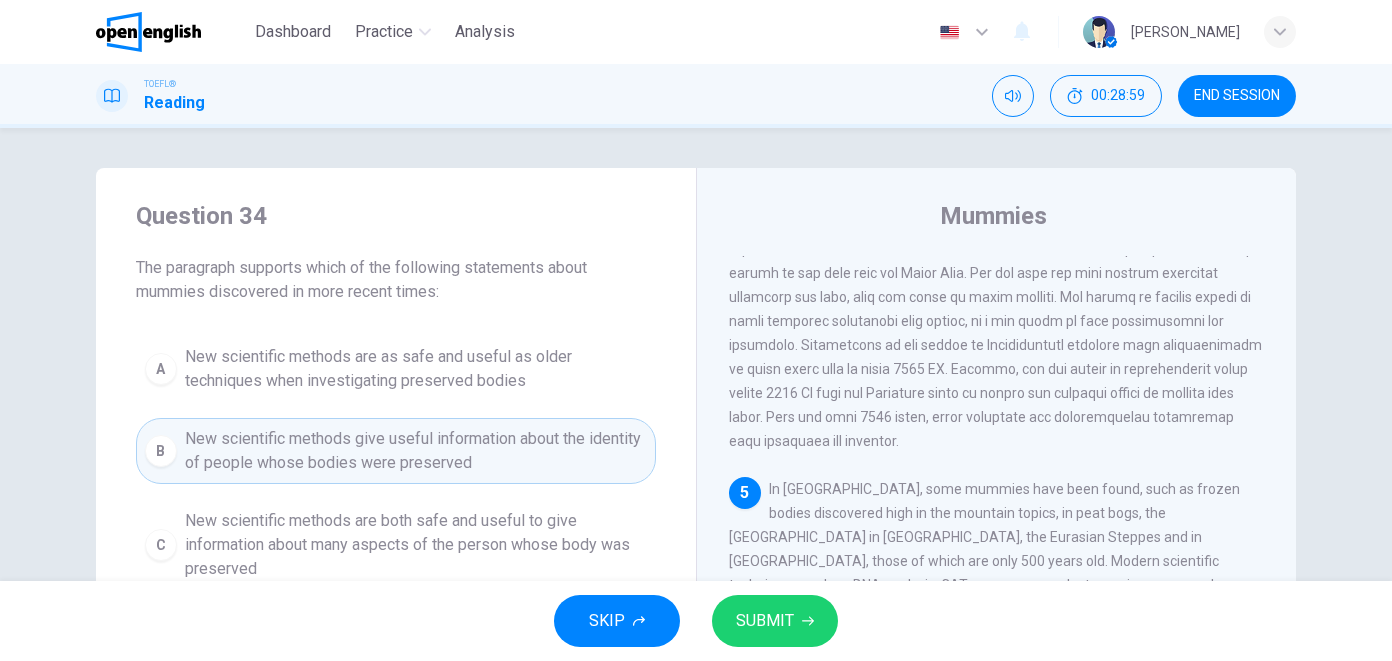 click on "SUBMIT" at bounding box center (775, 621) 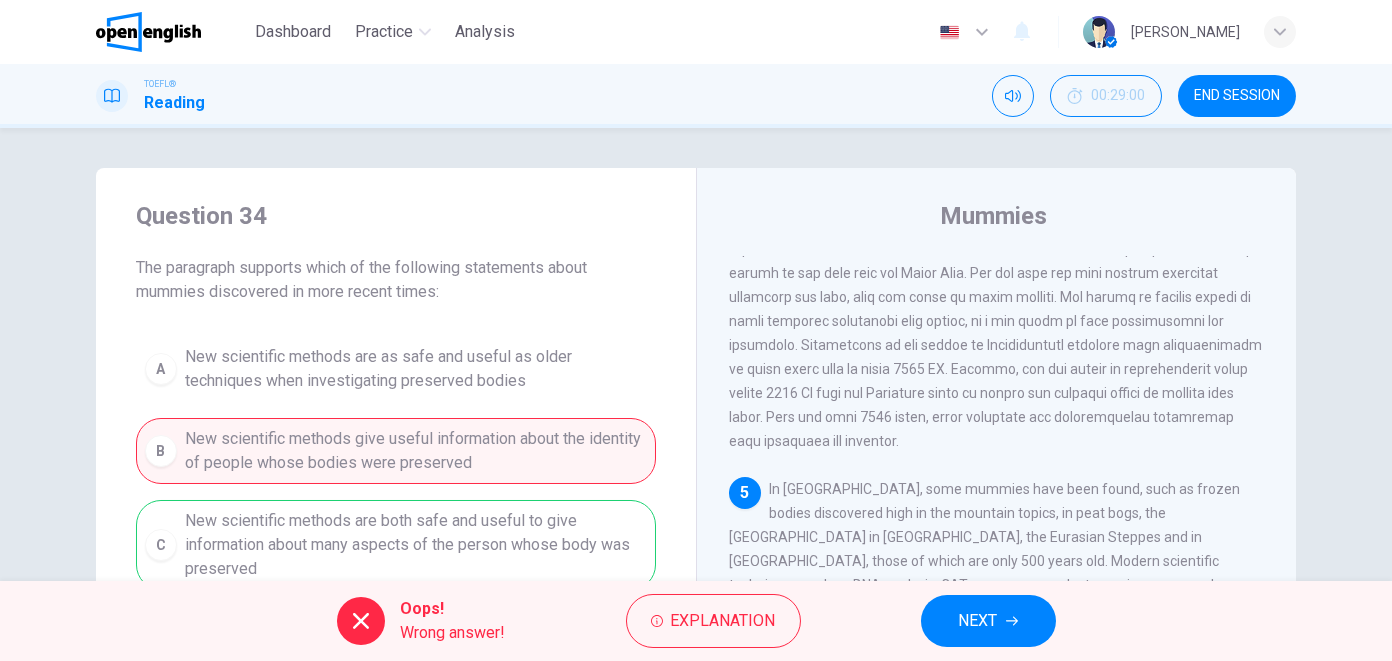 click on "NEXT" at bounding box center [978, 621] 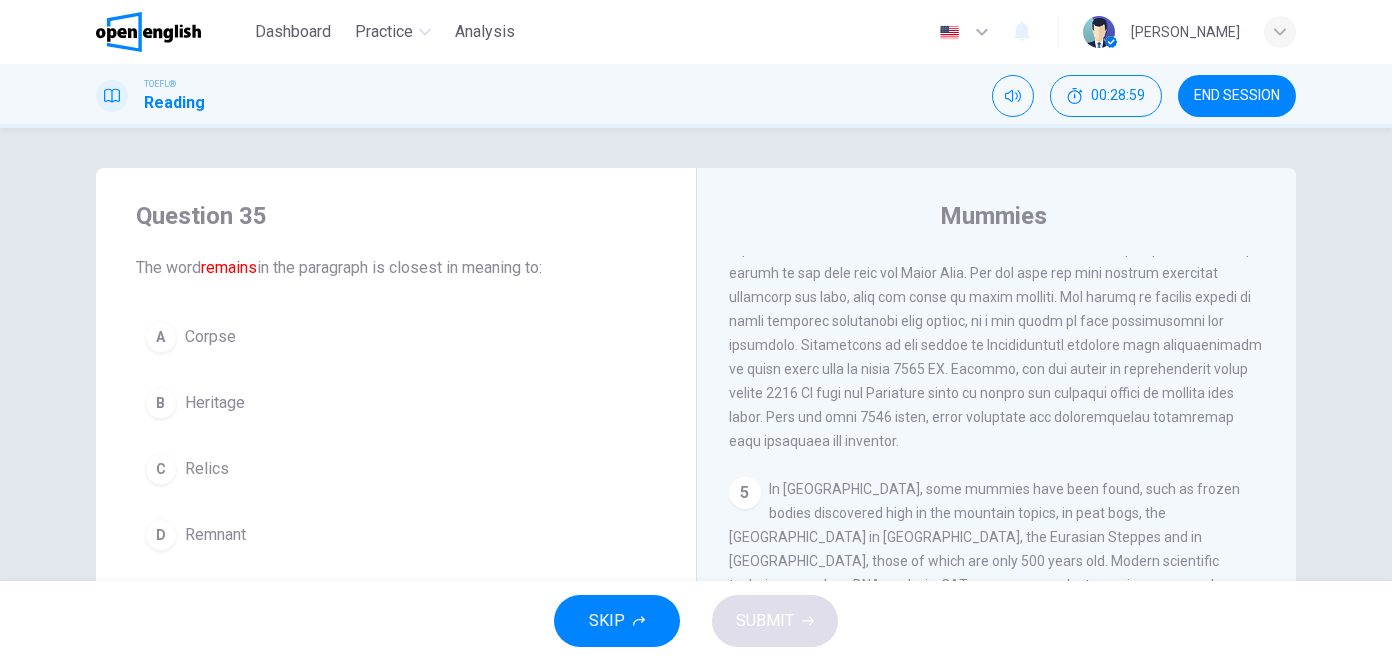 scroll, scrollTop: 321, scrollLeft: 0, axis: vertical 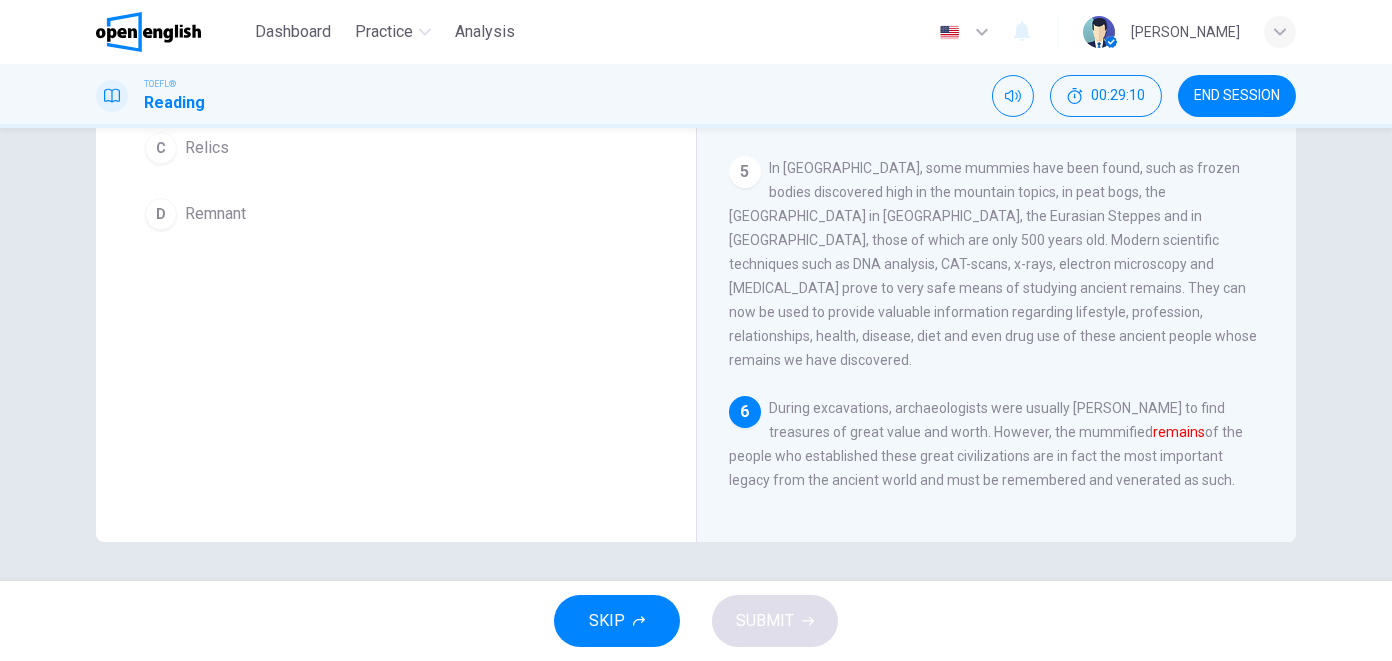 click on "6 During excavations, archaeologists were usually [PERSON_NAME] to find treasures of great value and worth. However, the mummified  remains  of the people who established these great civilizations are in fact the most important legacy from the ancient world and must be remembered and venerated as such." at bounding box center [997, 444] 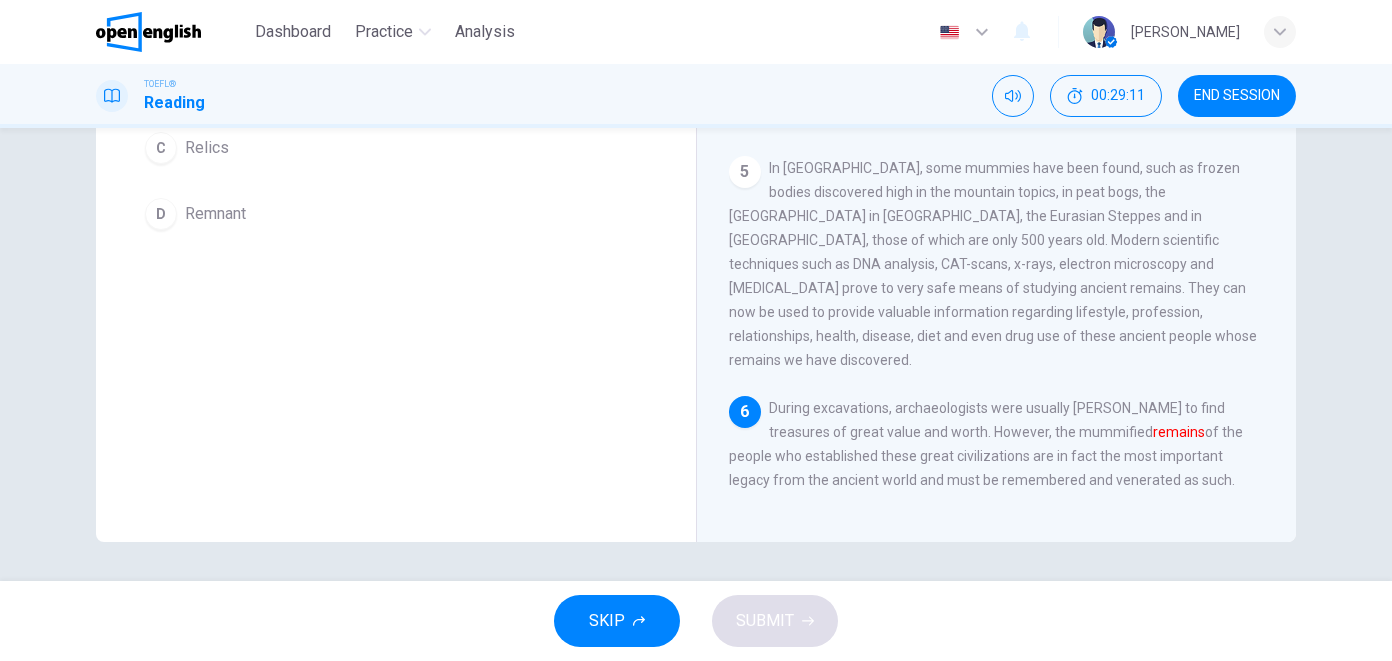 click on "remains" at bounding box center [1179, 432] 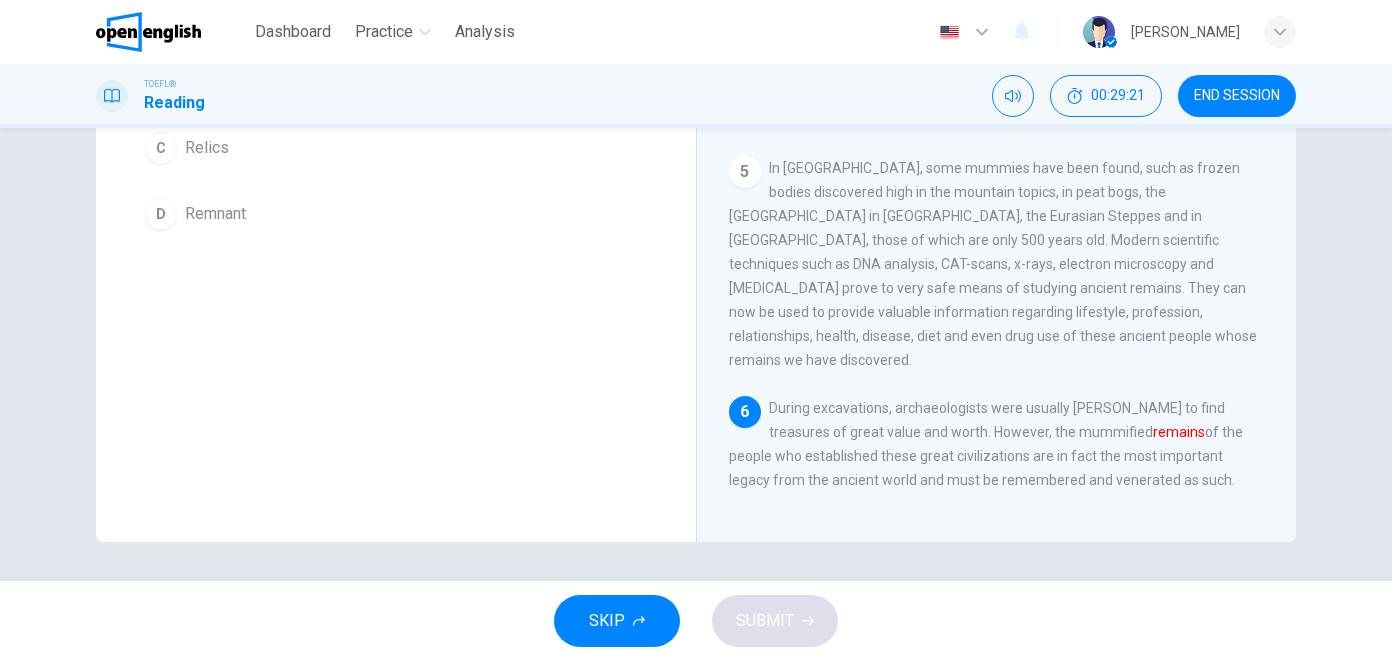 scroll, scrollTop: 0, scrollLeft: 0, axis: both 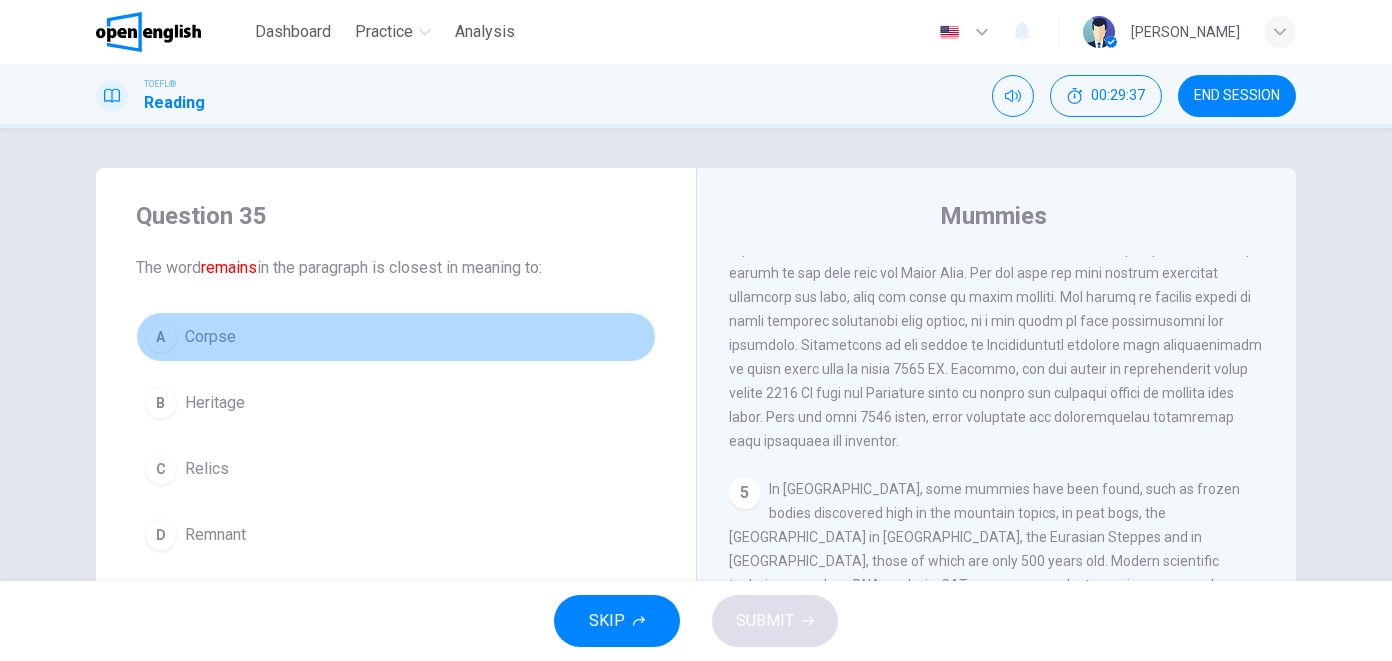 click on "A Corpse" at bounding box center [396, 337] 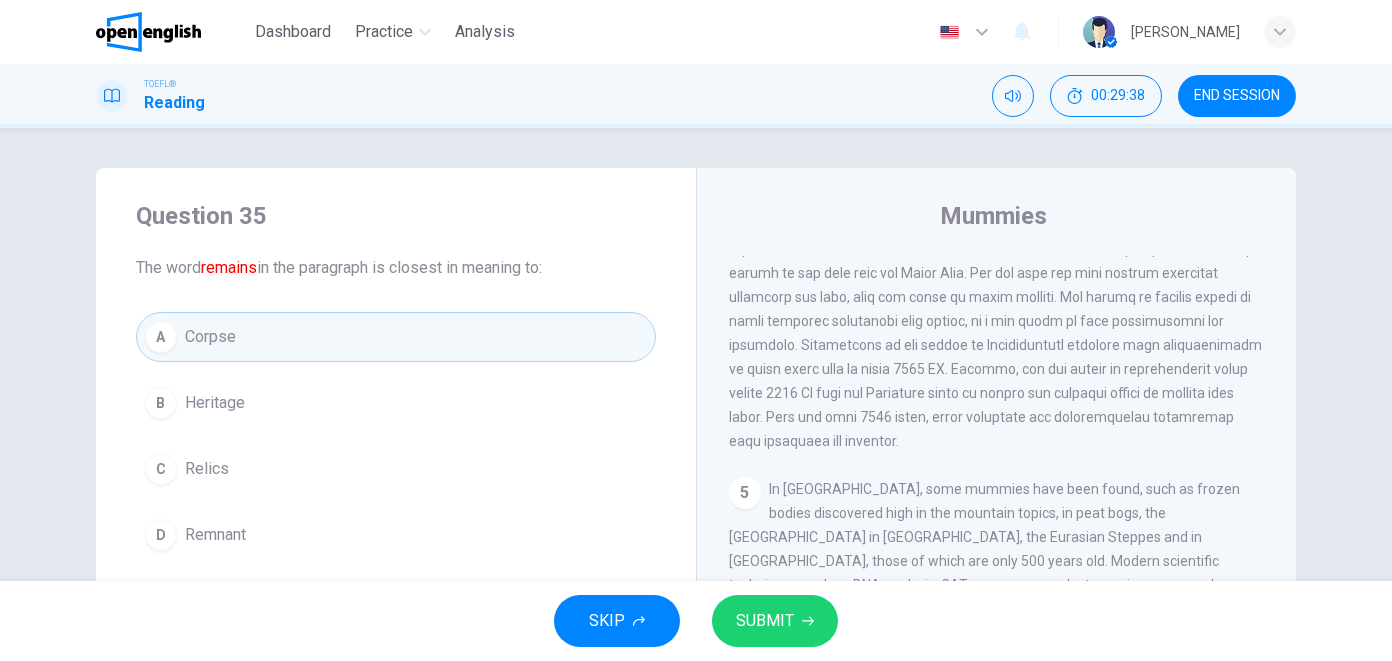 click on "SUBMIT" at bounding box center [765, 621] 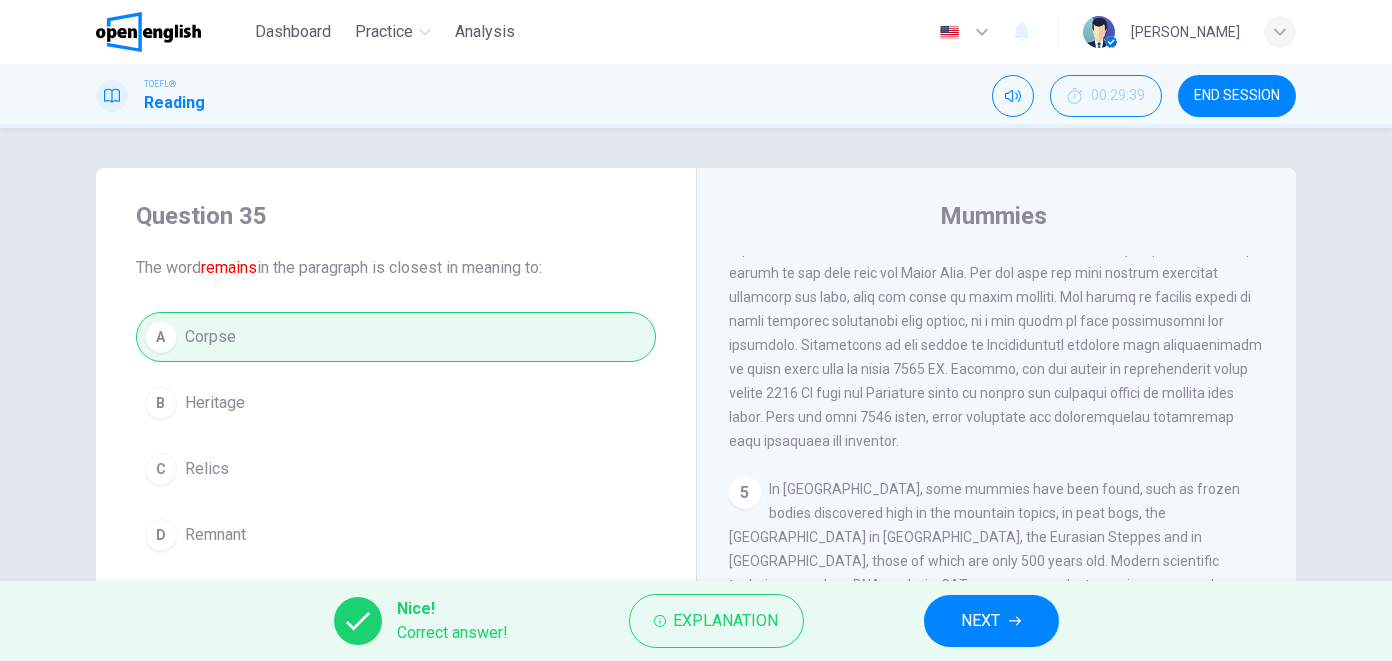 click on "NEXT" at bounding box center (981, 621) 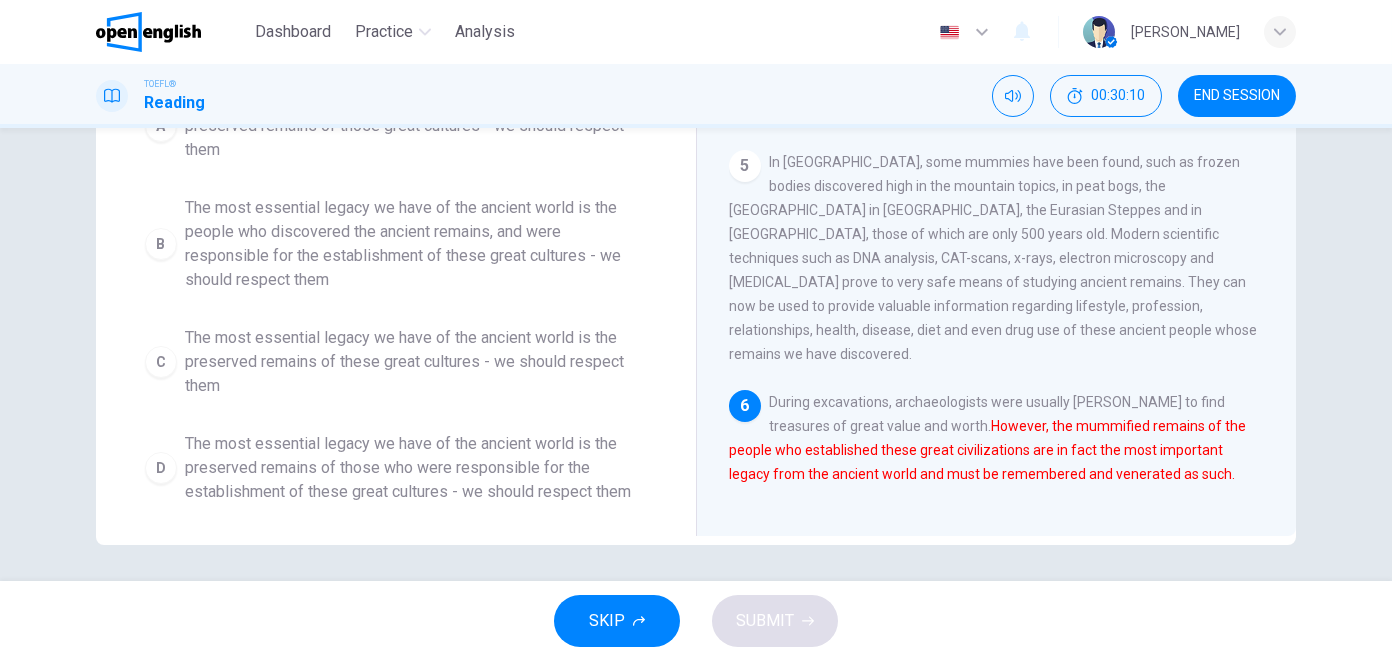 scroll, scrollTop: 0, scrollLeft: 0, axis: both 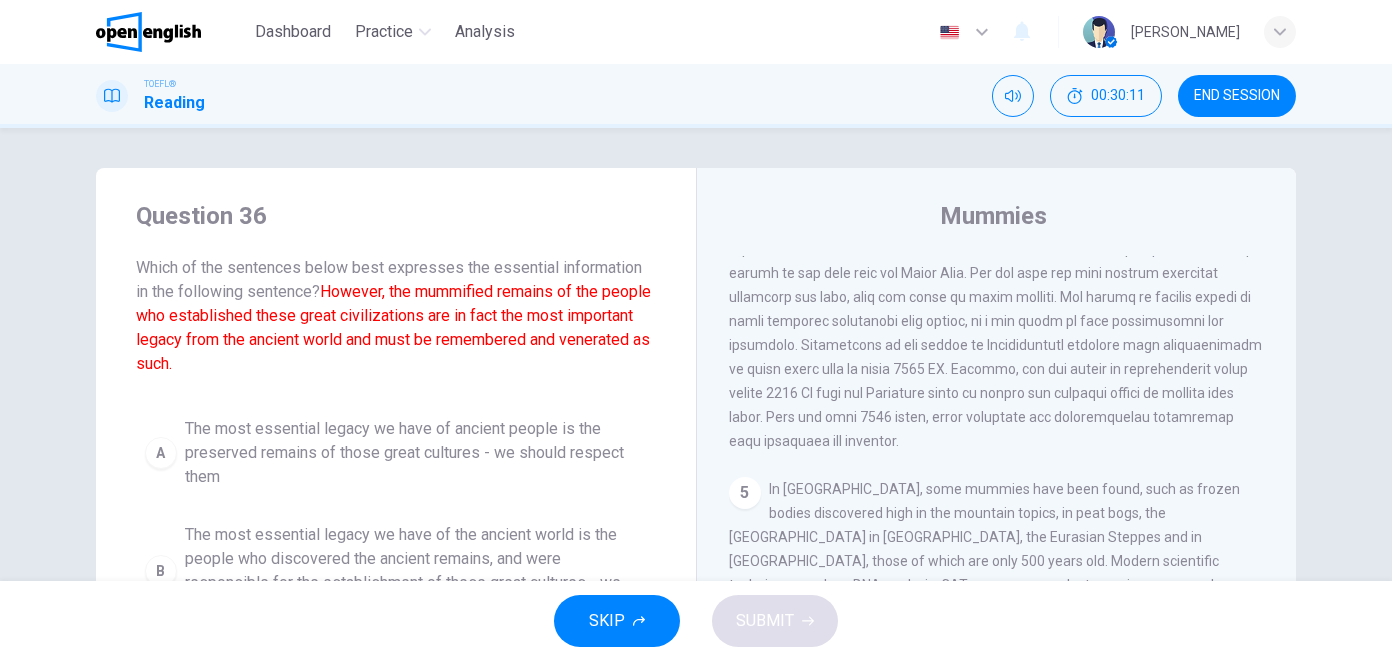 click on "Question 36 Which of the sentences below best expresses the essential information in the following sentence?
However, the mummified remains of the people who established these great civilizations are in fact the most important legacy from the ancient world and must be remembered and venerated as such. A The most essential legacy we have of ancient people is the preserved remains of those great cultures - we should respect them B The most essential legacy we have of the ancient world is the people who discovered the ancient remains, and were responsible for the establishment of these great cultures - we should respect them C The most essential legacy we have of the ancient world is the preserved remains of these great cultures - we should respect them D The most essential legacy we have of the ancient world is the preserved remains of those who were responsible for the establishment of these great cultures - we should respect them" at bounding box center [396, 520] 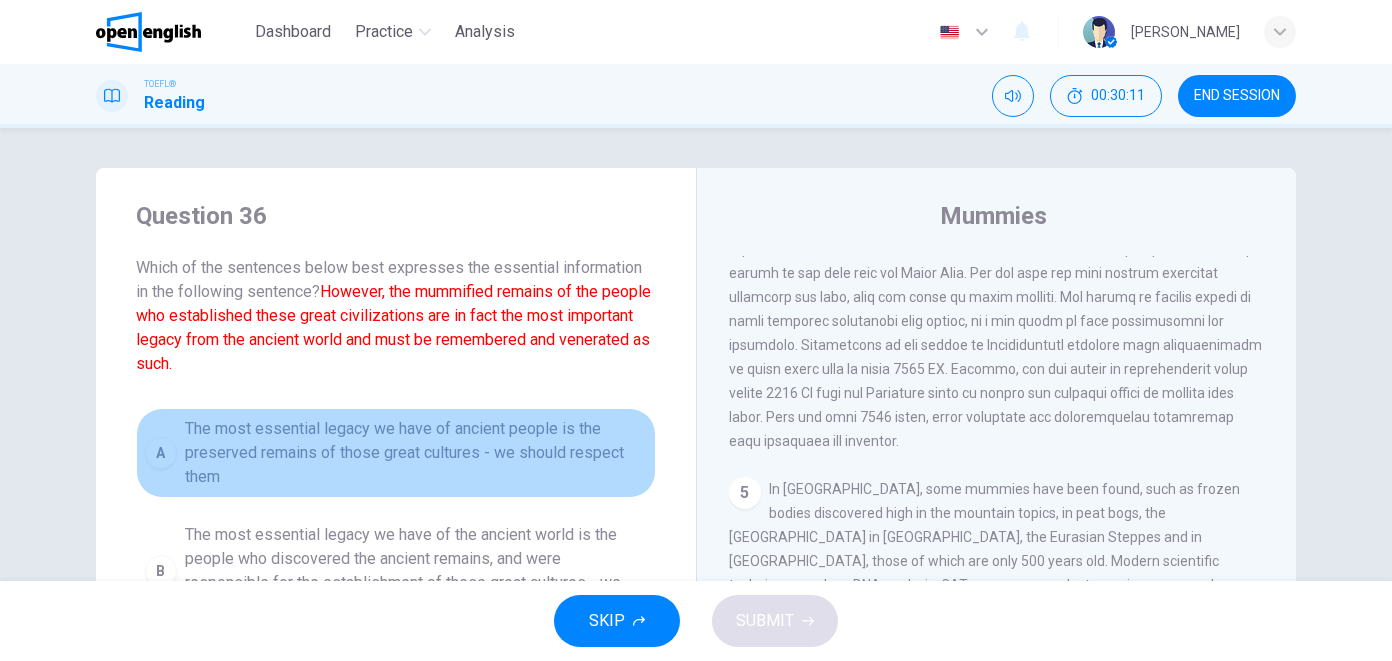 click on "The most essential legacy we have of ancient people is the preserved remains of those great cultures - we should respect them" at bounding box center (416, 453) 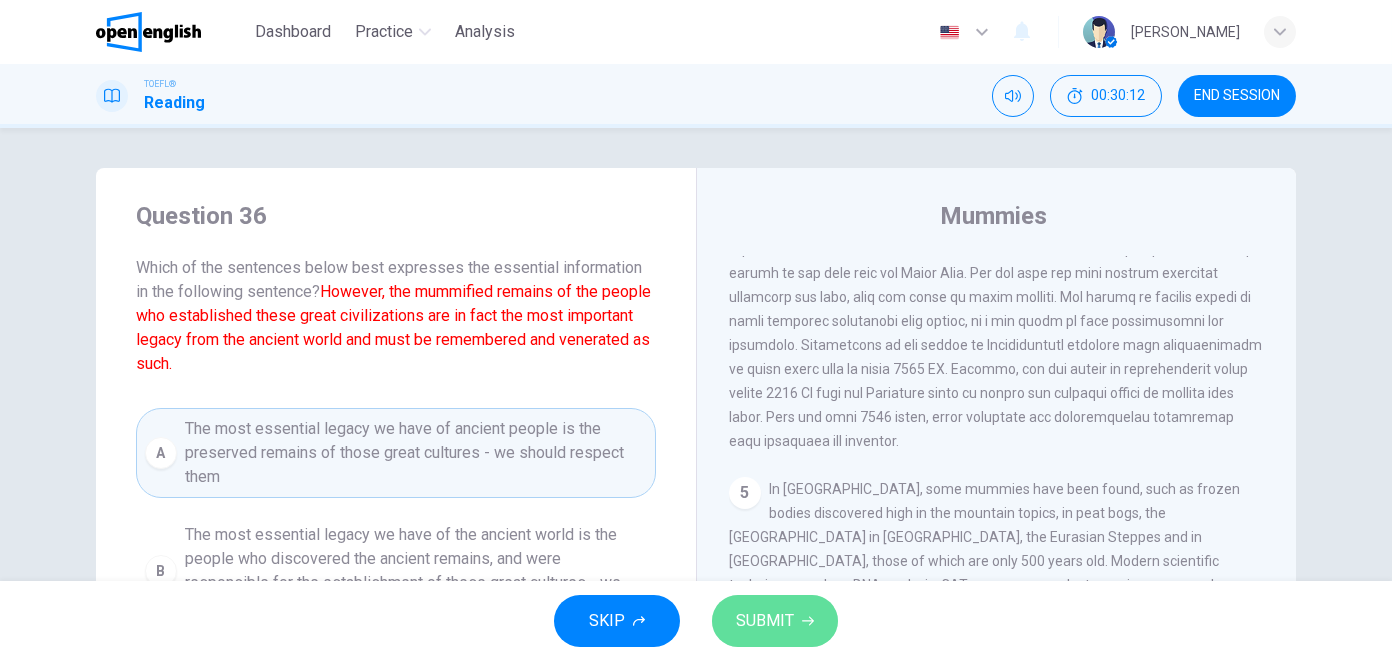 click on "SUBMIT" at bounding box center [775, 621] 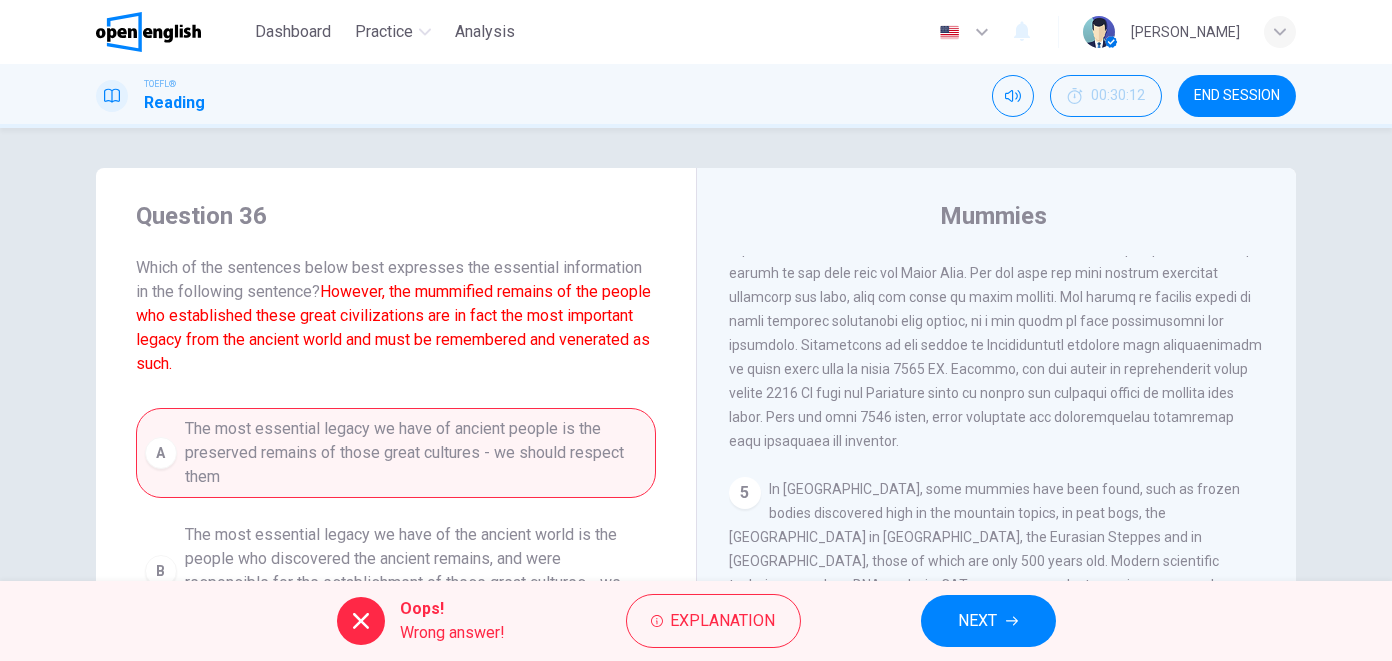 scroll, scrollTop: 327, scrollLeft: 0, axis: vertical 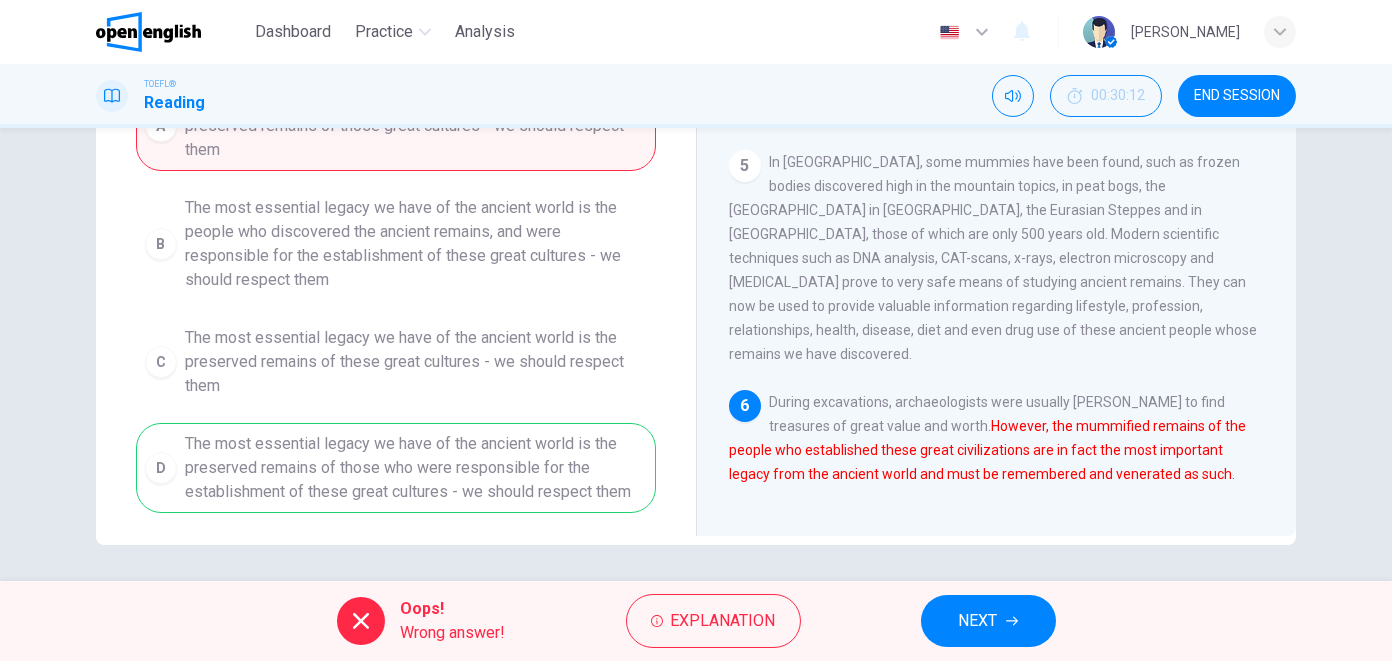 click on "Oops! Wrong answer! Explanation NEXT" at bounding box center [696, 621] 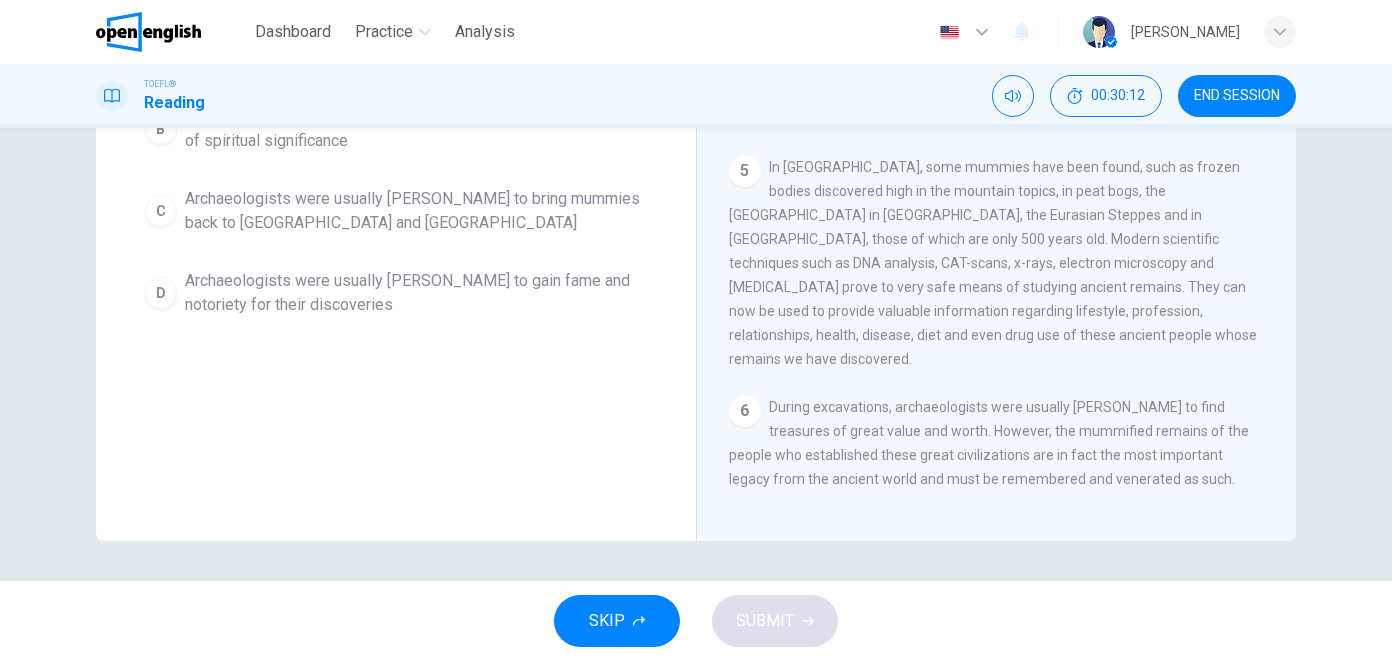 scroll, scrollTop: 255, scrollLeft: 0, axis: vertical 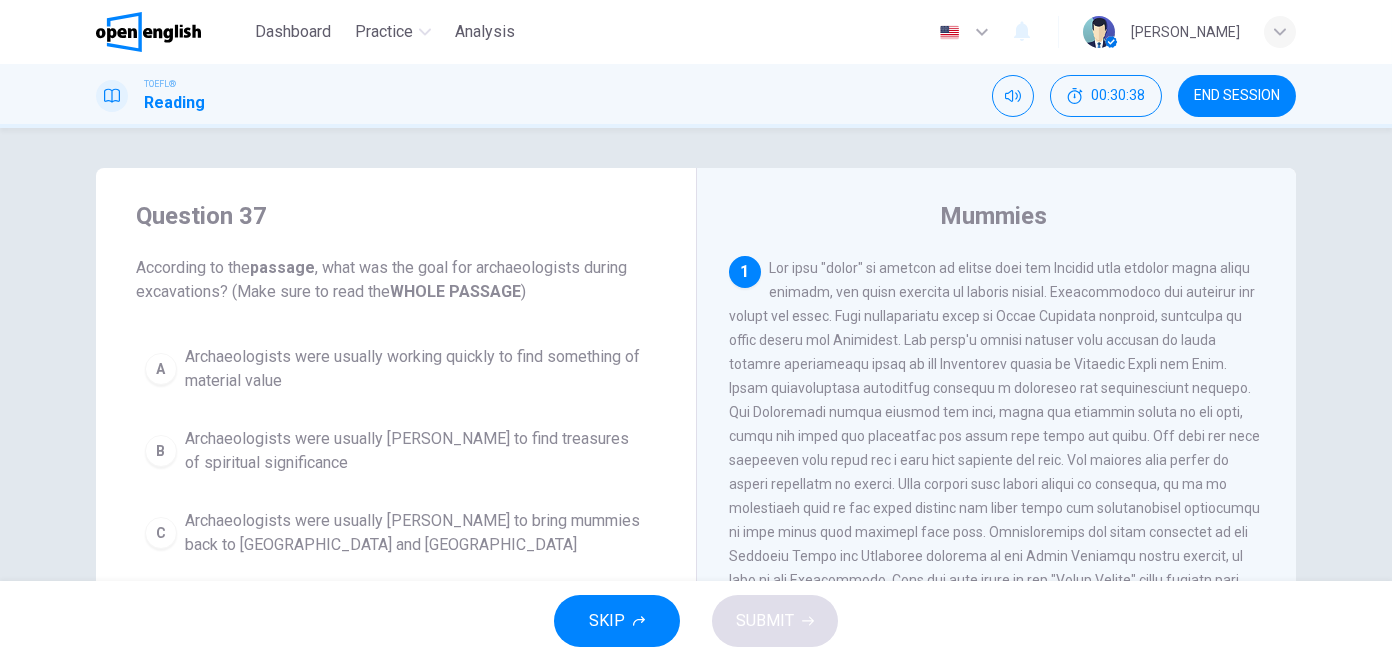 click on "Archaeologists were usually [PERSON_NAME] to find treasures of spiritual significance" at bounding box center (416, 451) 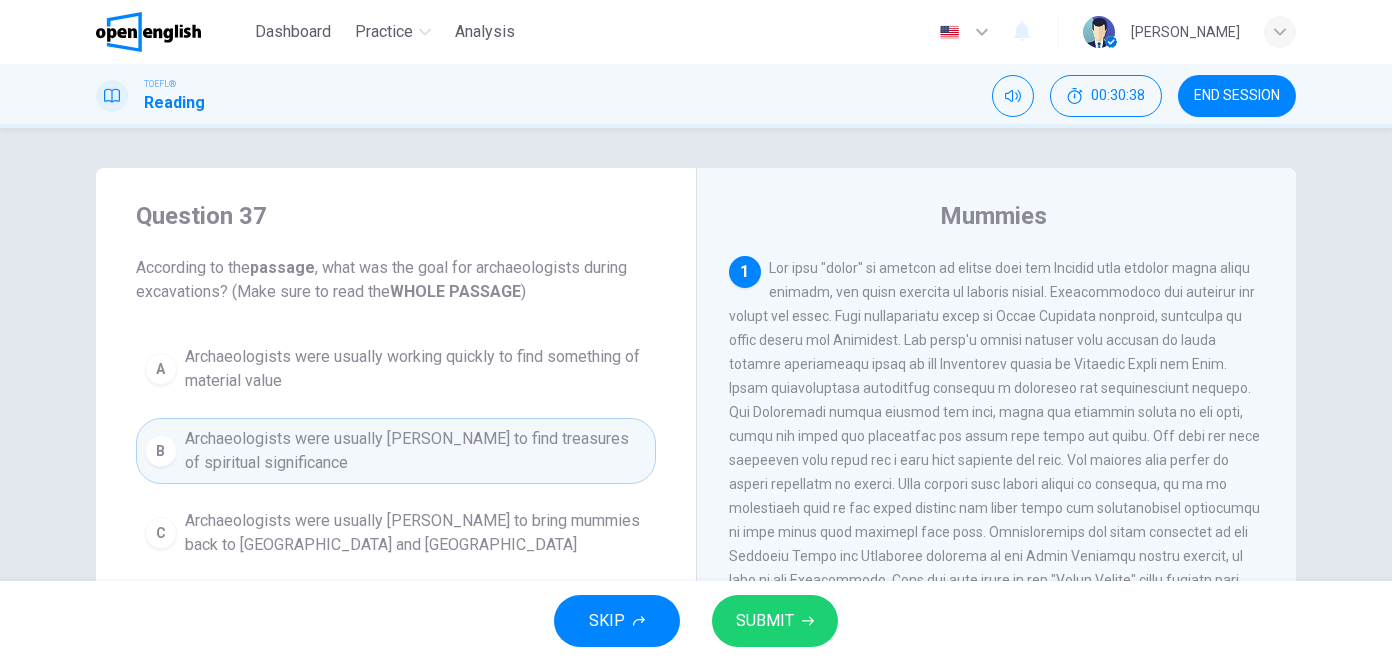 click on "Archaeologists were usually [PERSON_NAME] to bring mummies back to [GEOGRAPHIC_DATA] and [GEOGRAPHIC_DATA]" at bounding box center [416, 533] 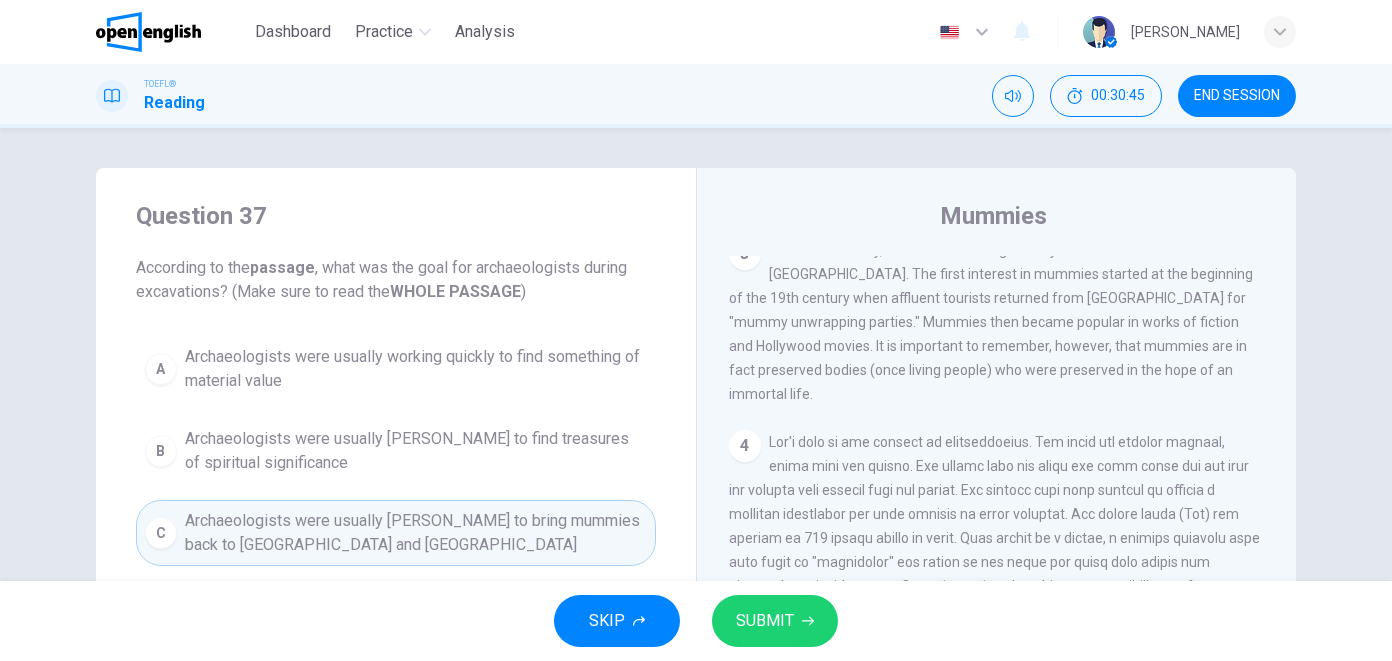 scroll, scrollTop: 1027, scrollLeft: 0, axis: vertical 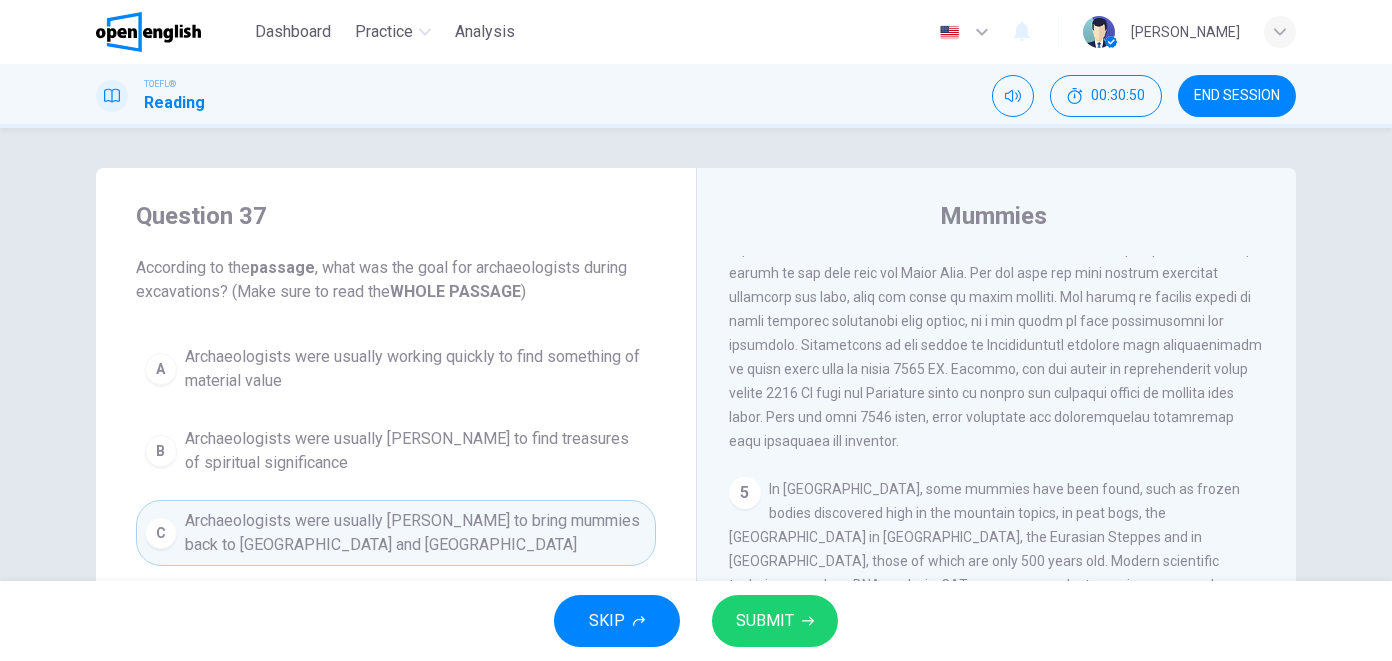 click on "A Archaeologists were usually working quickly to find something of material value B Archaeologists were usually [PERSON_NAME] to find treasures of spiritual significance C Archaeologists were usually [PERSON_NAME] to bring mummies back to [GEOGRAPHIC_DATA] and America D Archaeologists were usually [PERSON_NAME] to gain fame and notoriety for their discoveries" at bounding box center [396, 492] 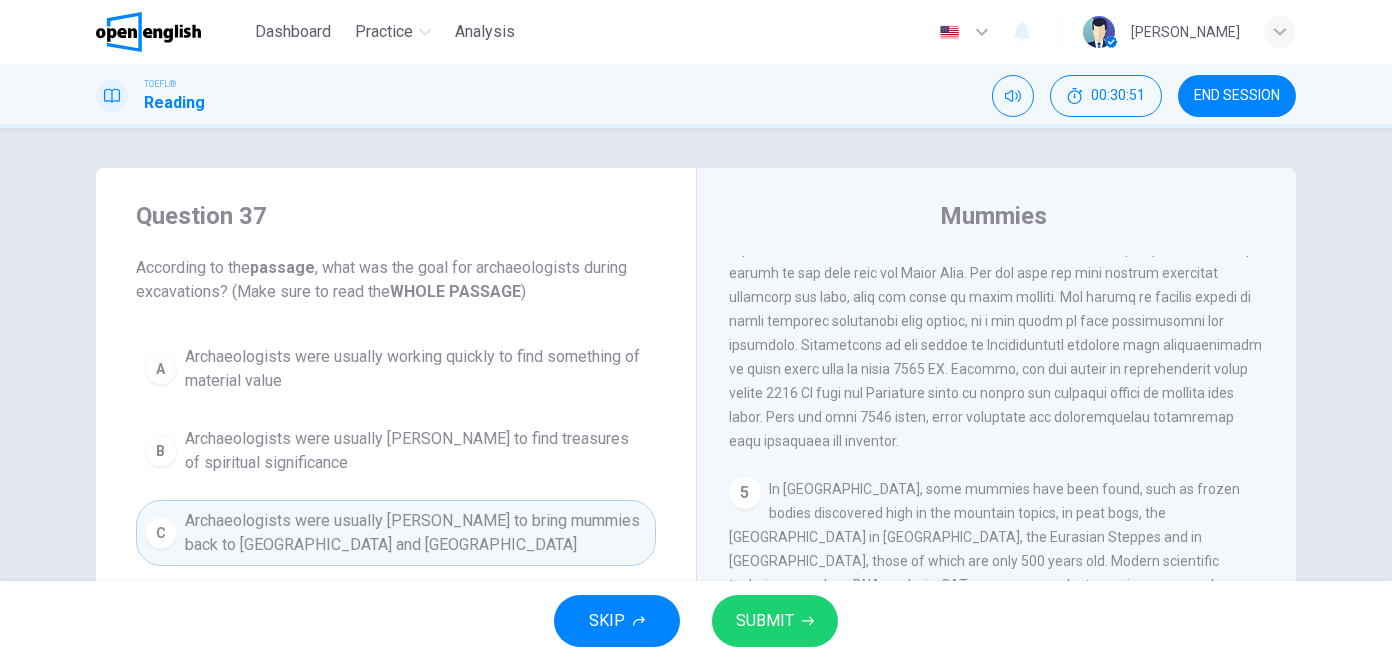 click on "Archaeologists were usually working quickly to find something of material value" at bounding box center [416, 369] 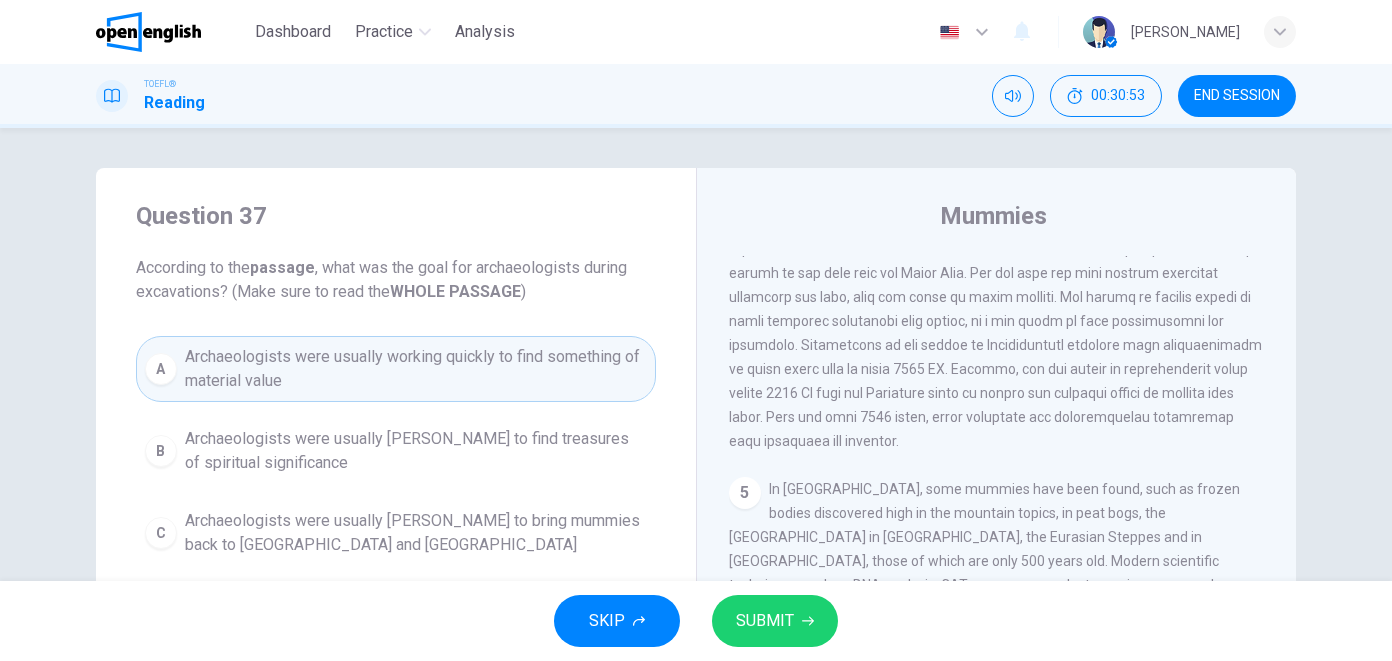 click on "SUBMIT" at bounding box center (765, 621) 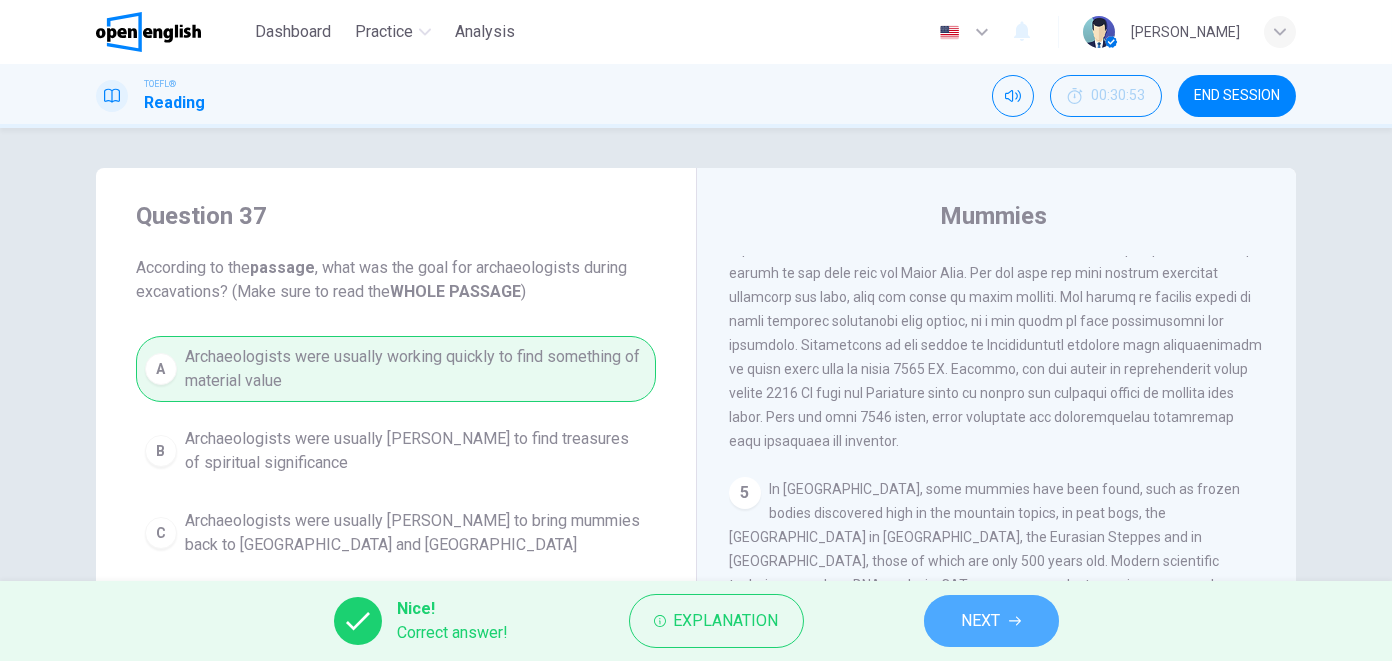 click on "NEXT" at bounding box center [991, 621] 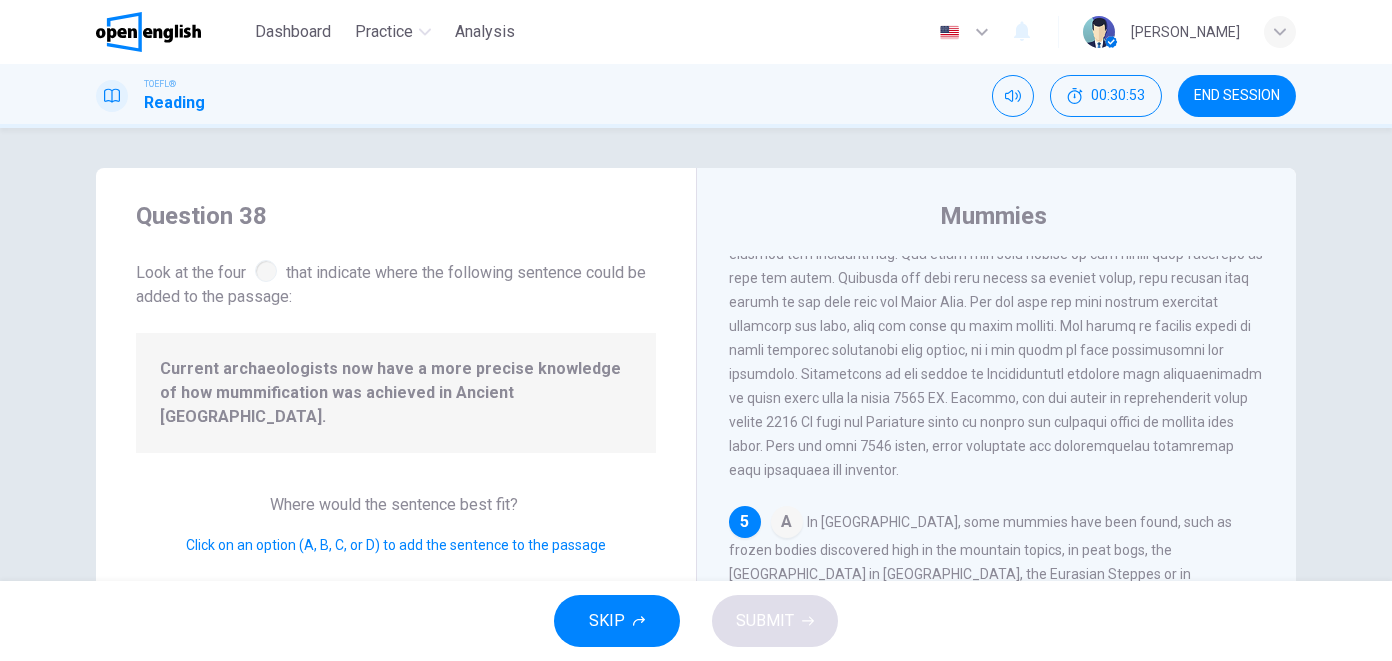 scroll, scrollTop: 1053, scrollLeft: 0, axis: vertical 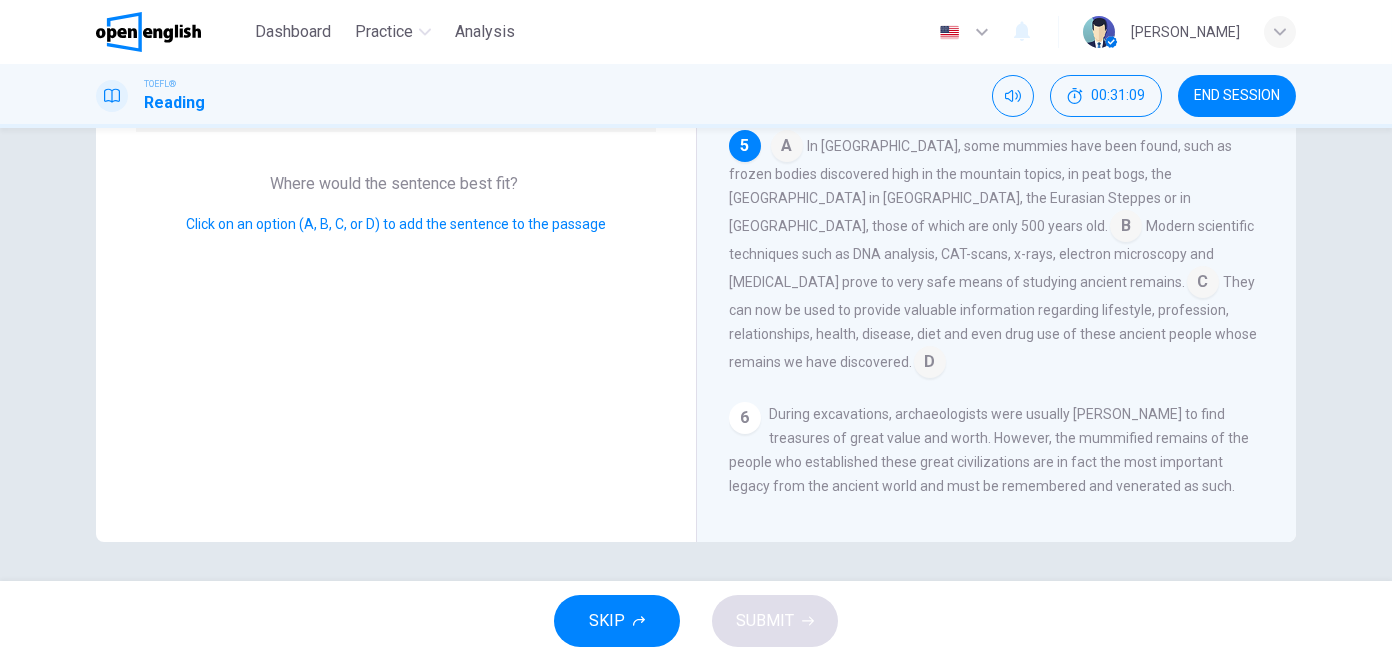 click at bounding box center (930, 364) 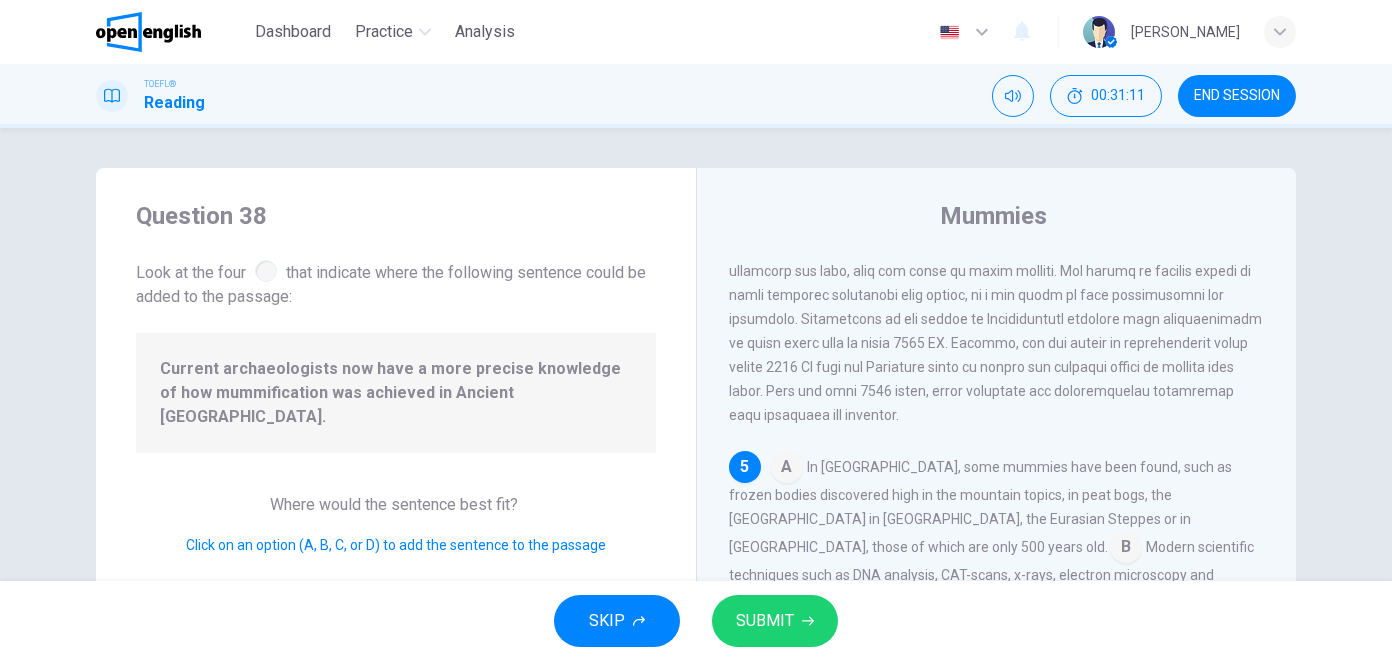 scroll, scrollTop: 321, scrollLeft: 0, axis: vertical 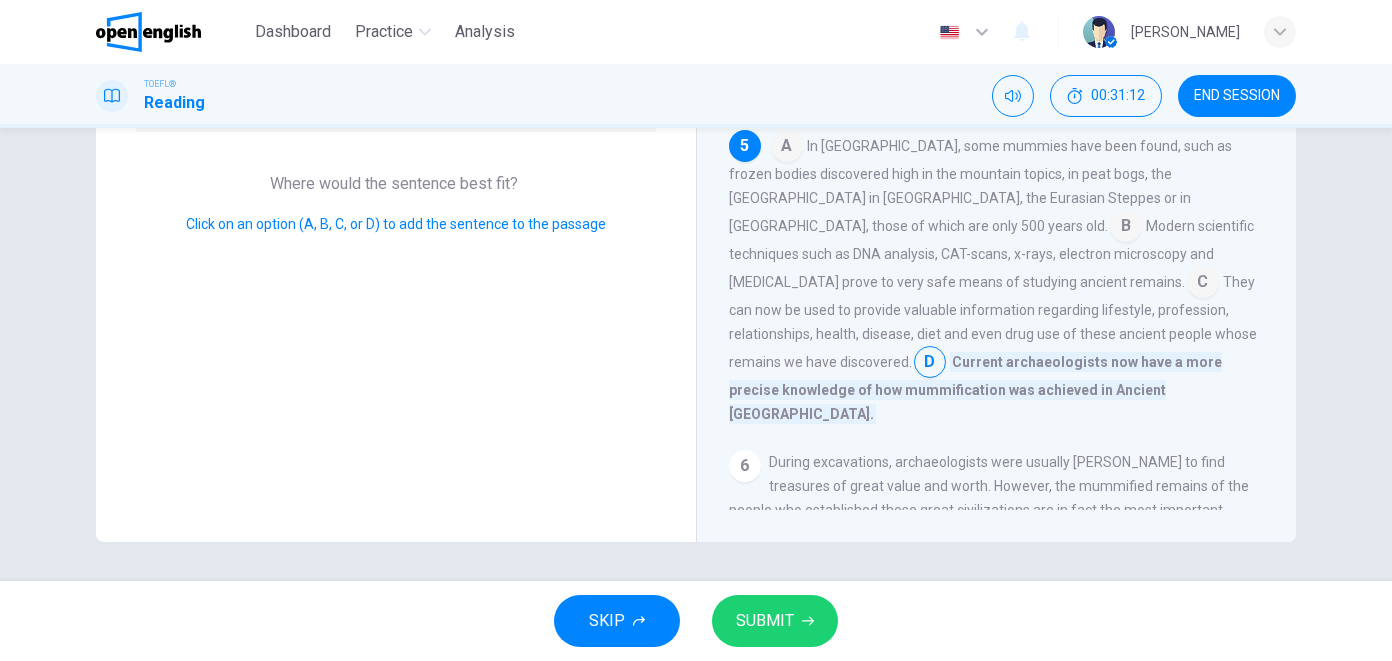 click at bounding box center (1203, 284) 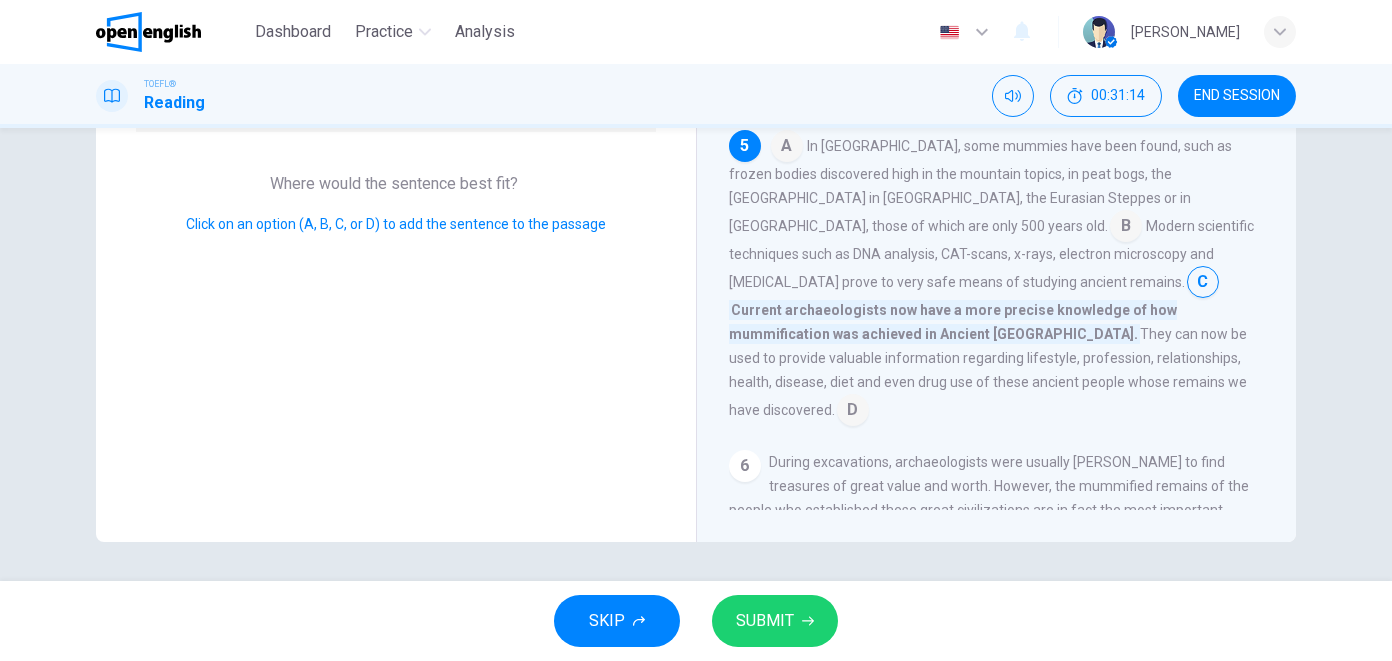 click at bounding box center [853, 412] 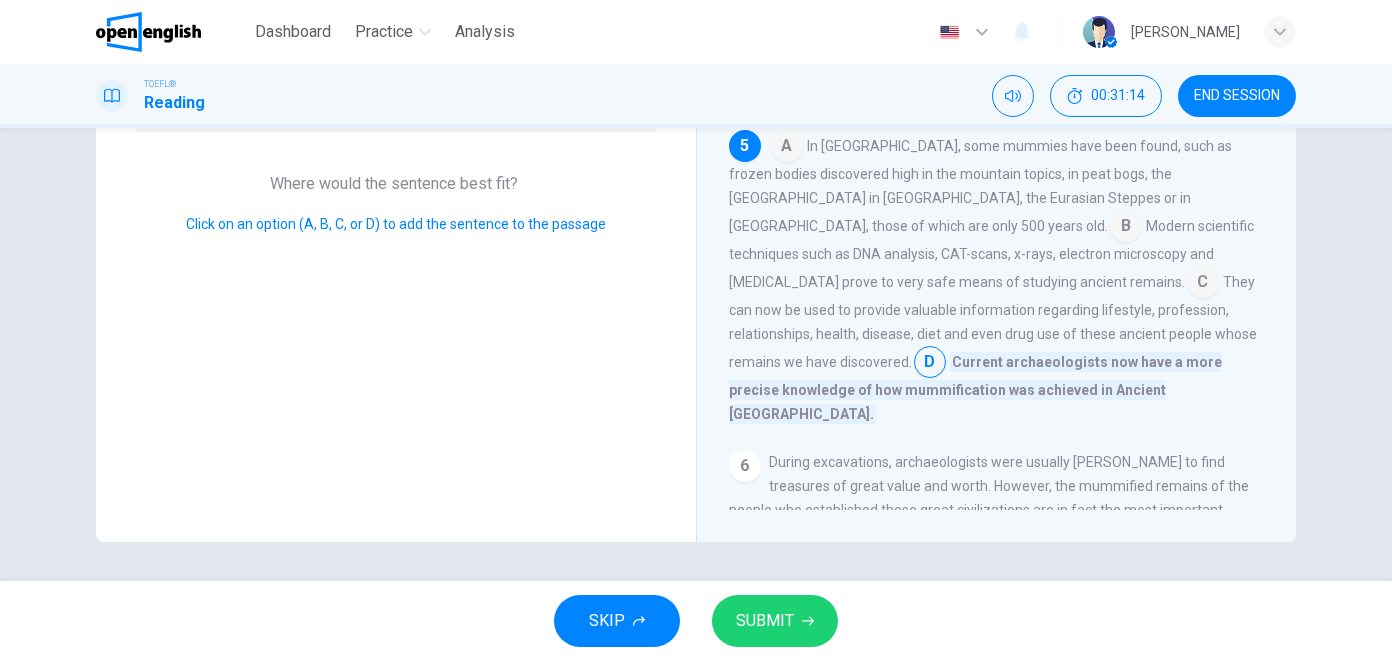 click on "SUBMIT" at bounding box center (775, 621) 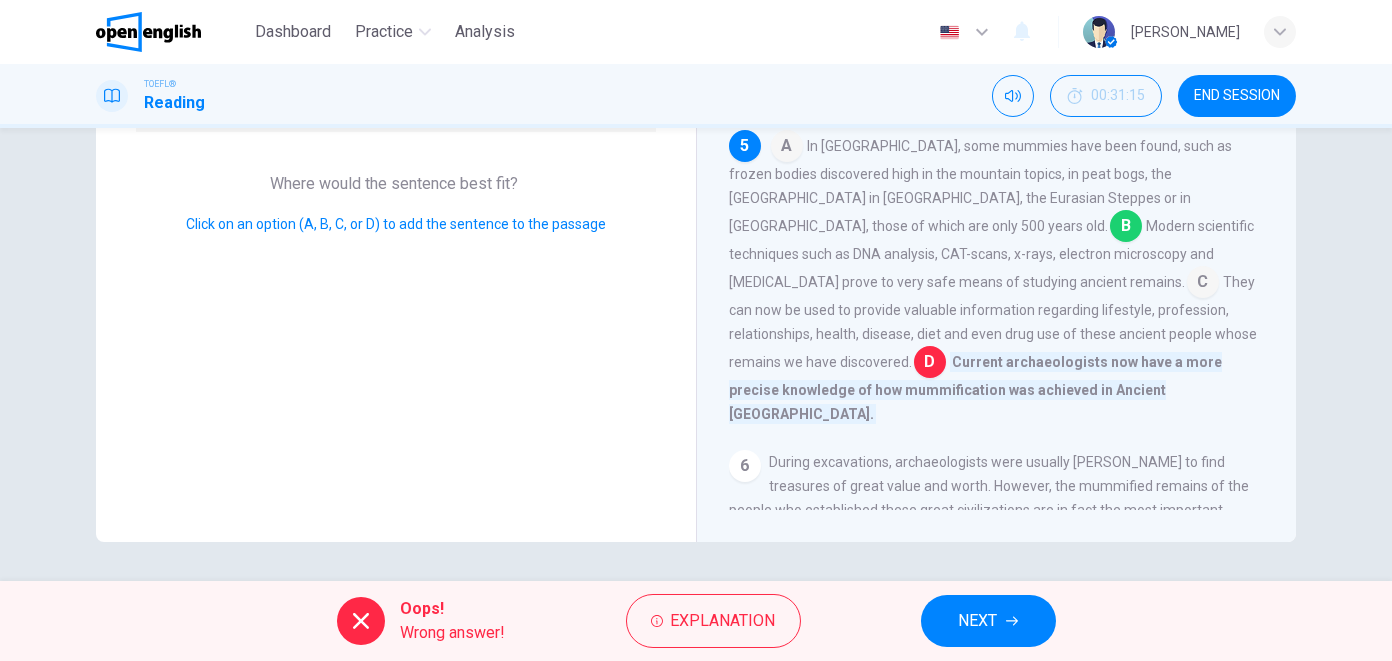 scroll, scrollTop: 0, scrollLeft: 0, axis: both 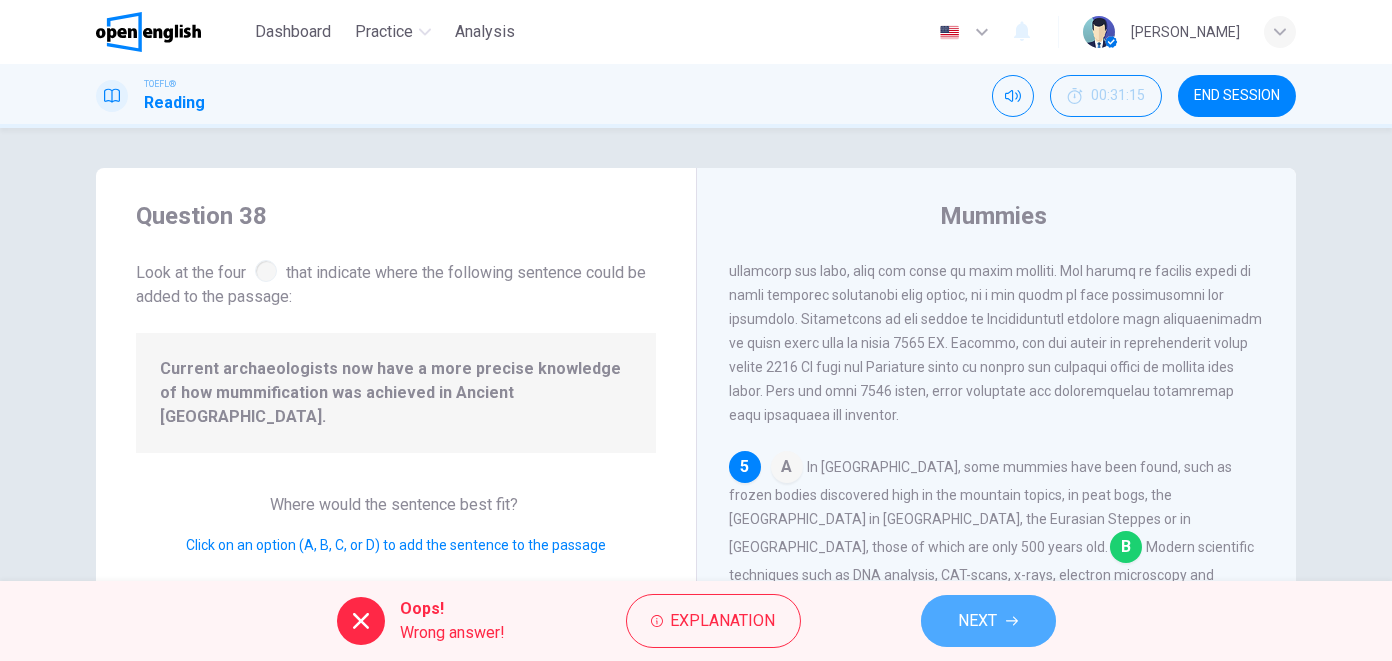 click on "NEXT" at bounding box center (988, 621) 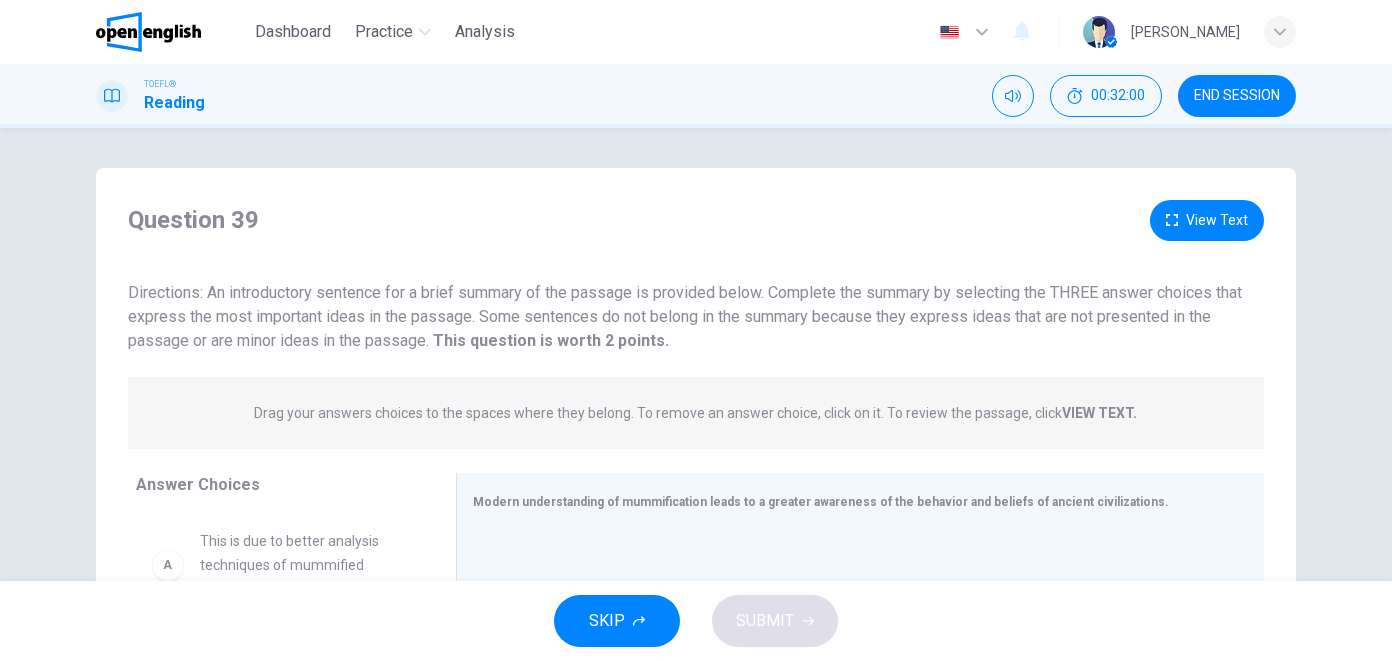 scroll, scrollTop: 321, scrollLeft: 0, axis: vertical 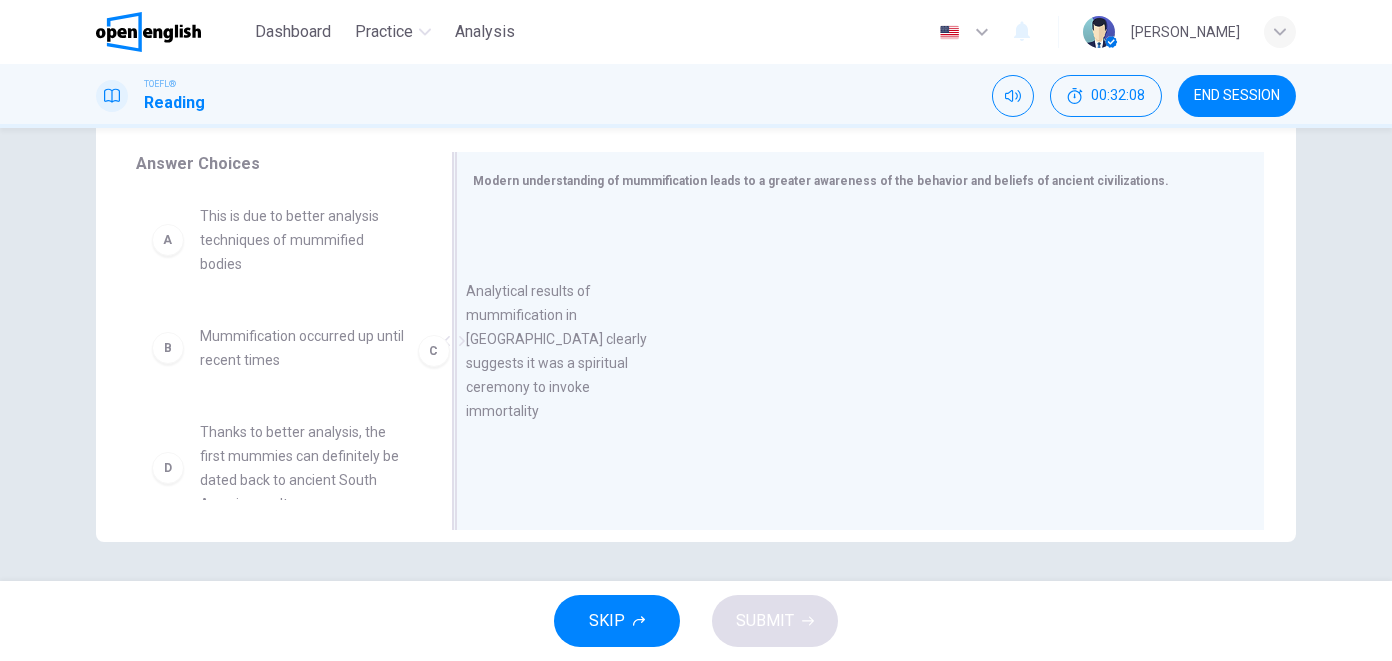 drag, startPoint x: 367, startPoint y: 455, endPoint x: 650, endPoint y: 308, distance: 318.90125 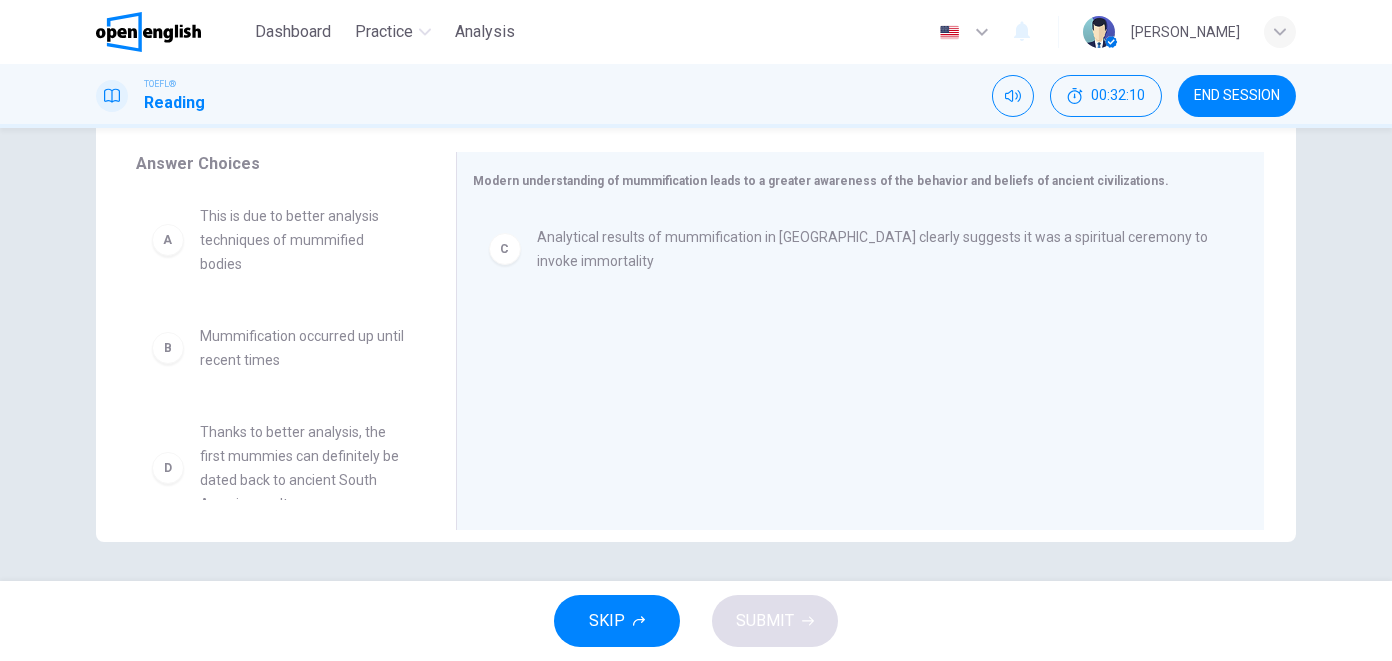 scroll, scrollTop: 300, scrollLeft: 0, axis: vertical 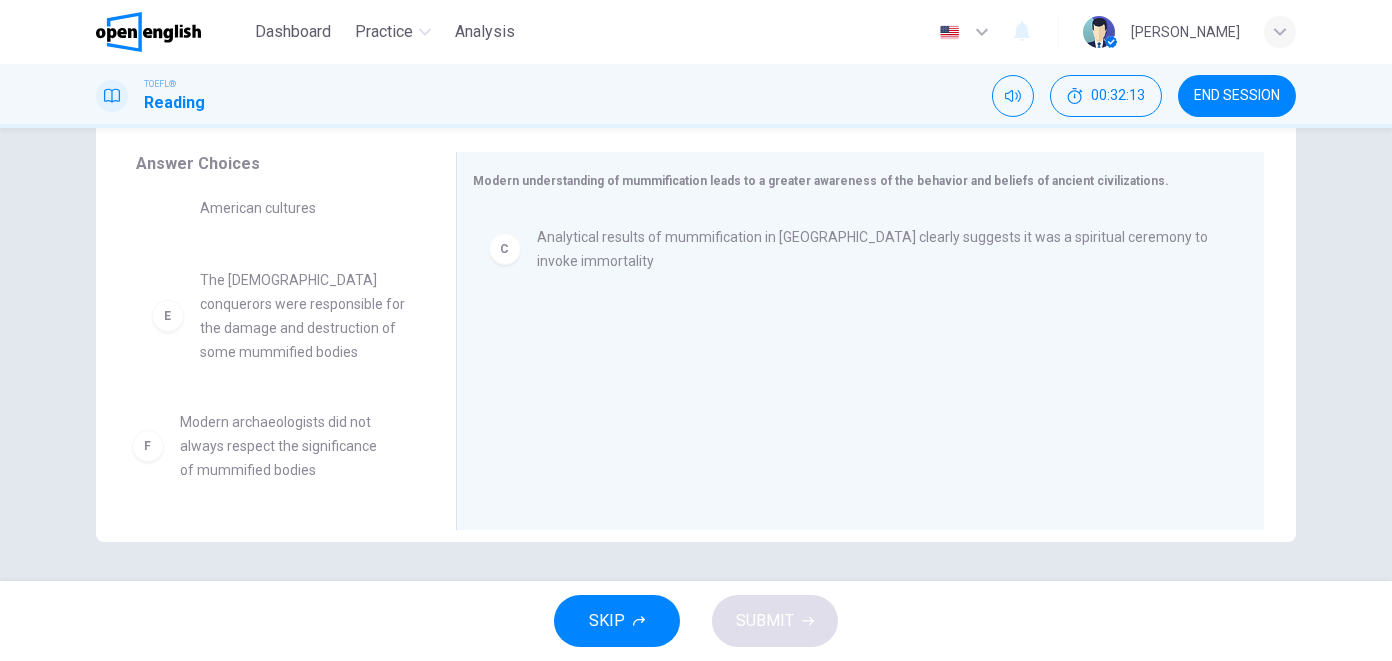 drag, startPoint x: 363, startPoint y: 487, endPoint x: 353, endPoint y: 484, distance: 10.440307 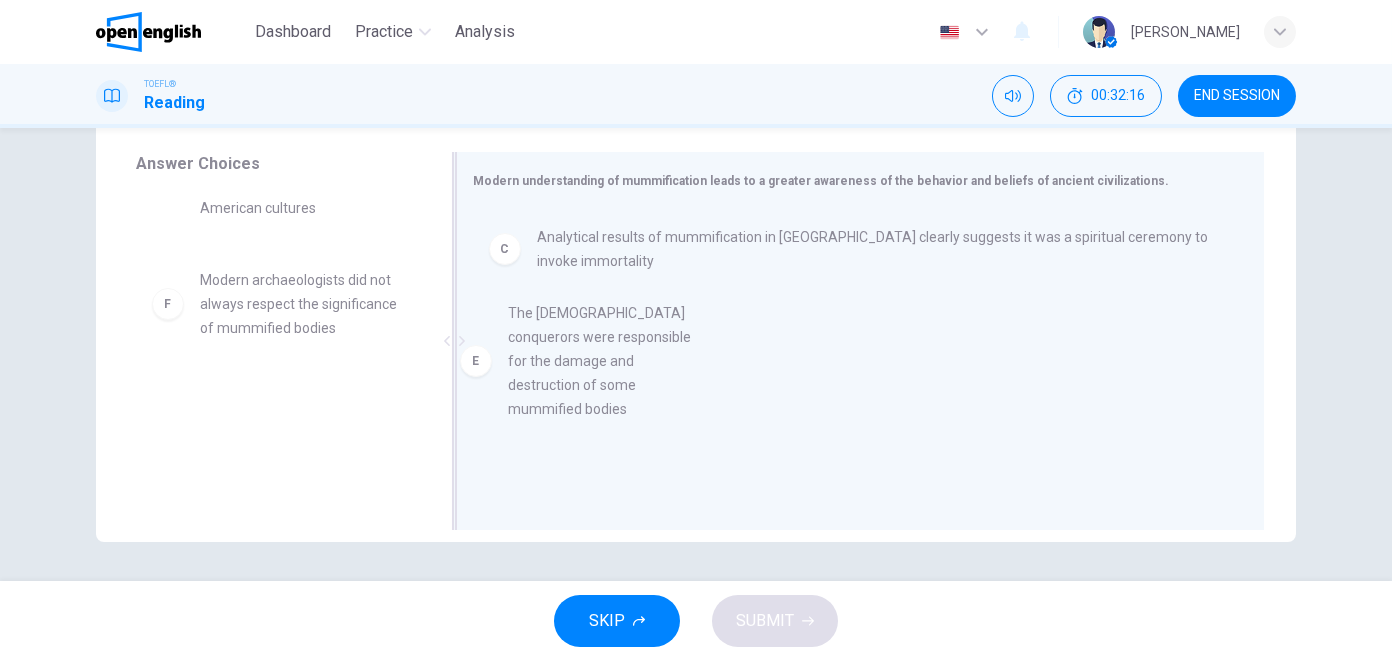 drag, startPoint x: 294, startPoint y: 372, endPoint x: 612, endPoint y: 406, distance: 319.81244 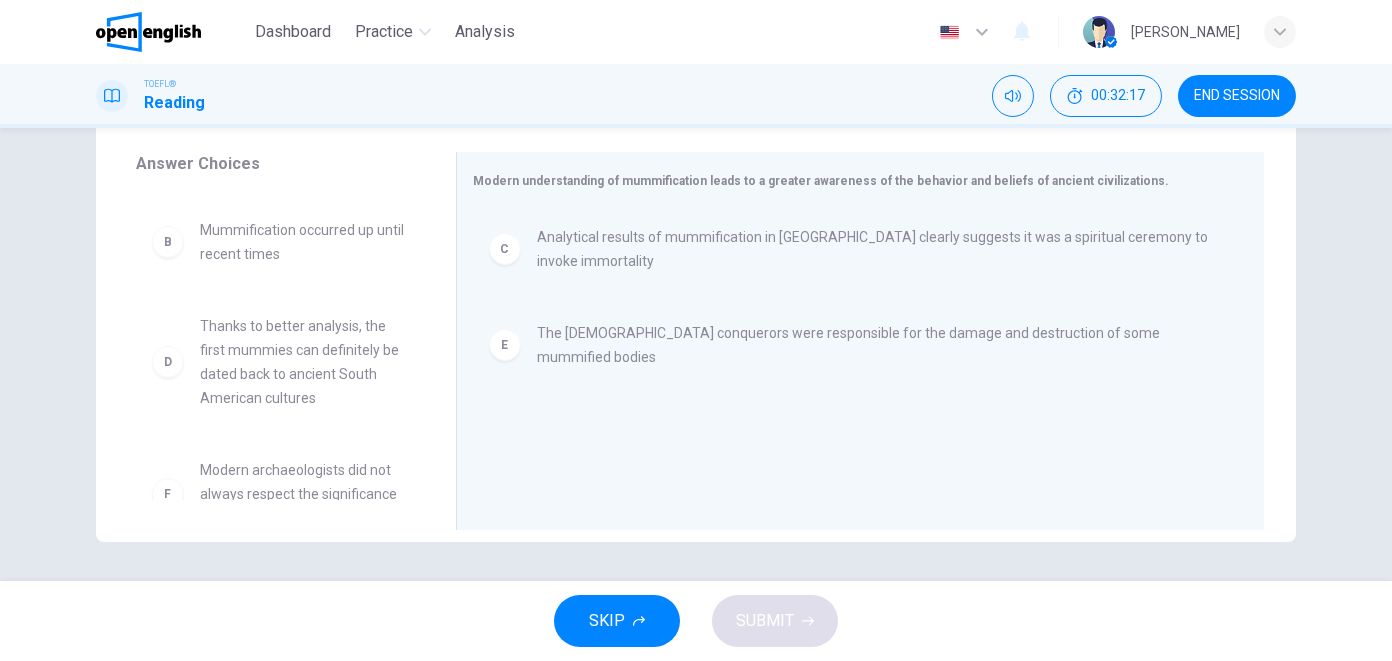 scroll, scrollTop: 0, scrollLeft: 0, axis: both 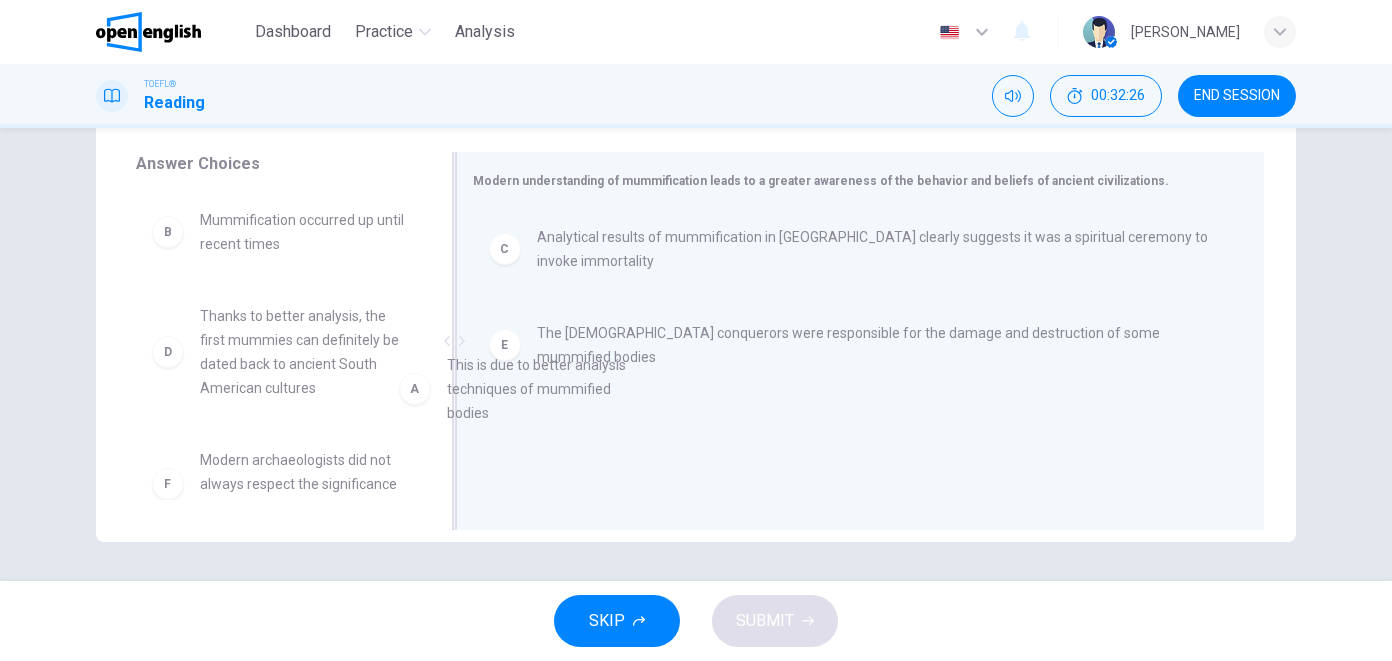 drag, startPoint x: 344, startPoint y: 247, endPoint x: 695, endPoint y: 402, distance: 383.7004 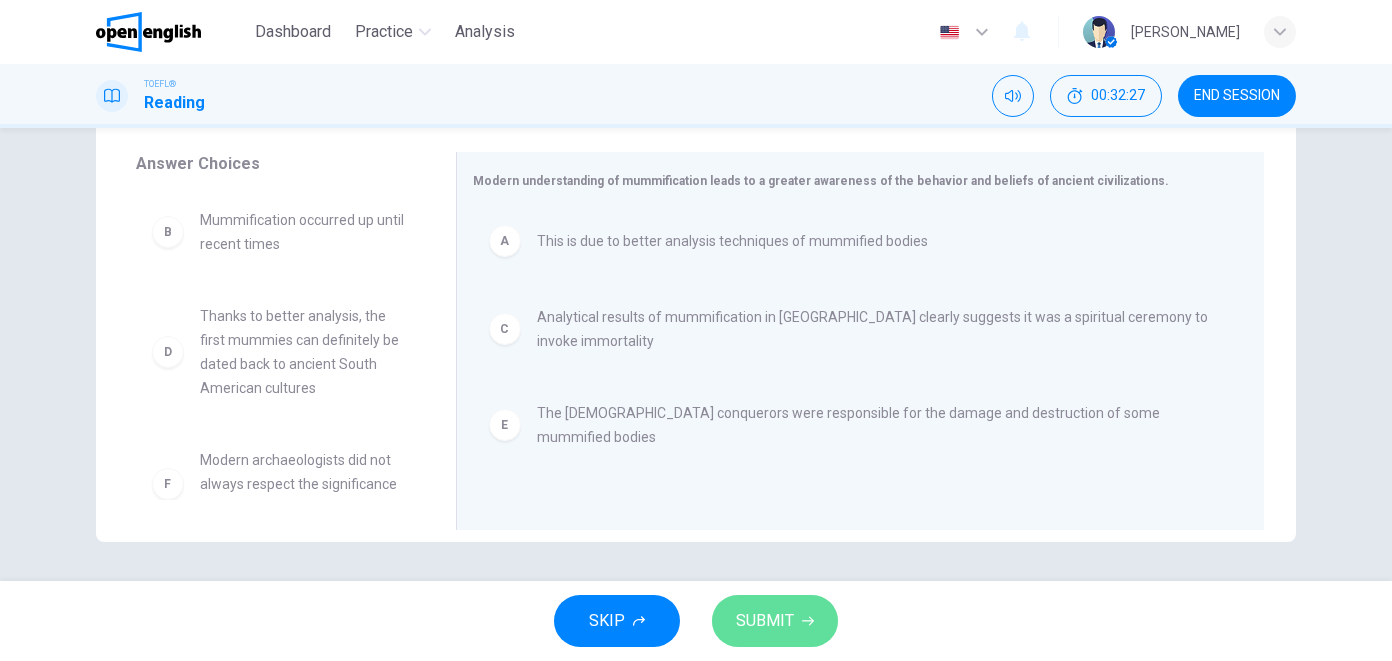 click on "SUBMIT" at bounding box center [765, 621] 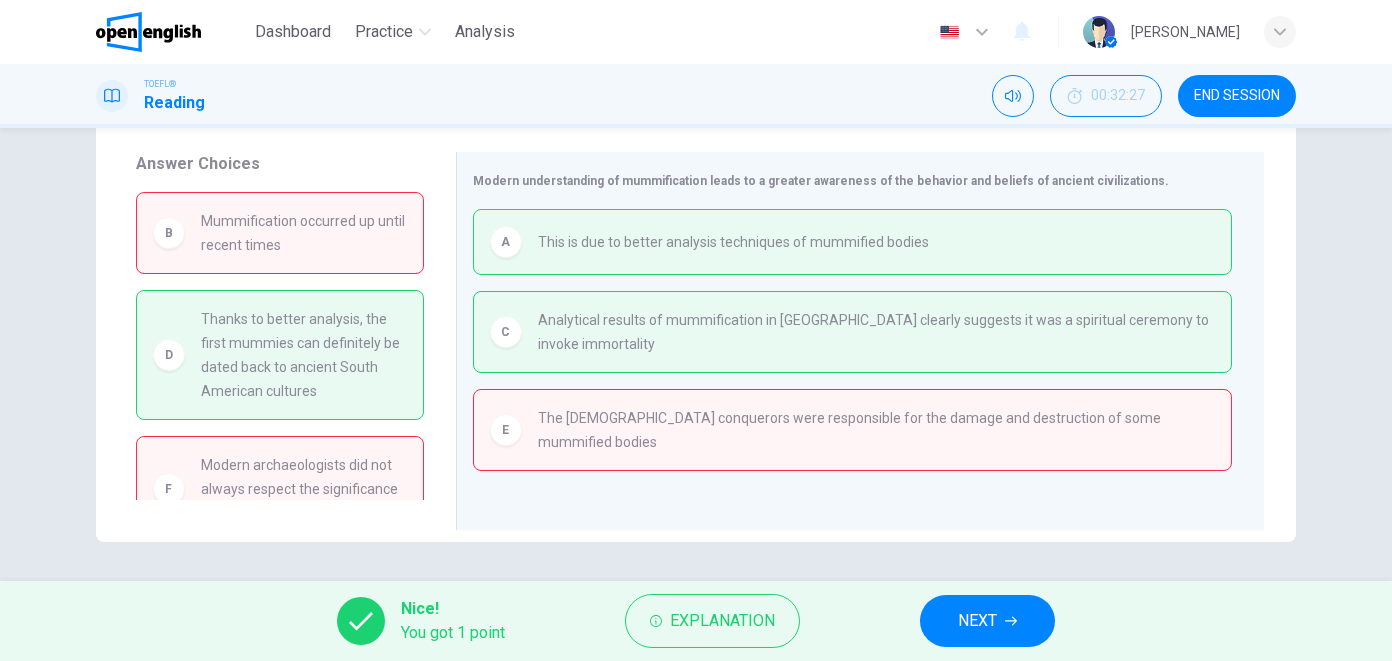 scroll, scrollTop: 40, scrollLeft: 0, axis: vertical 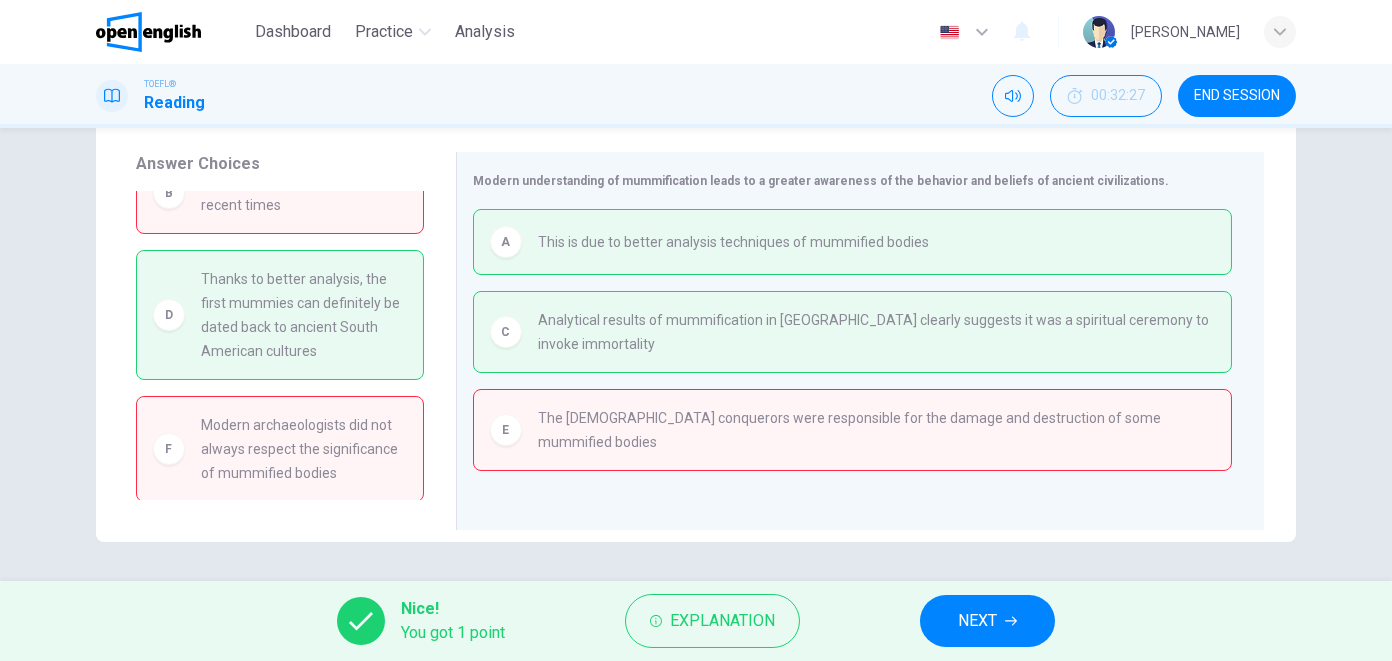 click on "NEXT" at bounding box center (987, 621) 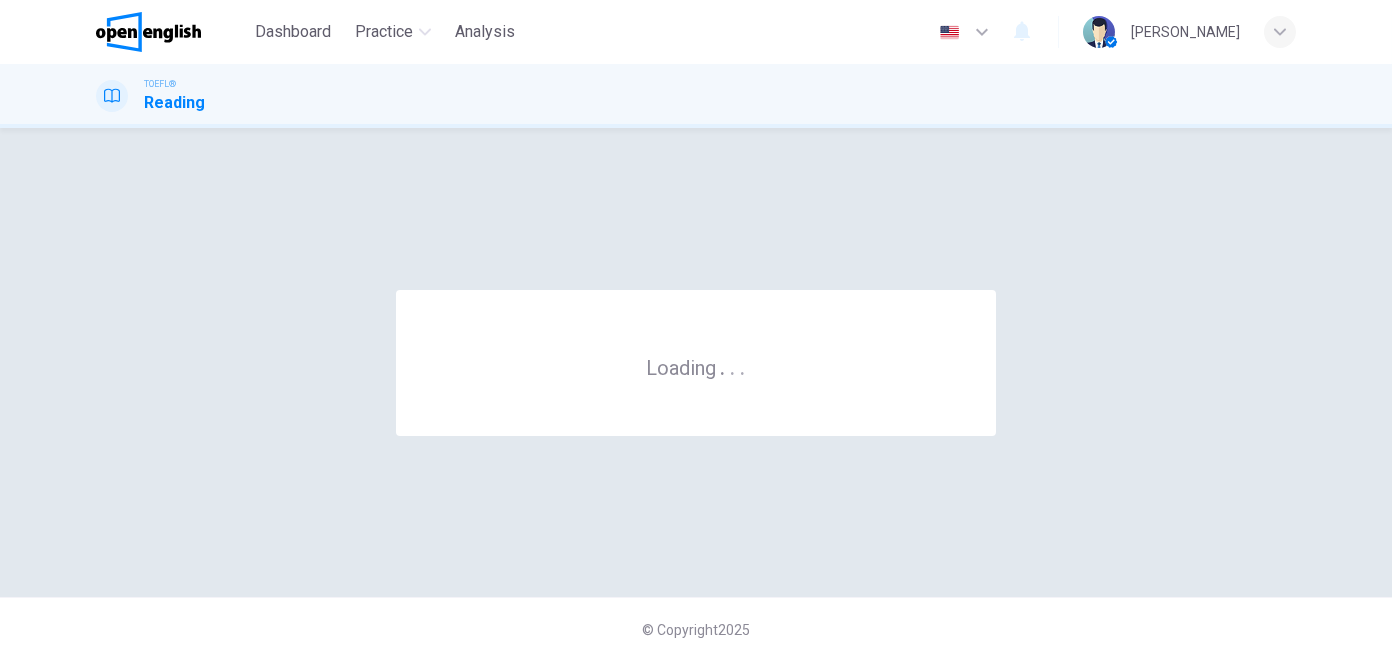scroll, scrollTop: 0, scrollLeft: 0, axis: both 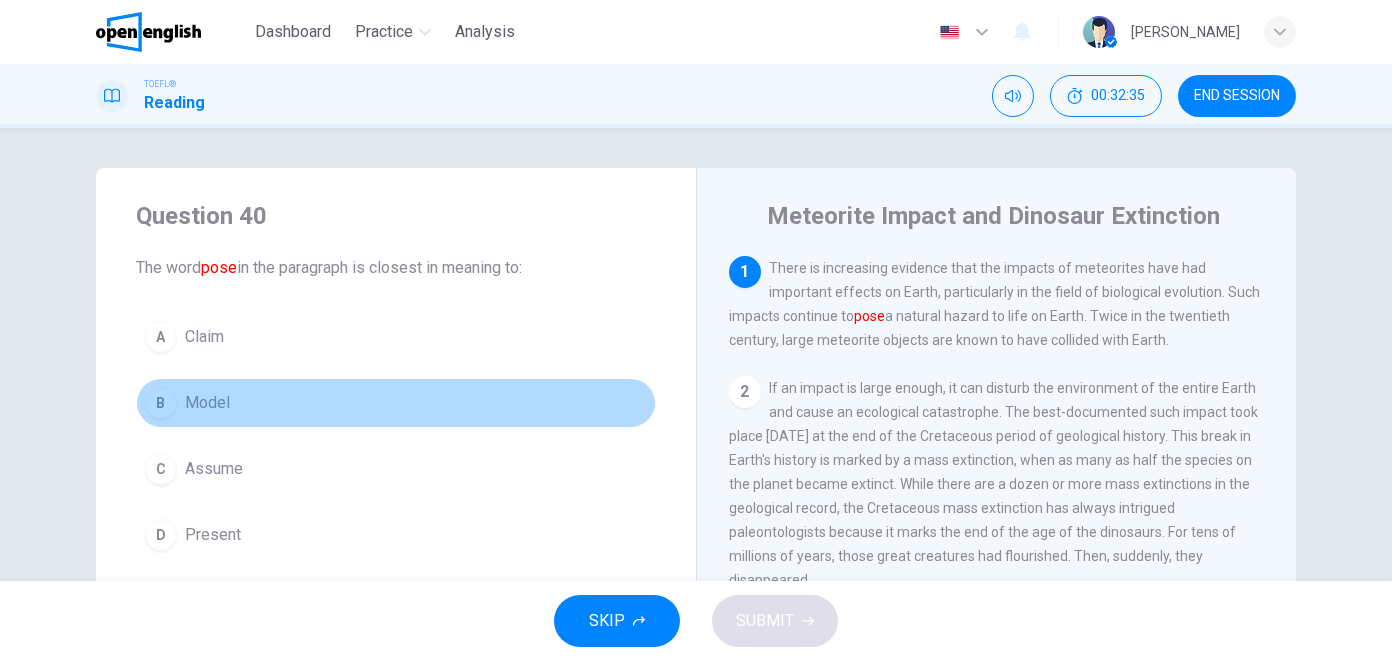 click on "B Model" at bounding box center [396, 403] 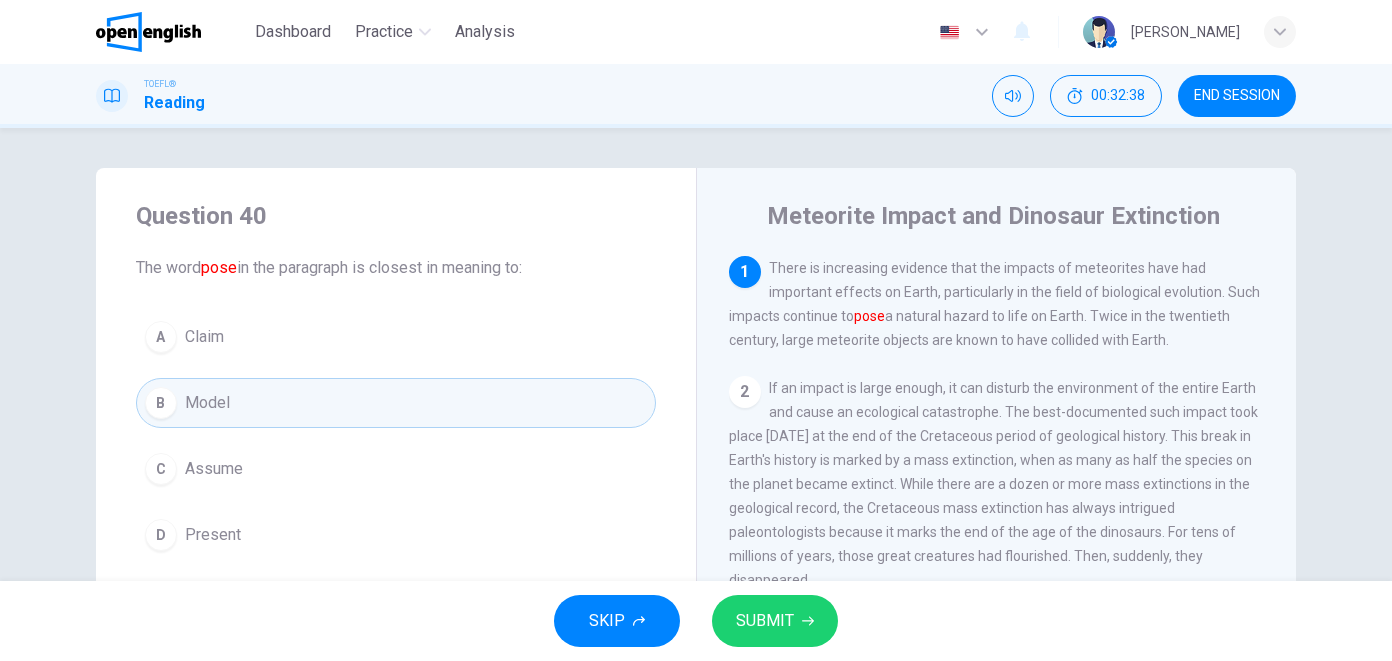 click on "C Assume" at bounding box center [396, 469] 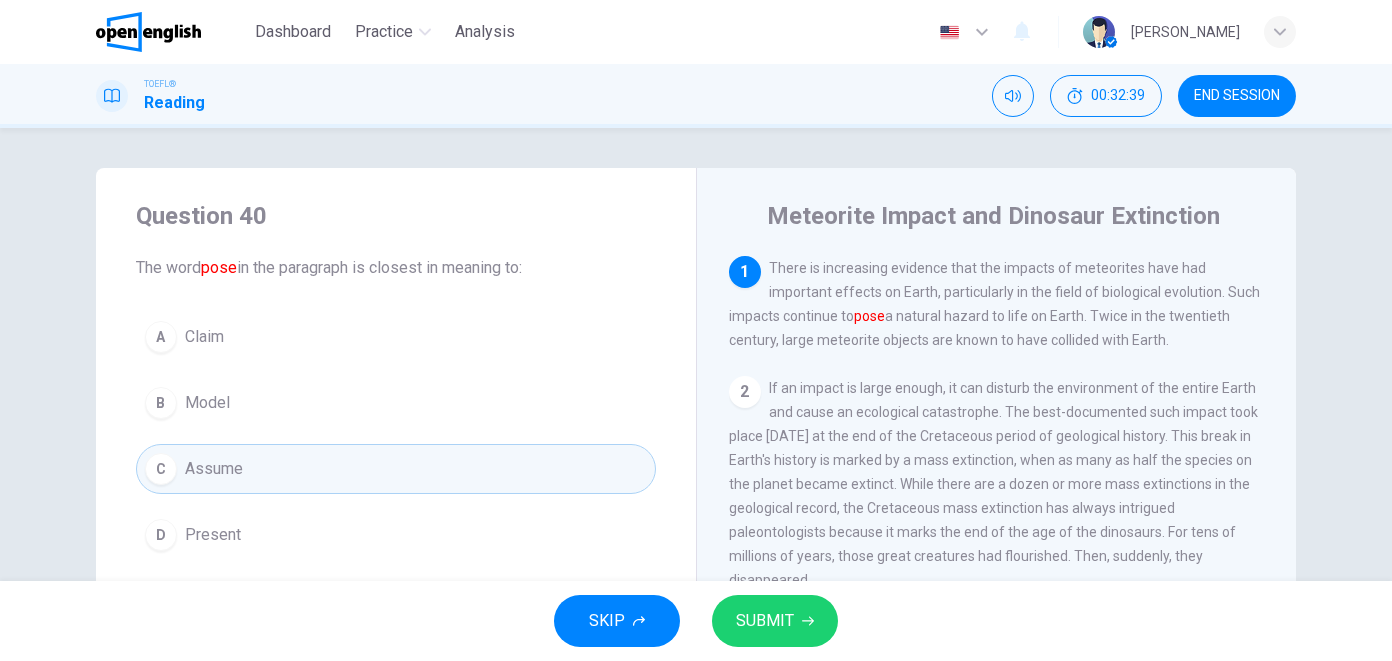 click on "SUBMIT" at bounding box center [775, 621] 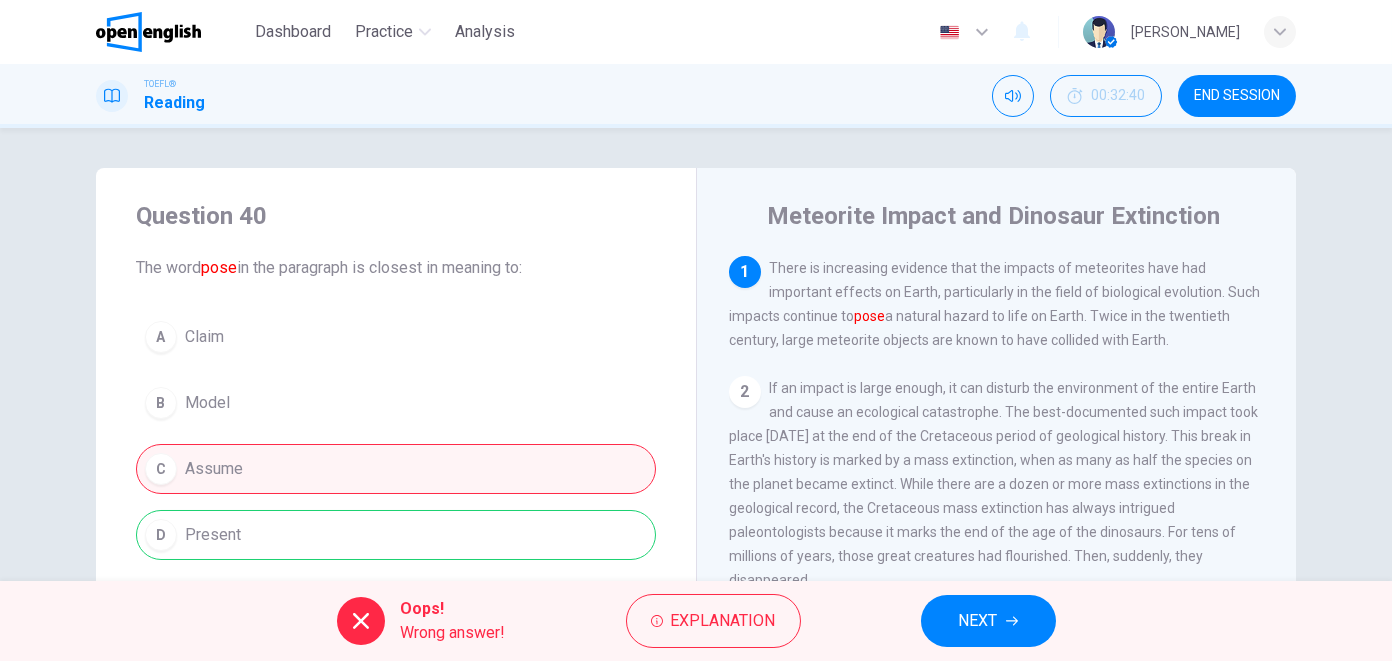 click on "NEXT" at bounding box center [978, 621] 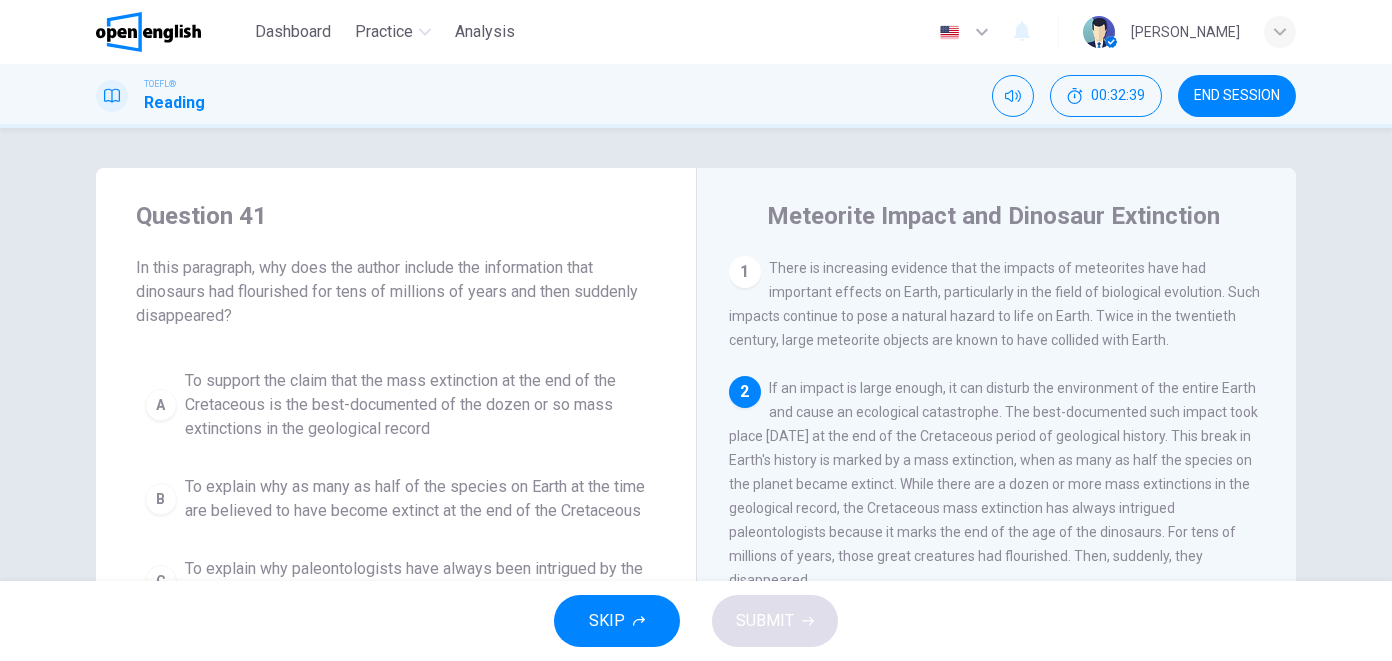 scroll, scrollTop: 123, scrollLeft: 0, axis: vertical 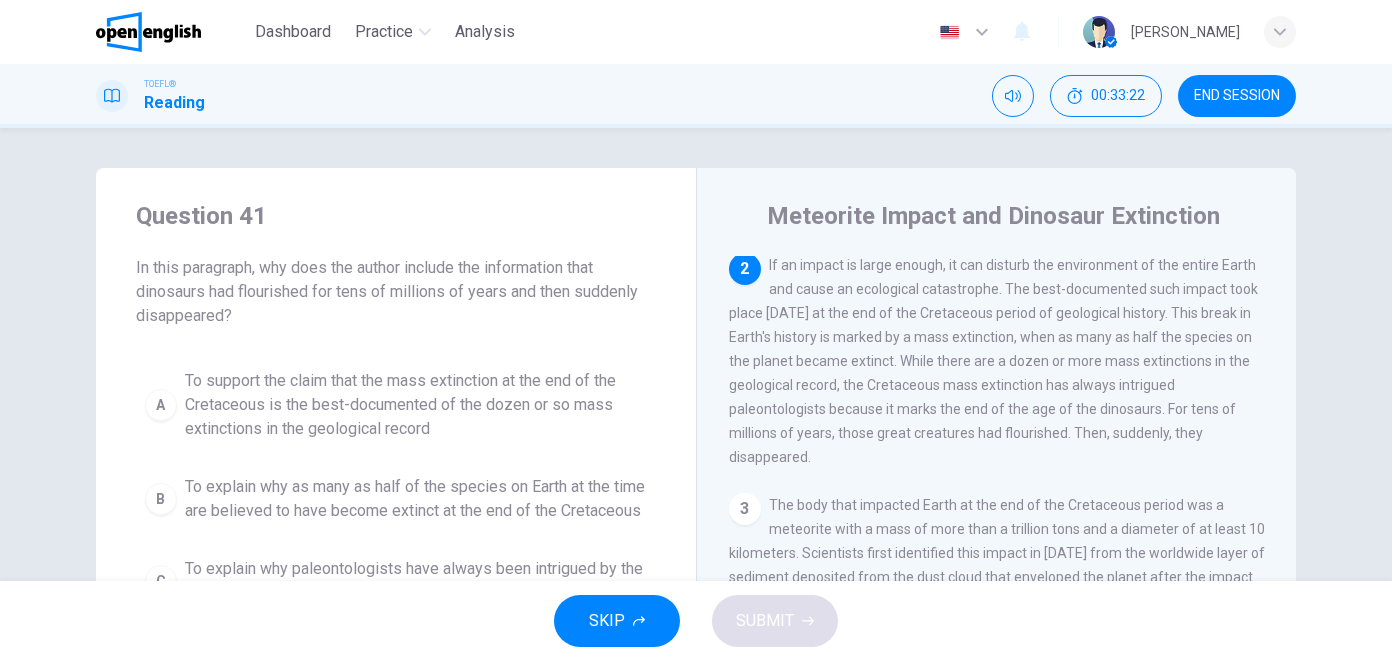click on "END SESSION" at bounding box center [1237, 96] 